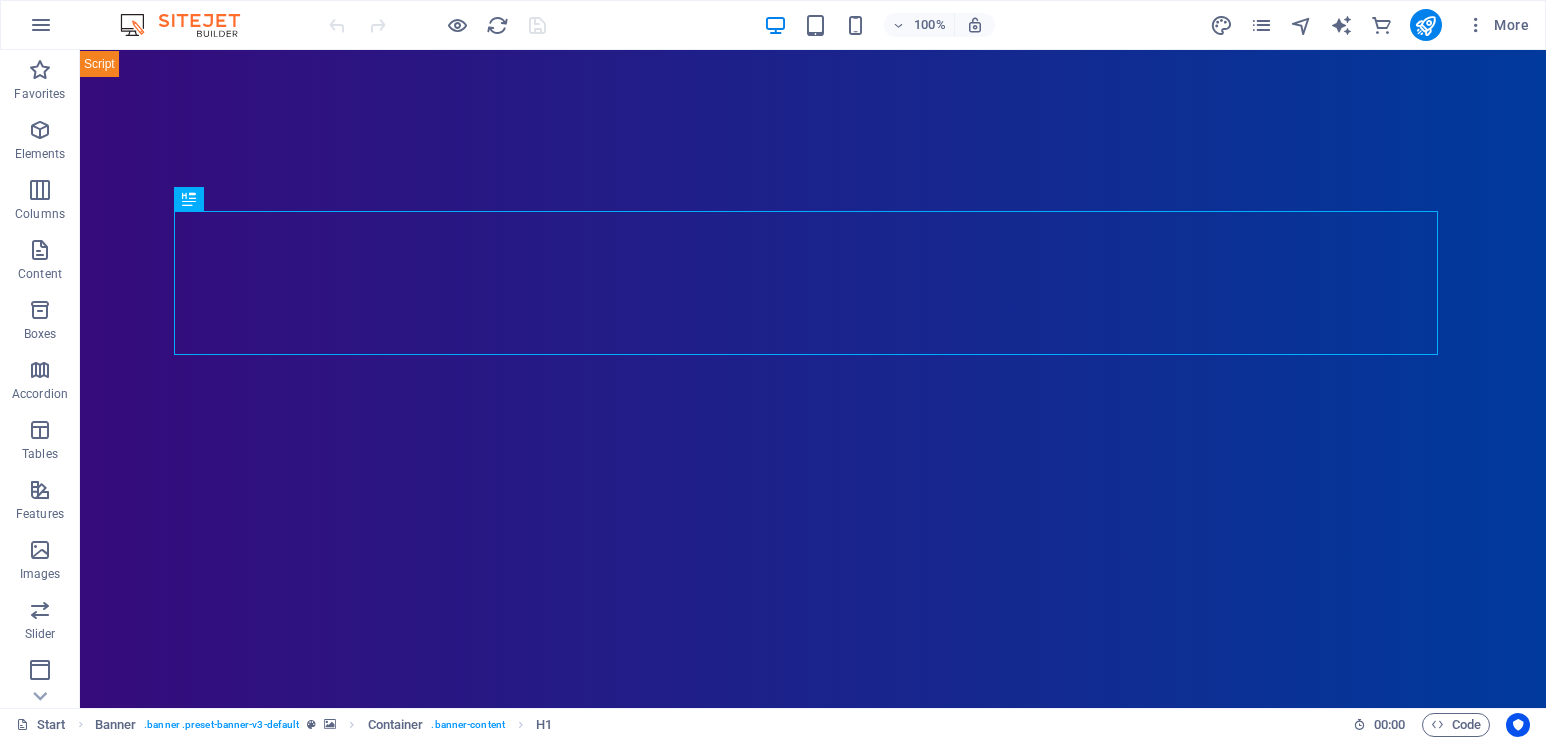 scroll, scrollTop: 0, scrollLeft: 0, axis: both 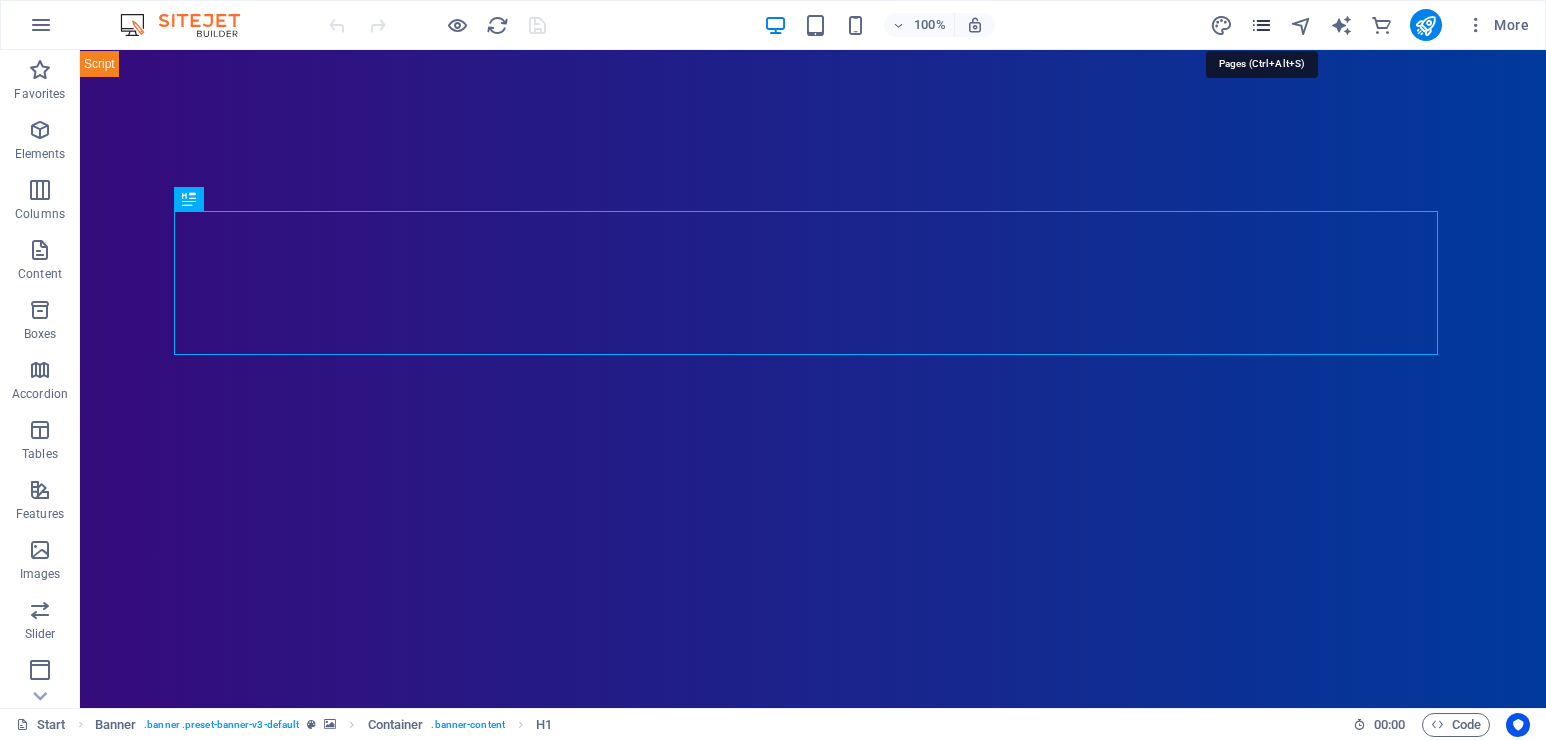 click at bounding box center [1261, 25] 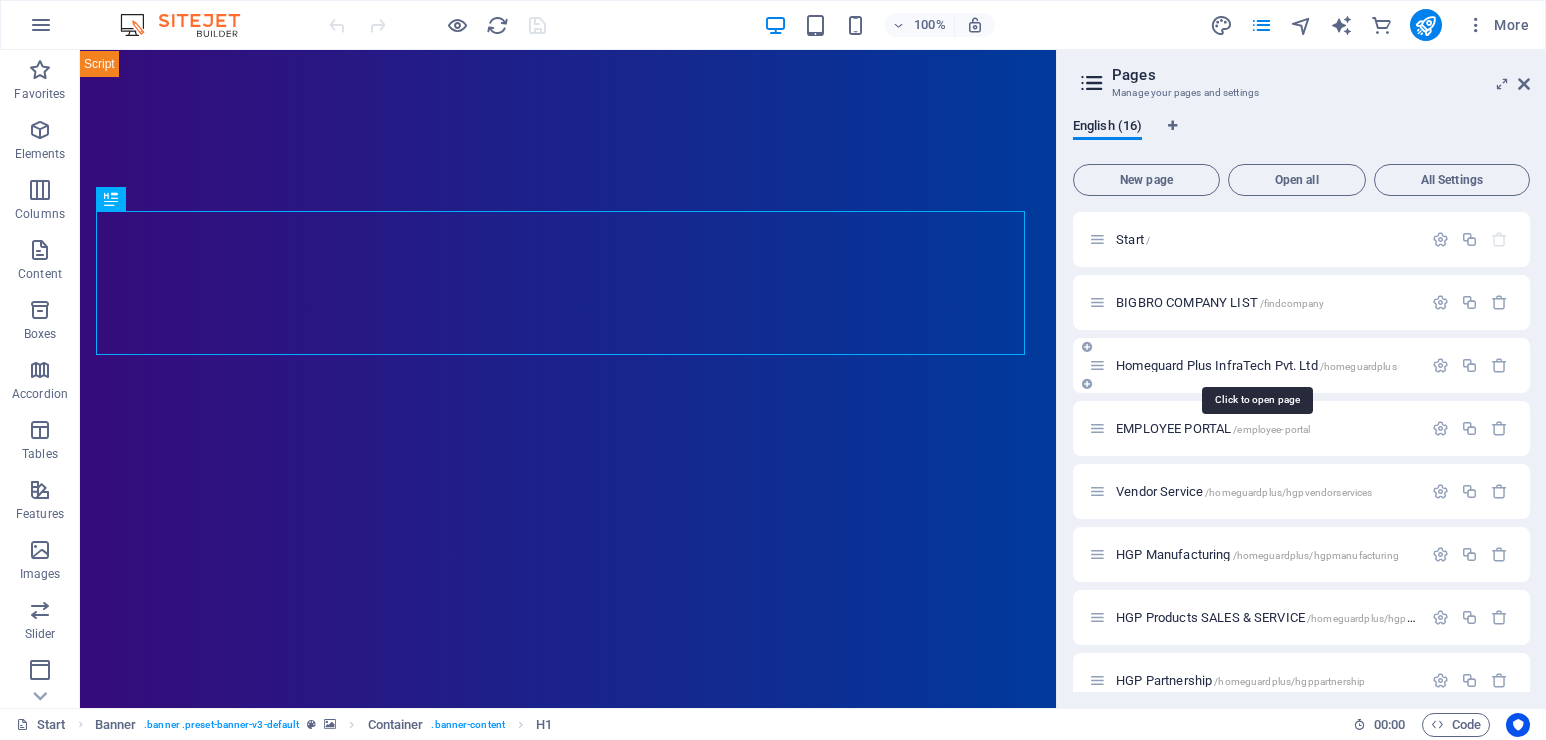 click on "Homeguard Plus InfraTech Pvt. Ltd /homeguardplus" at bounding box center (1256, 365) 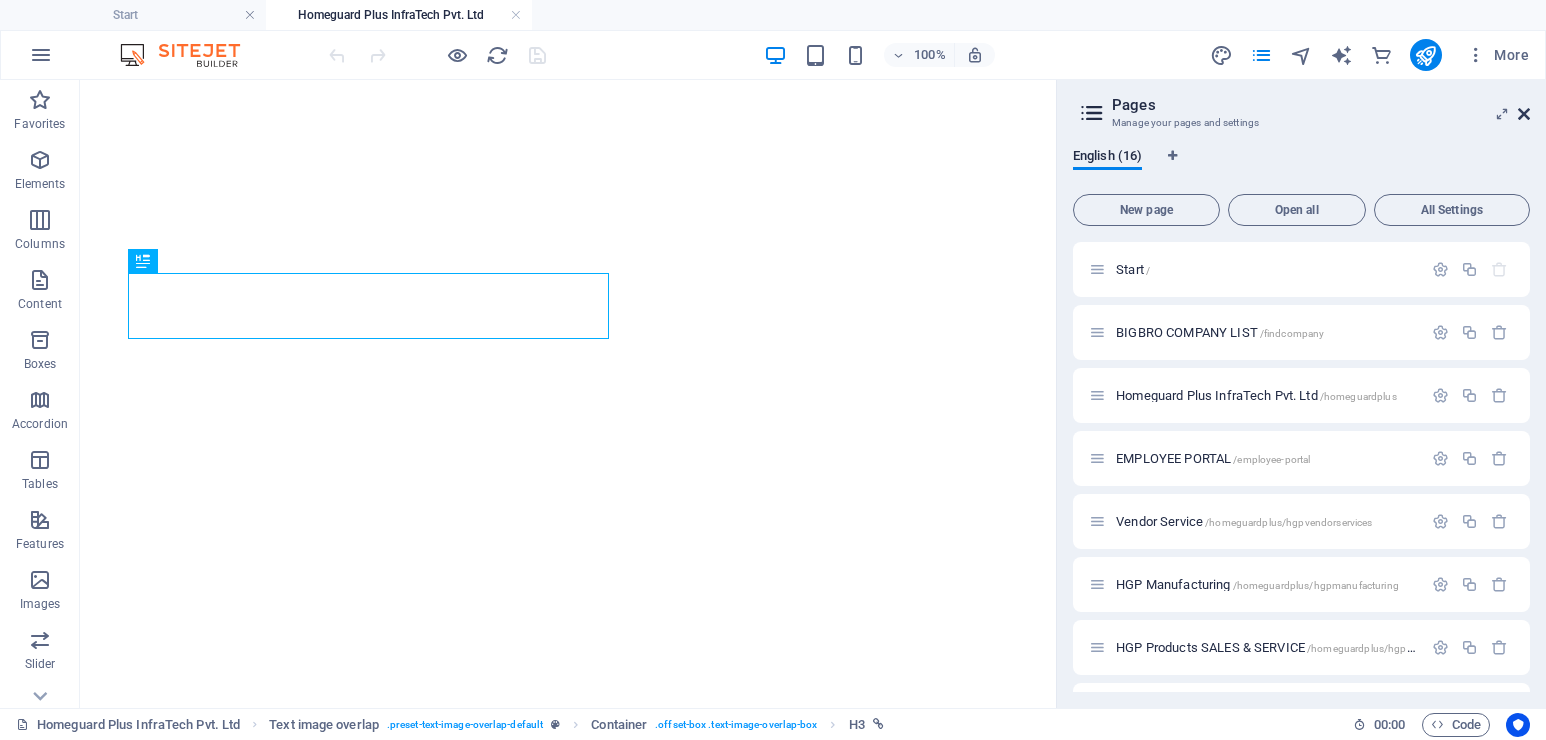 click at bounding box center (1524, 114) 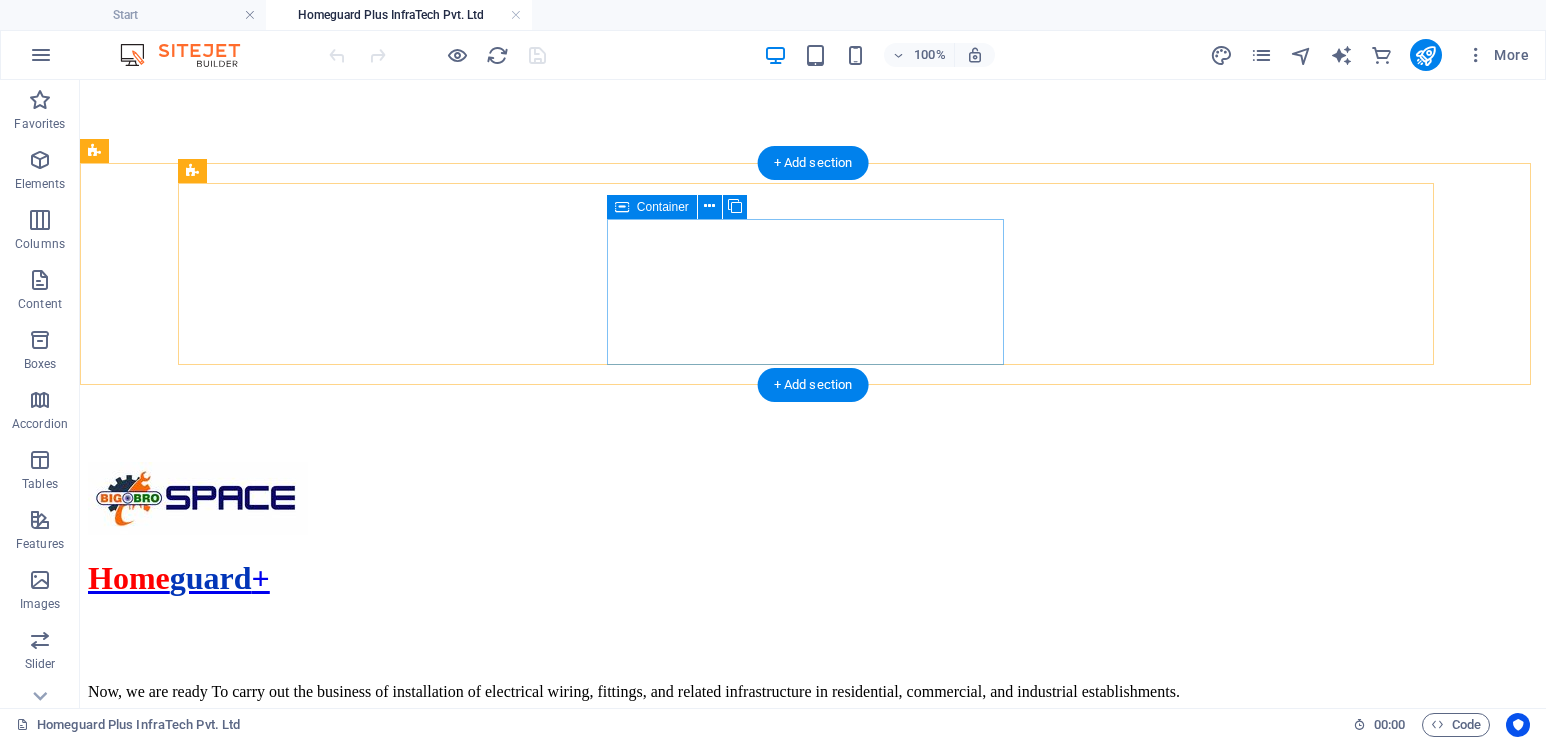 scroll, scrollTop: 3847, scrollLeft: 0, axis: vertical 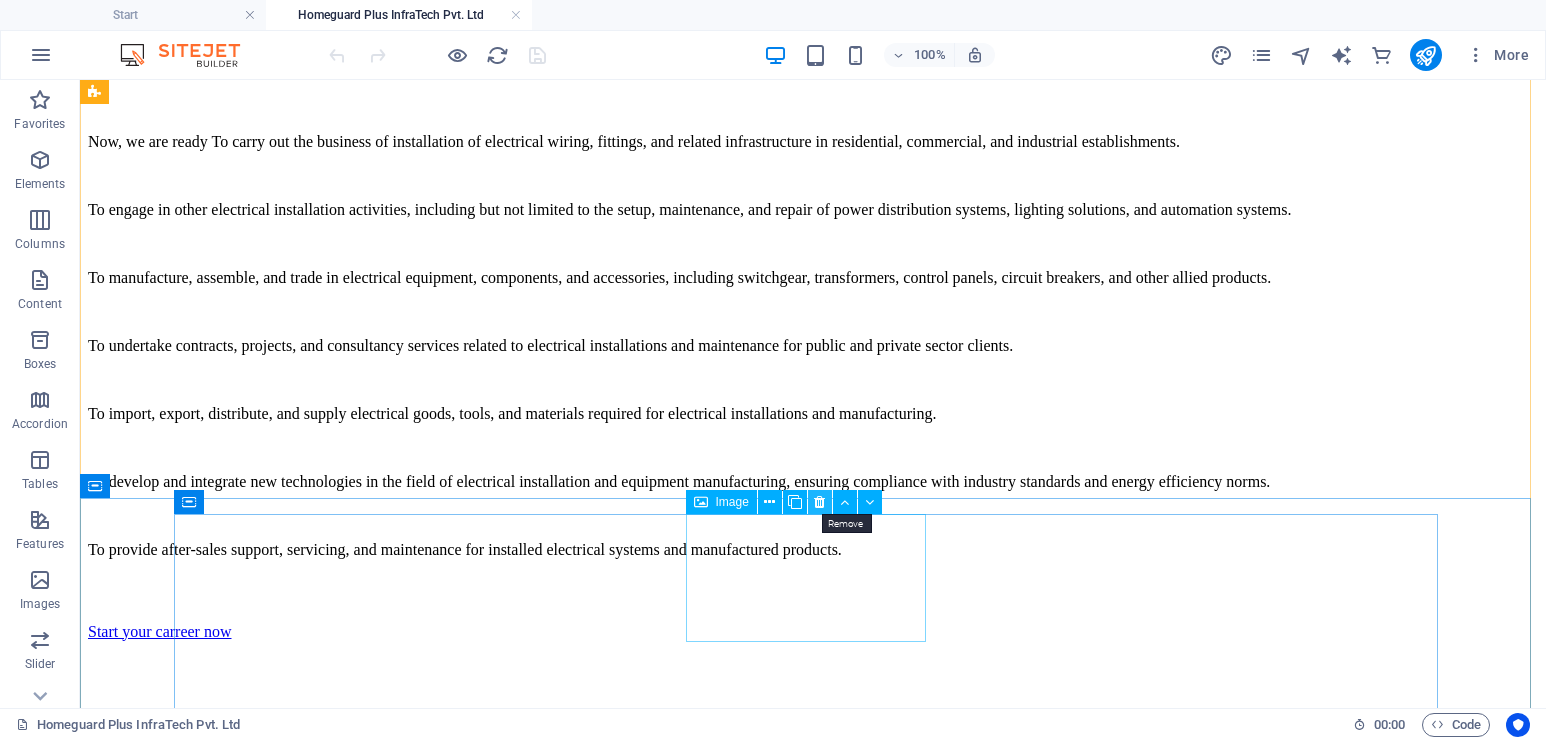 click at bounding box center [819, 502] 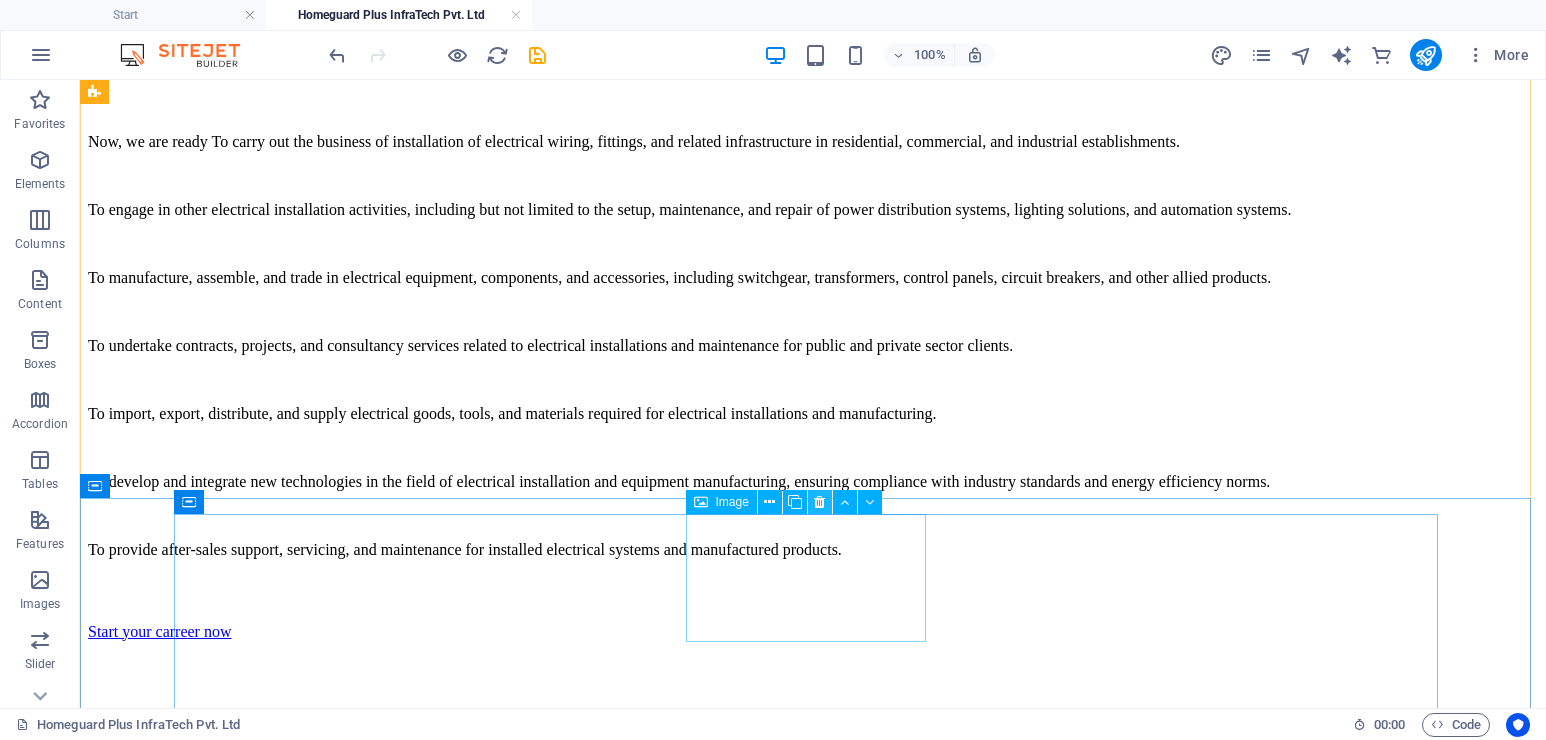 click at bounding box center (819, 502) 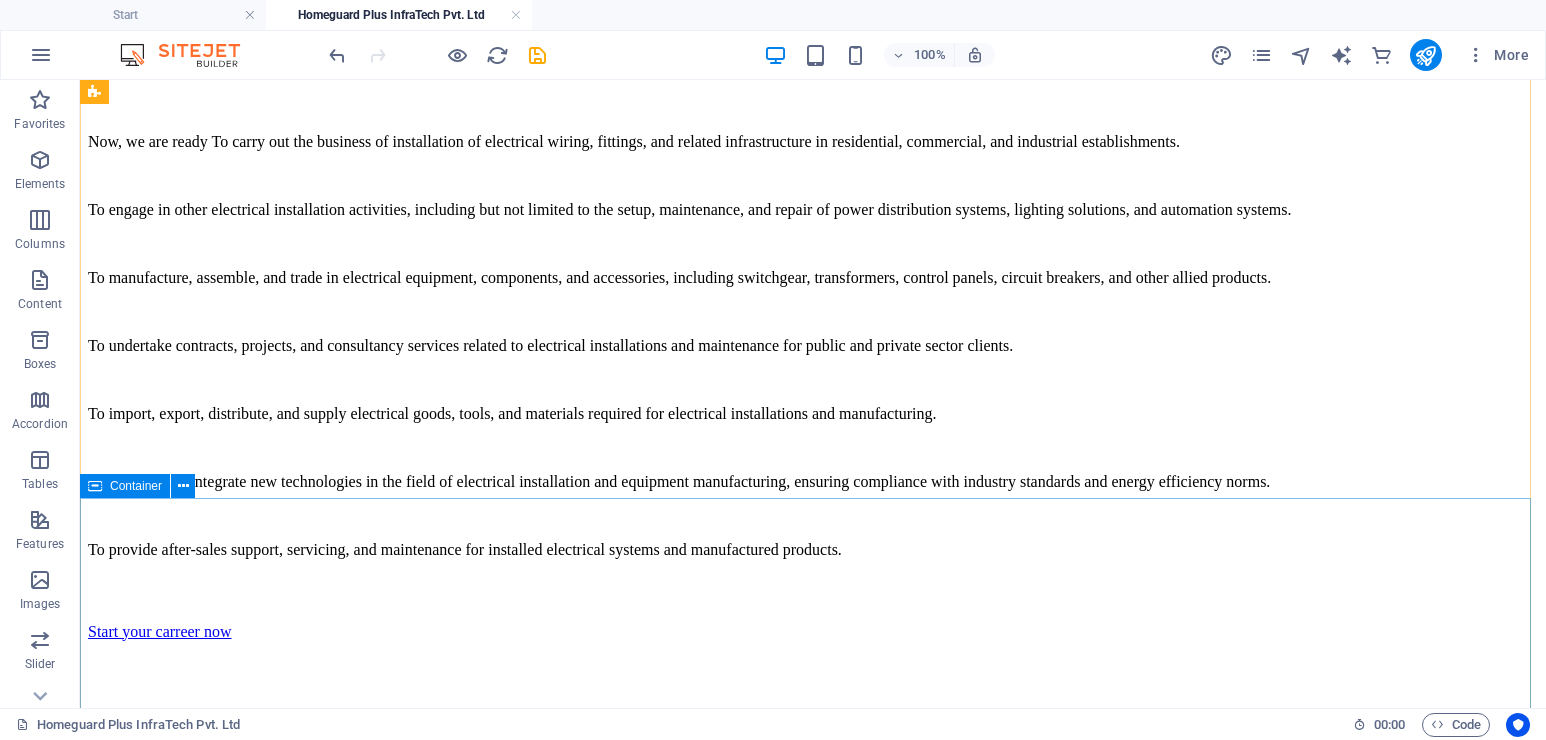 click at bounding box center [813, 18700] 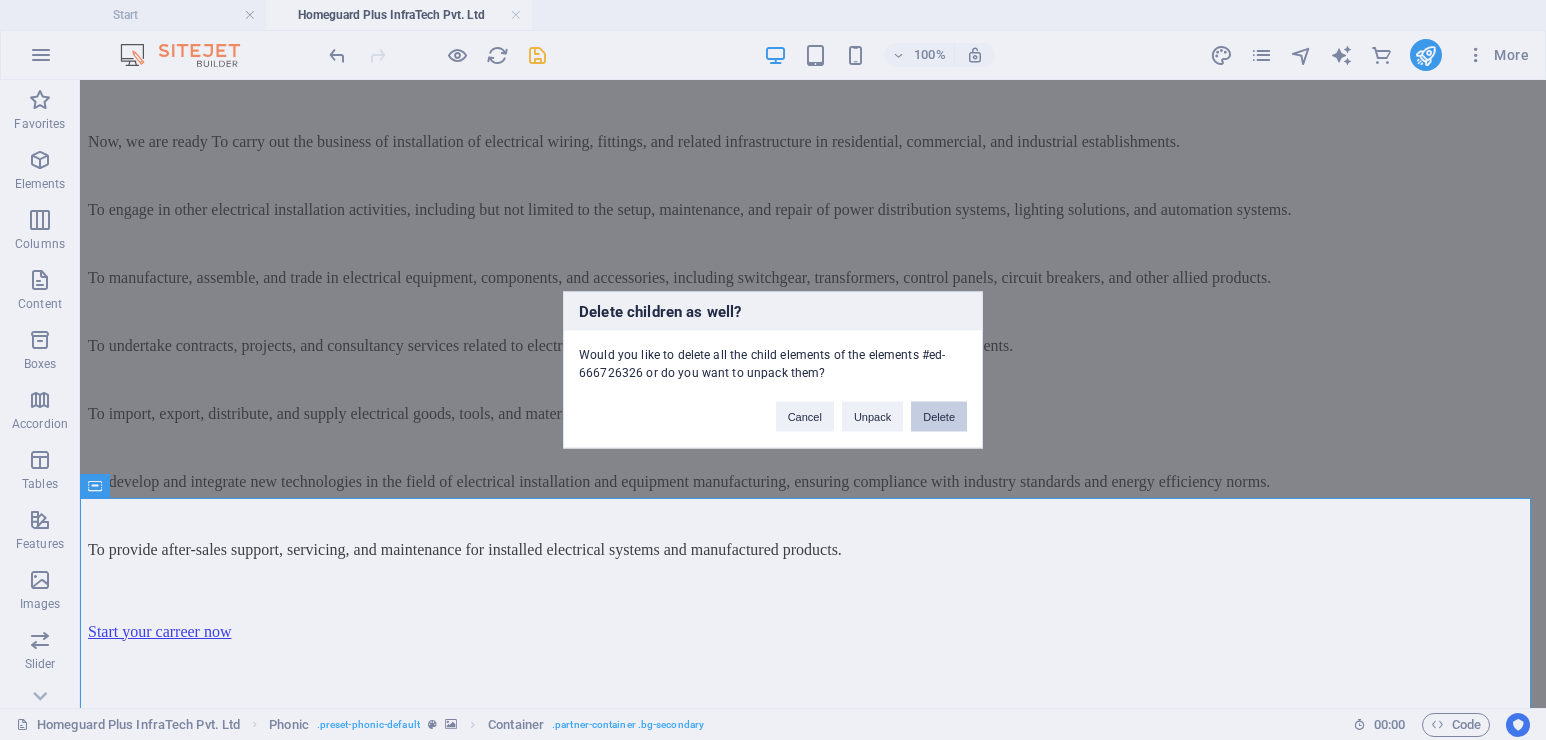 click on "Delete" at bounding box center [939, 417] 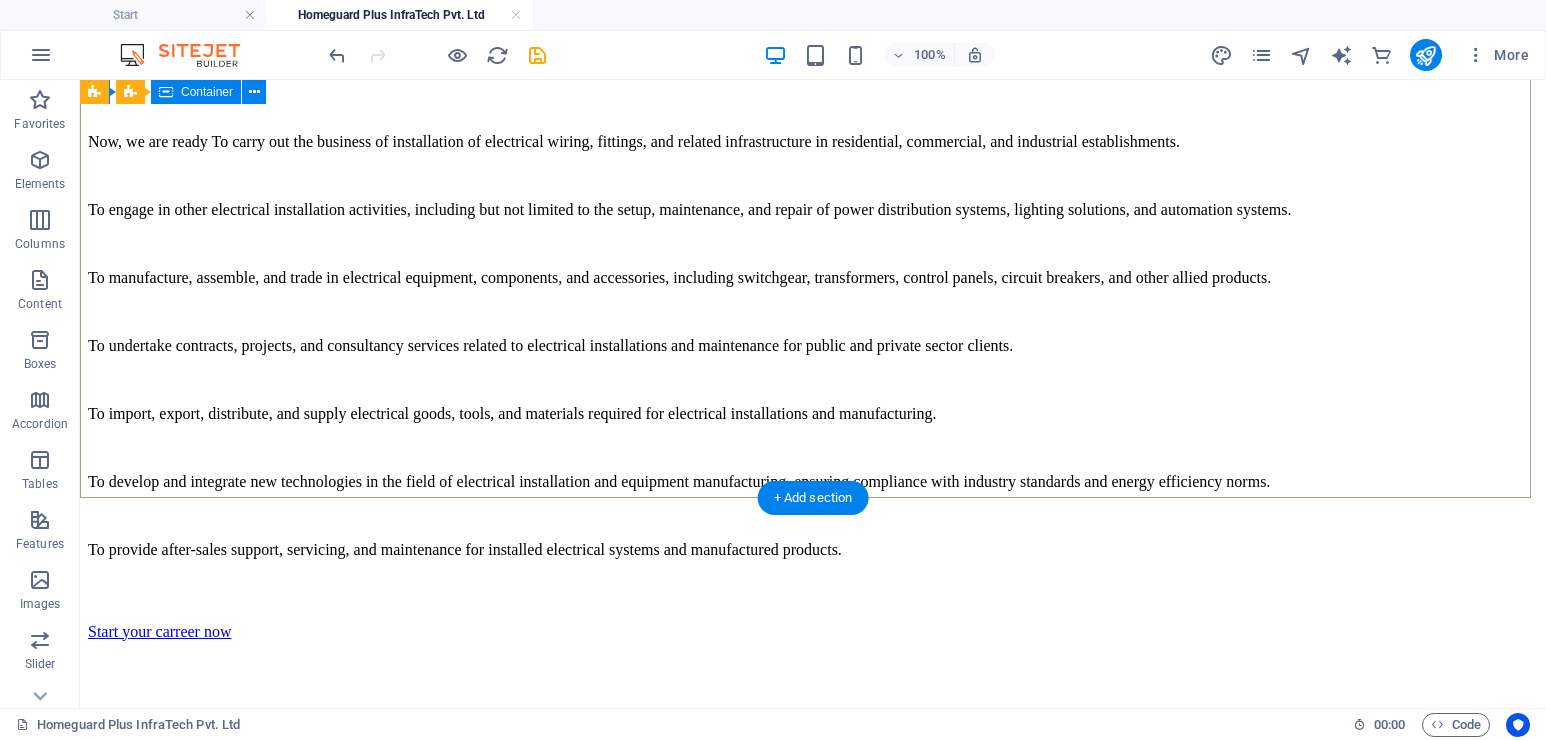 click on "HGP Sales Team. Our 50+ Sales store partners are in Delhi NCR. To register your shop with HGP INFRATECH sales team and grow your sales business contact to our sales team for better guidance and support. hgpsalessupport@bigbro.space Drop content here or Add elements Paste clipboard" at bounding box center (813, 15604) 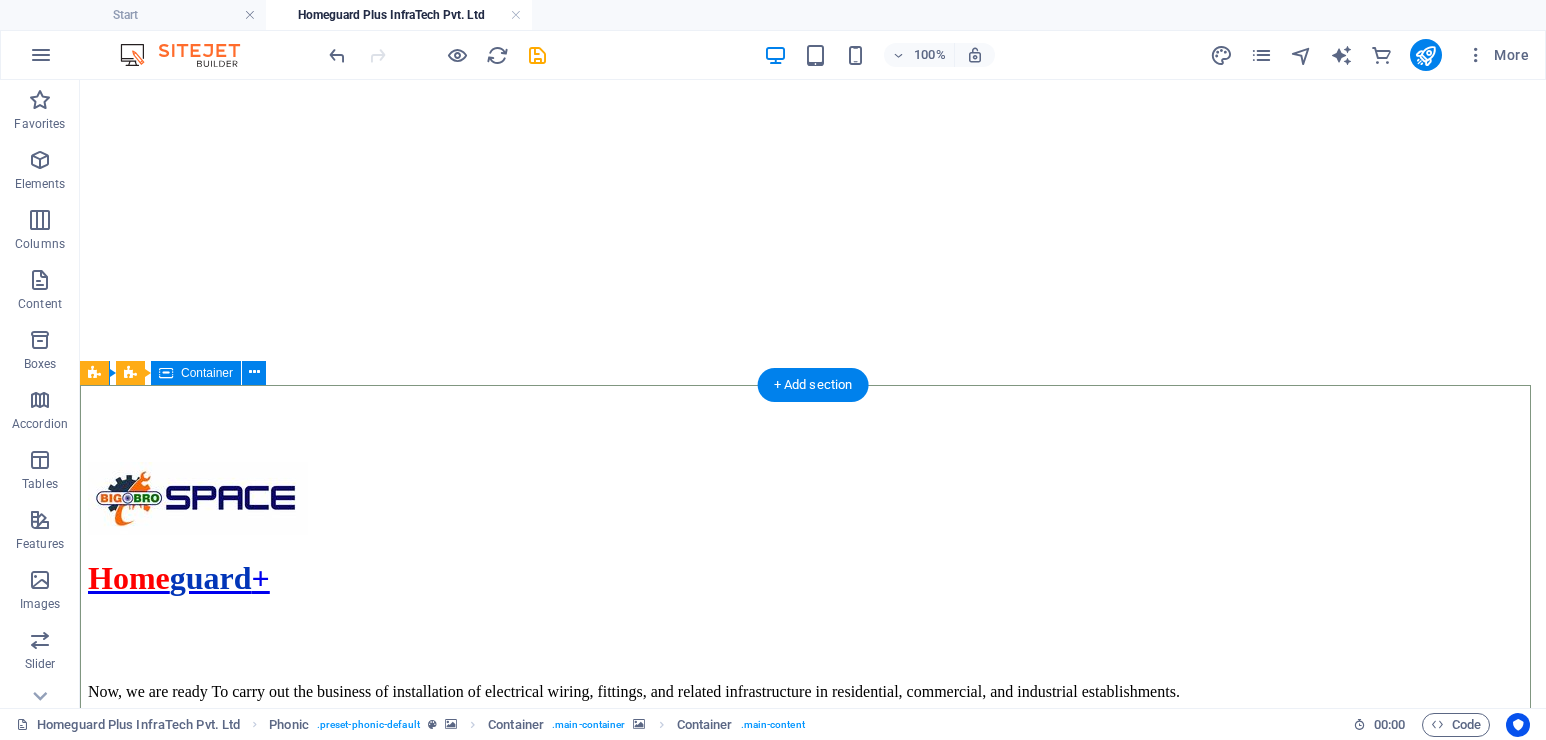 scroll, scrollTop: 3847, scrollLeft: 0, axis: vertical 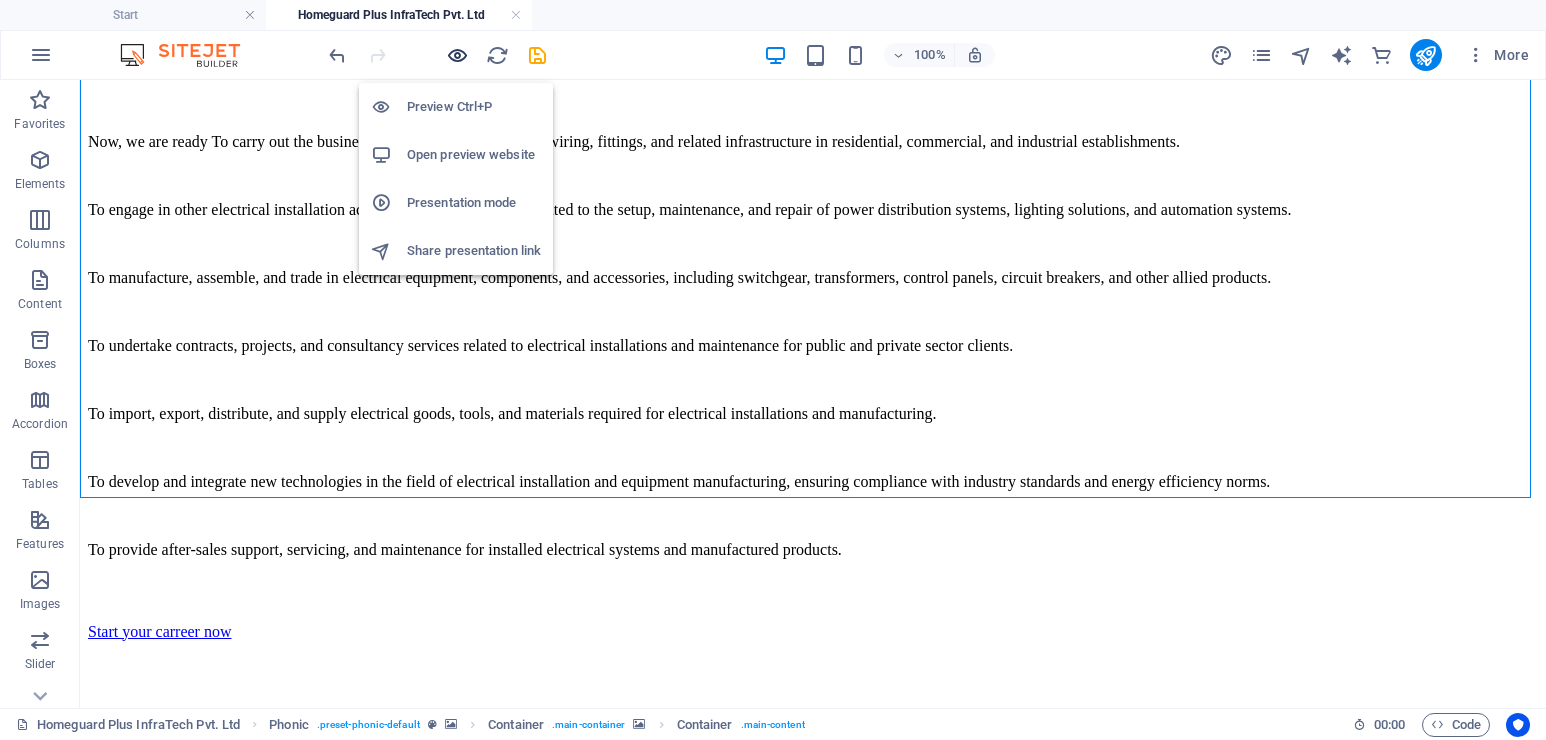 click at bounding box center (457, 55) 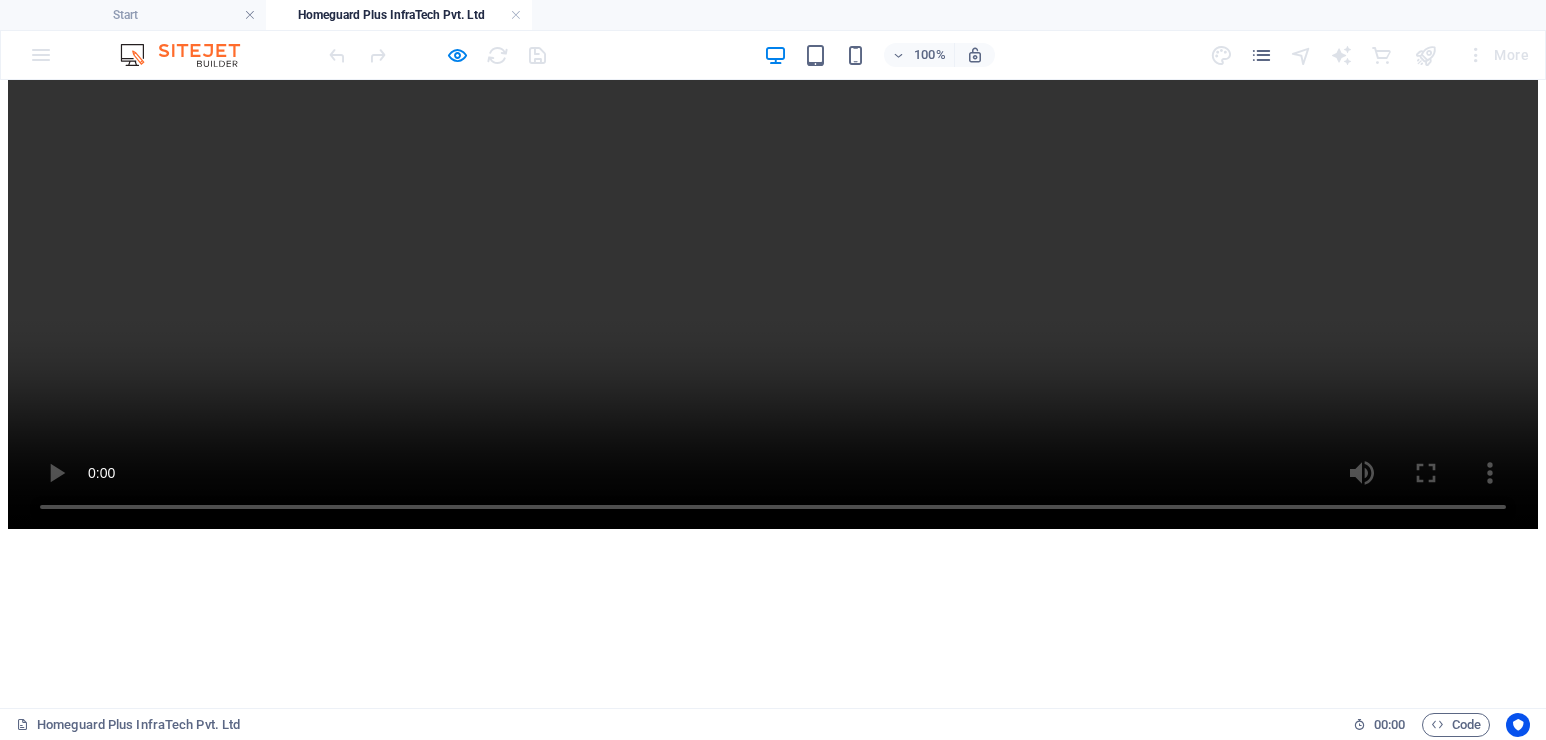 scroll, scrollTop: 3739, scrollLeft: 0, axis: vertical 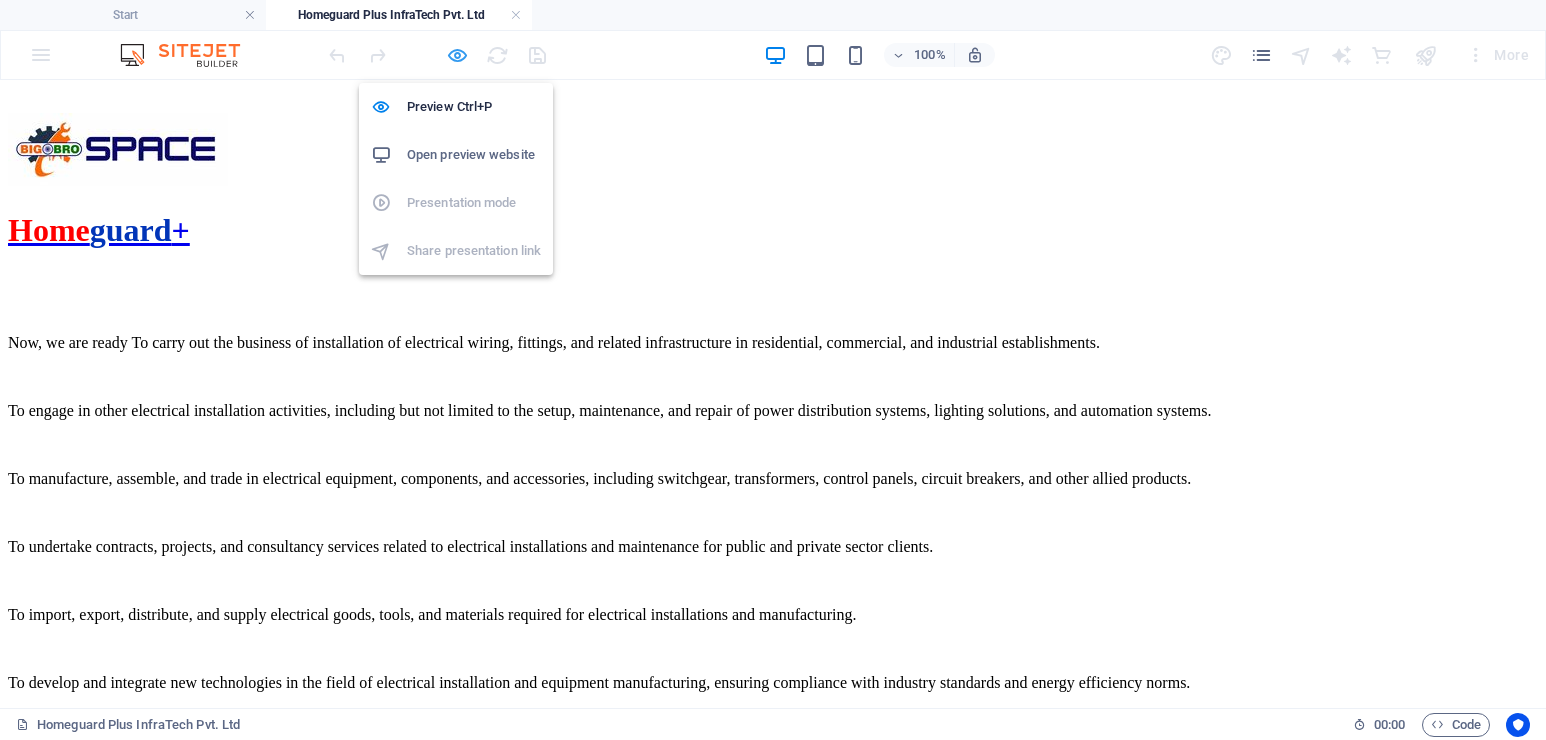 click at bounding box center [457, 55] 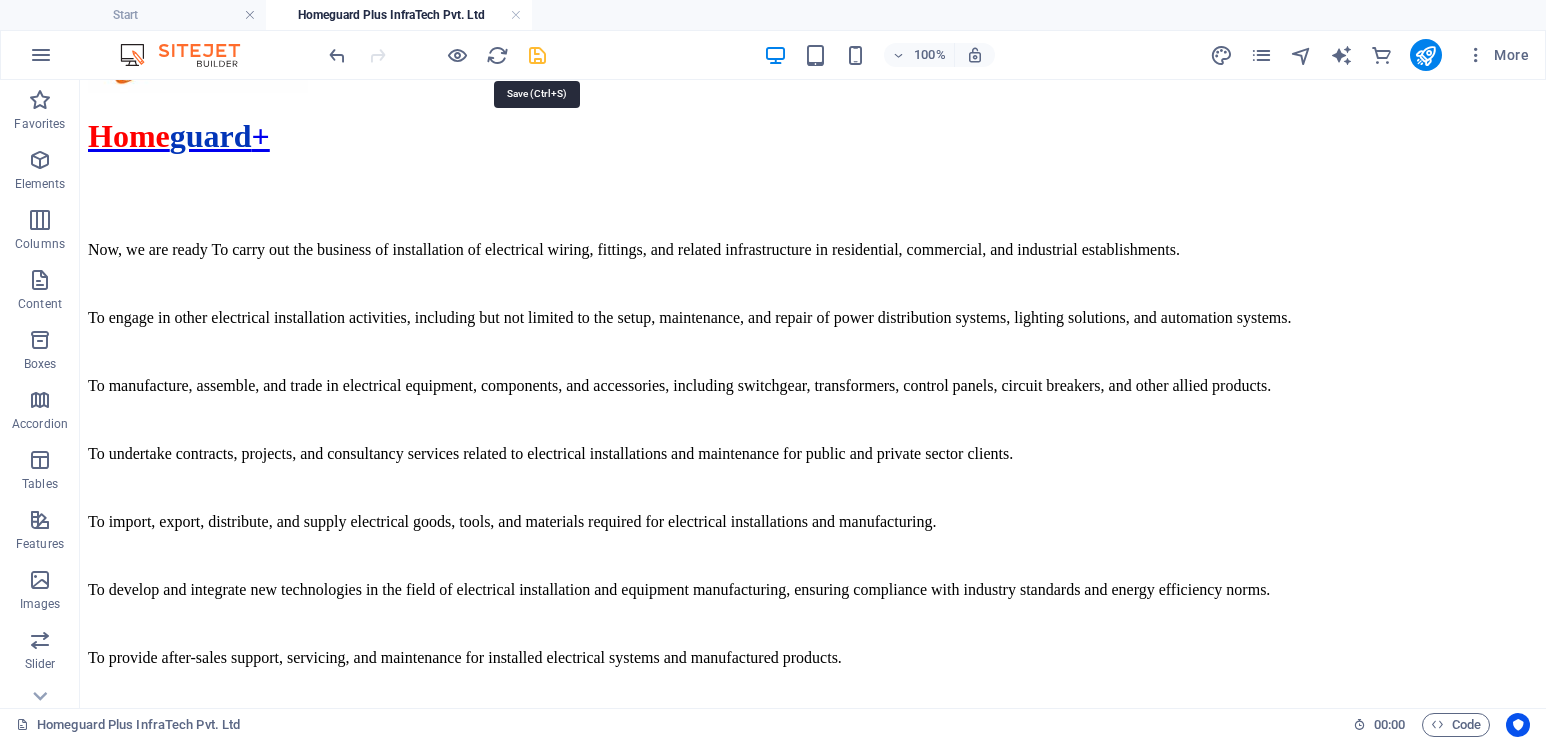 click at bounding box center [537, 55] 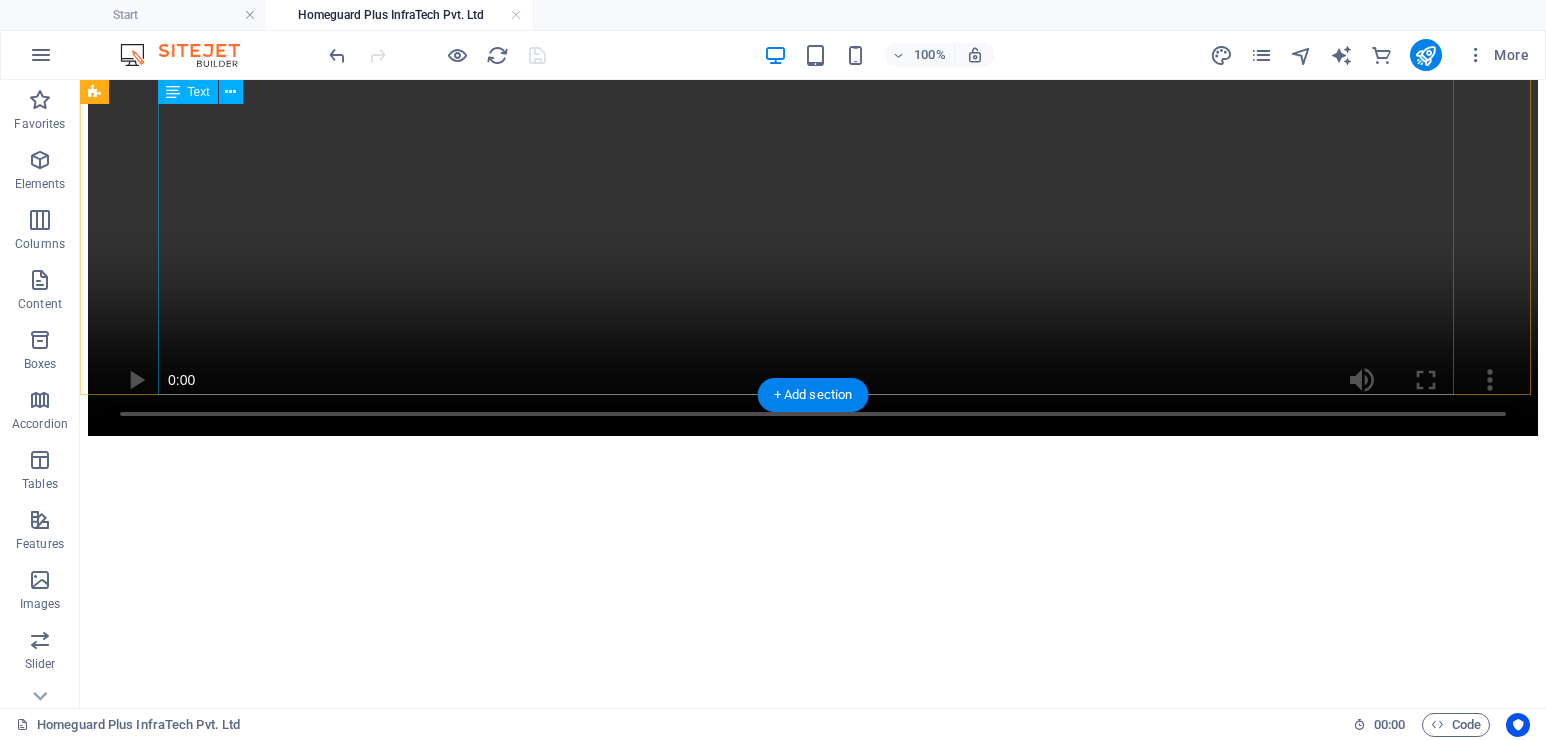 scroll, scrollTop: 1541, scrollLeft: 0, axis: vertical 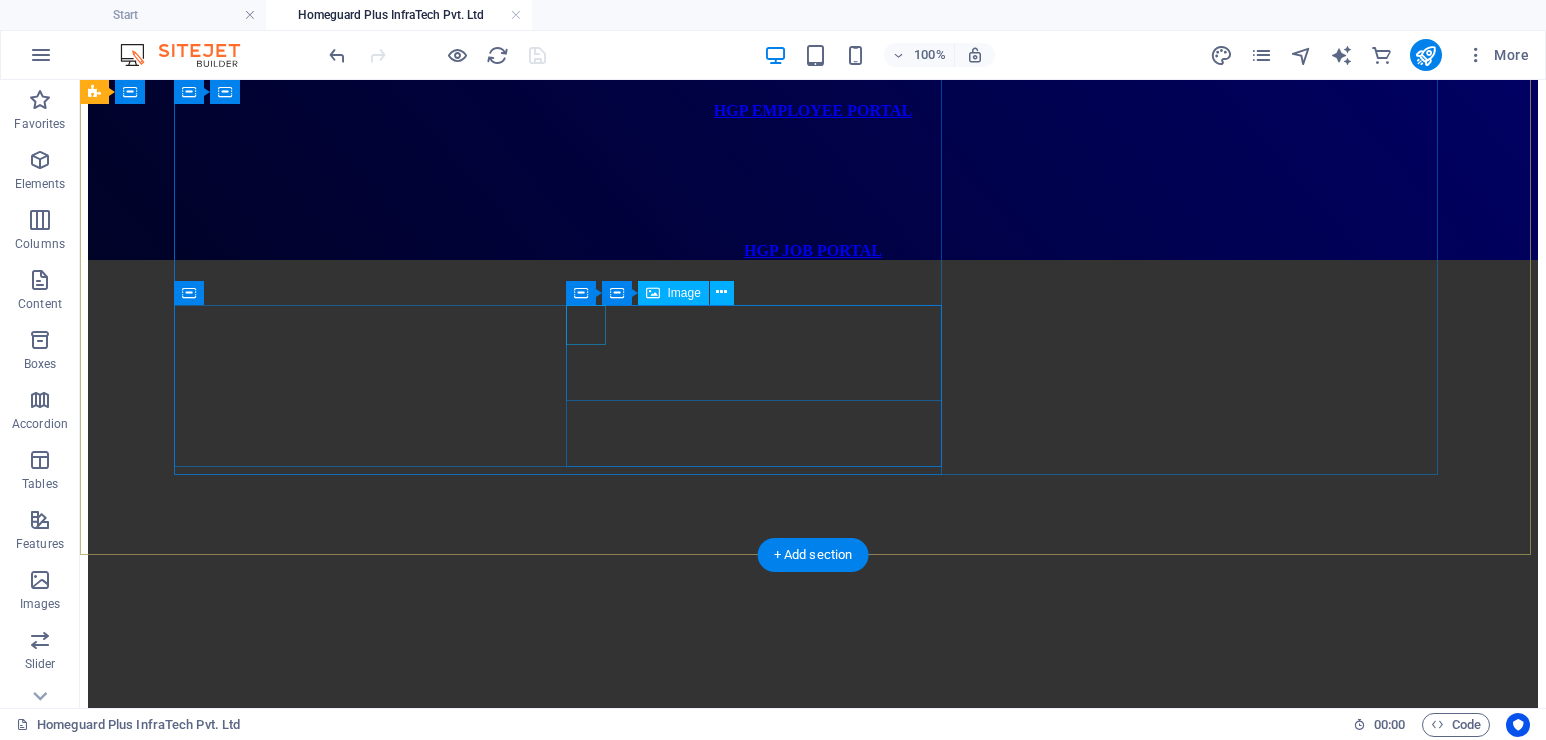 click at bounding box center (813, 3616) 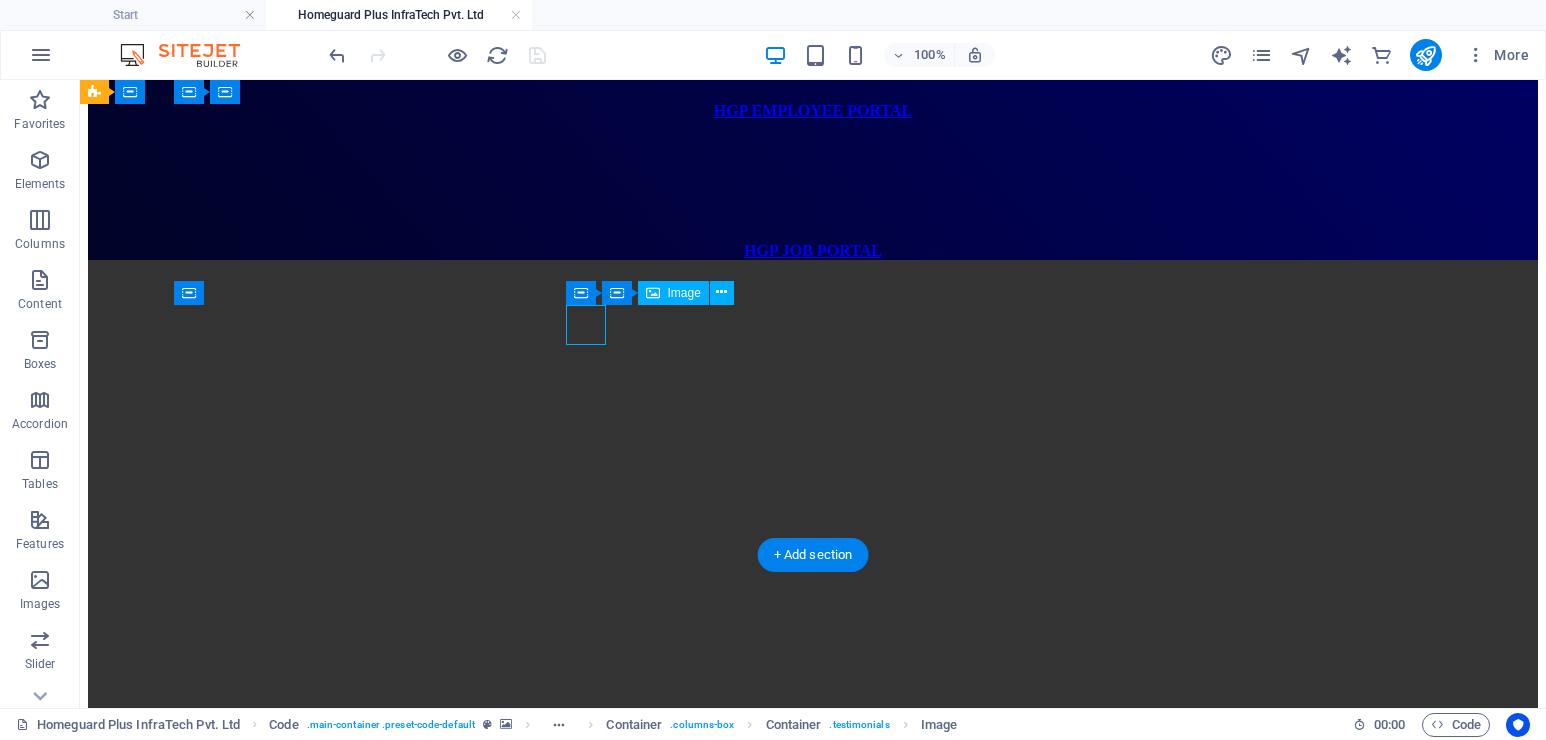 click at bounding box center [813, 3616] 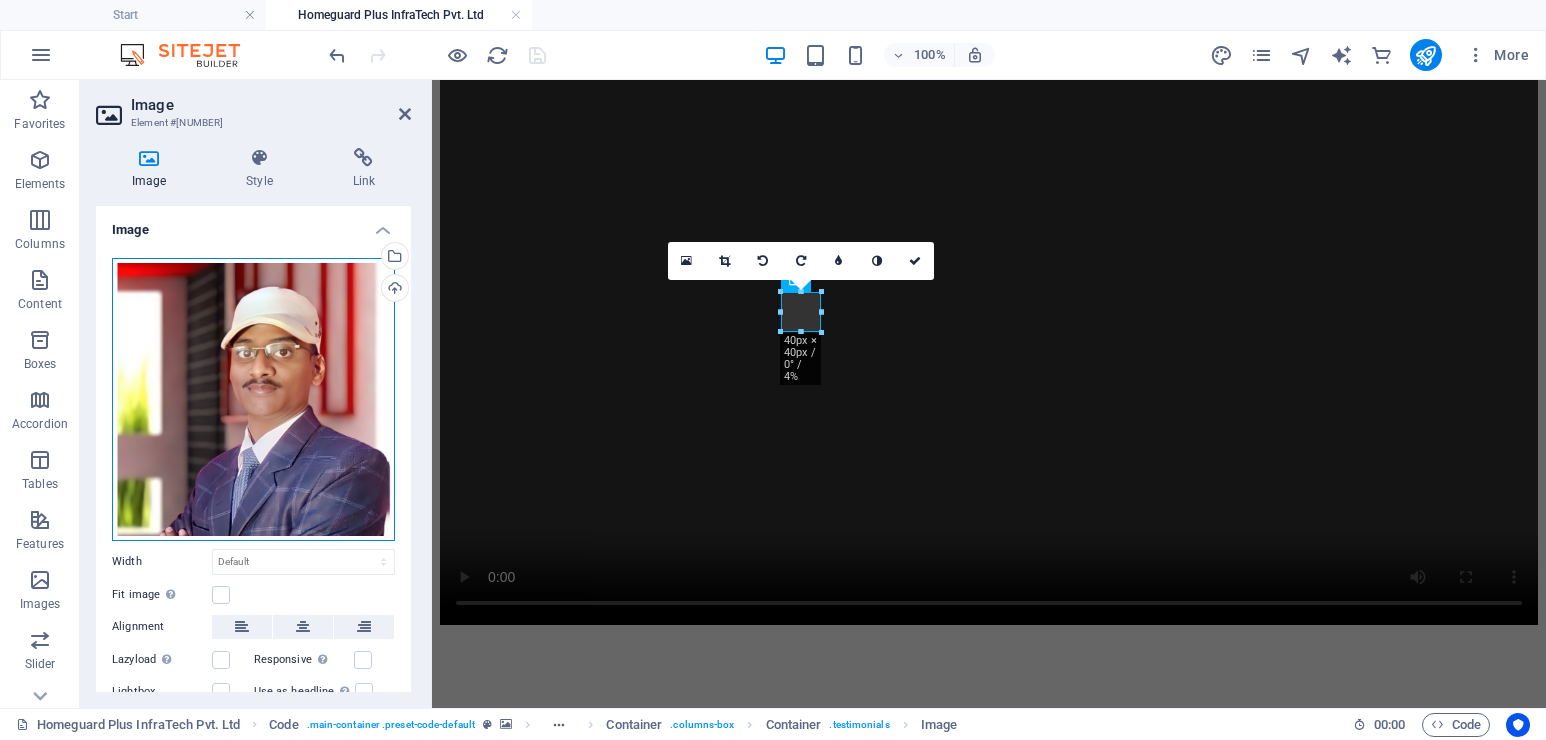 click on "Drag files here, click to choose files or select files from Files or our free stock photos & videos" at bounding box center (253, 399) 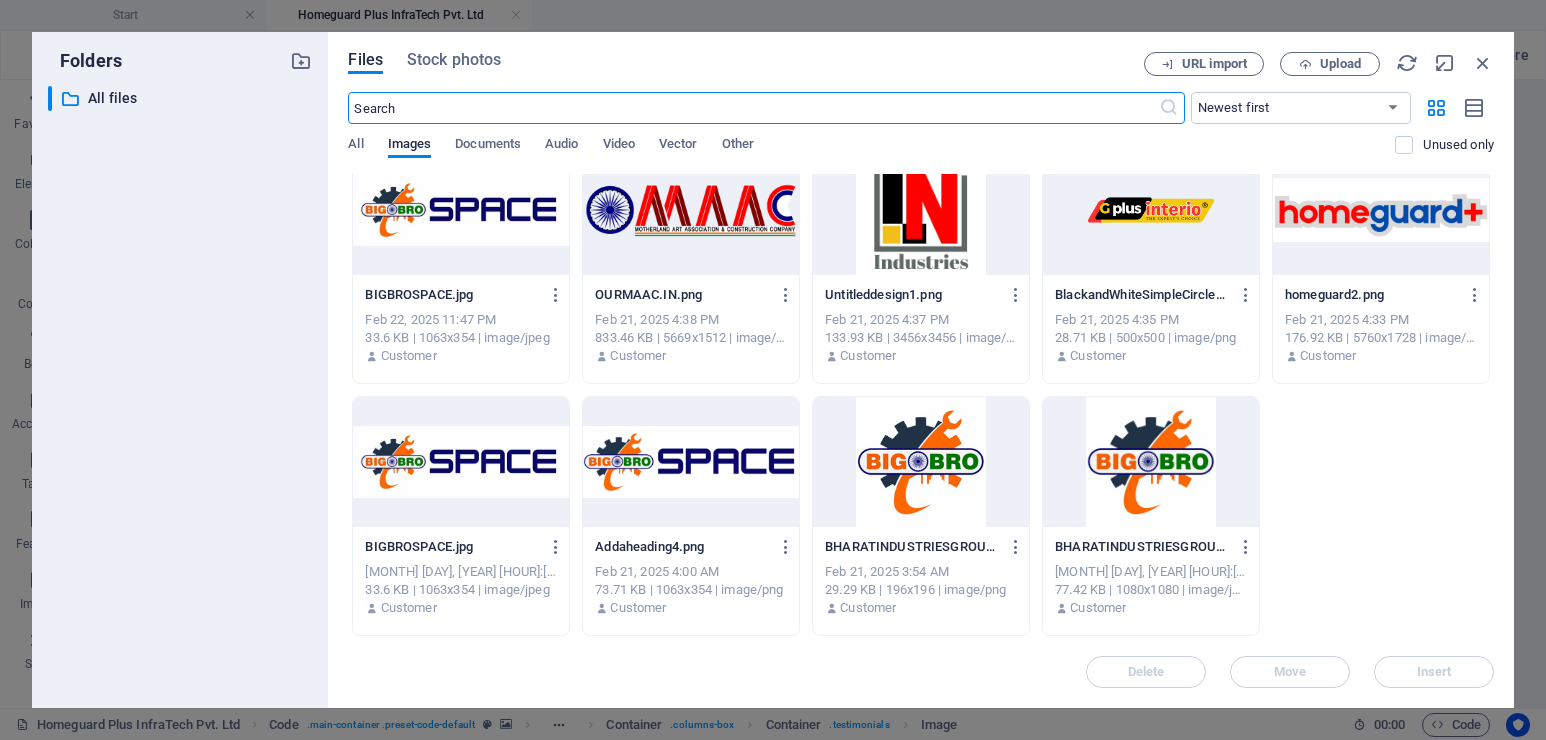 scroll, scrollTop: 1742, scrollLeft: 0, axis: vertical 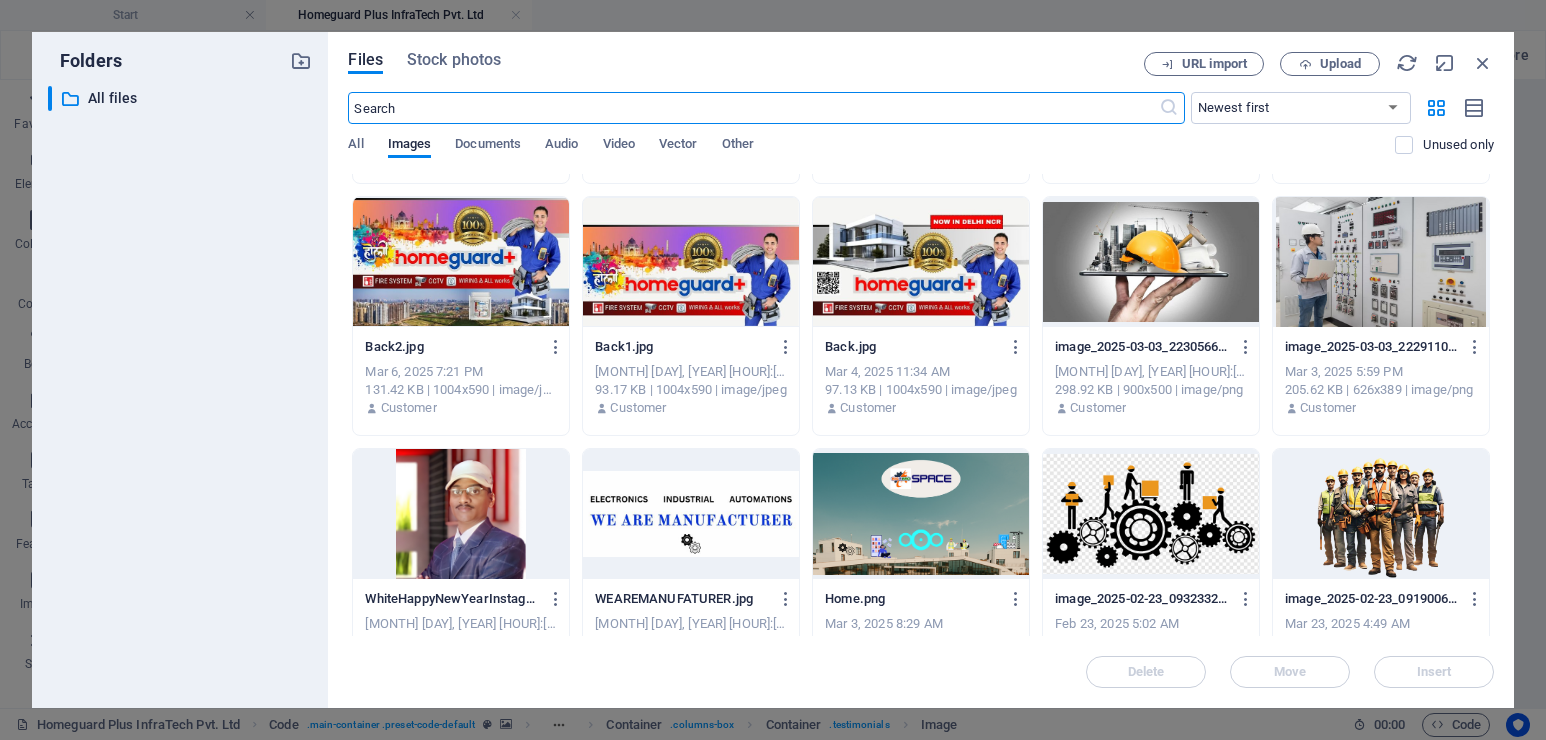 click at bounding box center [1381, 262] 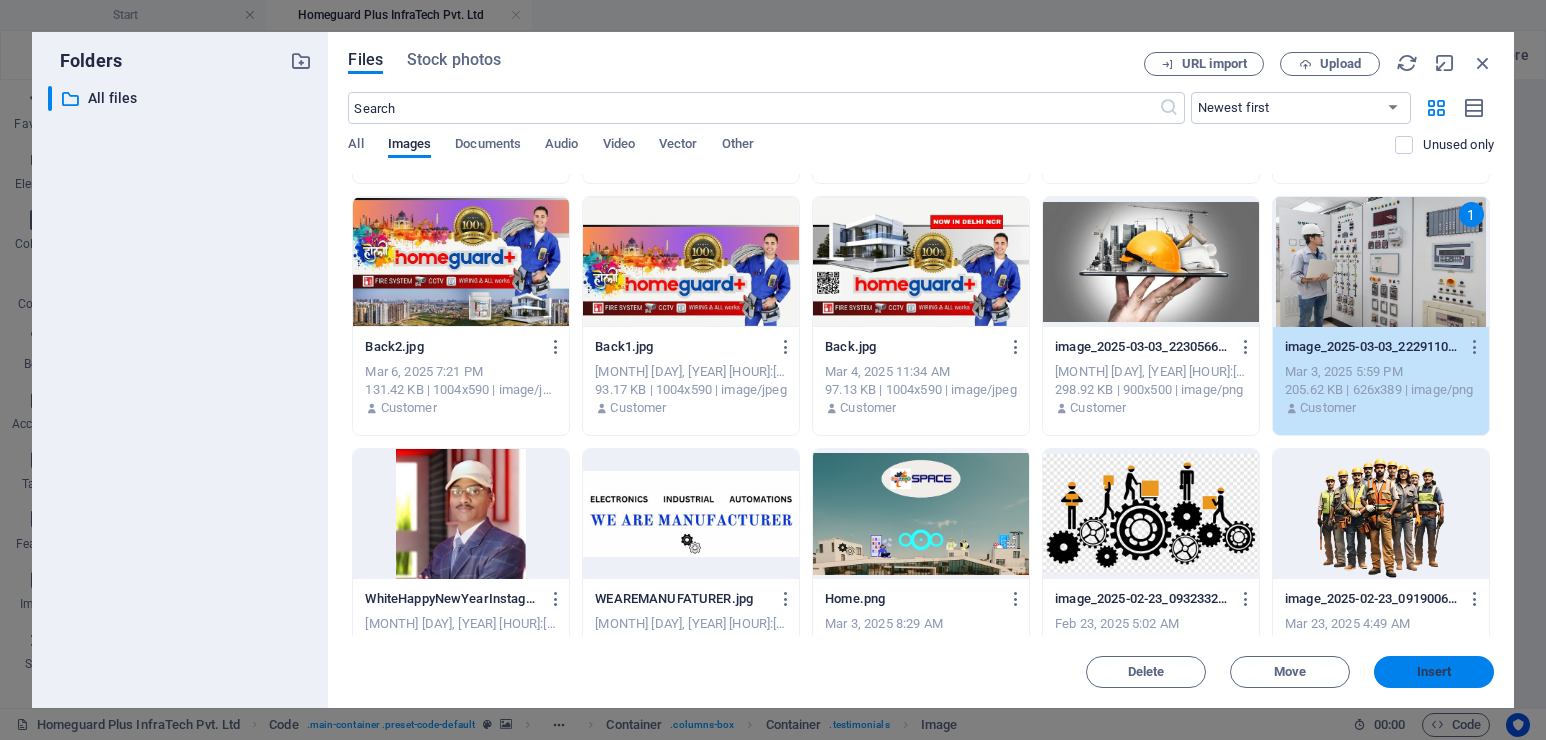 click on "Insert" at bounding box center [1434, 672] 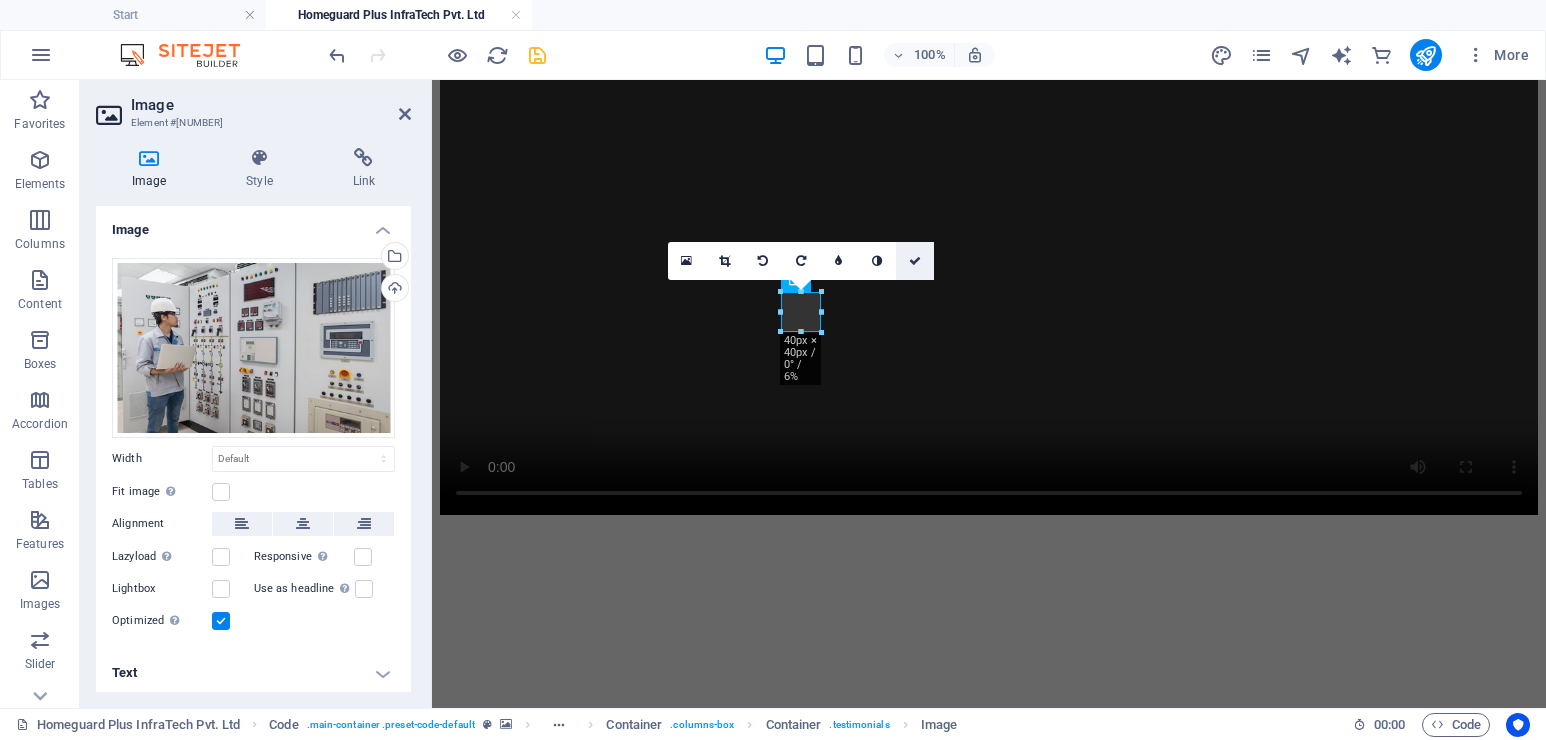 click at bounding box center [915, 261] 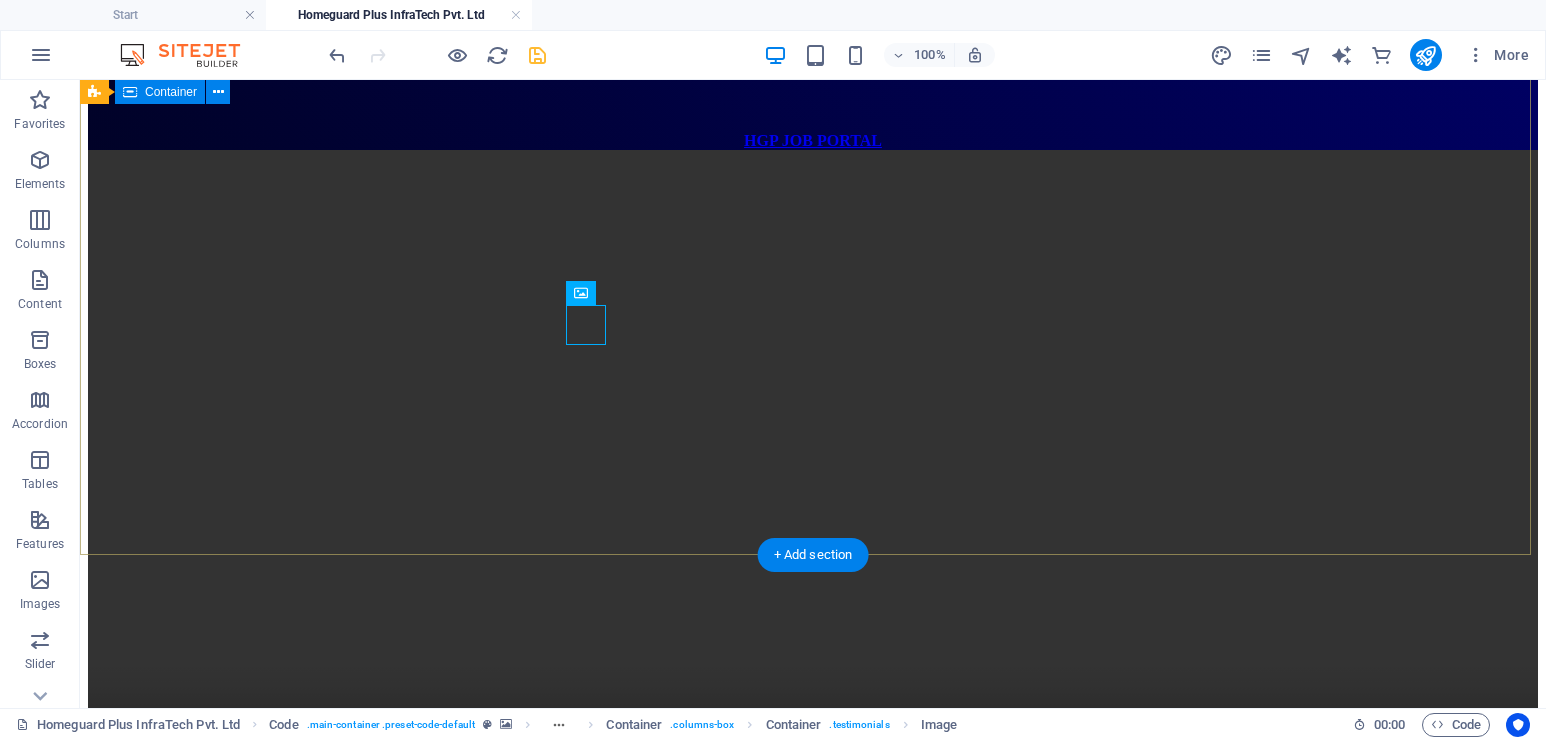 click on "Home guard + Now, we are ready To carry out the business of installation of electrical wiring, fittings, and related infrastructure in residential, commercial, and industrial establishments. To engage in other electrical installation activities, including but not limited to the setup, maintenance, and repair of power distribution systems, lighting solutions, and automation systems. To manufacture, assemble, and trade in electrical equipment, components, and accessories, including switchgear, transformers, control panels, circuit breakers, and other allied products. To undertake contracts, projects, and consultancy services related to electrical installations and maintenance for public and private sector clients. To import, export, distribute, and supply electrical goods, tools, and materials required for electrical installations and manufacturing. To provide after-sales support, servicing, and maintenance for installed electrical systems and manufactured products. Start your carreer now 12 +" at bounding box center (813, 2891) 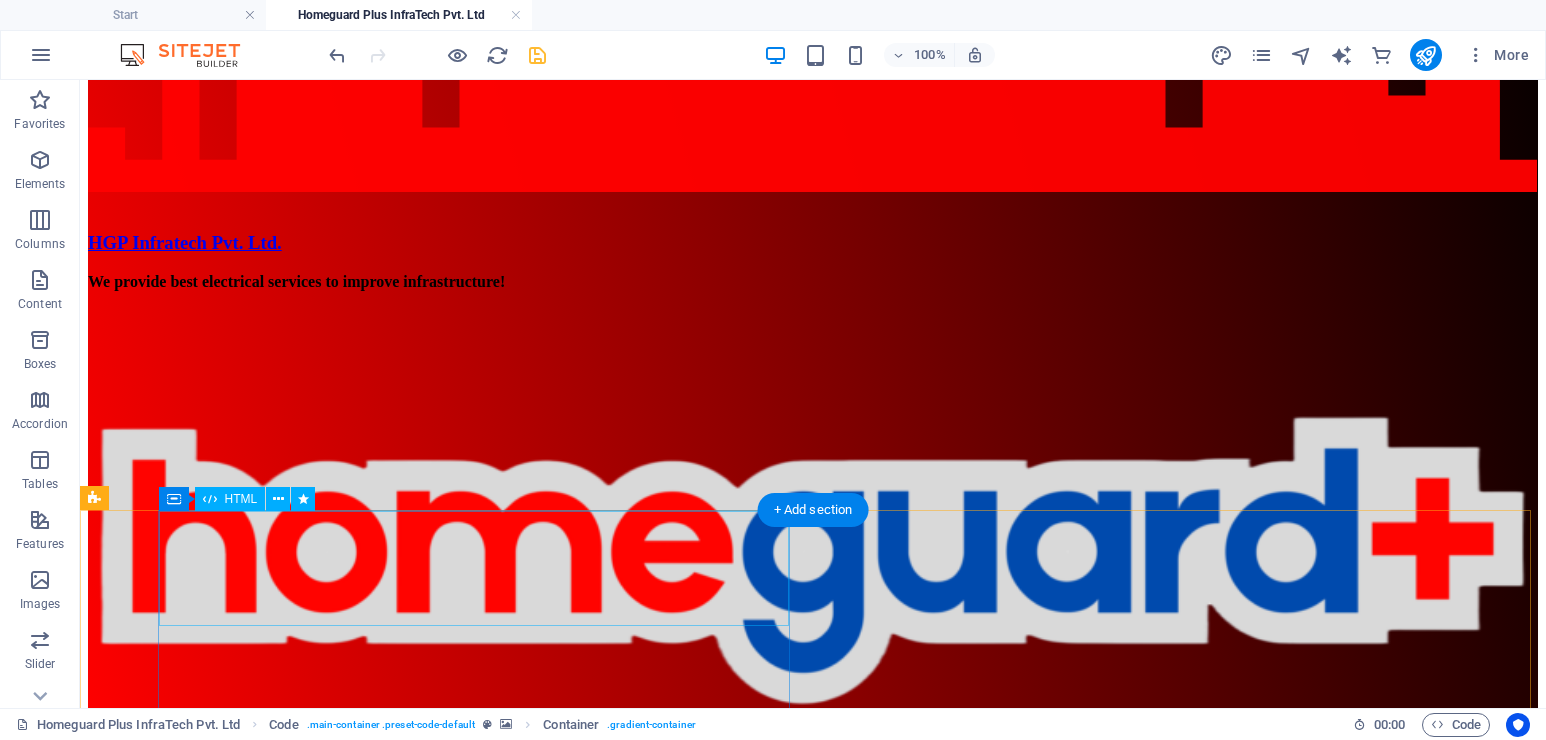 scroll, scrollTop: 0, scrollLeft: 0, axis: both 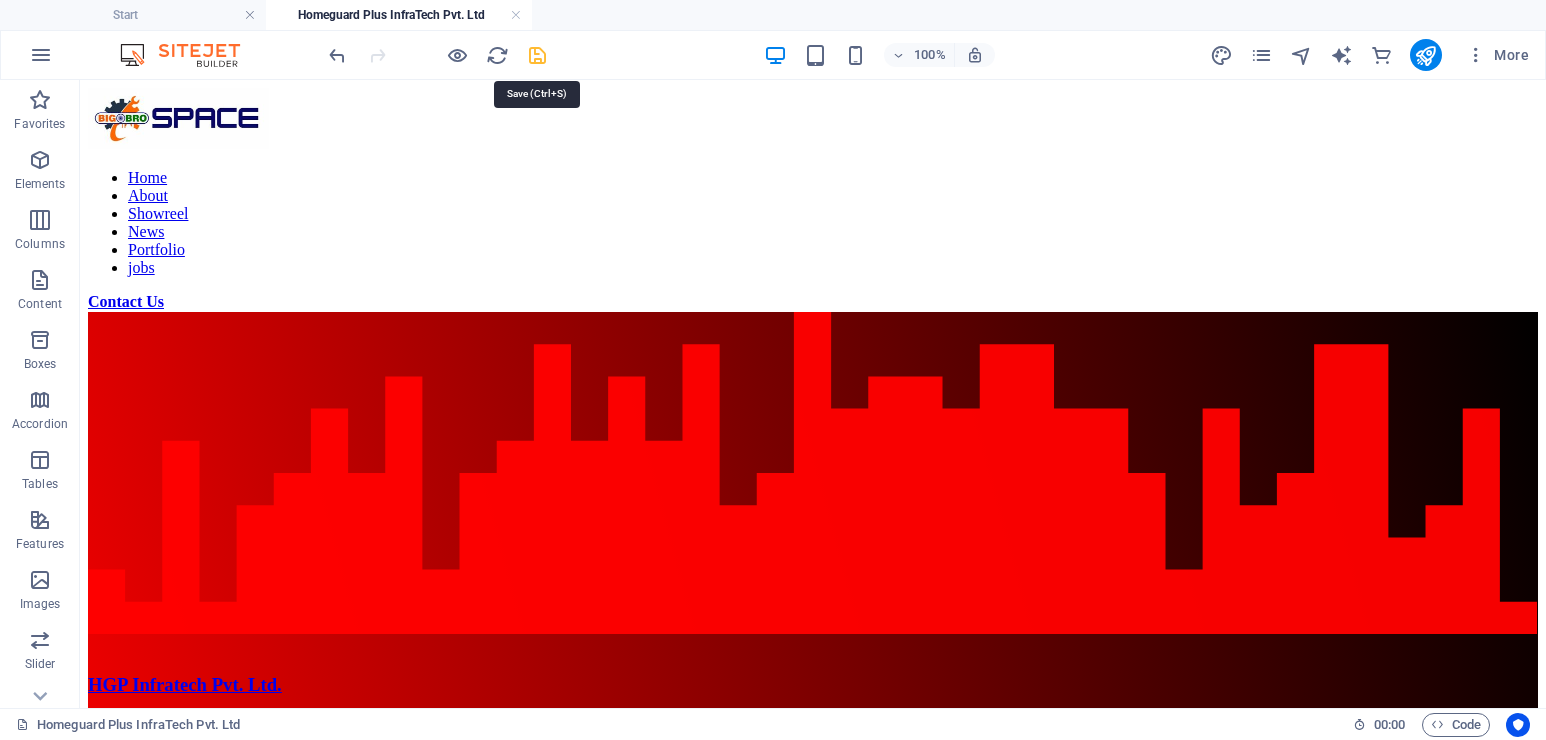 click at bounding box center [537, 55] 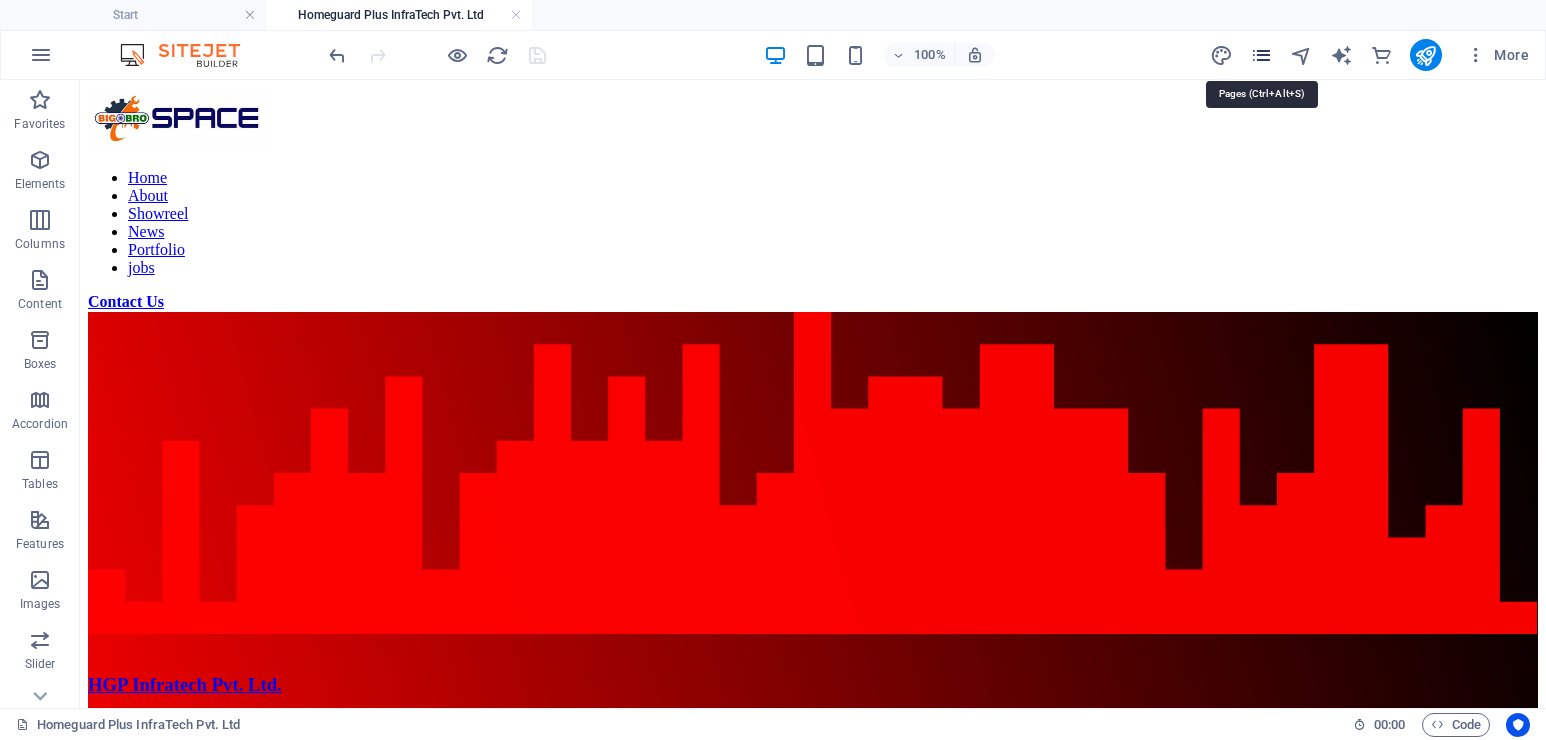 click at bounding box center (1261, 55) 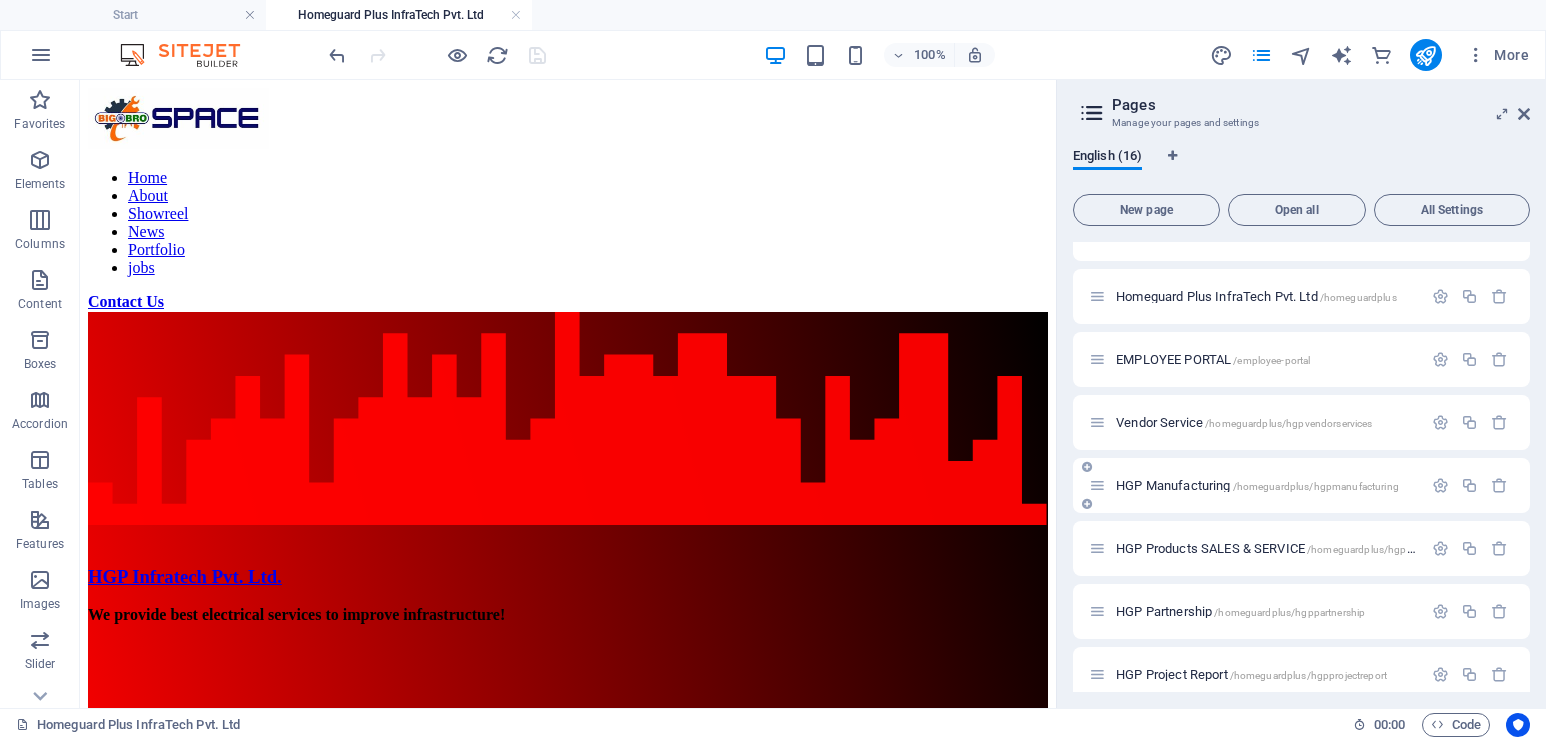 scroll, scrollTop: 0, scrollLeft: 0, axis: both 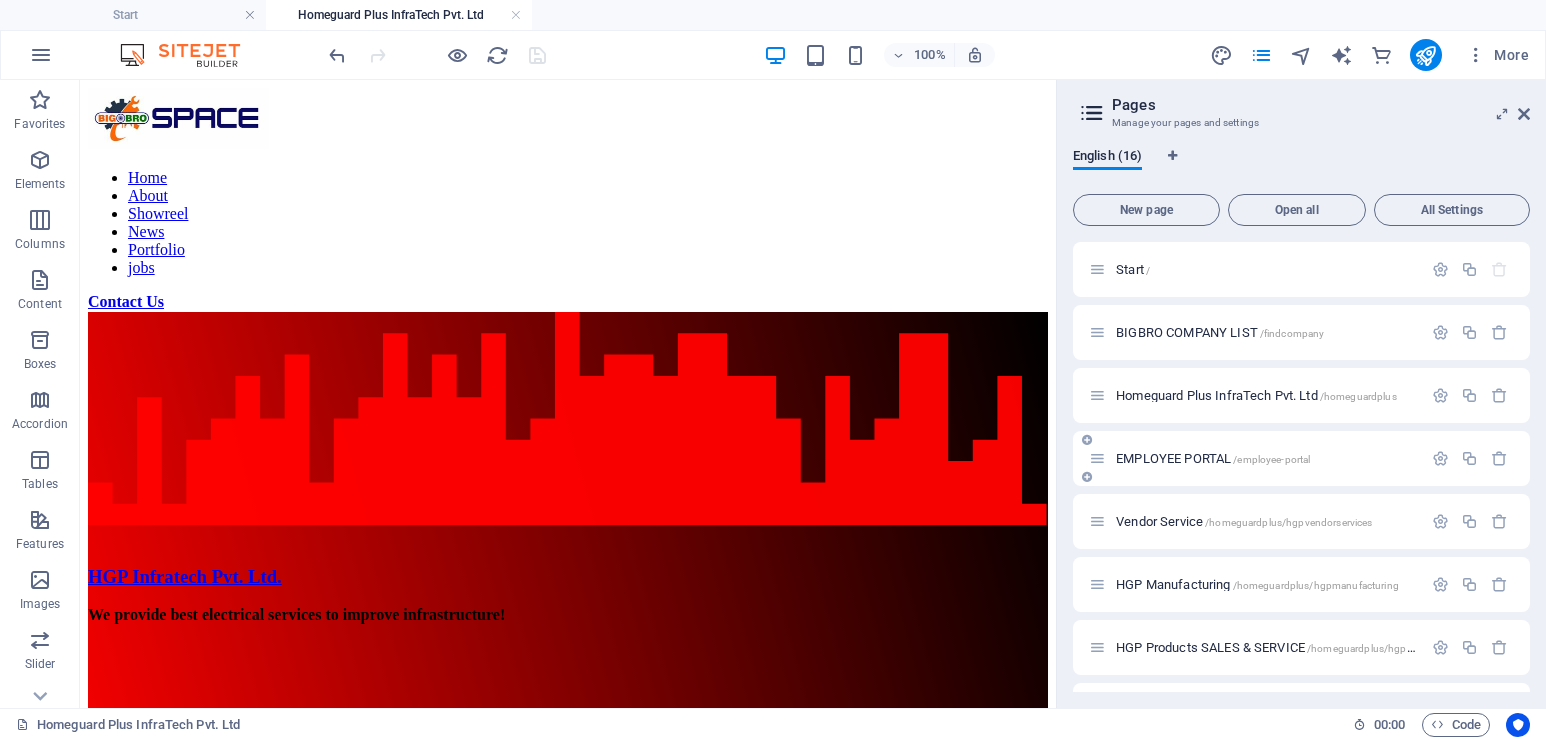 click on "EMPLOYEE PORTAL /employee-portal" at bounding box center (1213, 458) 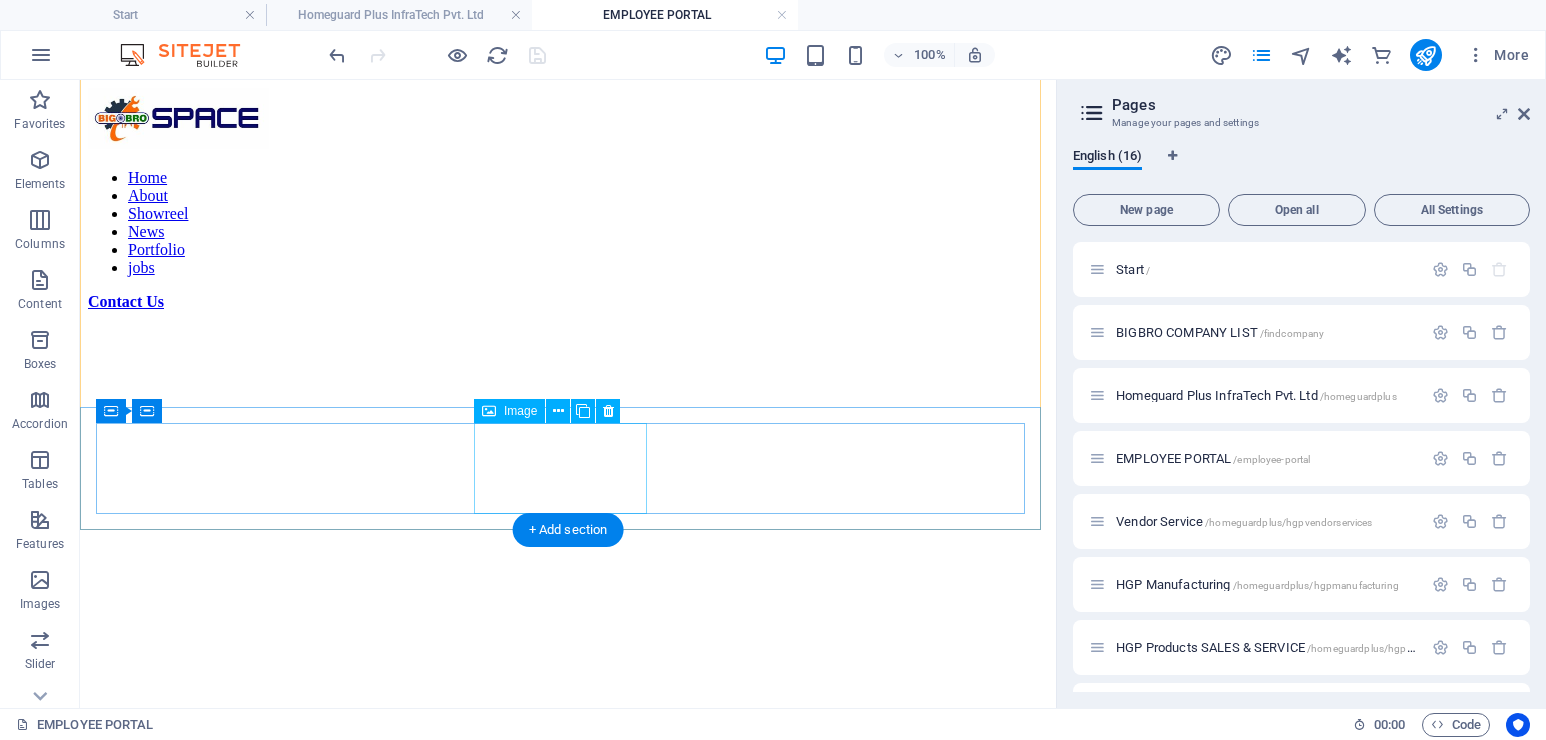 scroll, scrollTop: 550, scrollLeft: 0, axis: vertical 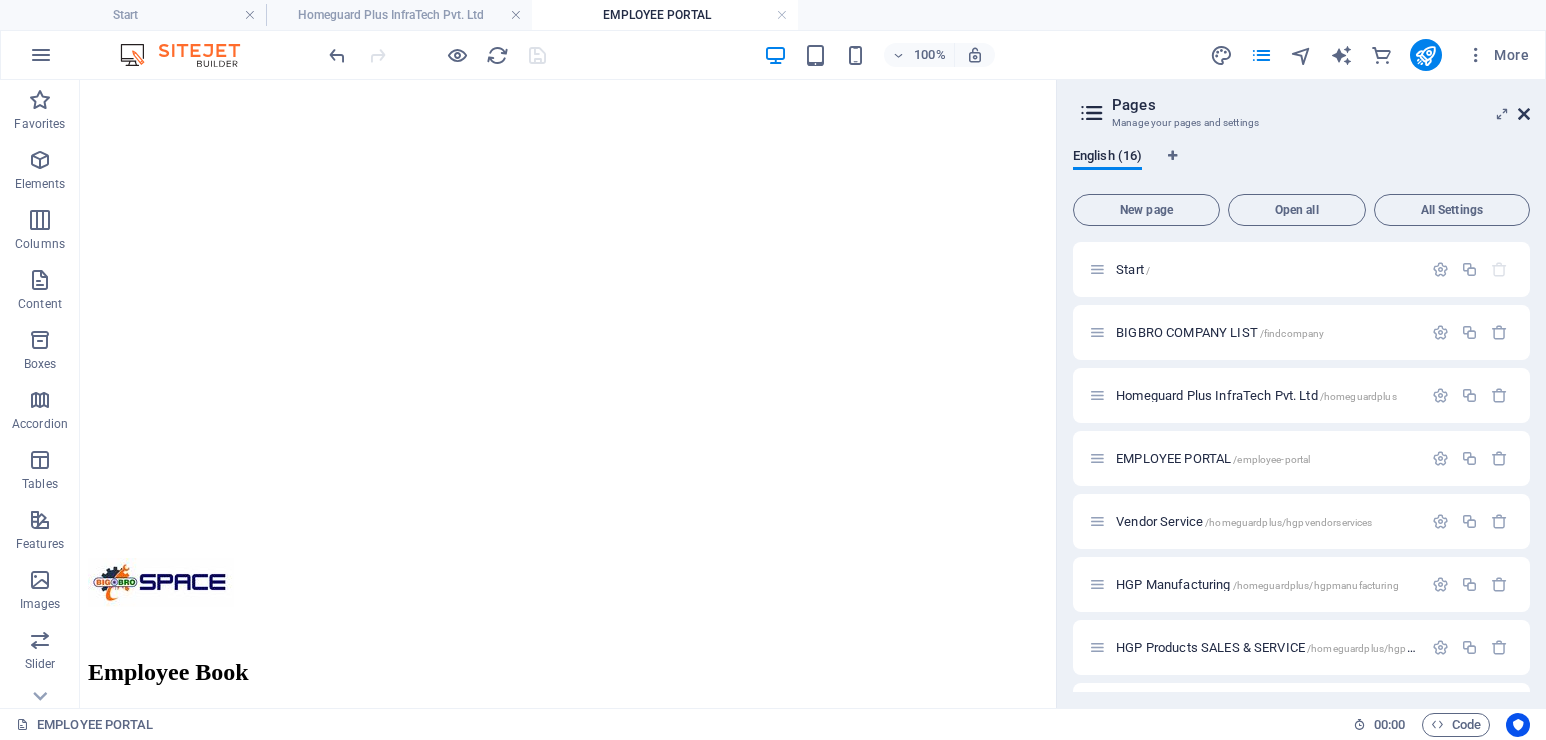 click at bounding box center [1524, 114] 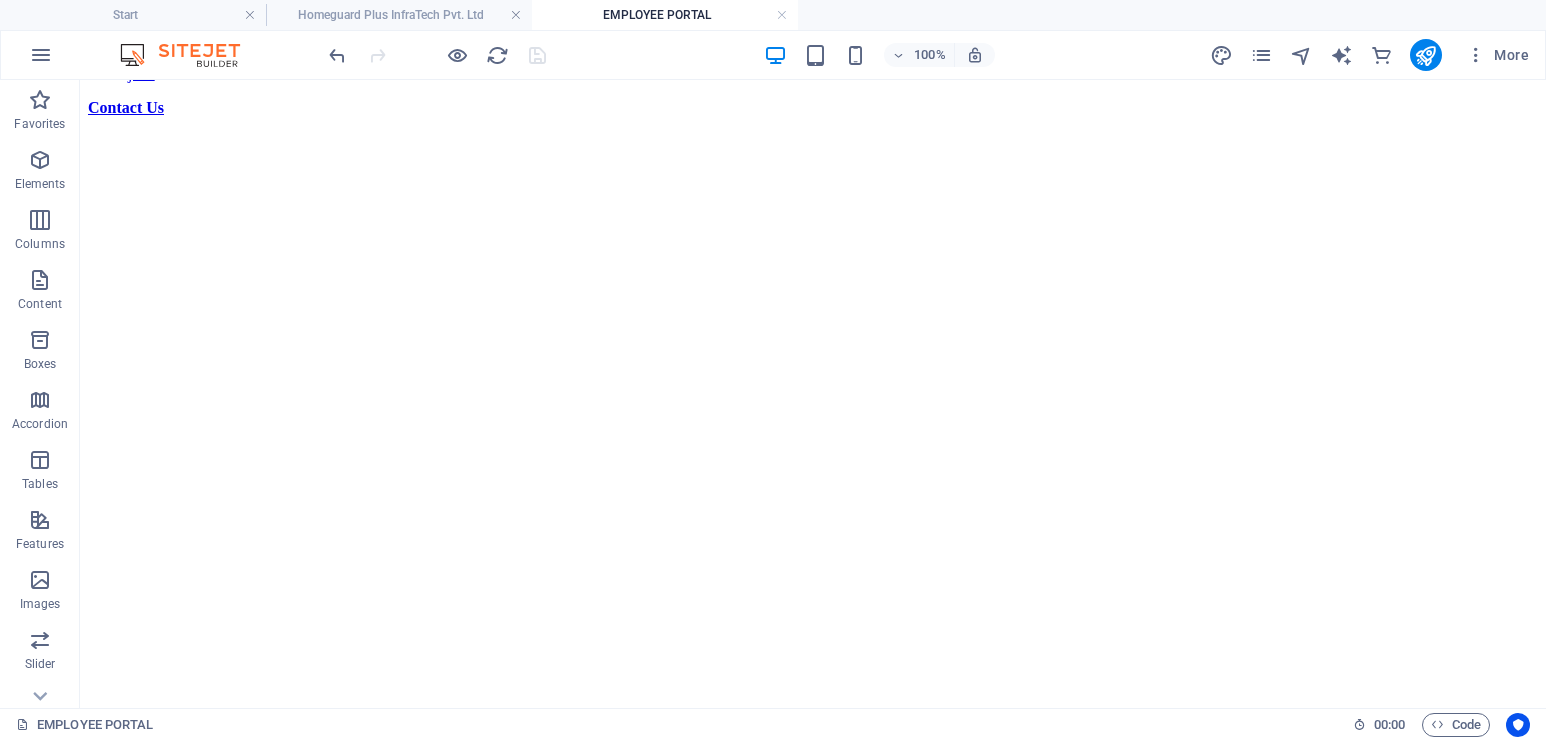 scroll, scrollTop: 108, scrollLeft: 0, axis: vertical 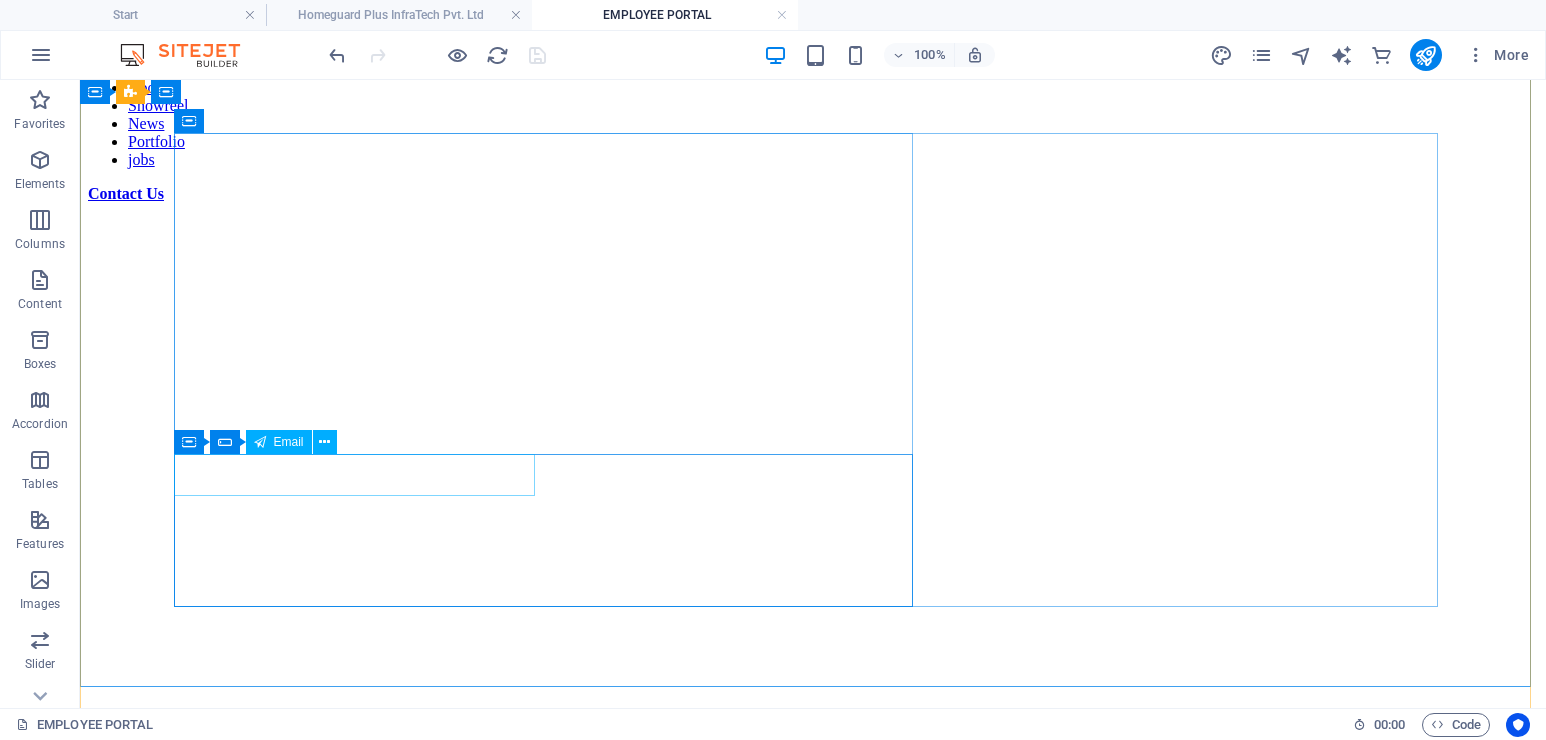 click at bounding box center [813, 1163] 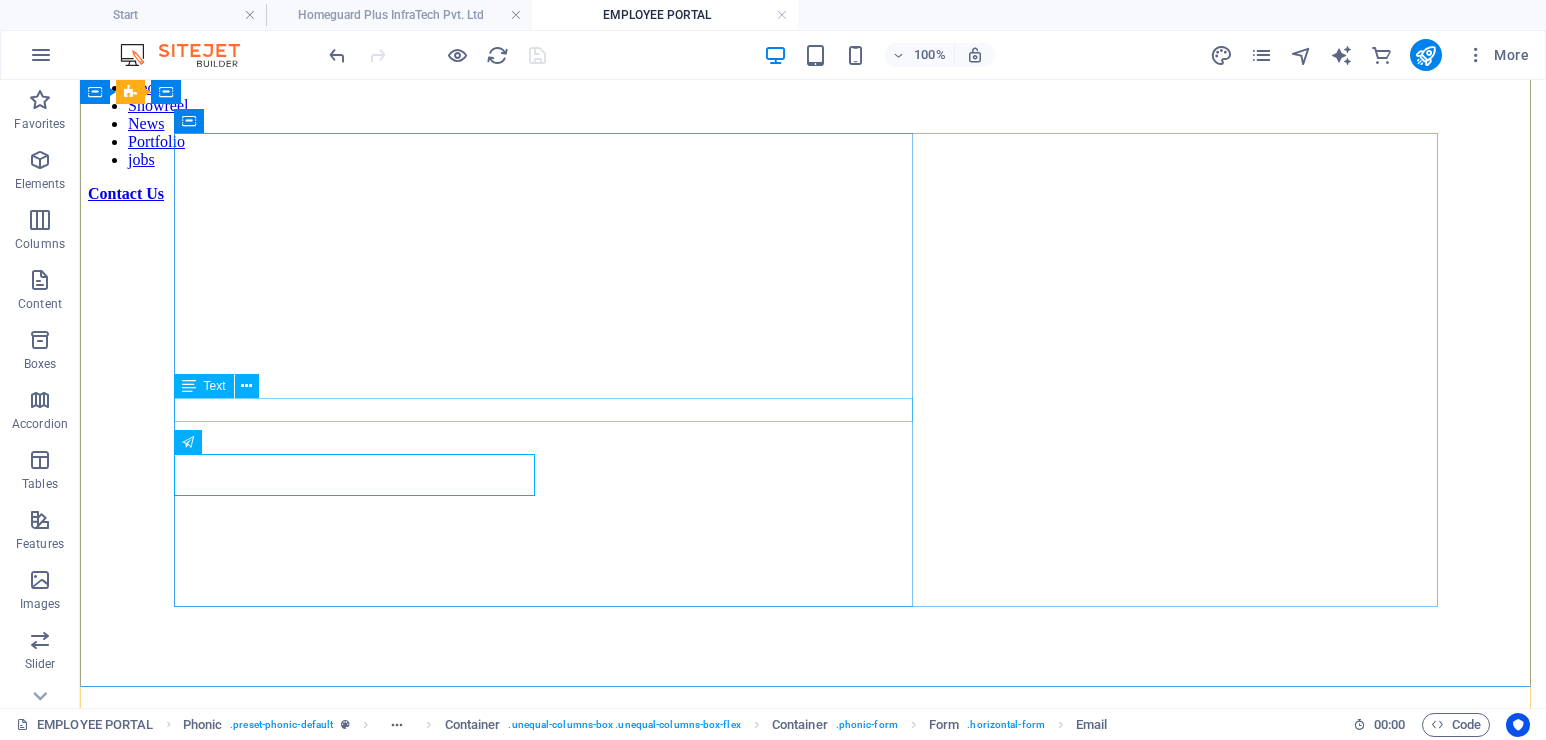 click on "ALL UPDATES WILL BE SHOWN FROM APRIL 2025." at bounding box center [813, 1096] 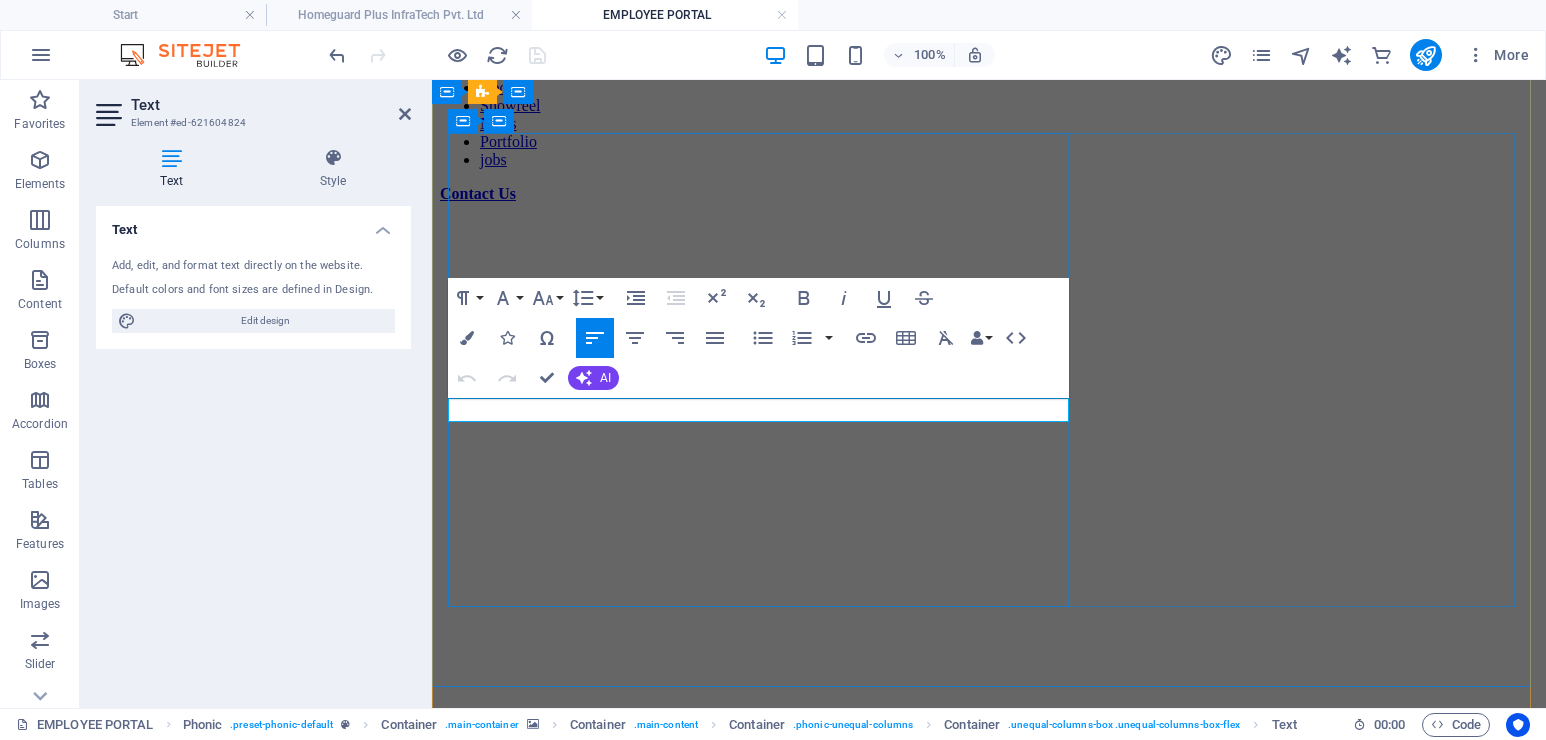click on "ALL UPDATES WILL BE SHOWN FROM APRIL 2025." at bounding box center [989, 1096] 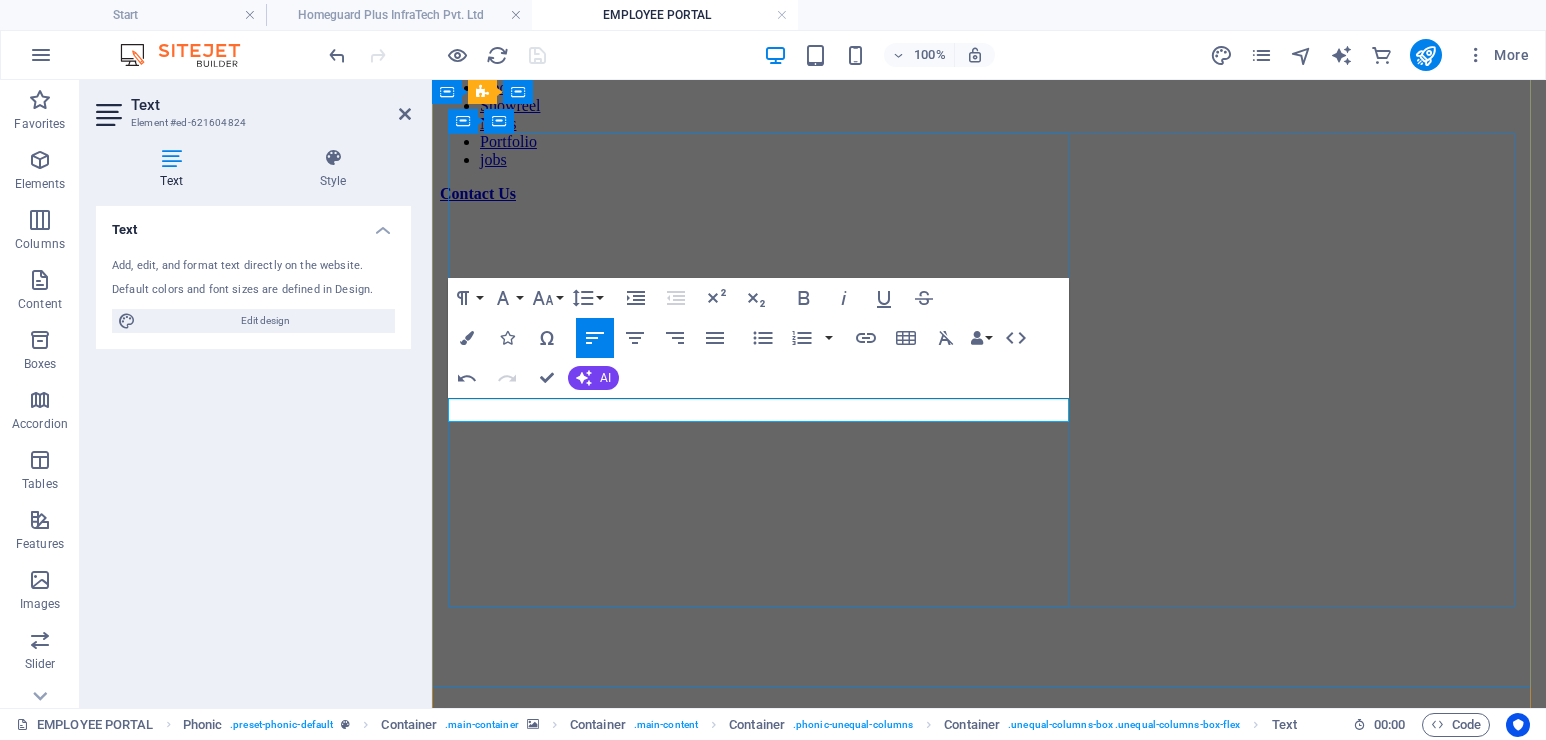 type 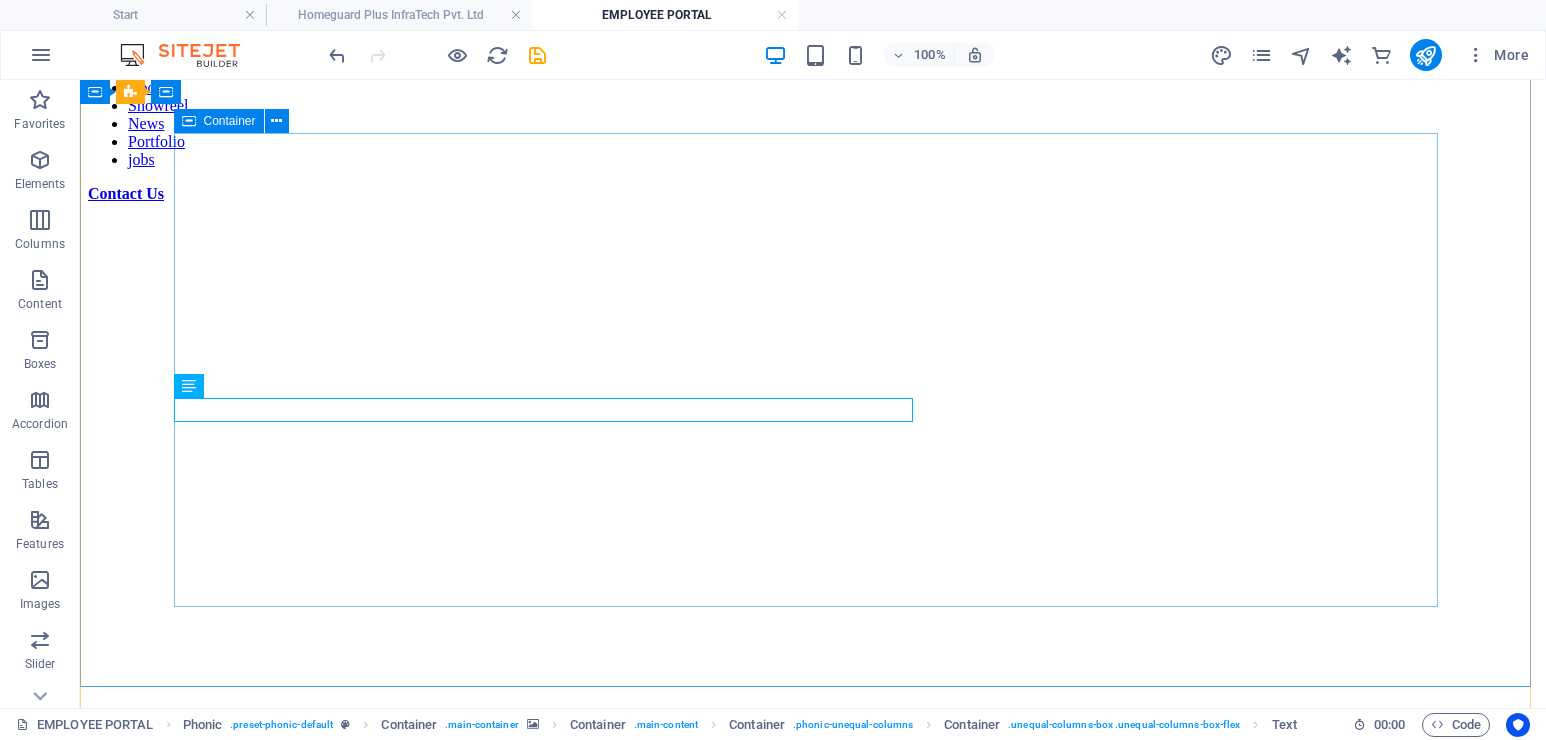 click on "Employee Book Sign up now and get ID card / Salary slip ALL UPDATES ARE HERE! Sign up Unreadable? Load new" at bounding box center [813, 1058] 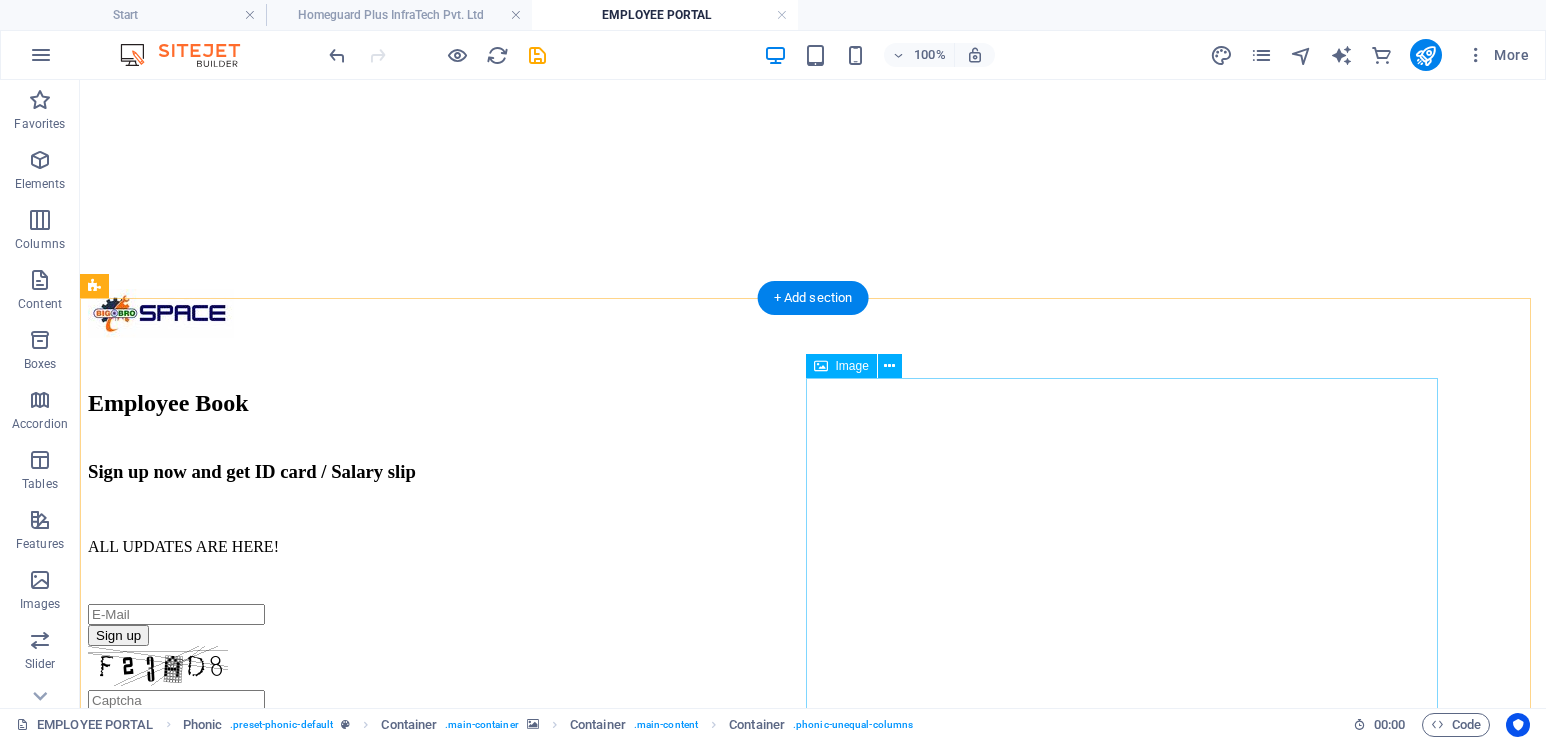 scroll, scrollTop: 108, scrollLeft: 0, axis: vertical 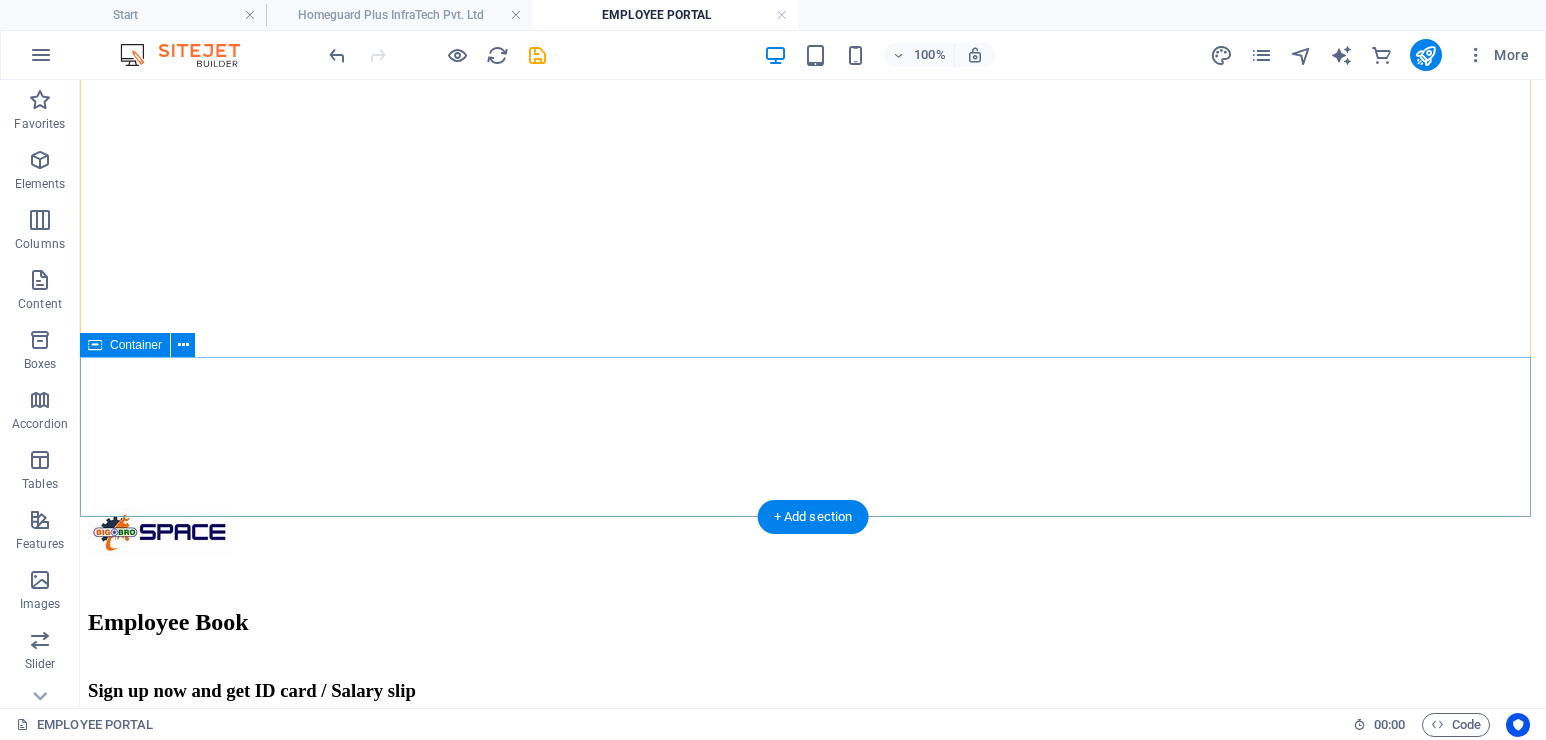 click at bounding box center (813, 1143) 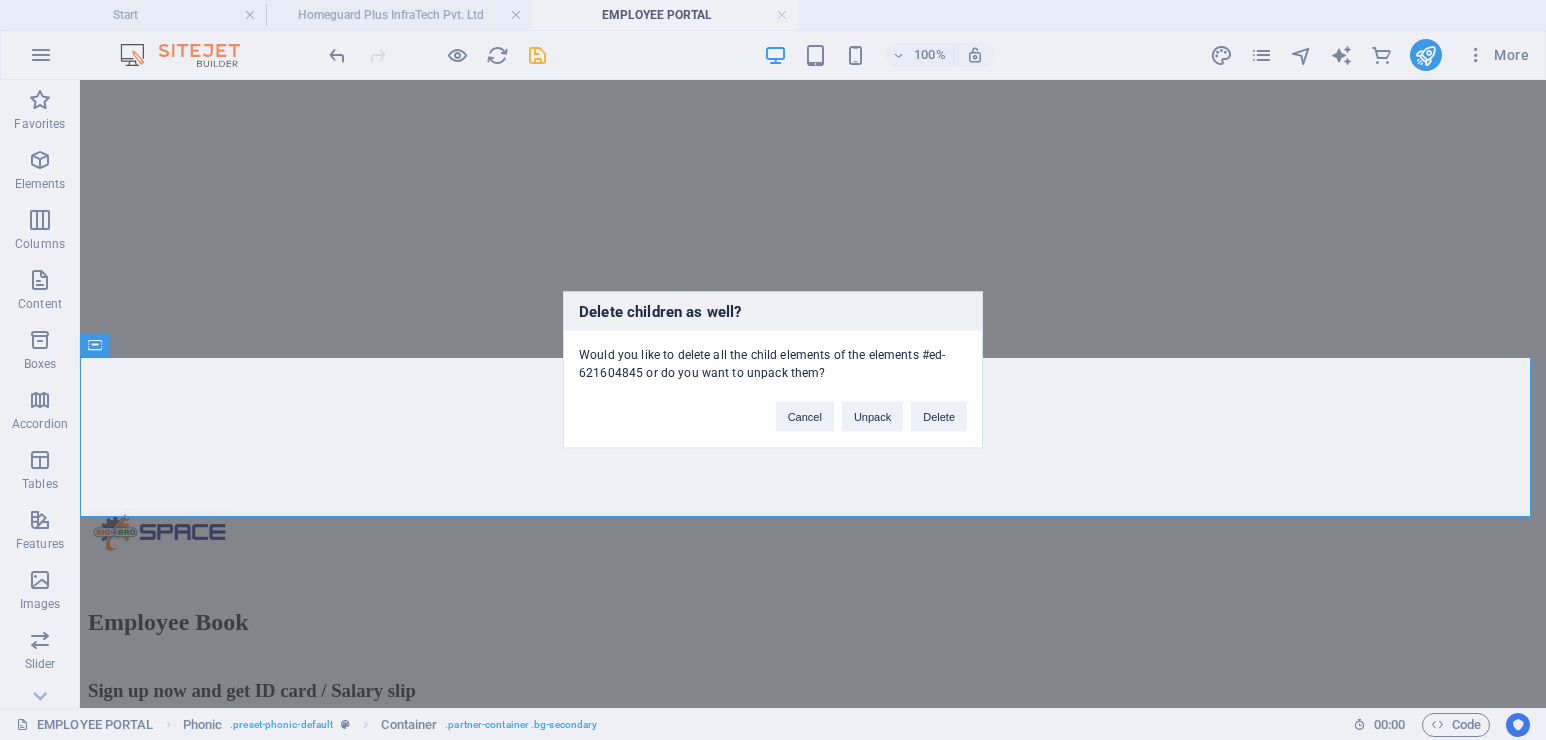 type 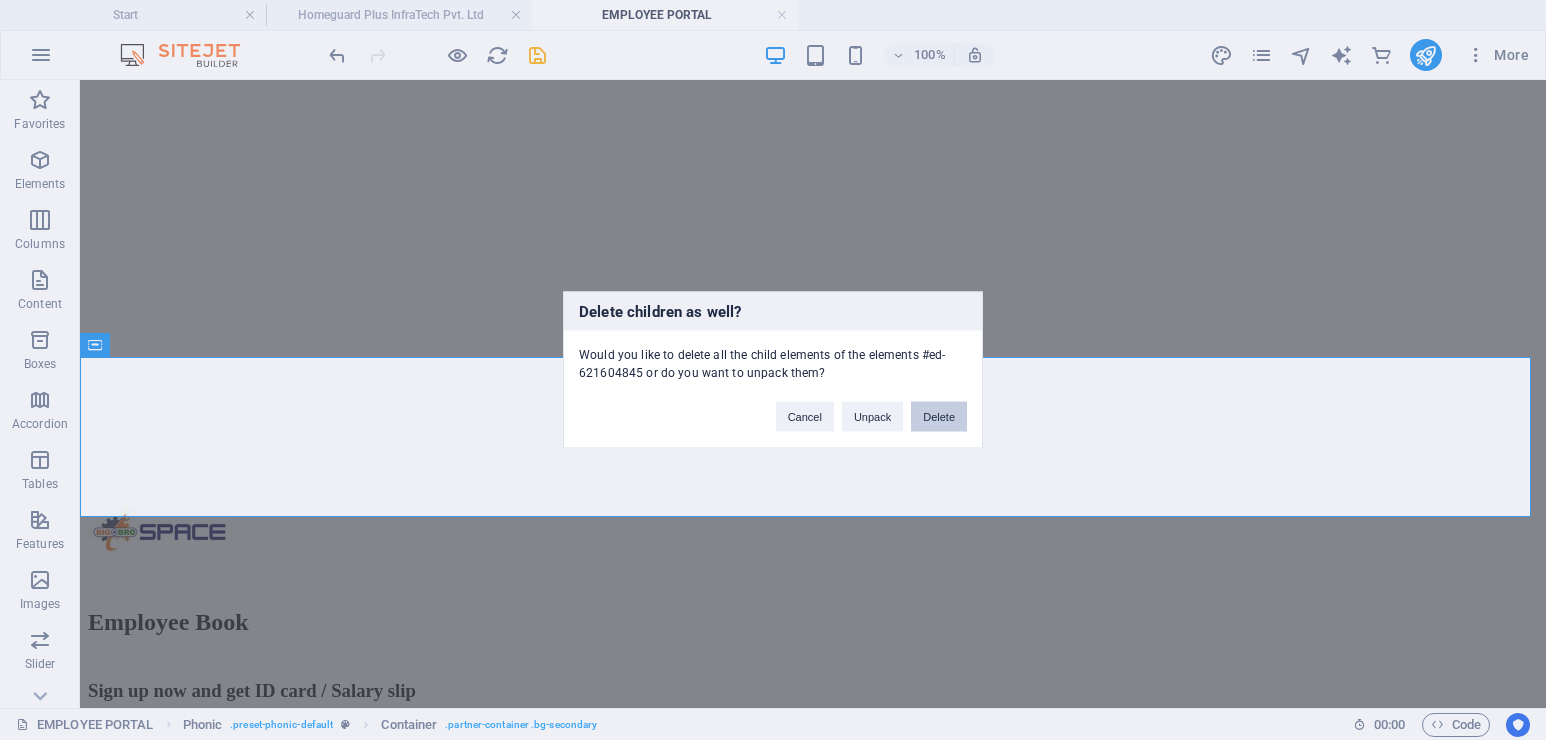 click on "Delete" at bounding box center (939, 417) 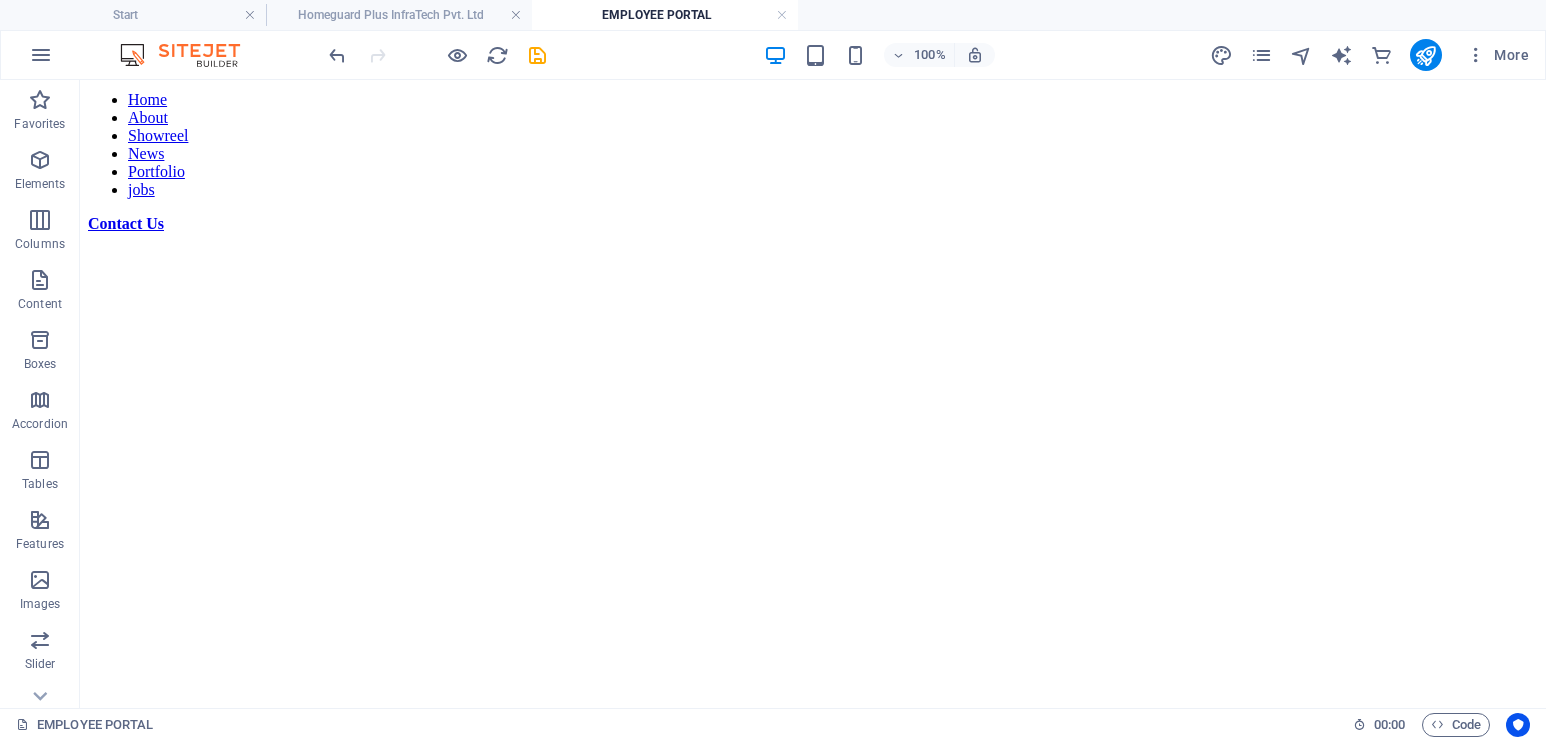 scroll, scrollTop: 0, scrollLeft: 0, axis: both 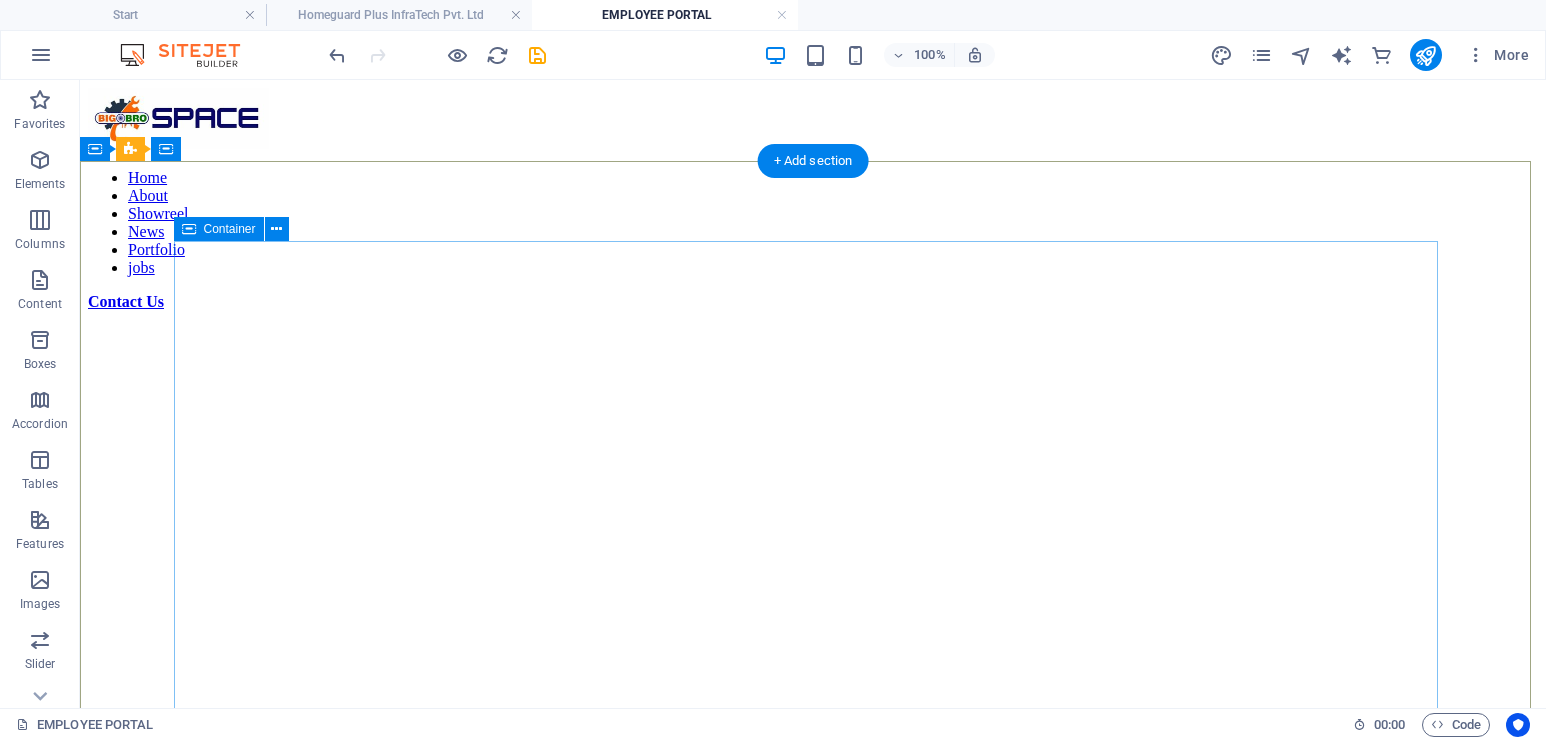 click on "Employee Book Sign up now and get ID card / Salary slip ALL UPDATES ARE HERE! Sign up Unreadable? Load new" at bounding box center [813, 1166] 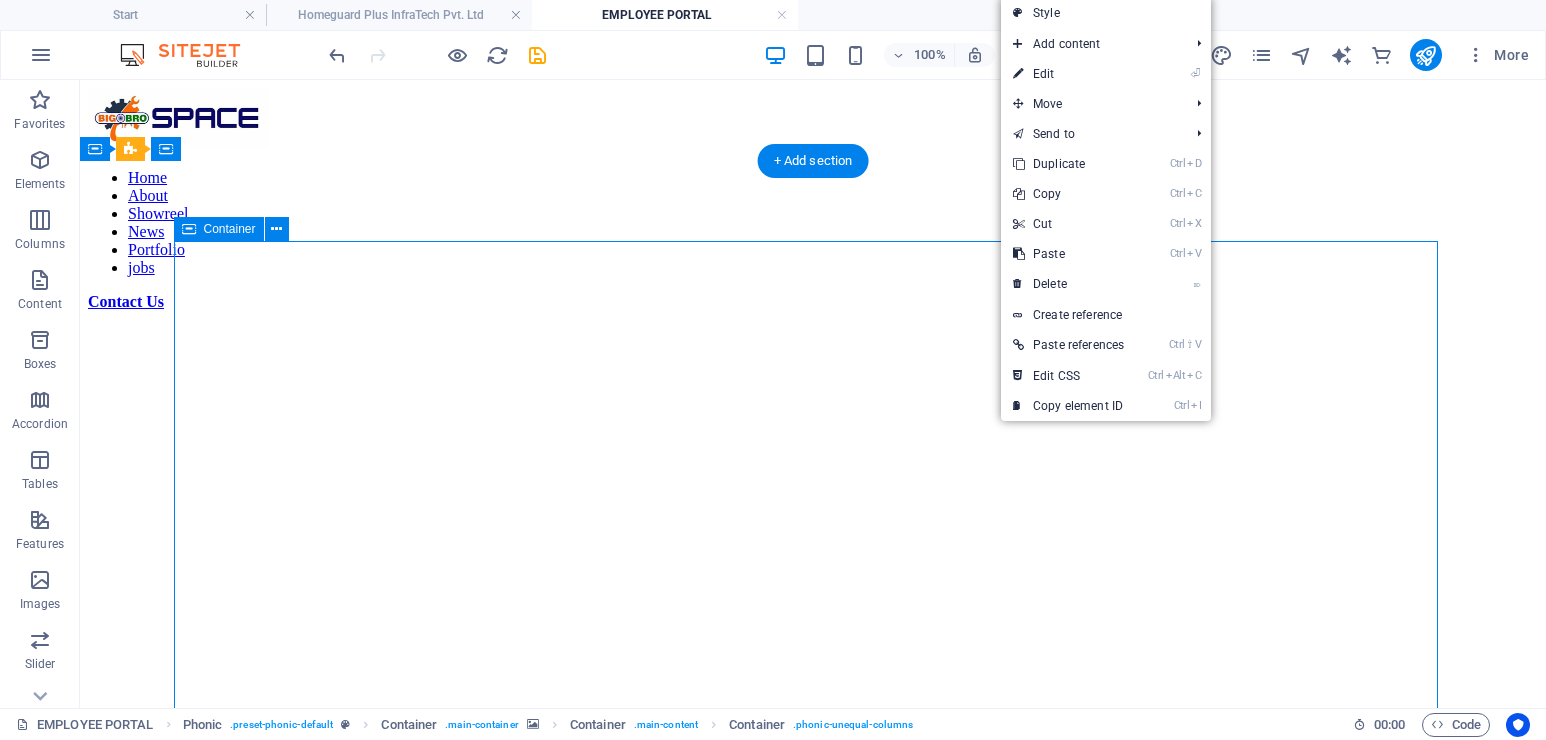click on "Employee Book Sign up now and get ID card / Salary slip ALL UPDATES ARE HERE! Sign up Unreadable? Load new" at bounding box center (813, 1166) 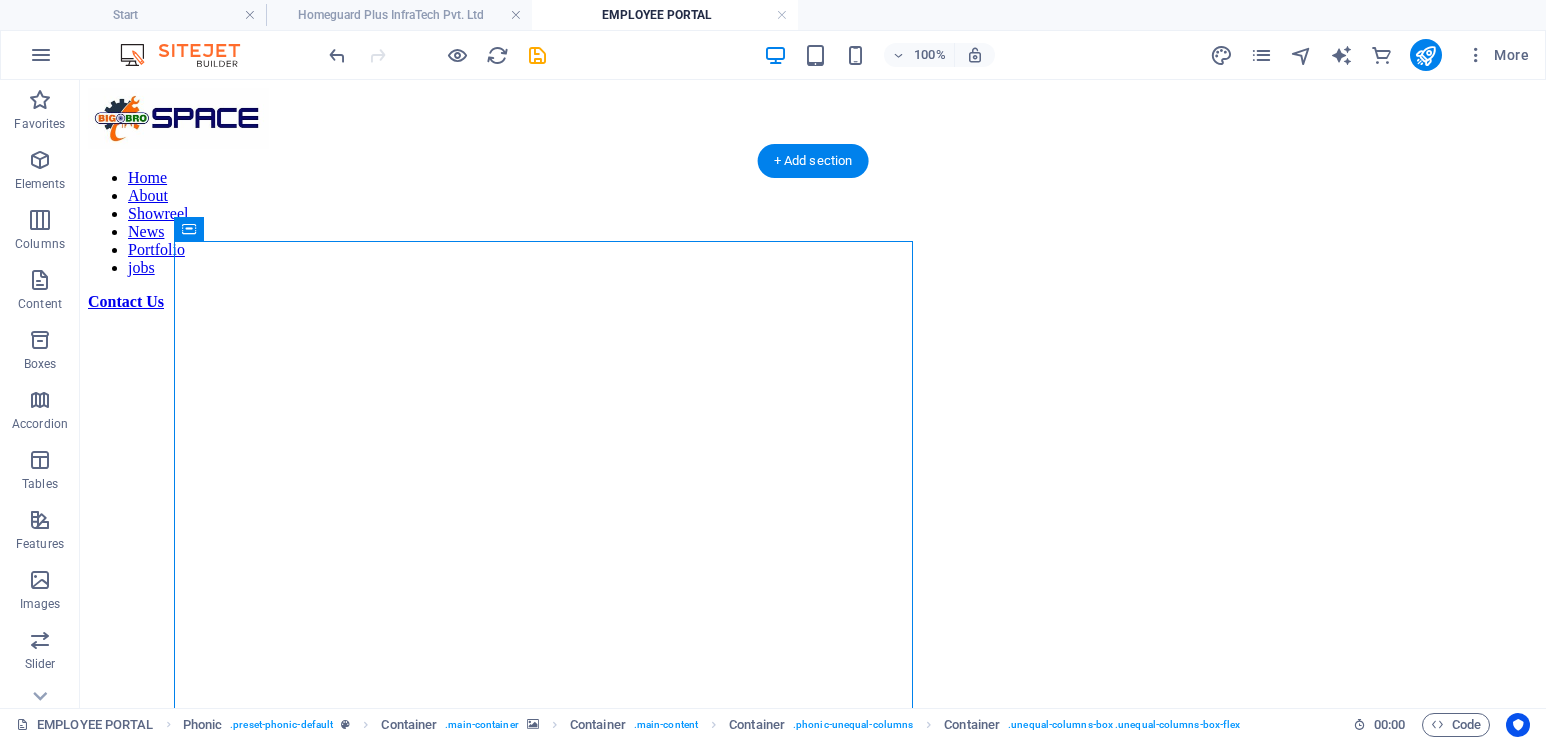 drag, startPoint x: 334, startPoint y: 313, endPoint x: 956, endPoint y: 524, distance: 656.8143 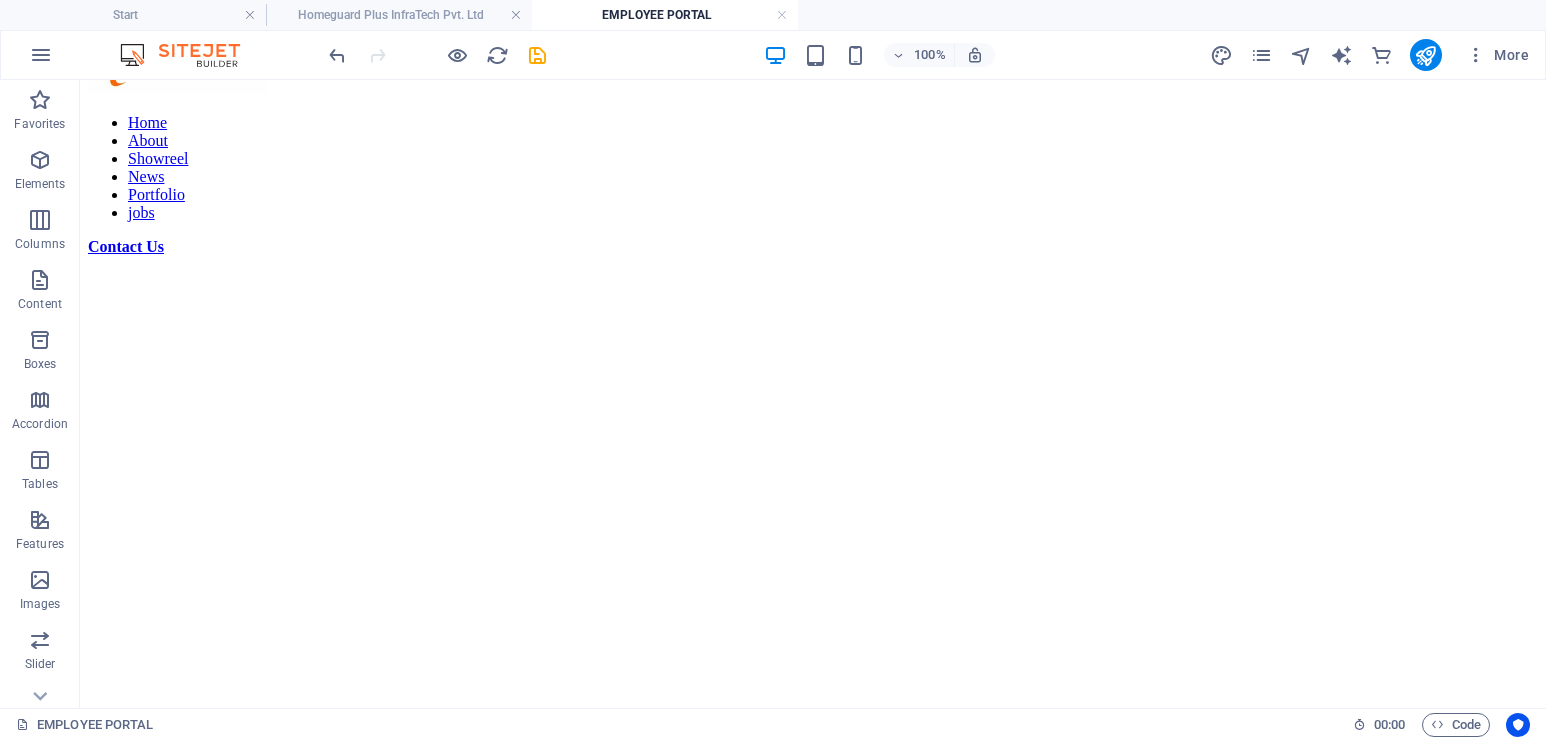 scroll, scrollTop: 61, scrollLeft: 0, axis: vertical 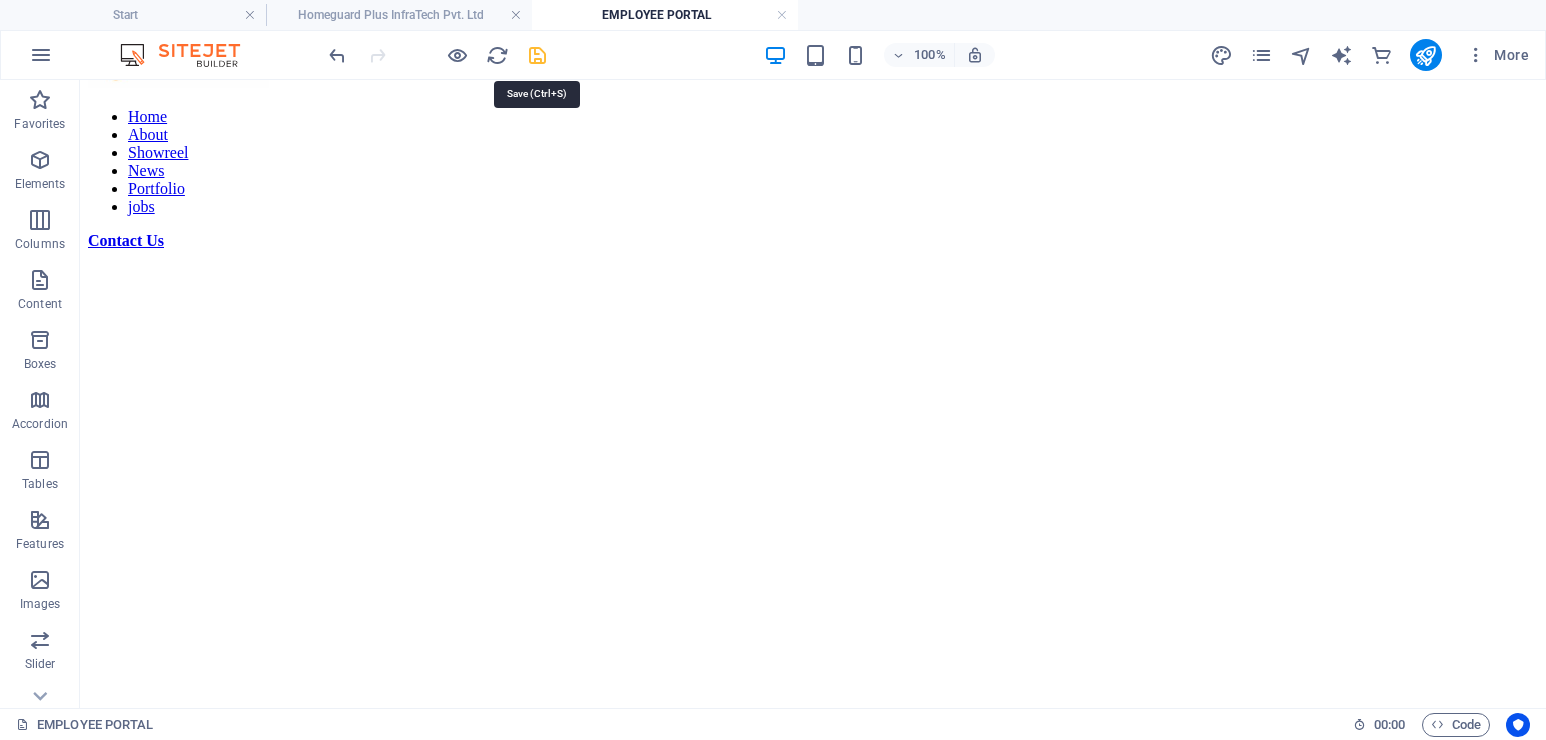 click at bounding box center [537, 55] 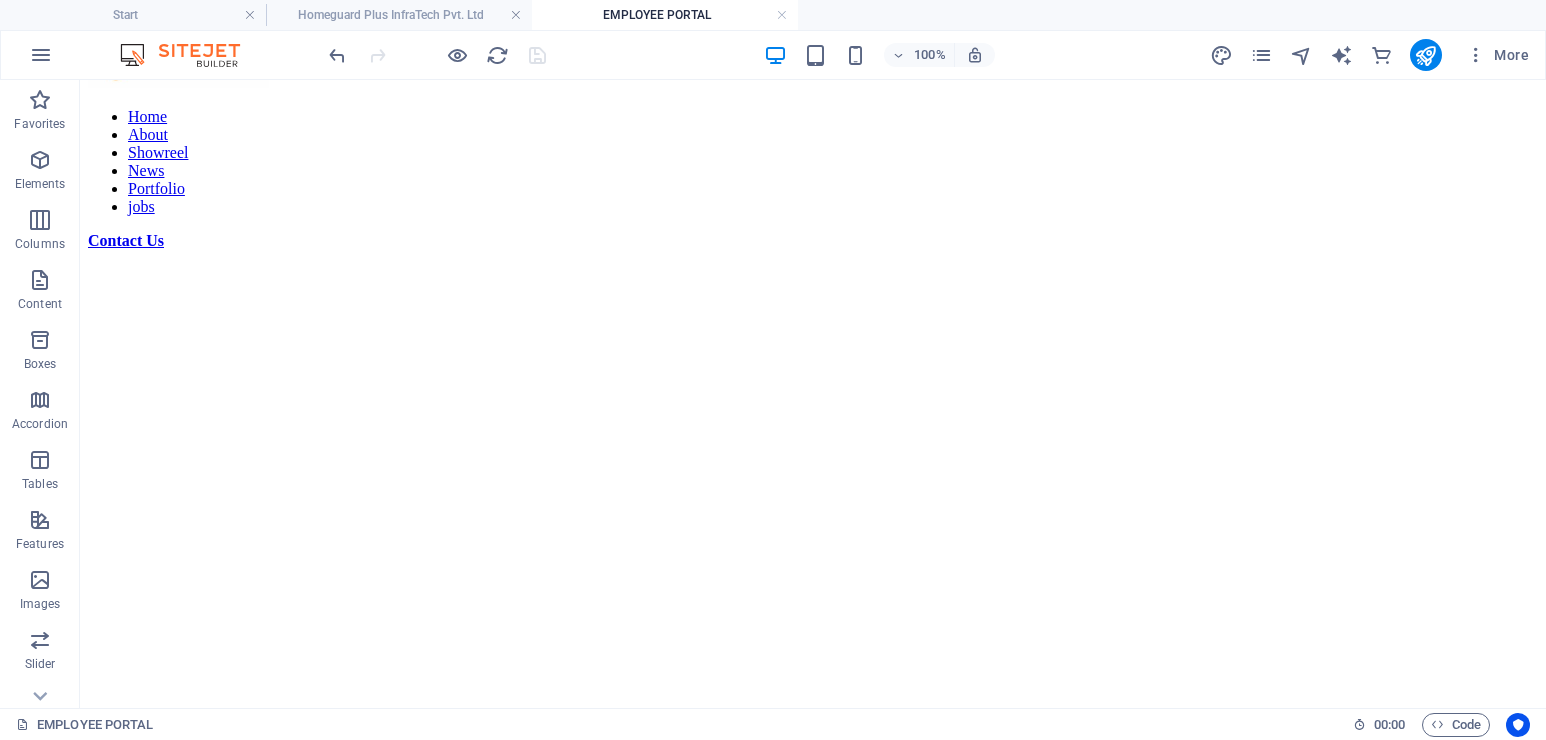 scroll, scrollTop: 64, scrollLeft: 0, axis: vertical 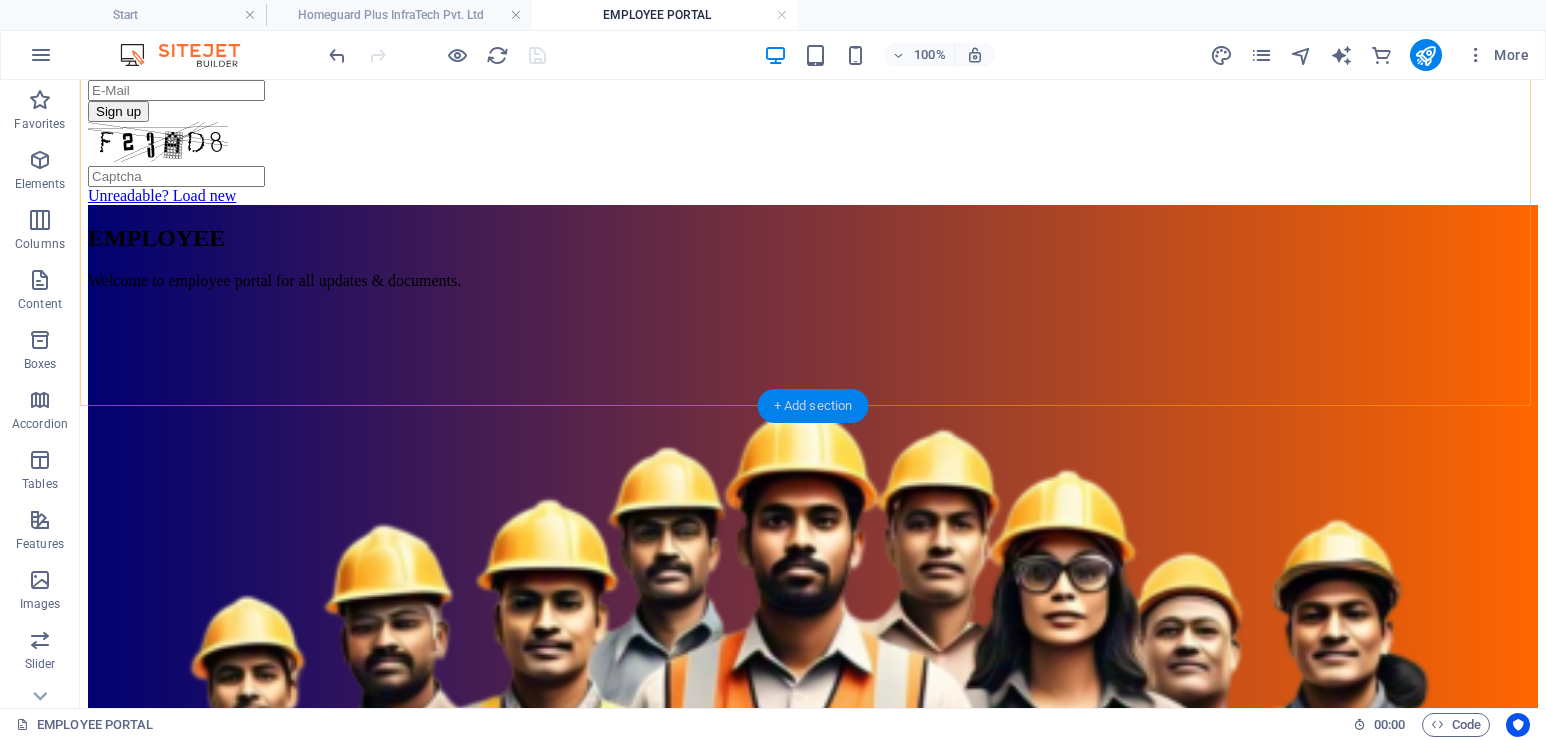 click on "+ Add section" at bounding box center (813, 406) 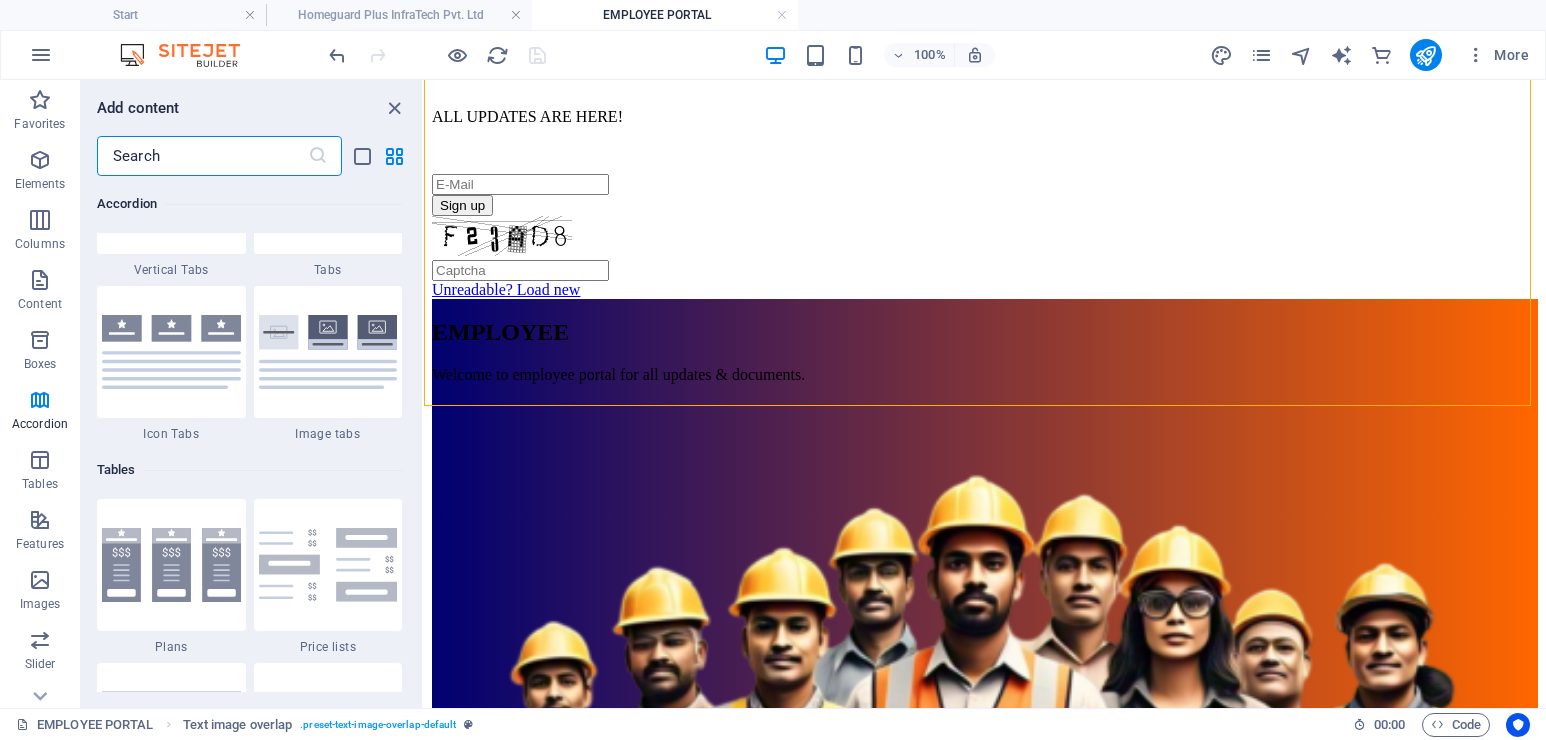 scroll, scrollTop: 7275, scrollLeft: 0, axis: vertical 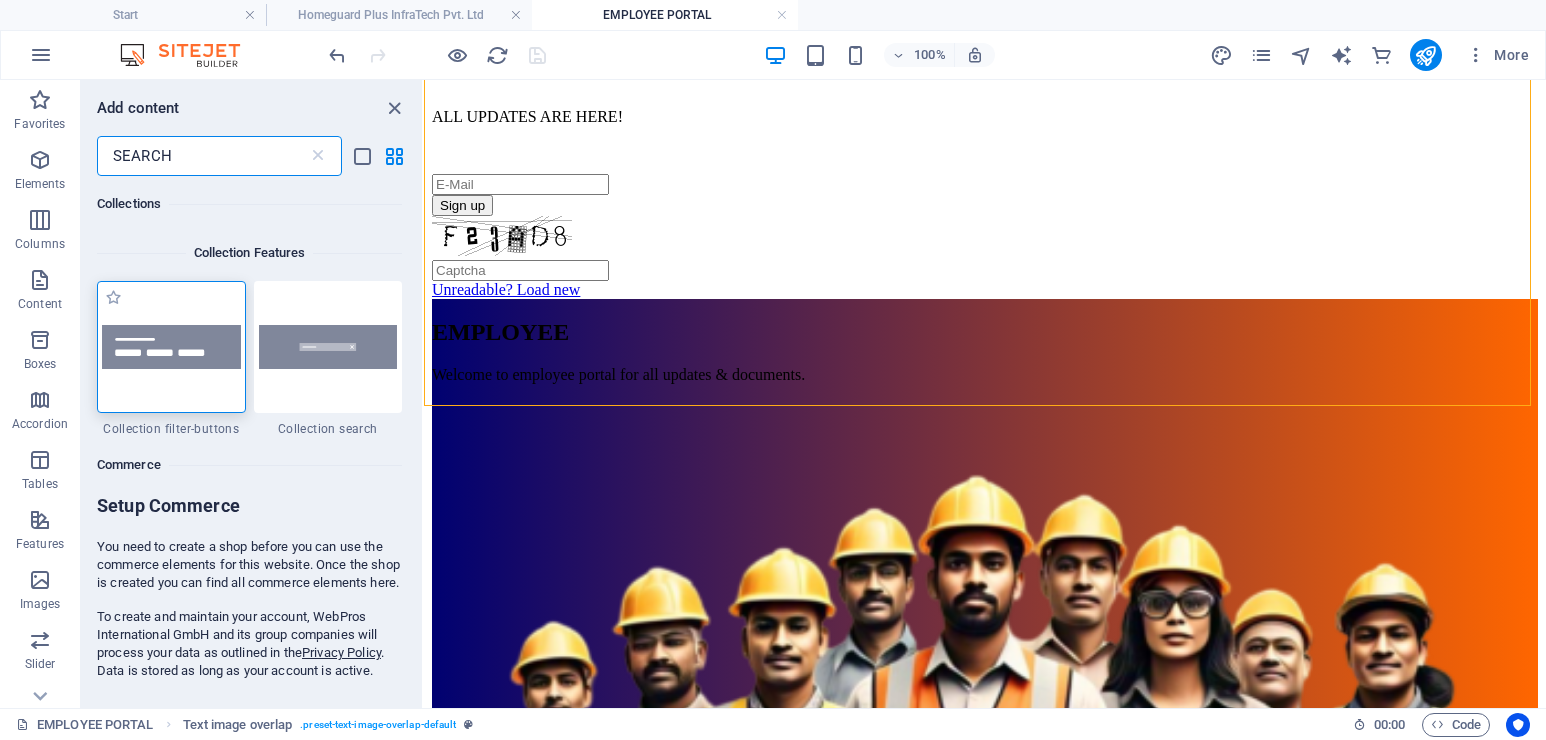 type on "SEARCH" 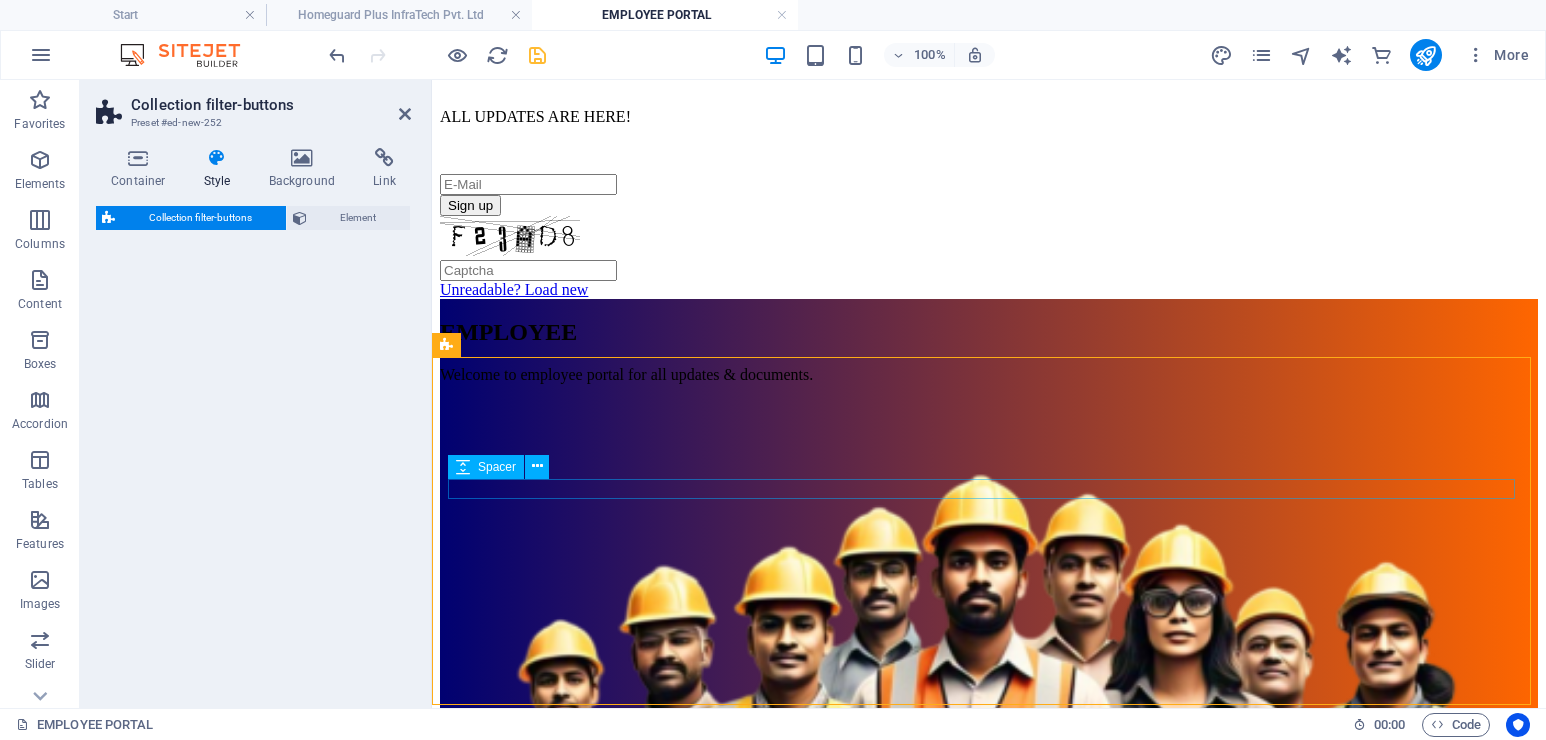 drag, startPoint x: 656, startPoint y: 456, endPoint x: 557, endPoint y: 501, distance: 108.74741 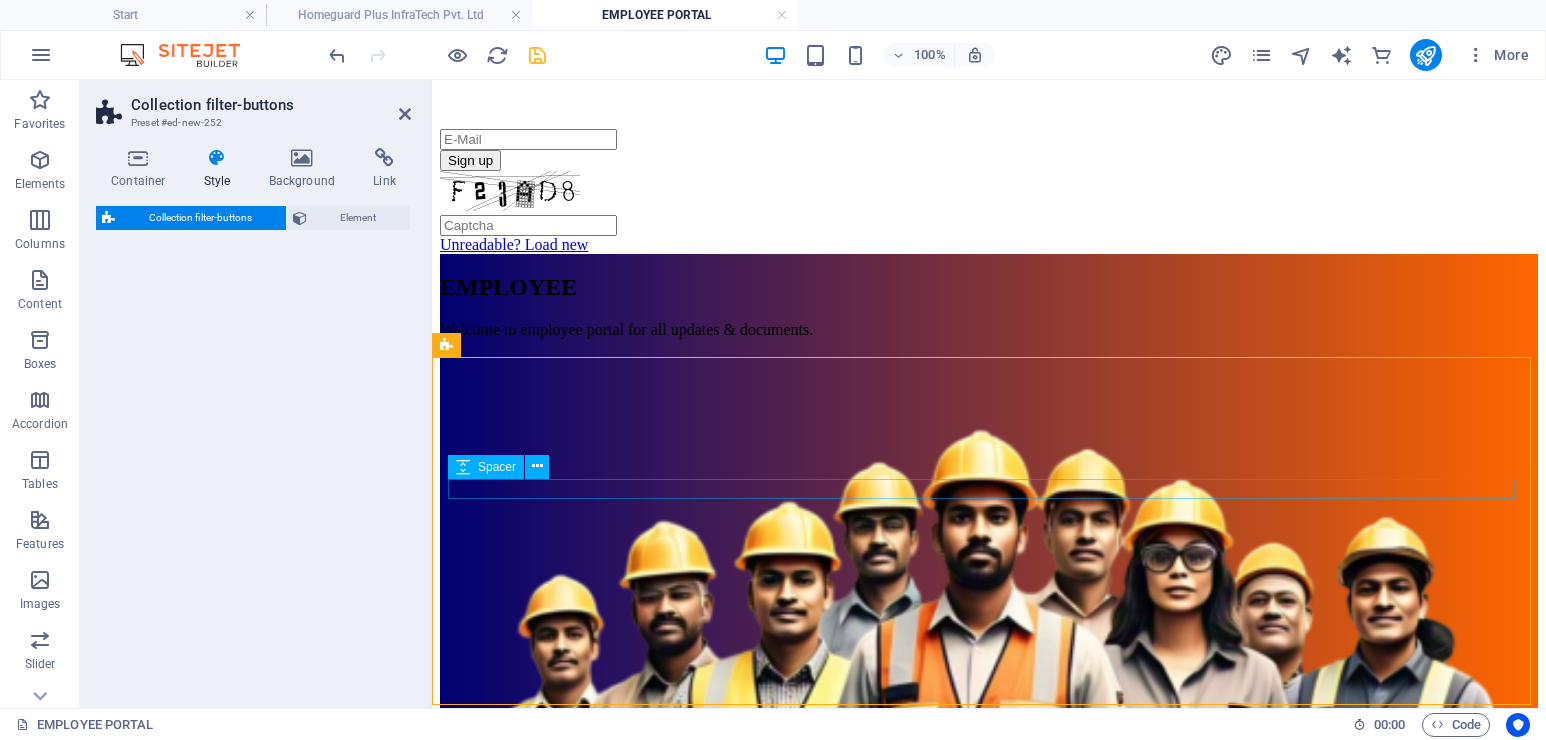 select on "rem" 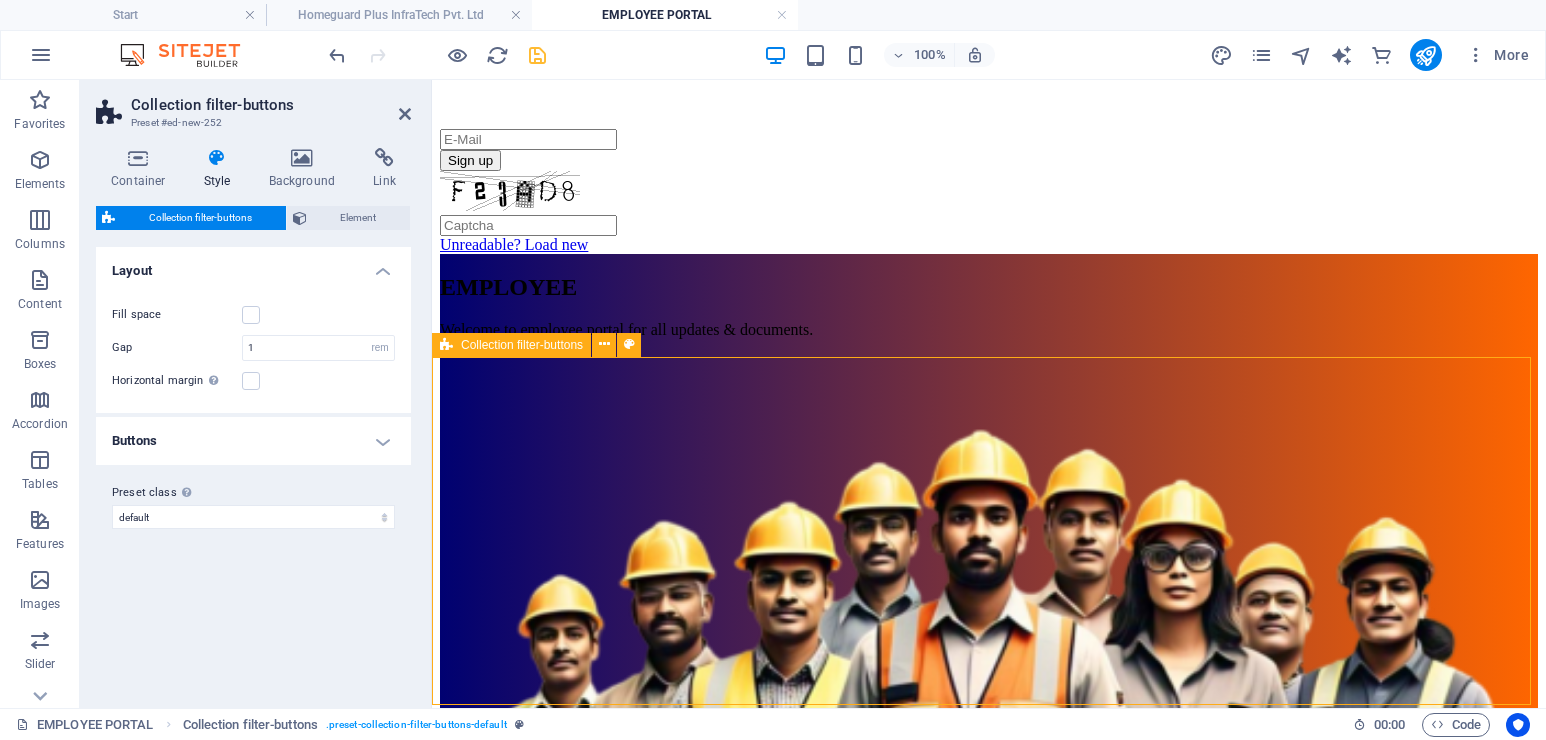 click on "Filter label Category 1 Category 2 All categories" at bounding box center [989, 1533] 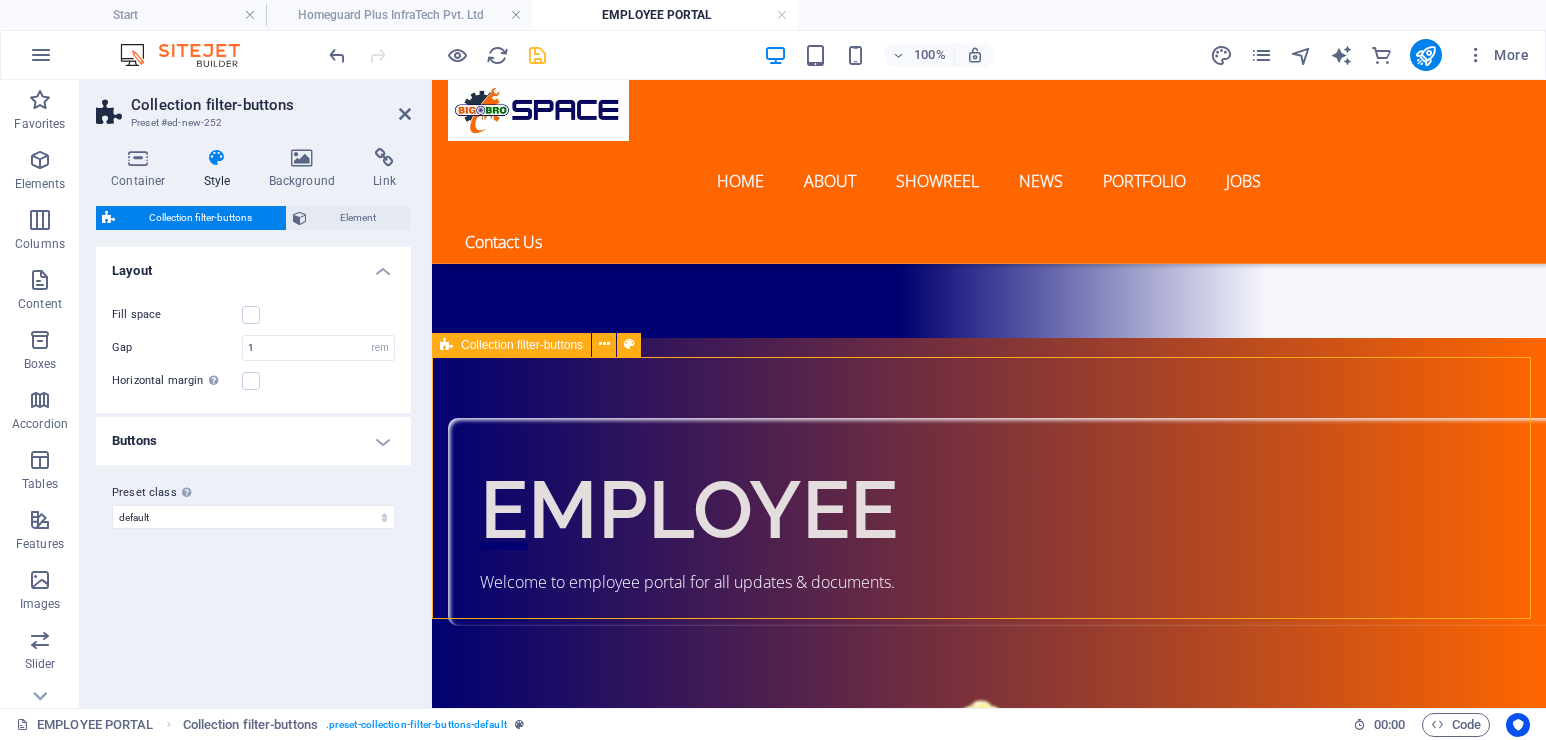 click on "Filter label Category 1 Category 2 All categories" at bounding box center (989, 1967) 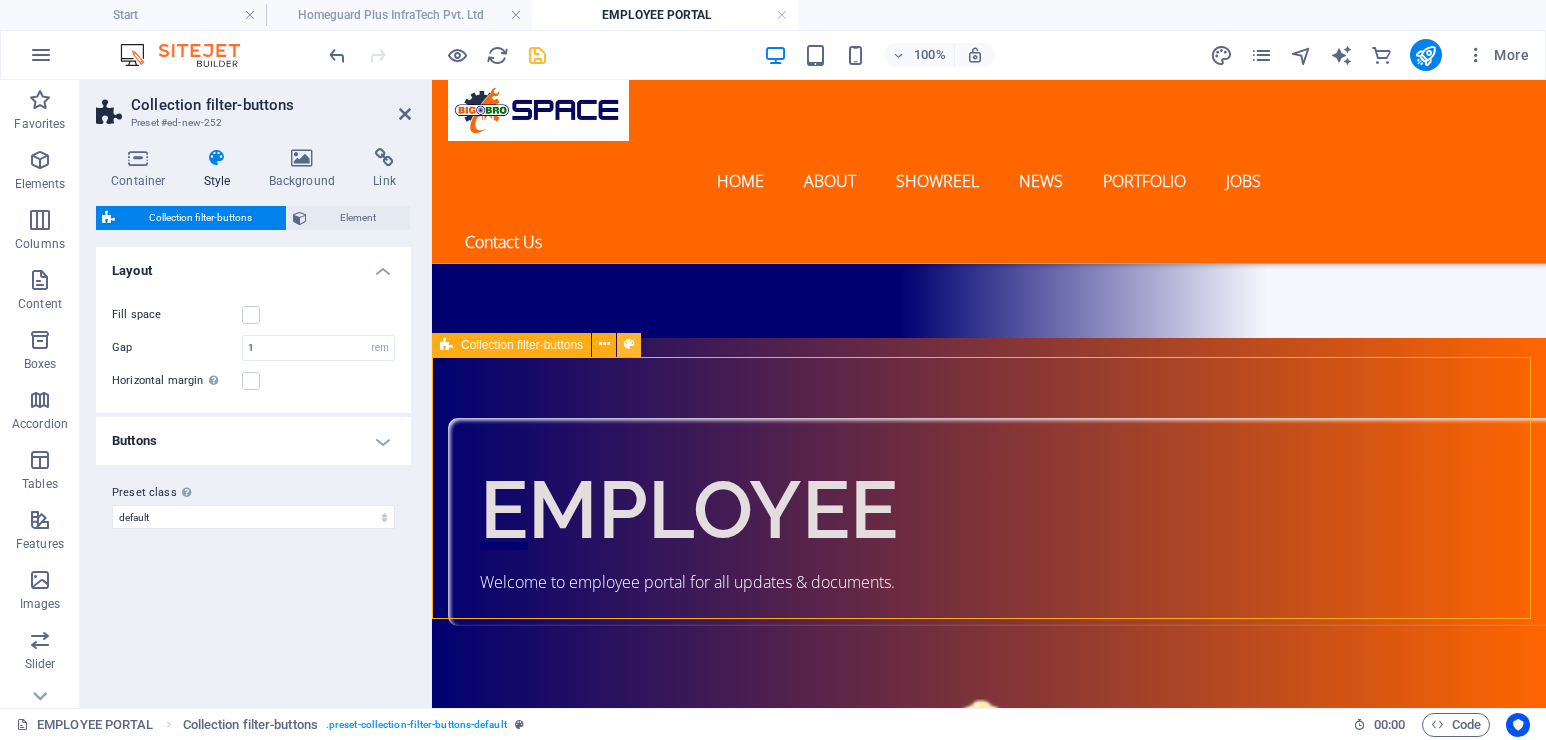 click at bounding box center (629, 344) 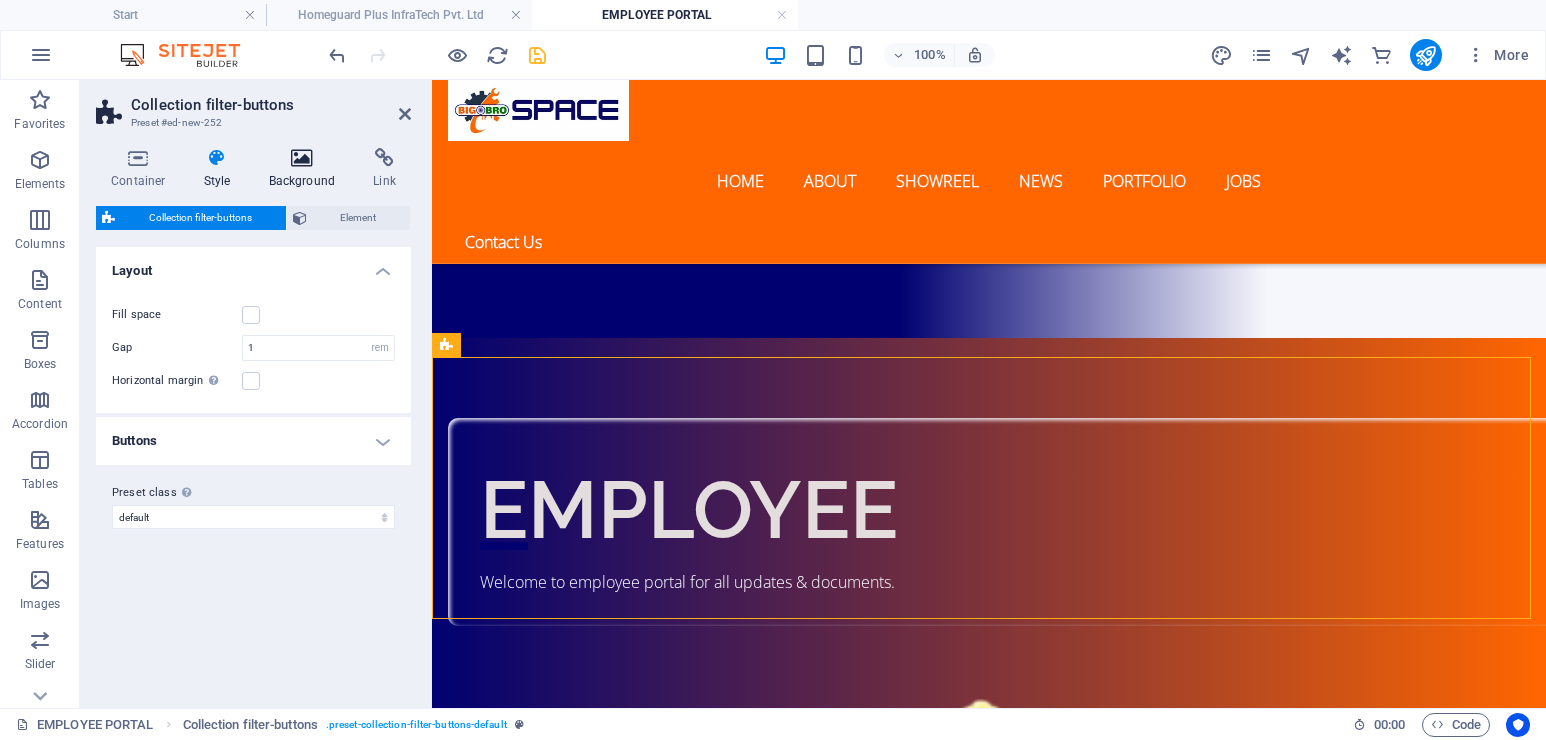 click on "Background" at bounding box center (306, 169) 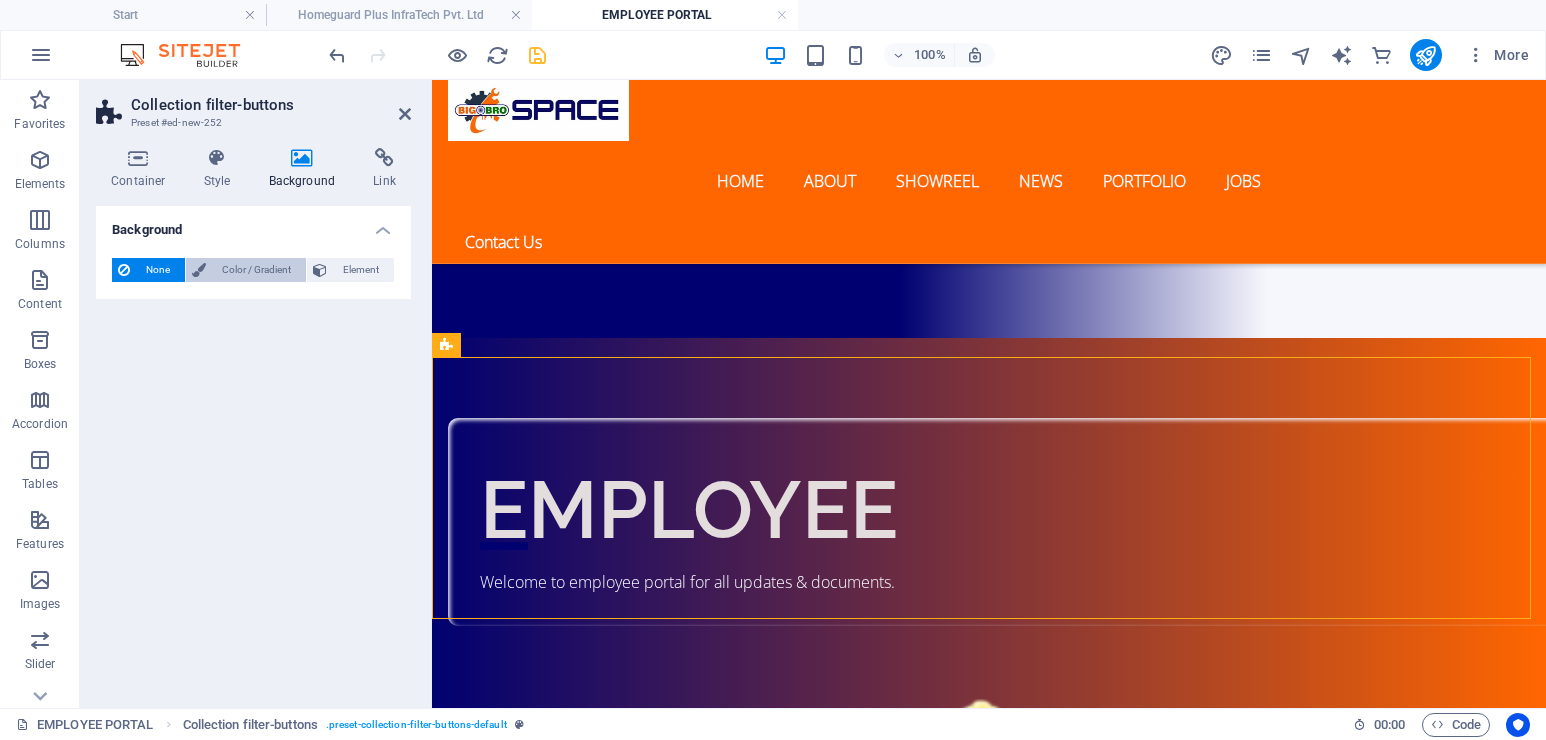 click on "Color / Gradient" at bounding box center [256, 270] 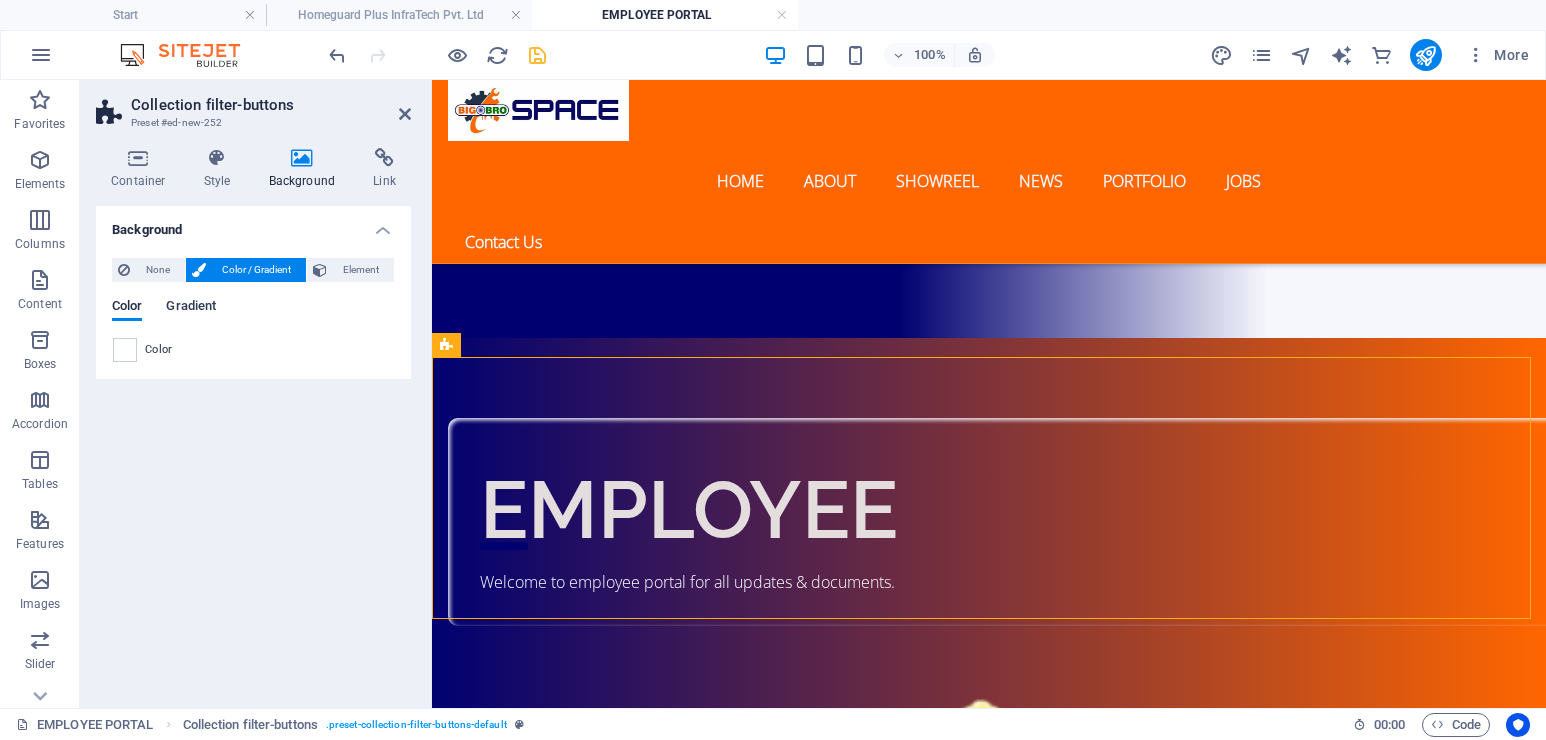 click on "Gradient" at bounding box center [191, 308] 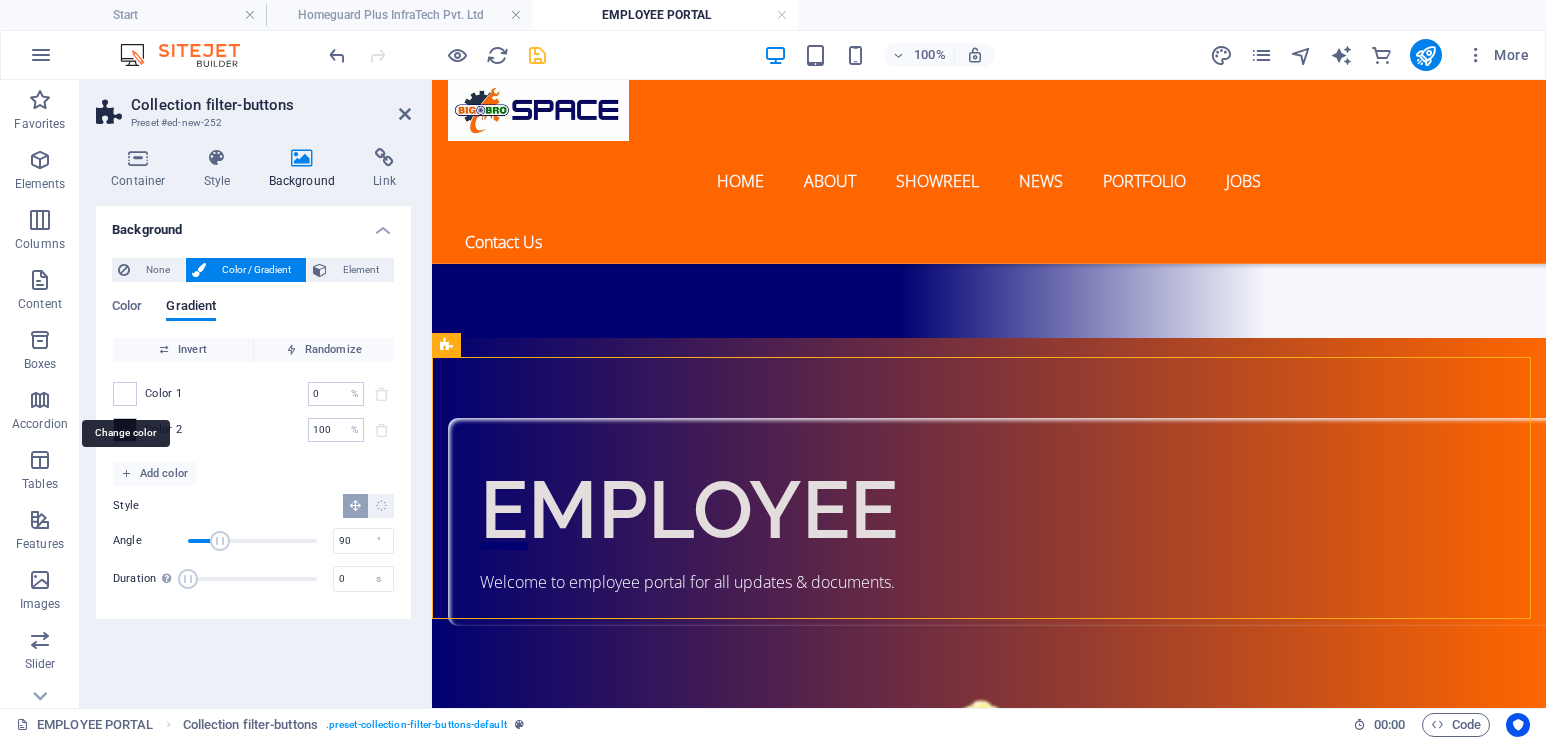 click at bounding box center (125, 394) 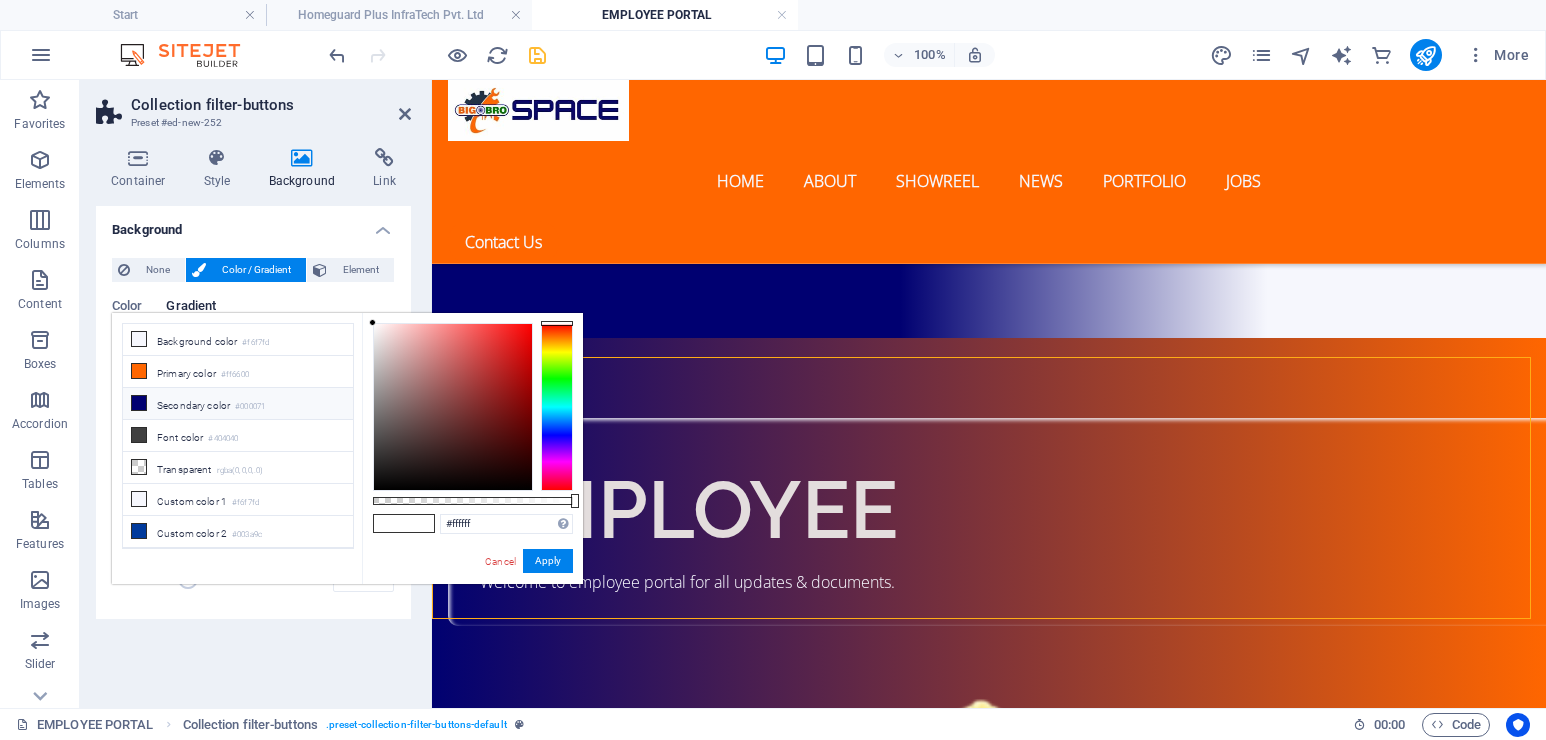 click at bounding box center [139, 403] 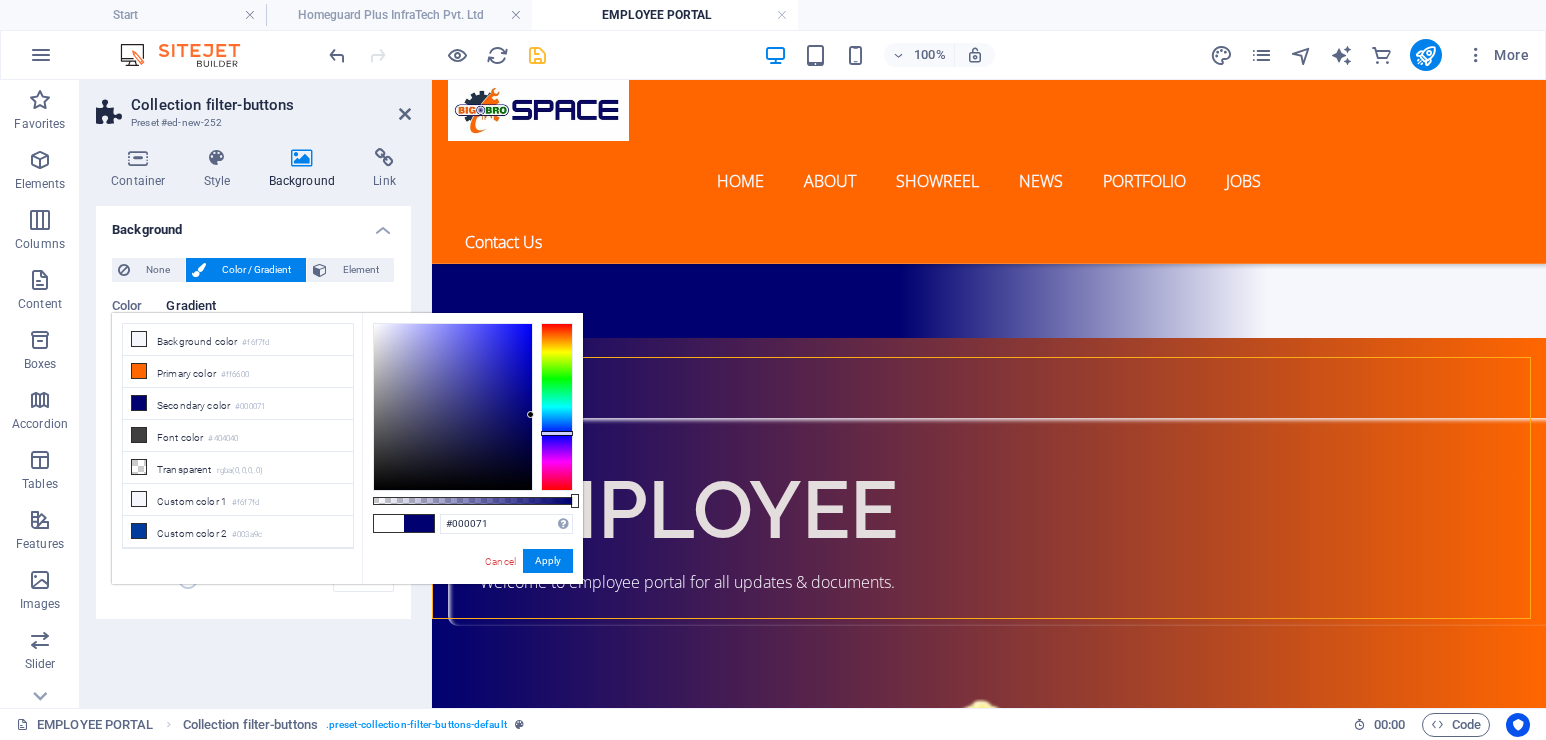 click on "Color Gradient Color Invert Randomize Color 1 0 % ​ Color 2 100 % ​ Add color Style Angle 90 ° Duration Duration of the background animation. A value of "0" disables the animation 0 s" at bounding box center (253, 443) 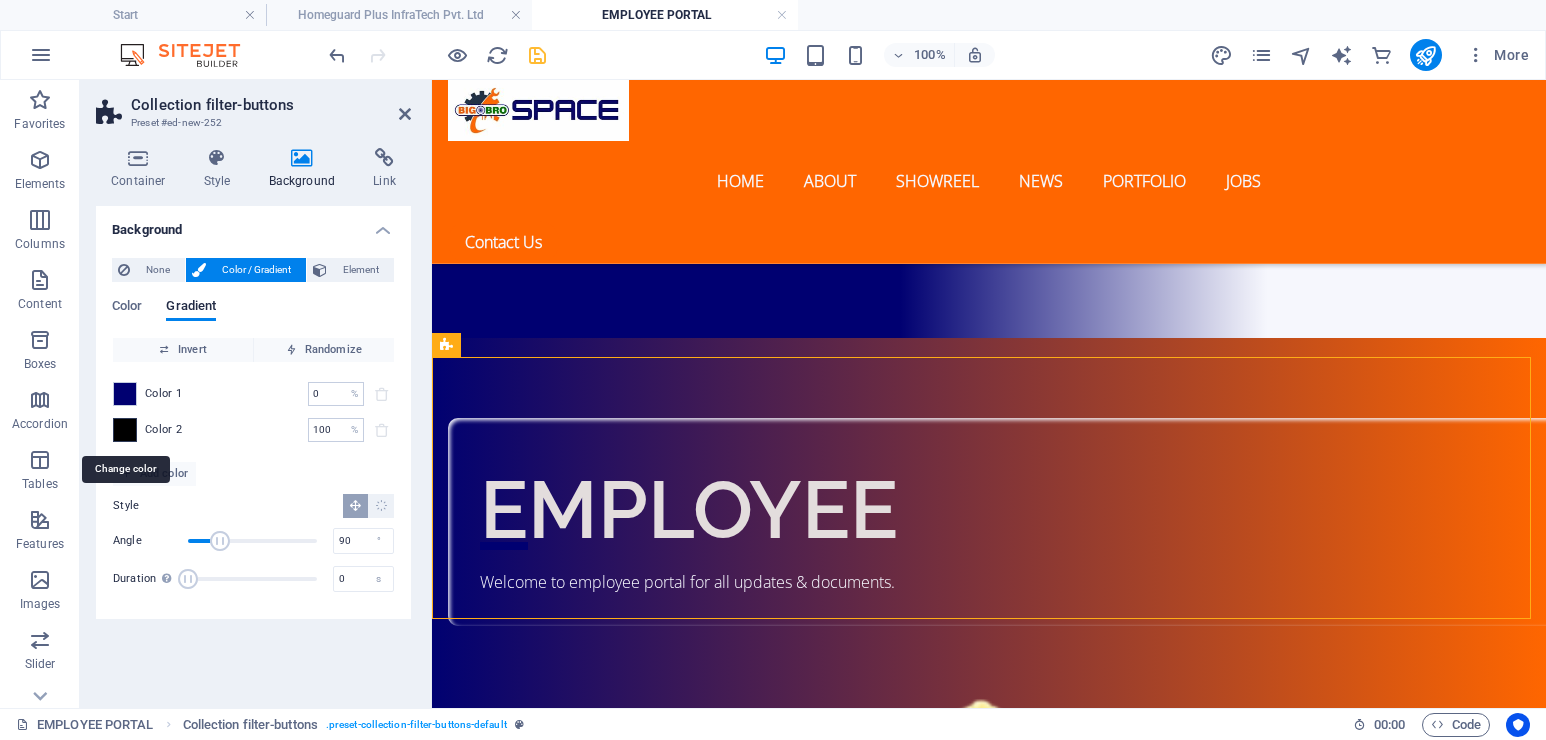 click at bounding box center [125, 430] 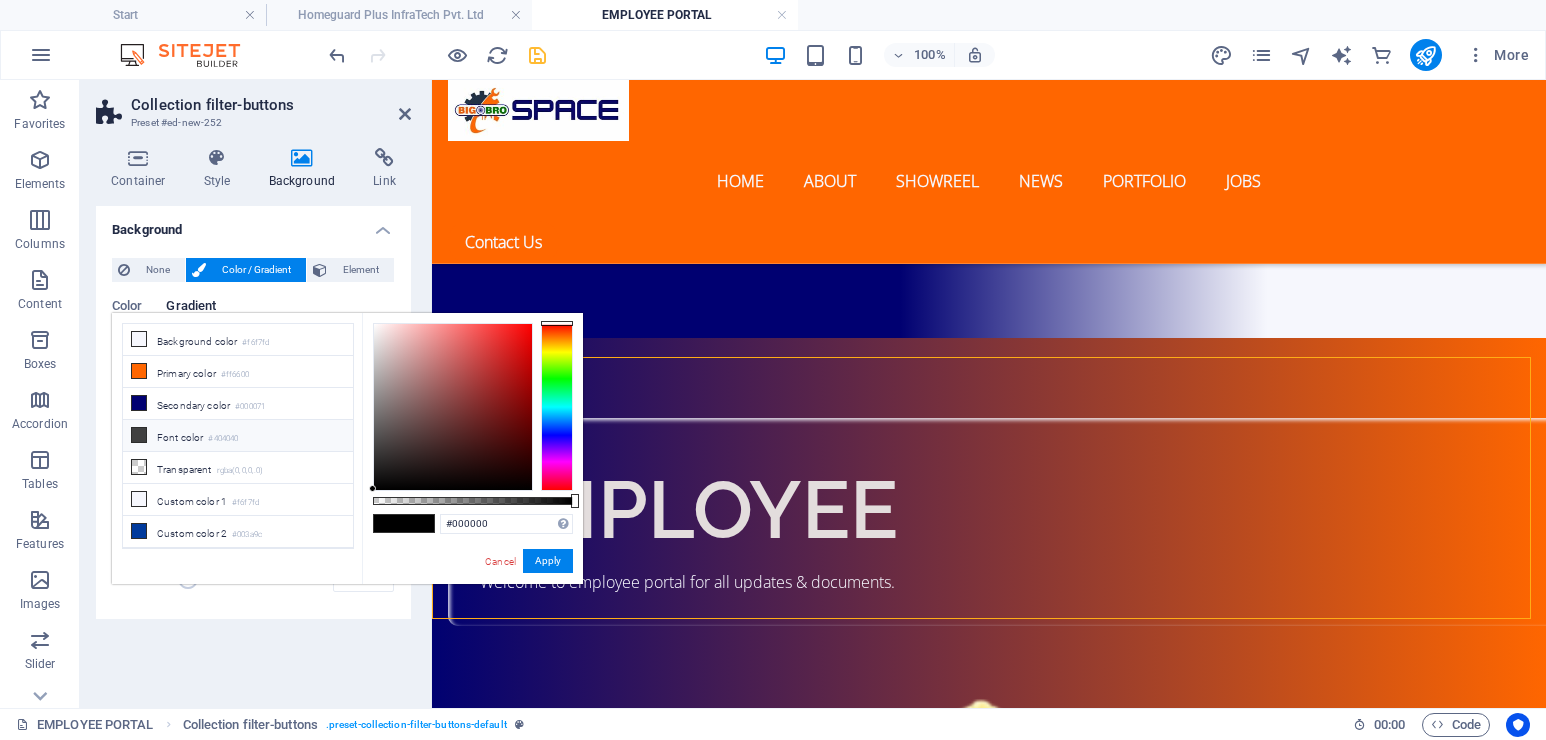 click at bounding box center (139, 435) 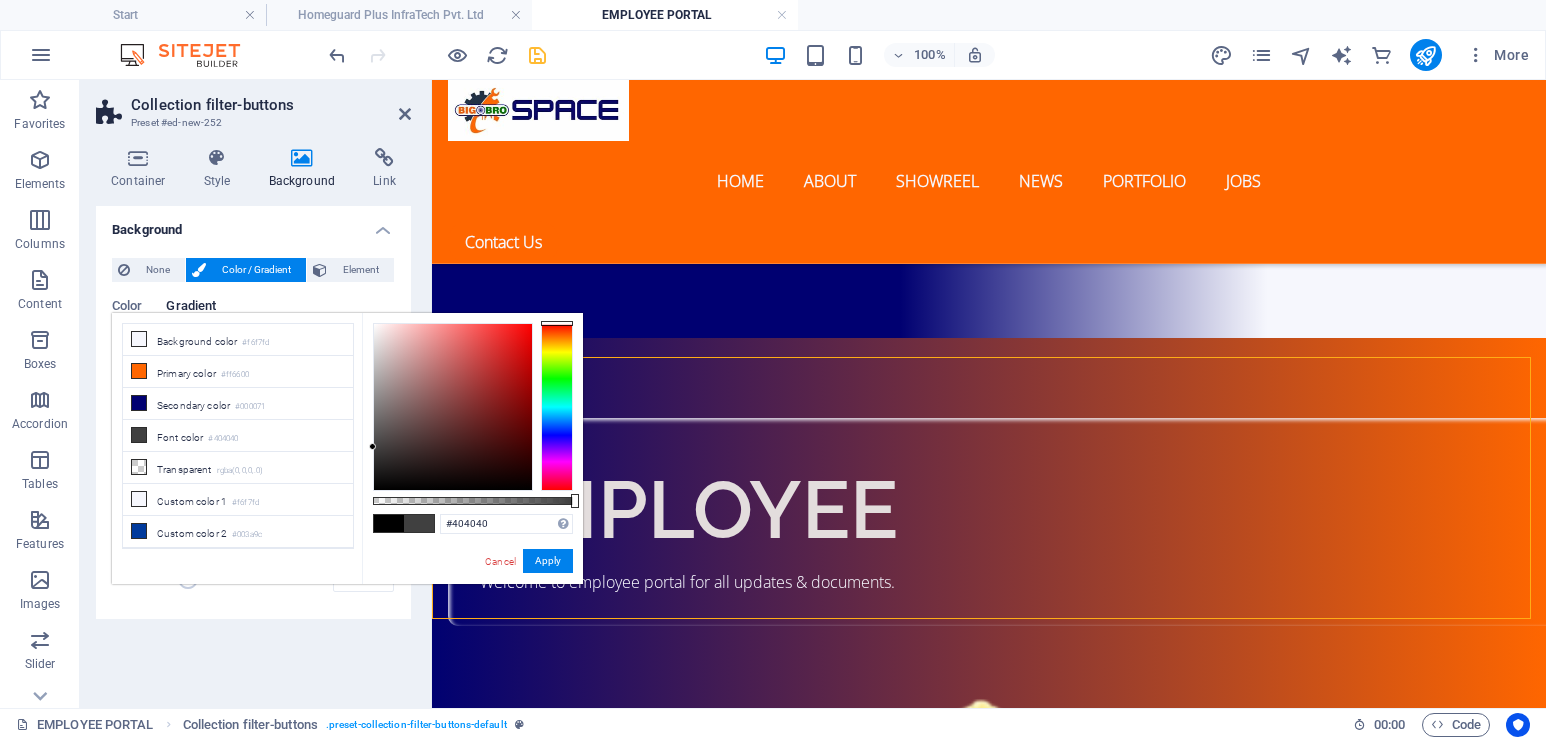 click on "Color Gradient Color Invert Randomize Color 1 0 % ​ Color 2 100 % ​ Add color Style Angle 90 ° Duration Duration of the background animation. A value of "0" disables the animation 0 s" at bounding box center (253, 443) 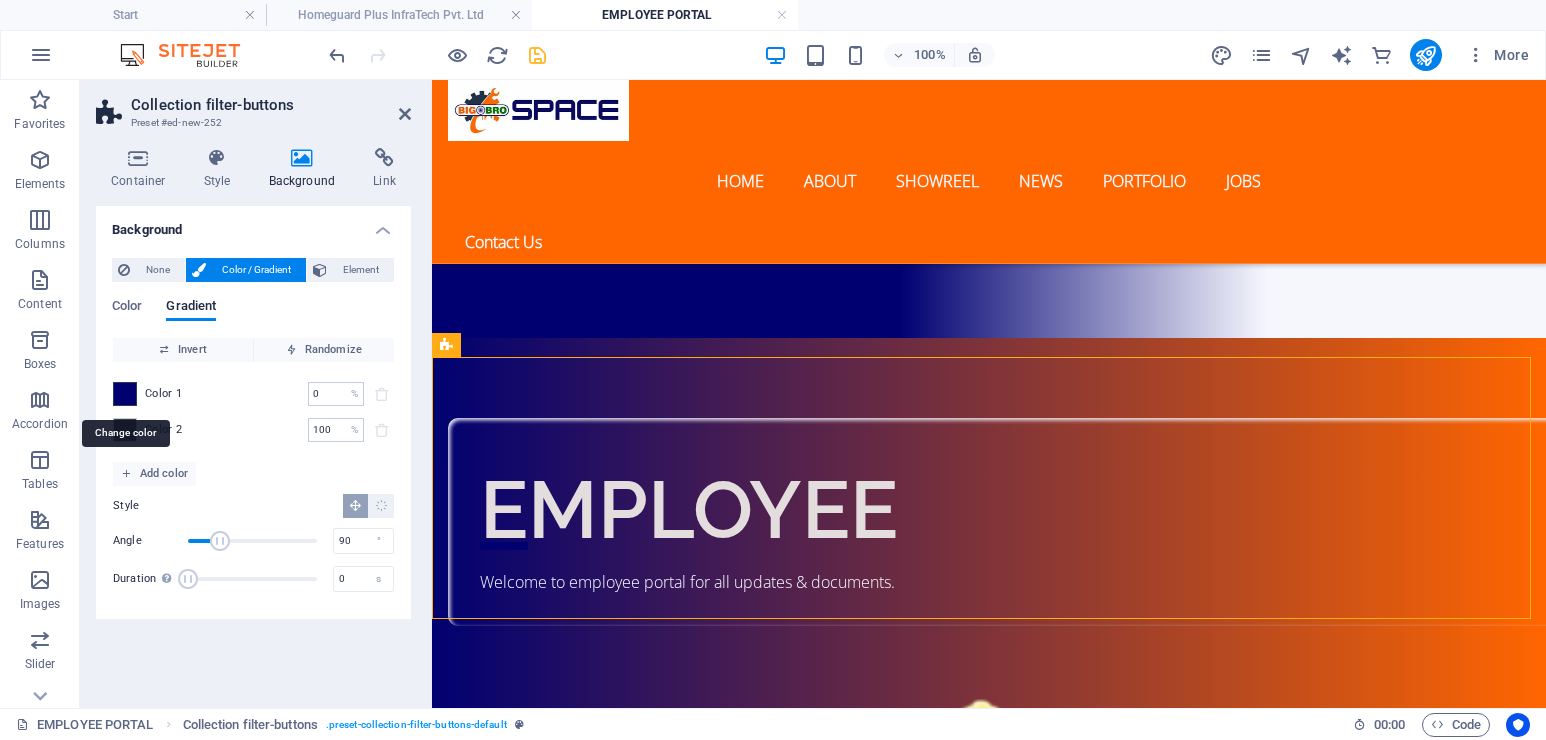 click at bounding box center [125, 394] 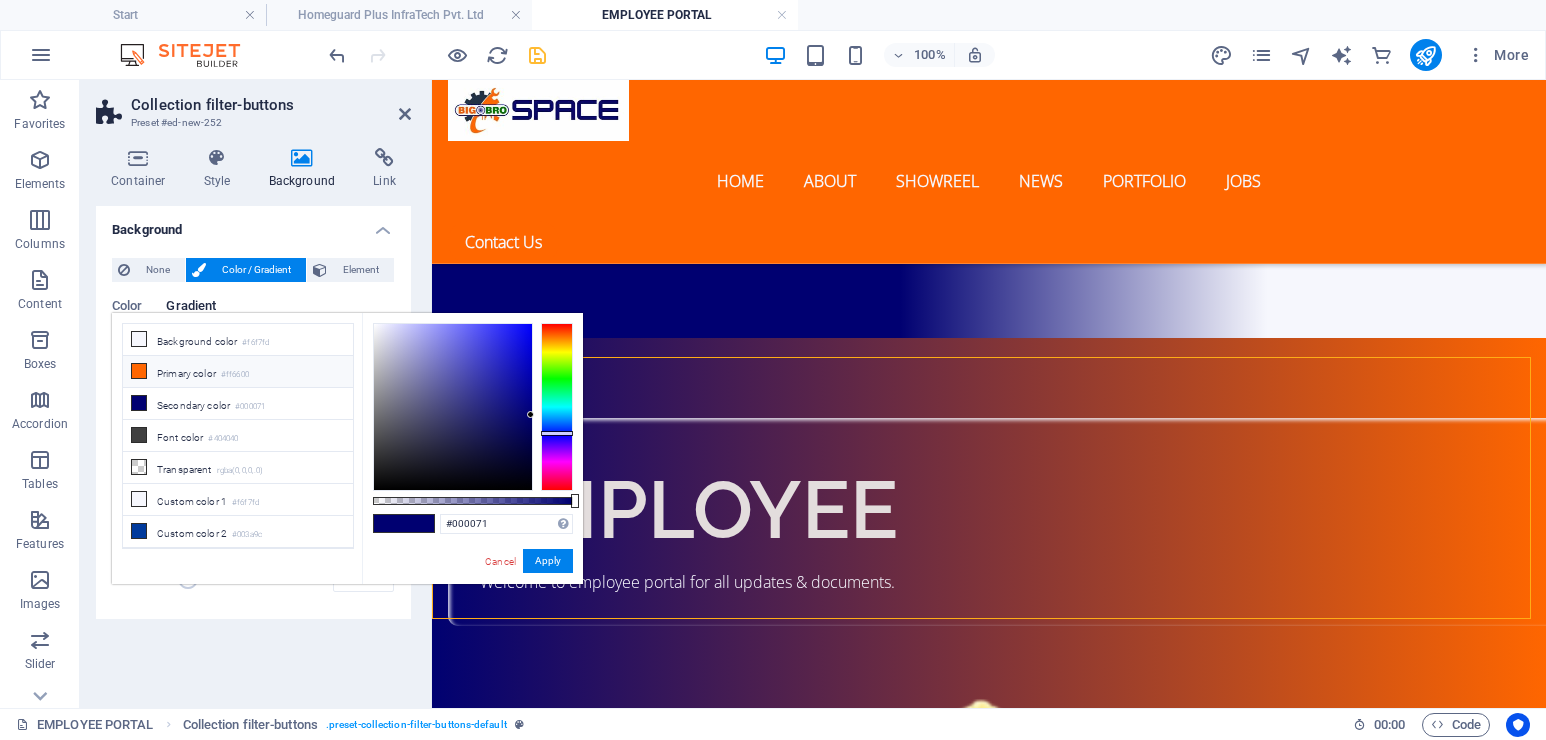 click at bounding box center (139, 371) 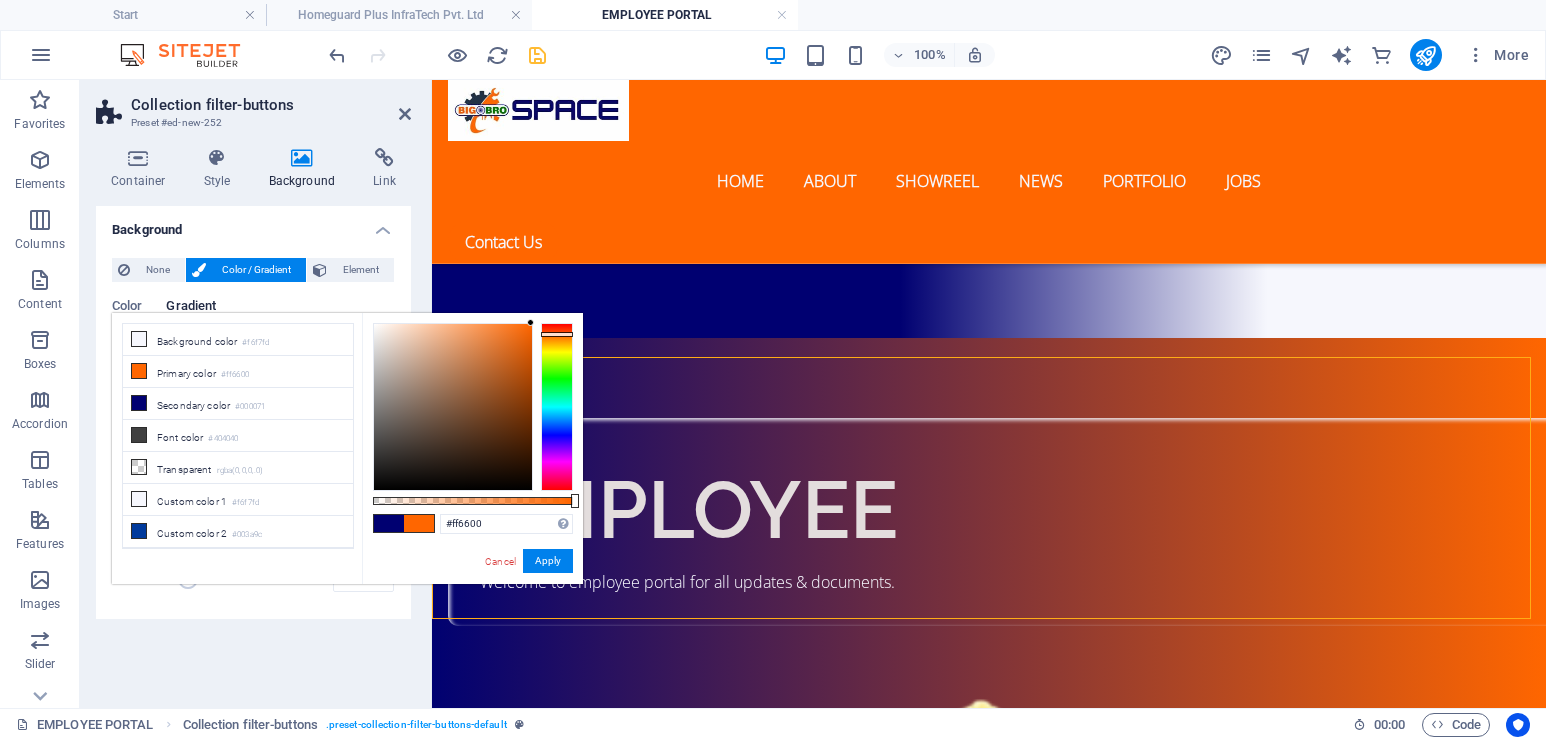 click on "Color Gradient Color Invert Randomize Color 1 0 % ​ Color 2 100 % ​ Add color Style Angle 90 ° Duration Duration of the background animation. A value of "0" disables the animation 0 s" at bounding box center [253, 443] 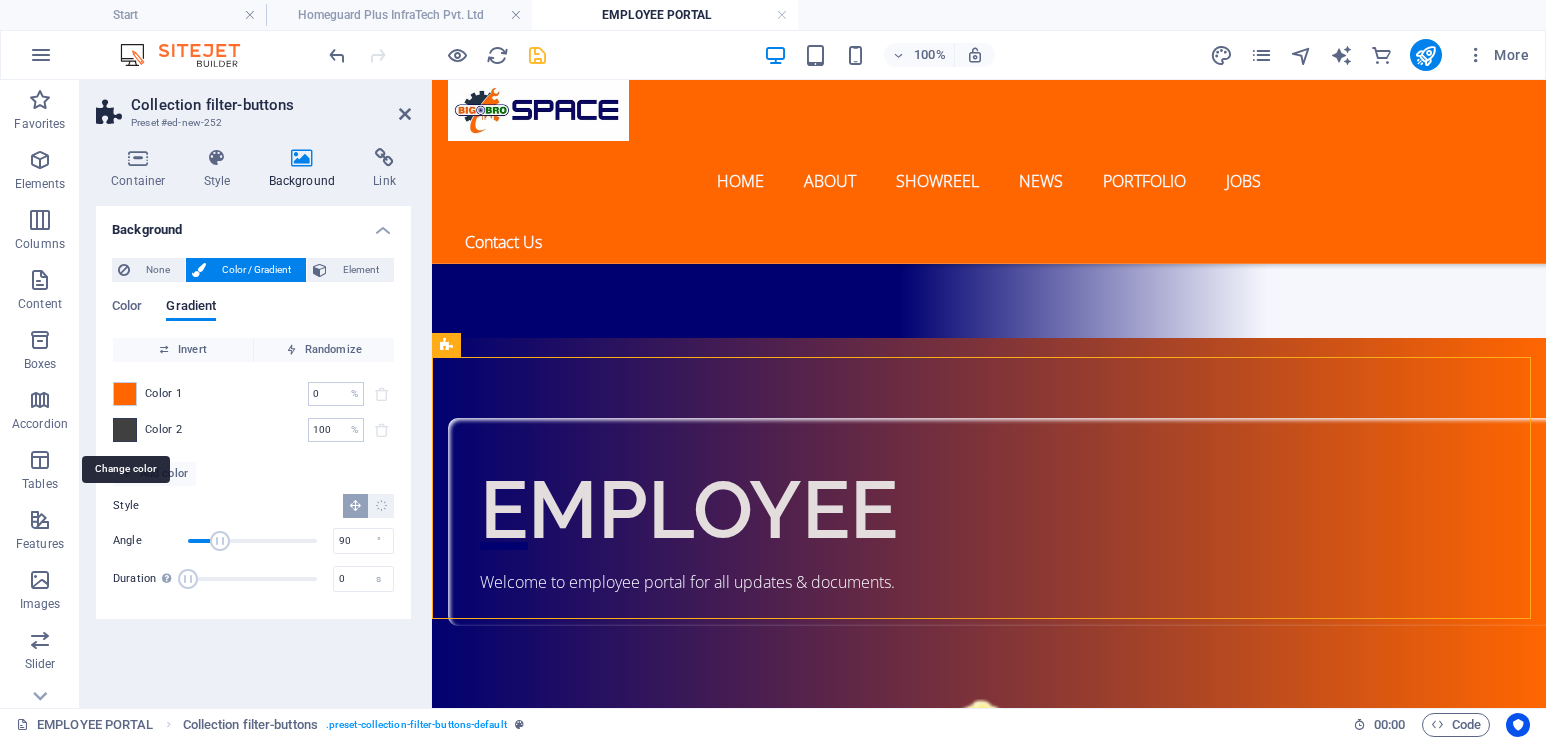 click at bounding box center [125, 430] 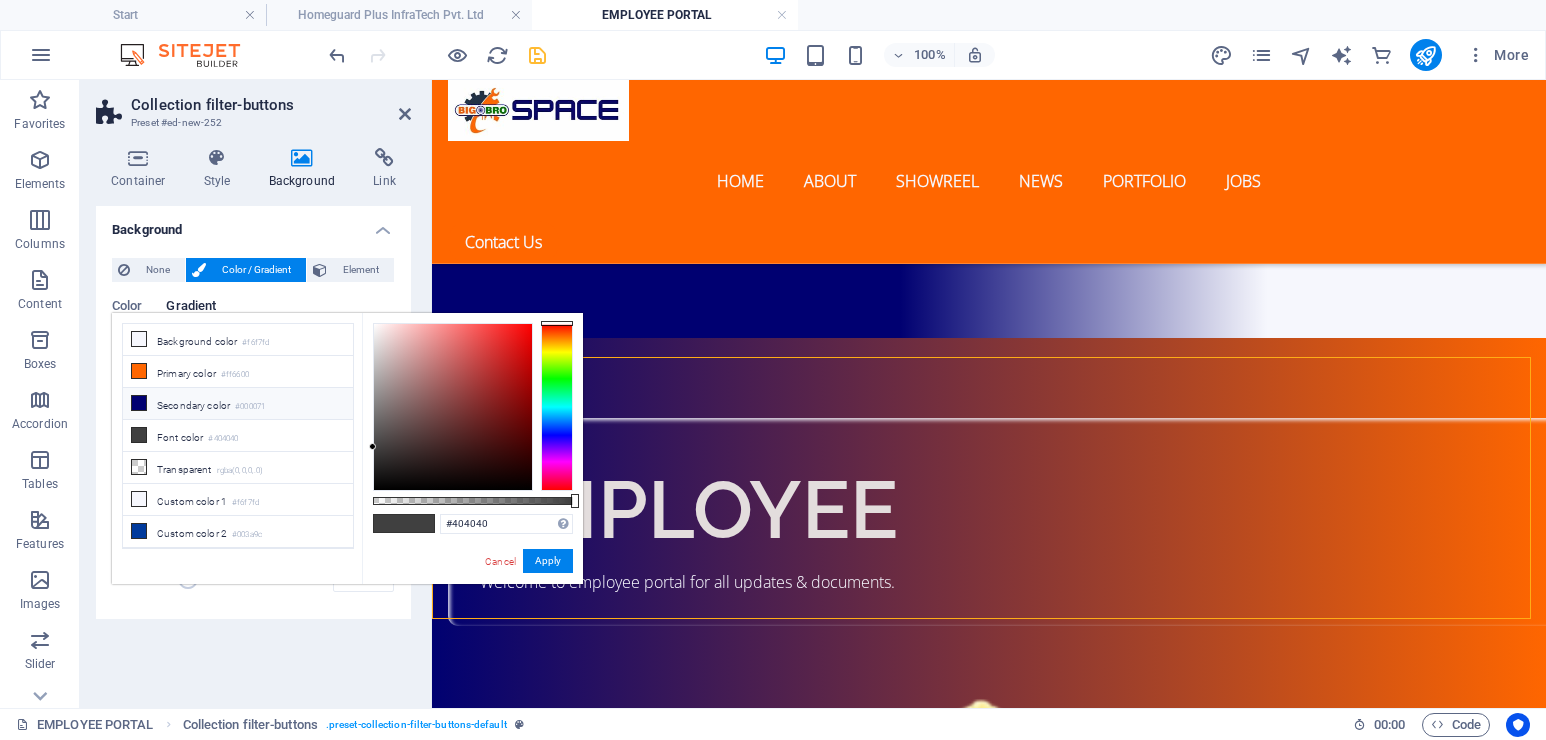 click at bounding box center (139, 403) 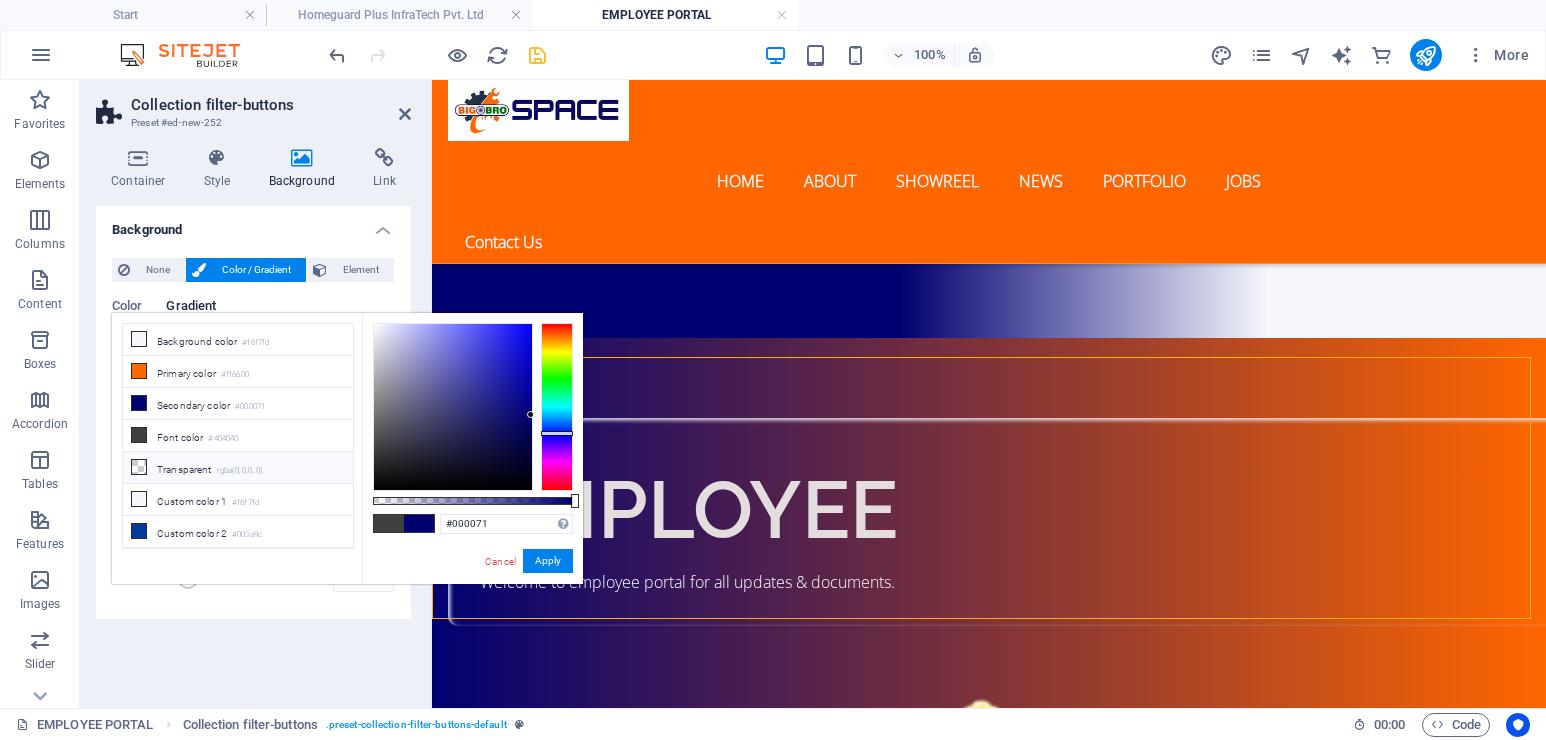 click at bounding box center [139, 467] 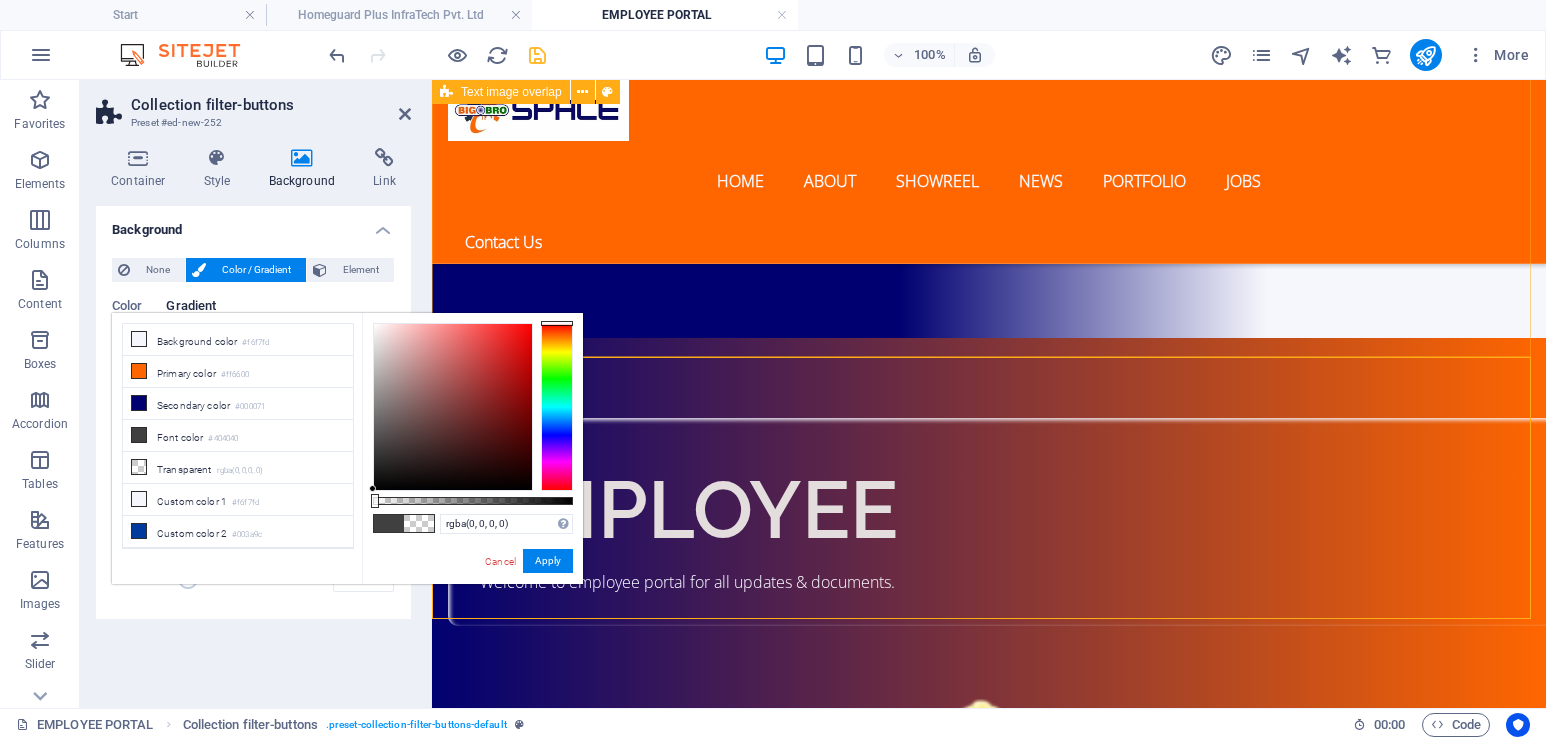 click on "EMPLOYEE Welcome to employee portal for all updates & documents." at bounding box center [989, 1063] 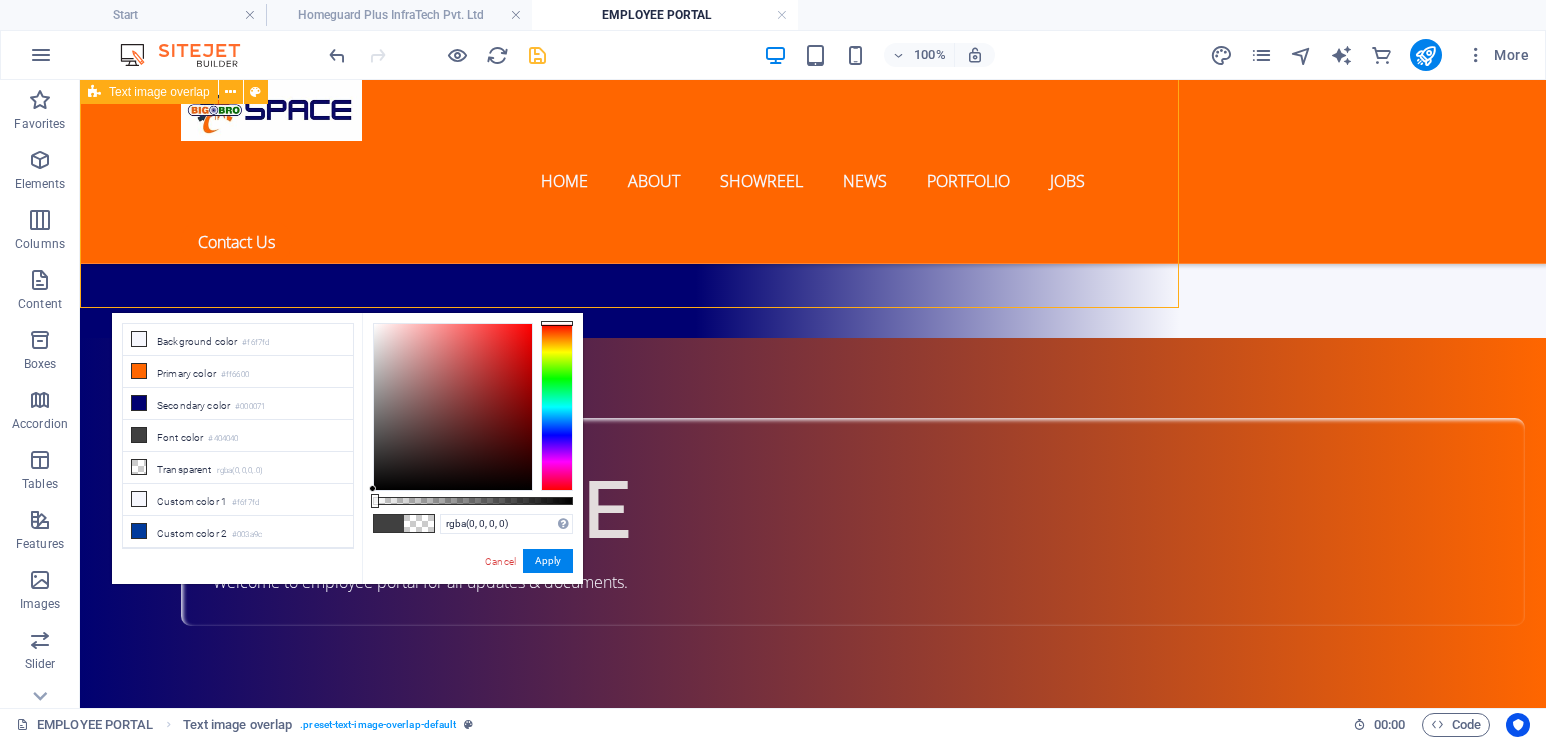 scroll, scrollTop: 1181, scrollLeft: 0, axis: vertical 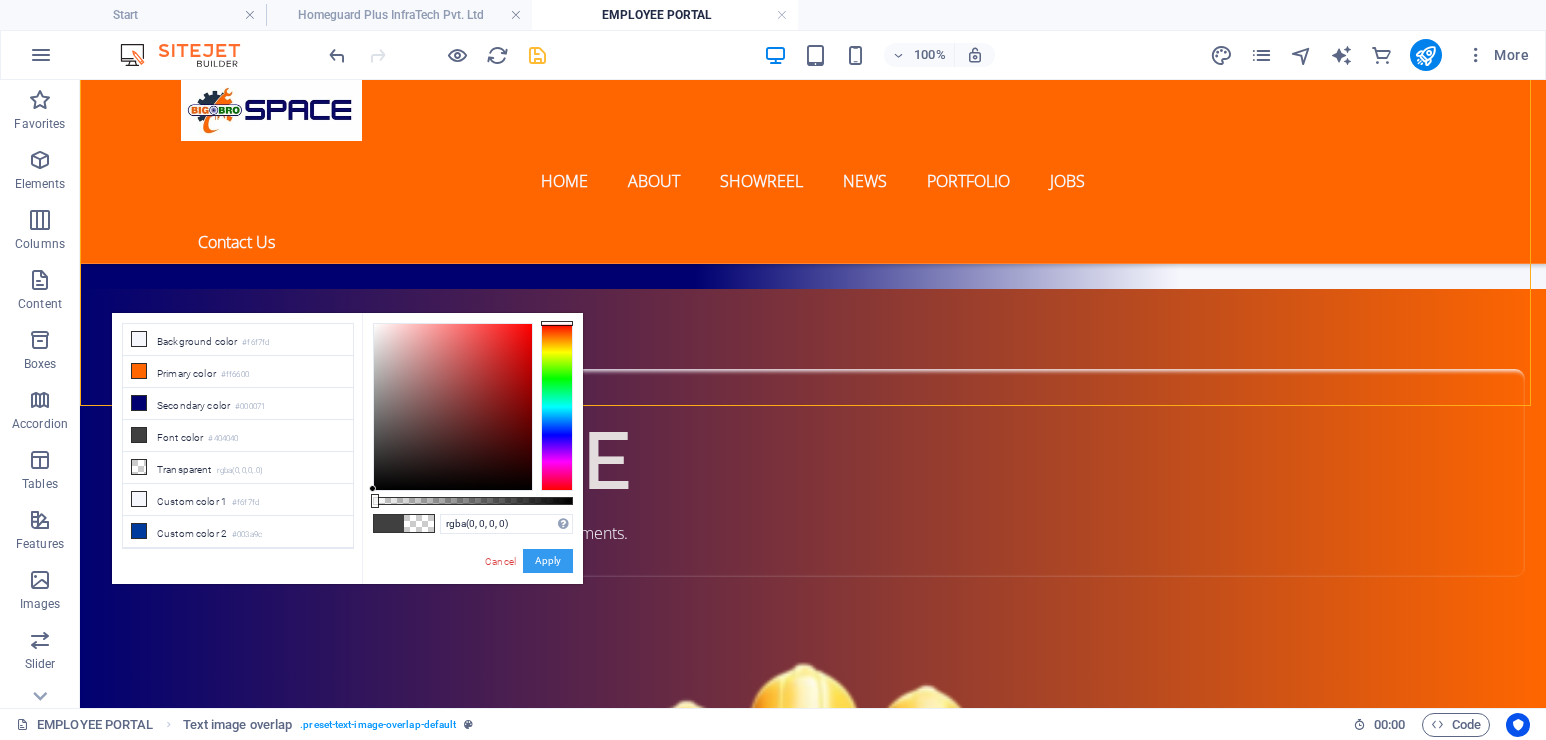 click on "Apply" at bounding box center (548, 561) 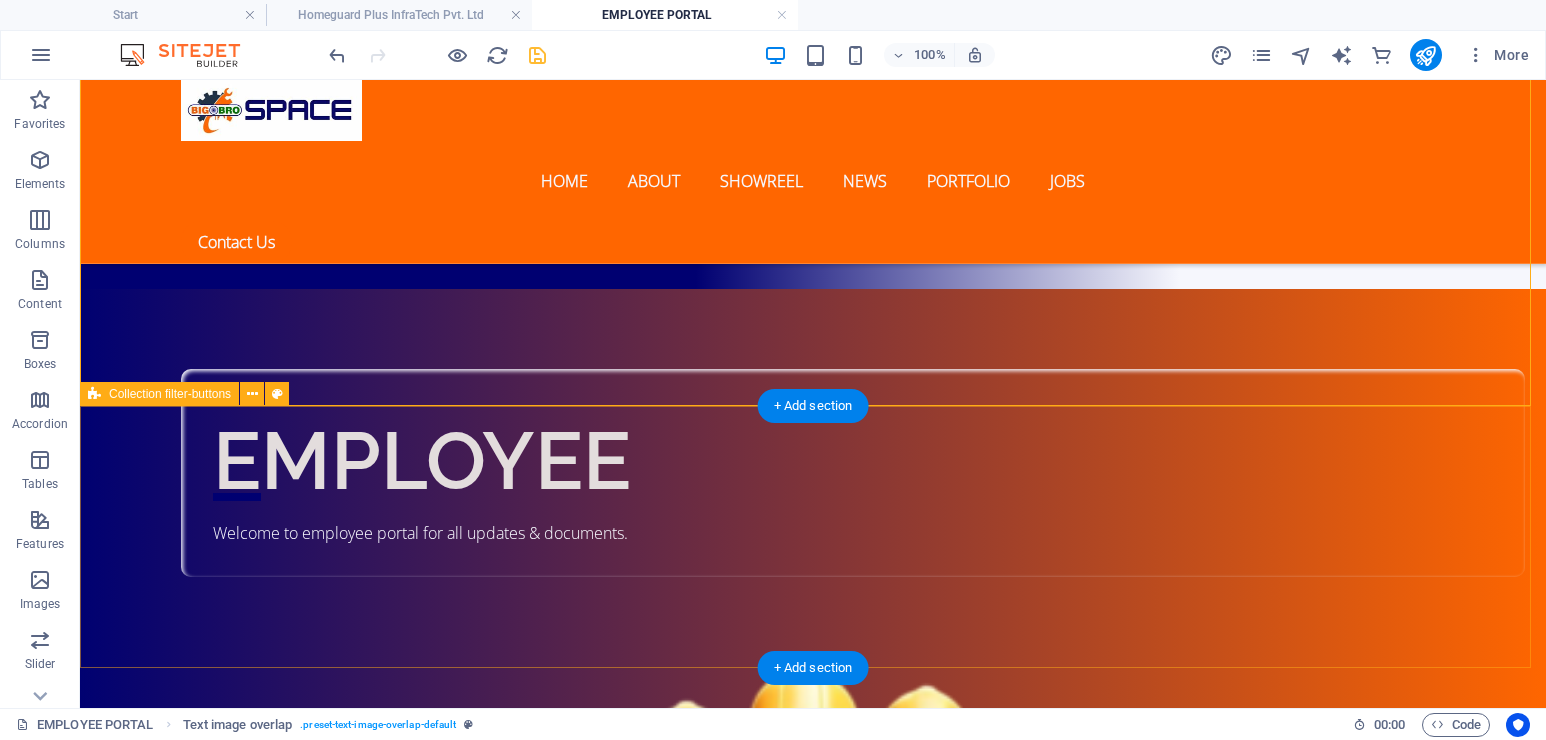 click on "Filter label Category 1 Category 2 All categories" at bounding box center (813, 2100) 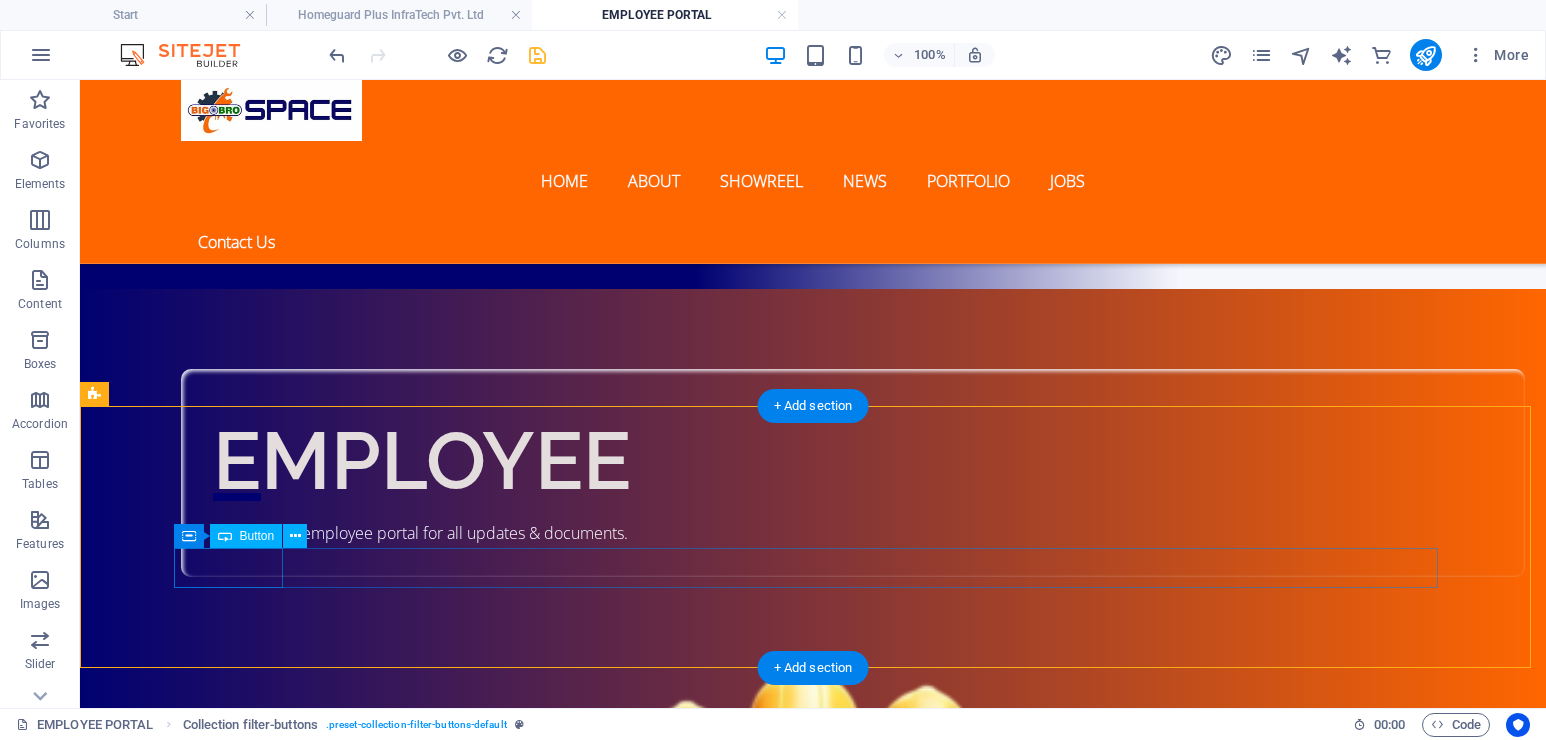 click on "Category 1" at bounding box center (813, 2083) 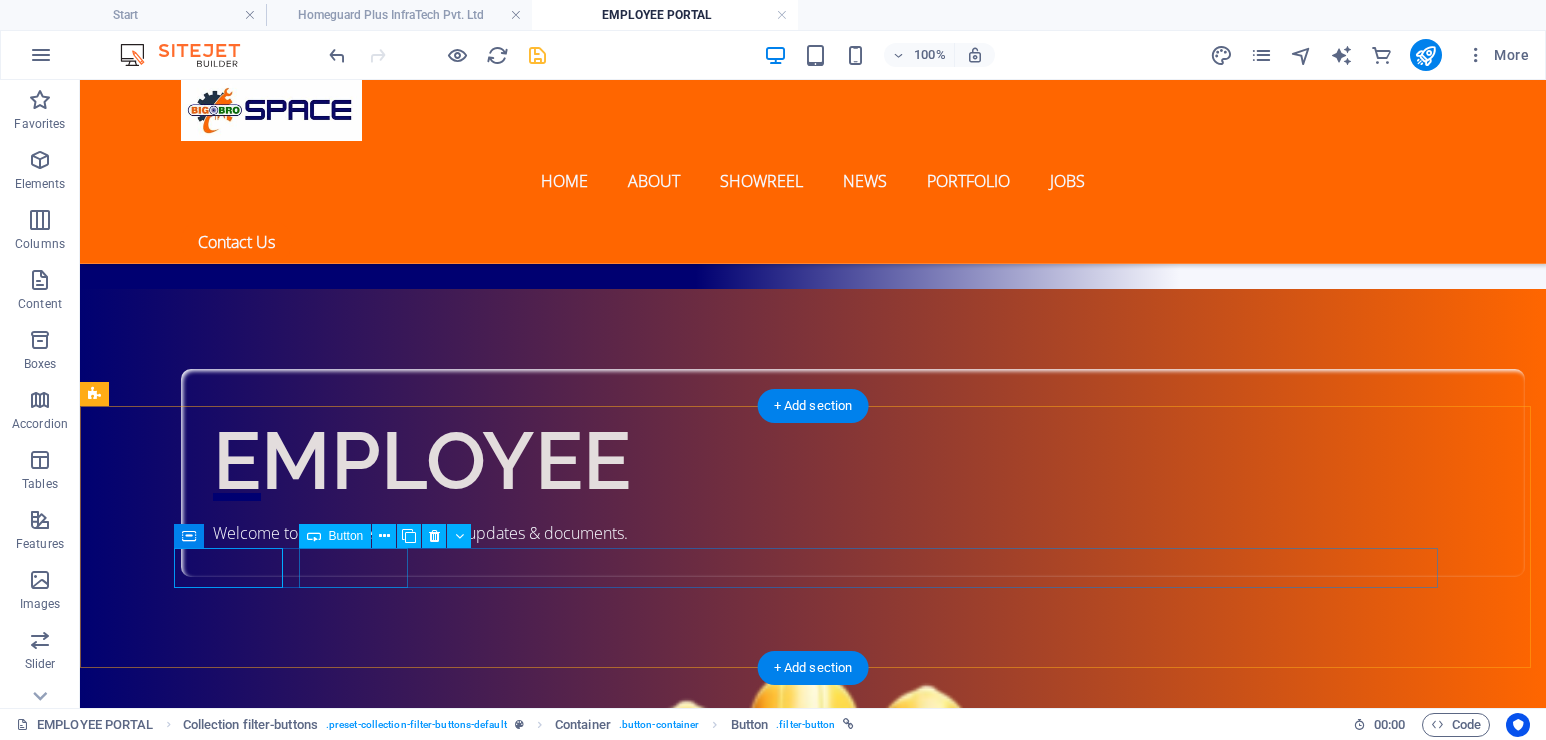 click on "Category 2" at bounding box center [813, 2131] 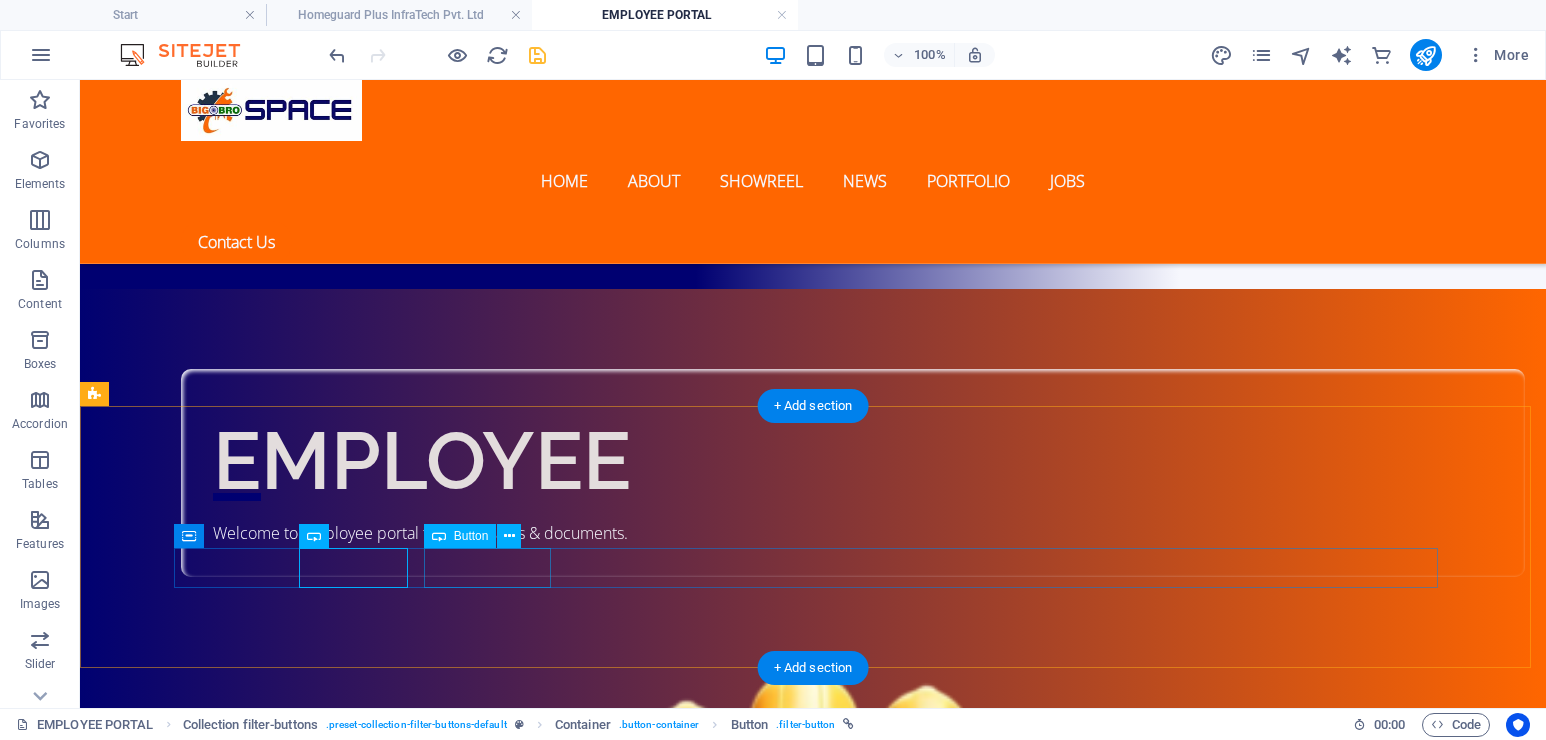 click on "All categories" at bounding box center [813, 2179] 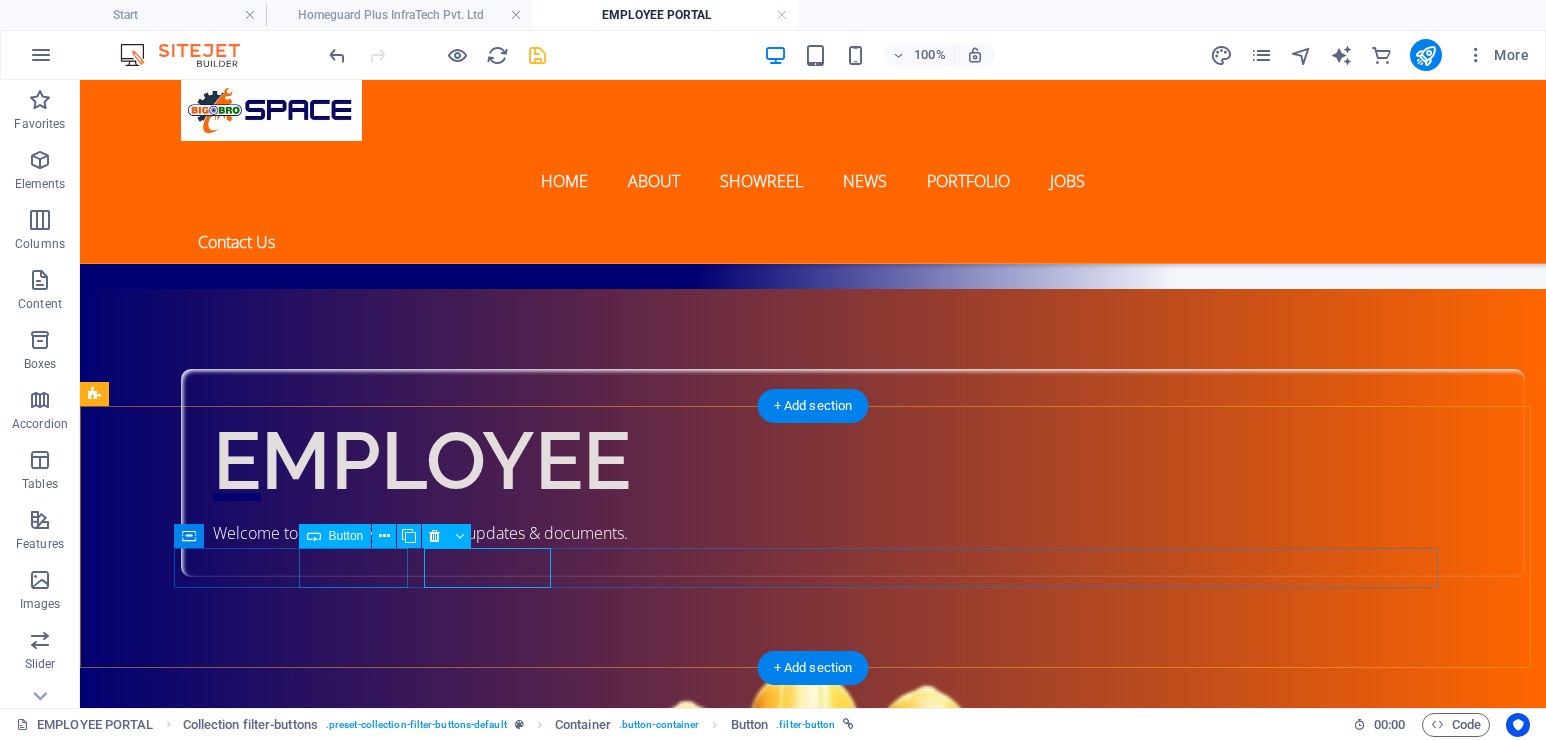 click on "Category 2" at bounding box center (813, 2131) 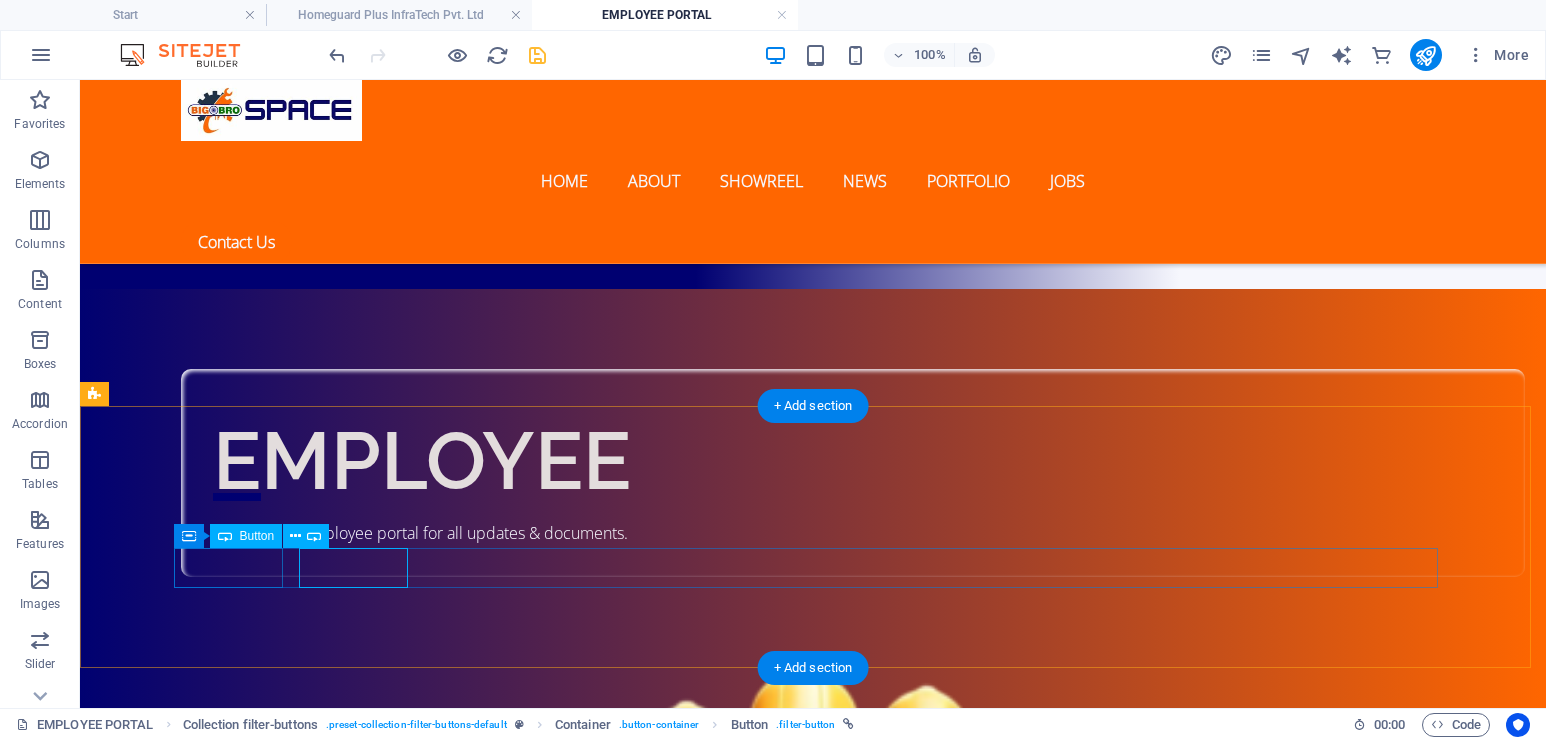 click on "Category 1" at bounding box center [813, 2083] 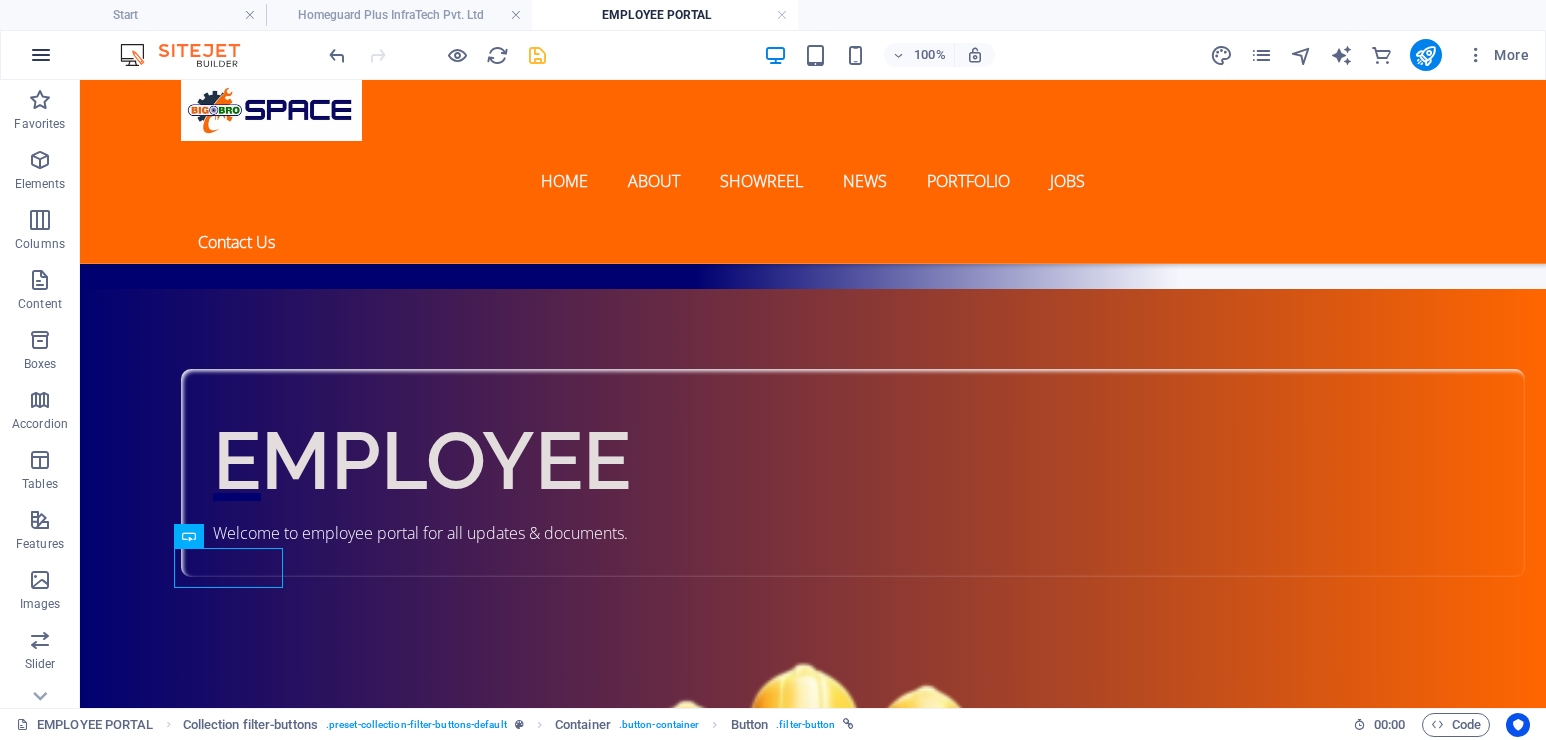 click at bounding box center [41, 55] 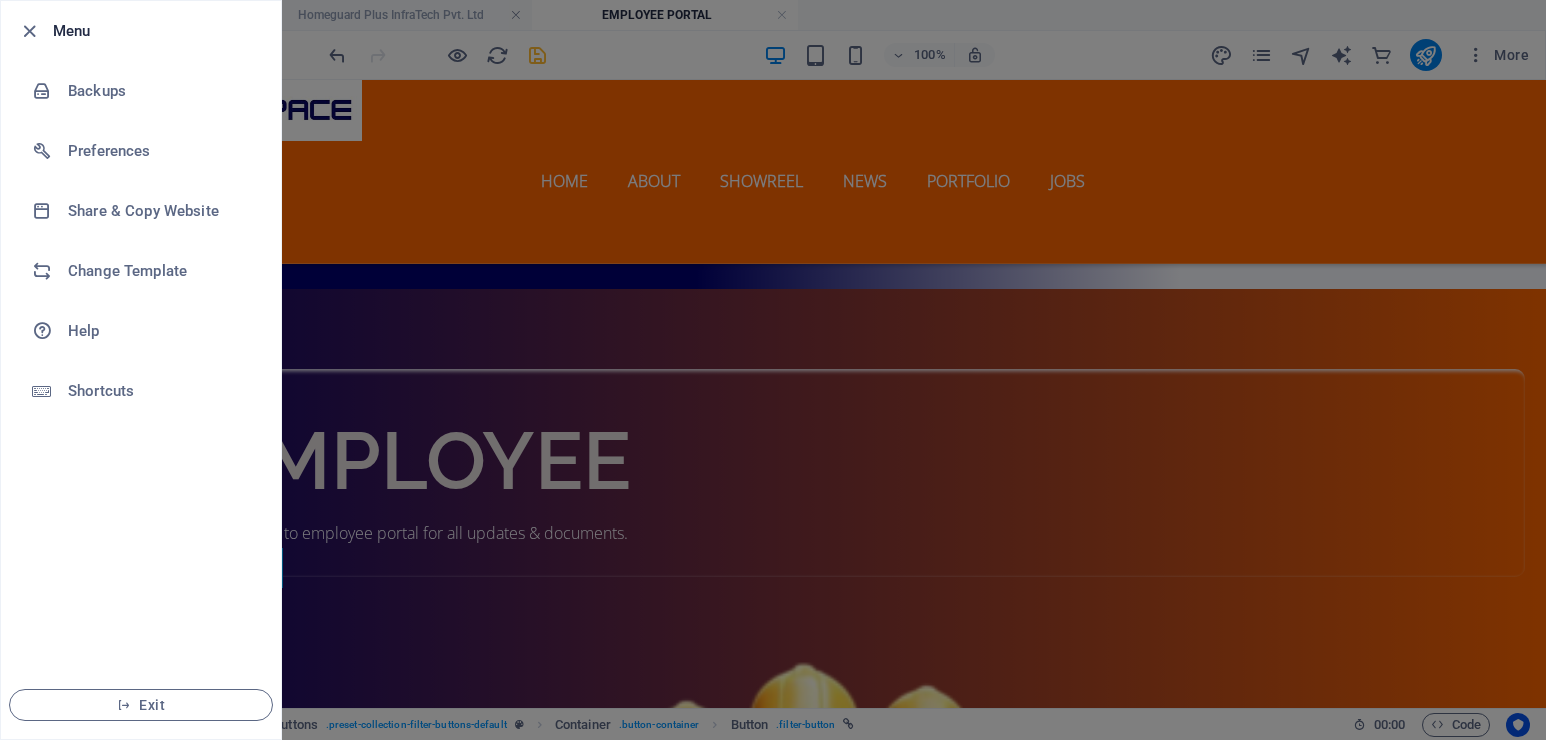 click at bounding box center (773, 370) 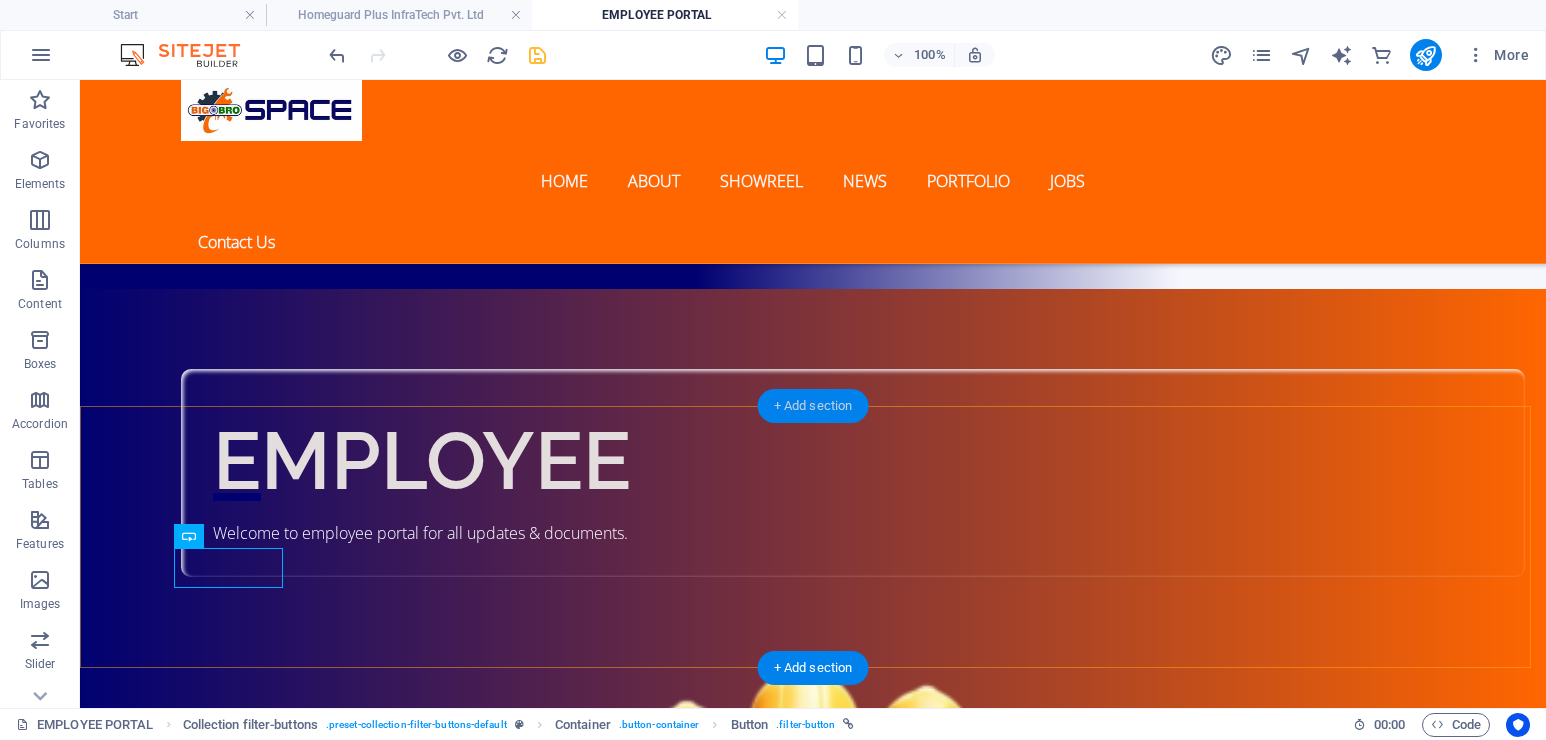 click on "+ Add section" at bounding box center (813, 406) 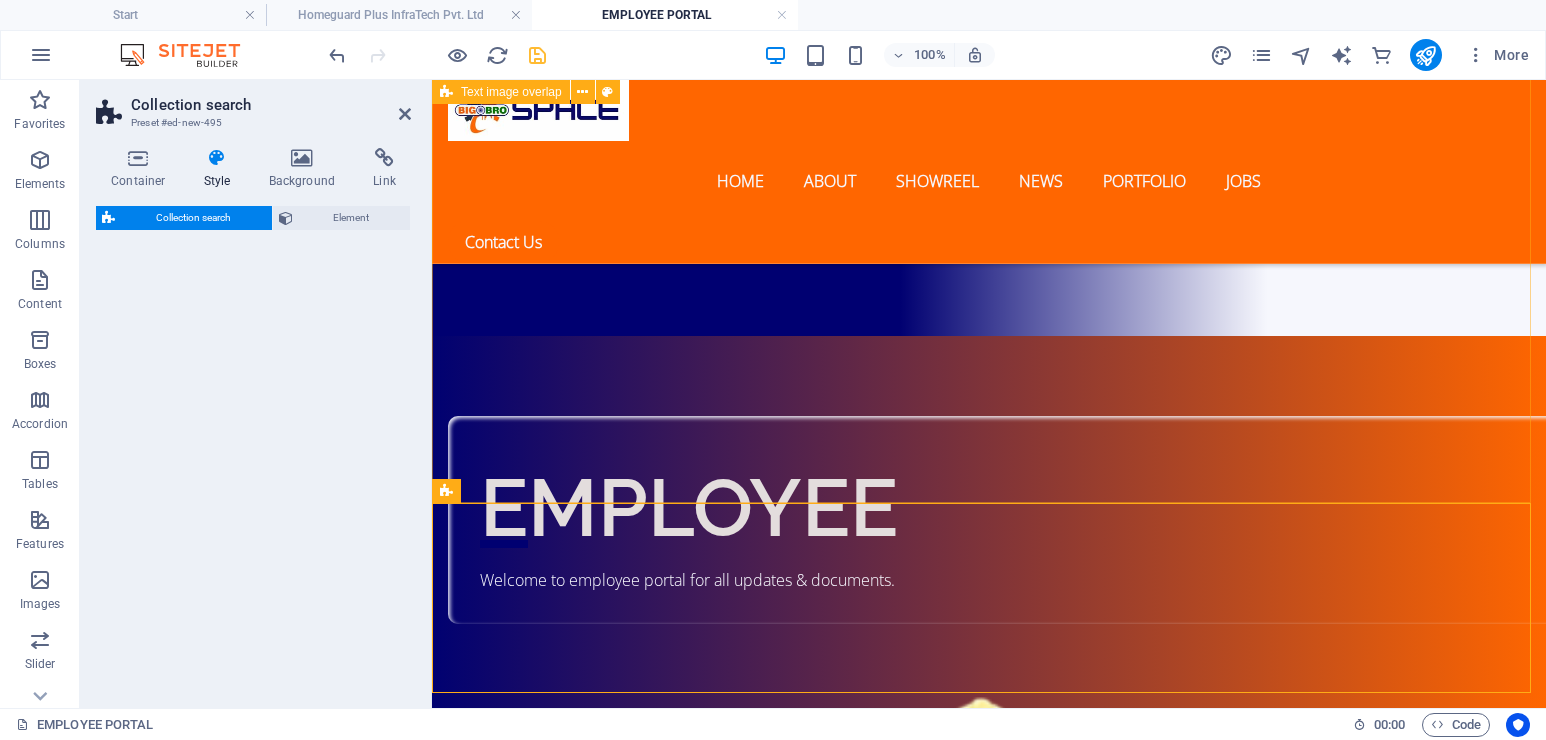 select on "px" 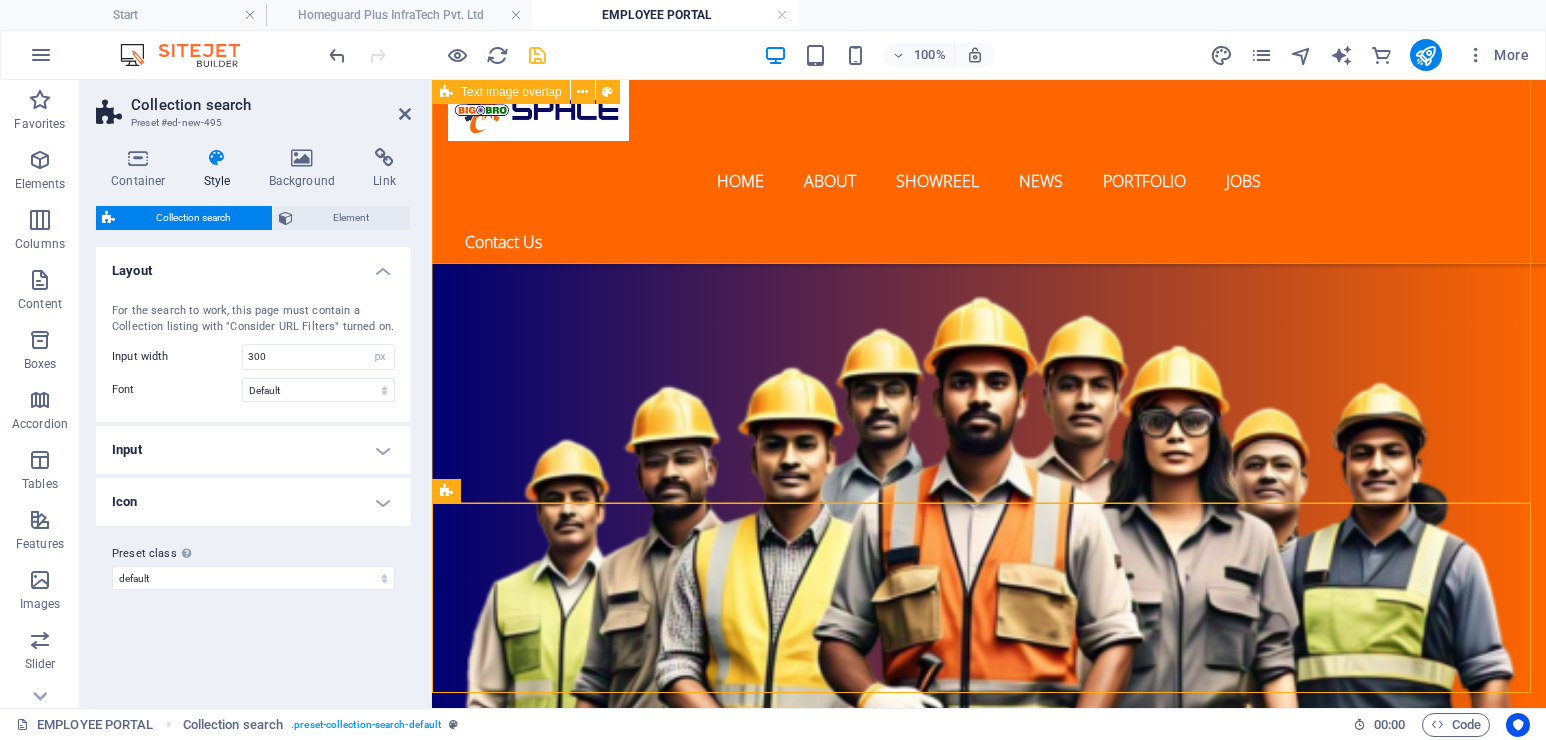 scroll, scrollTop: 986, scrollLeft: 0, axis: vertical 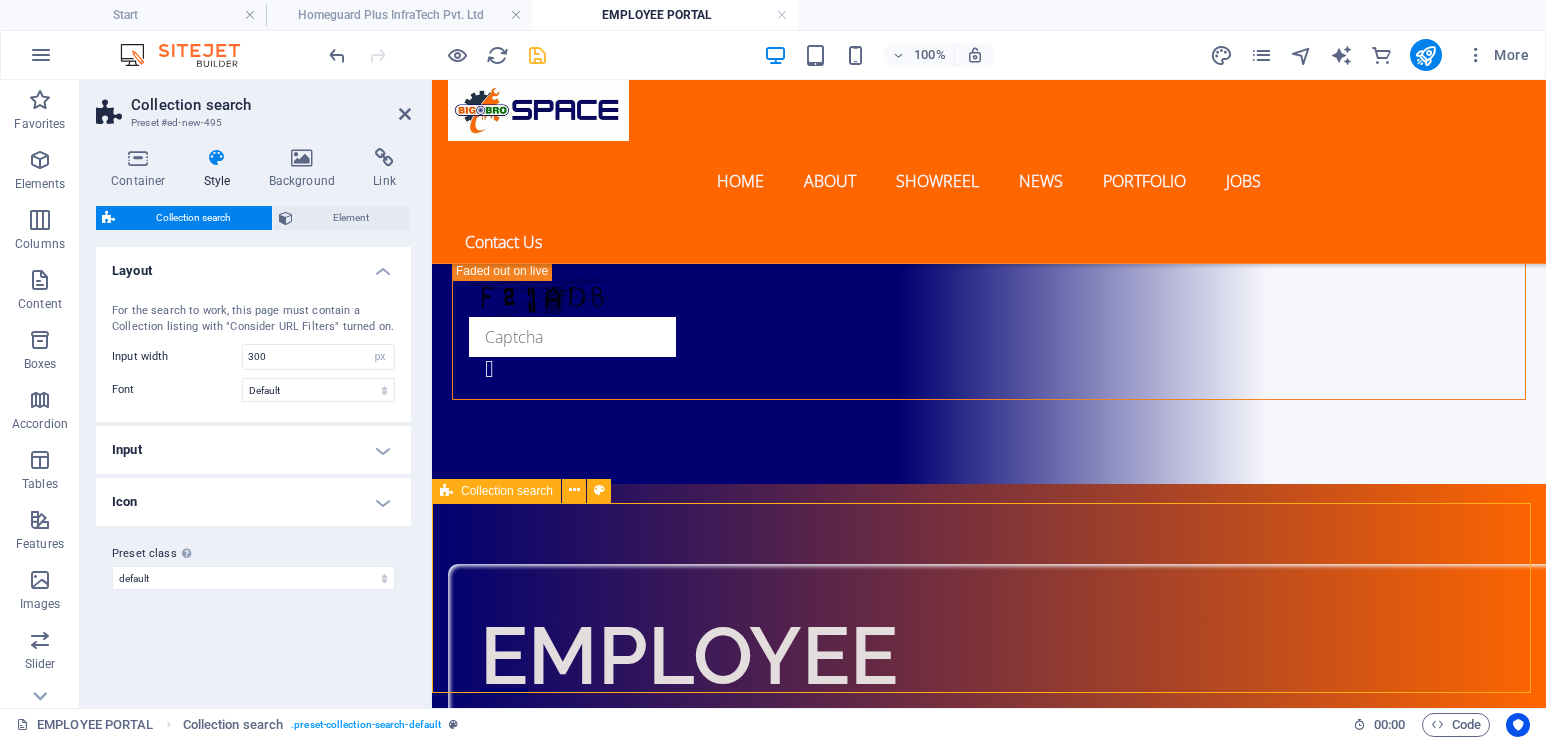 click at bounding box center (989, 2573) 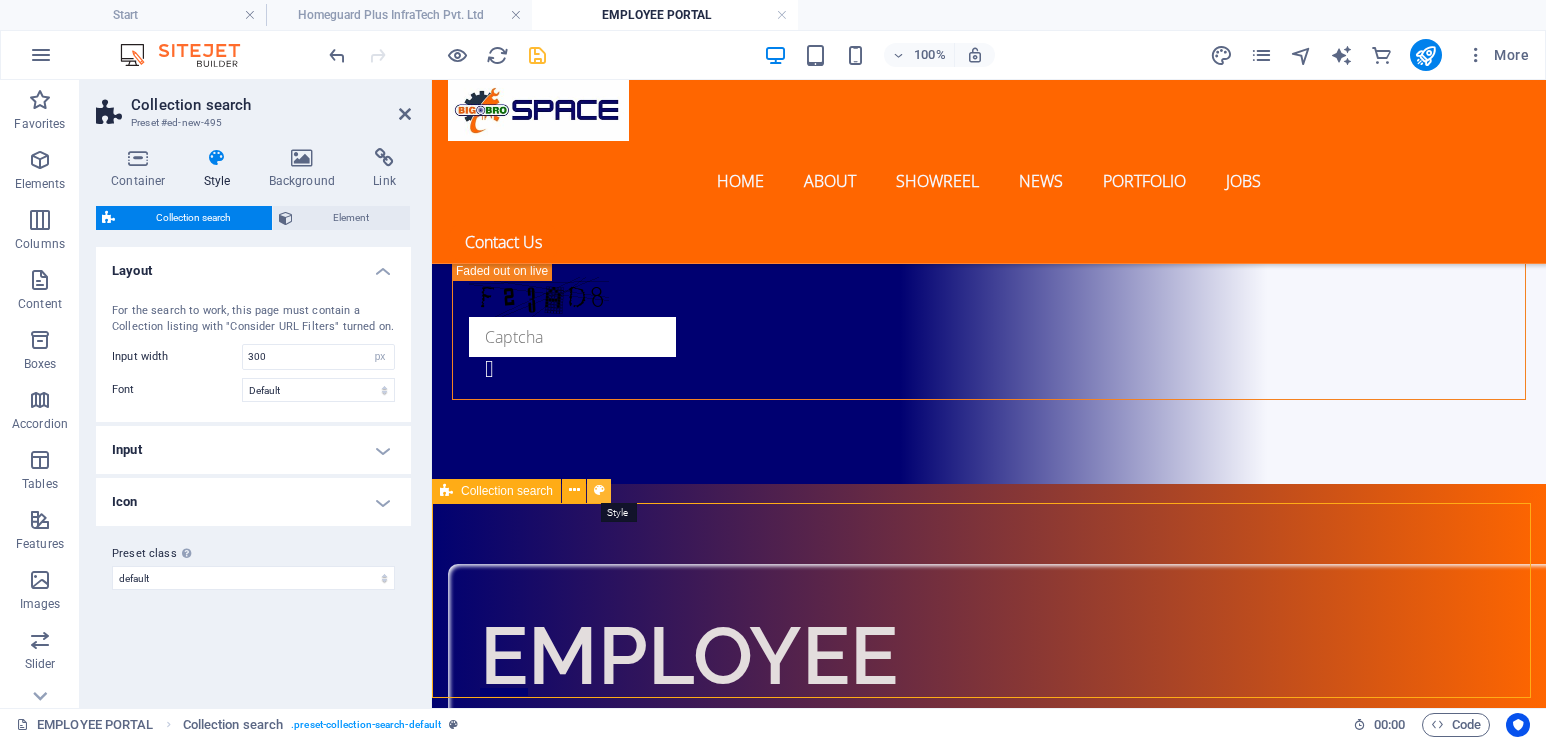 click at bounding box center [574, 490] 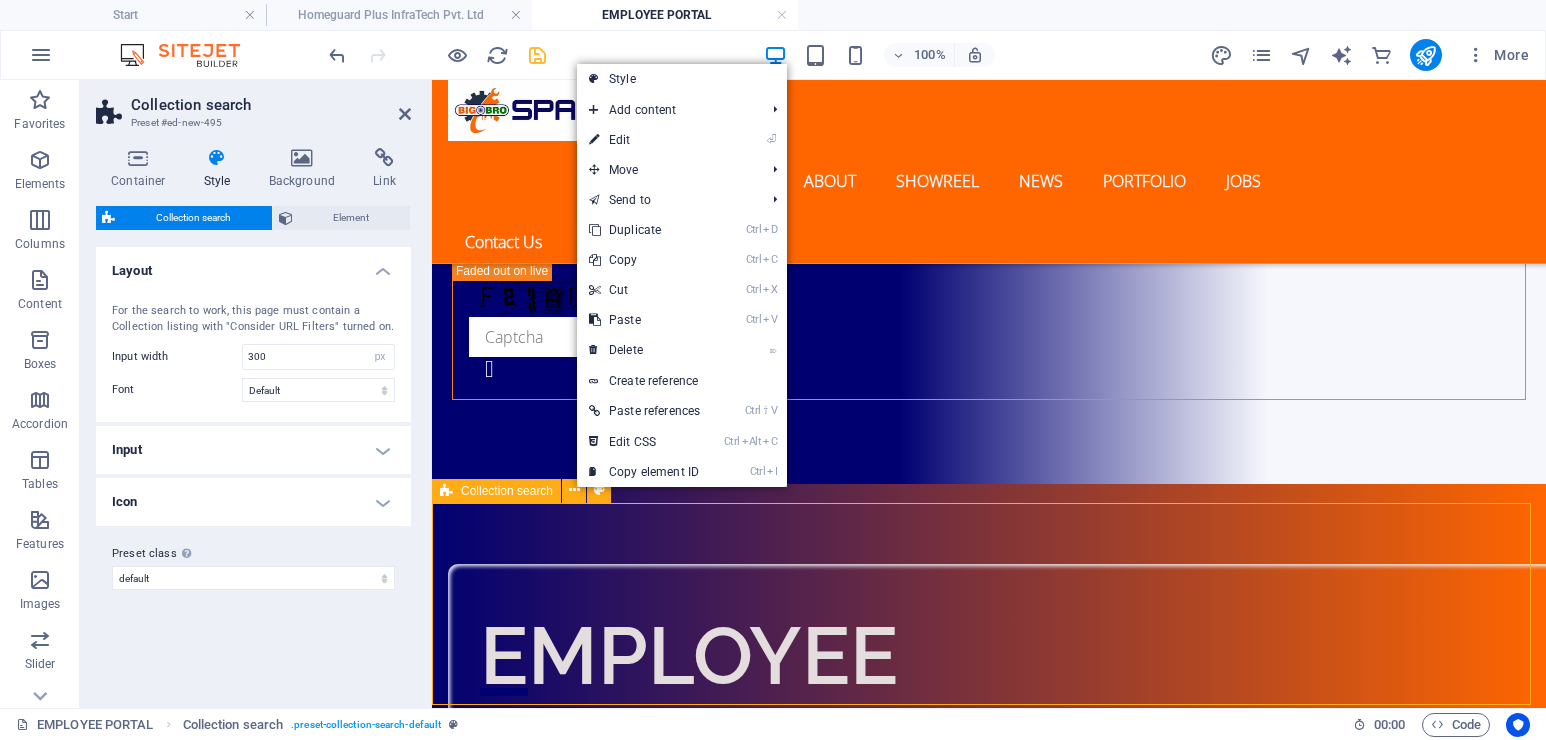 click at bounding box center [989, 2041] 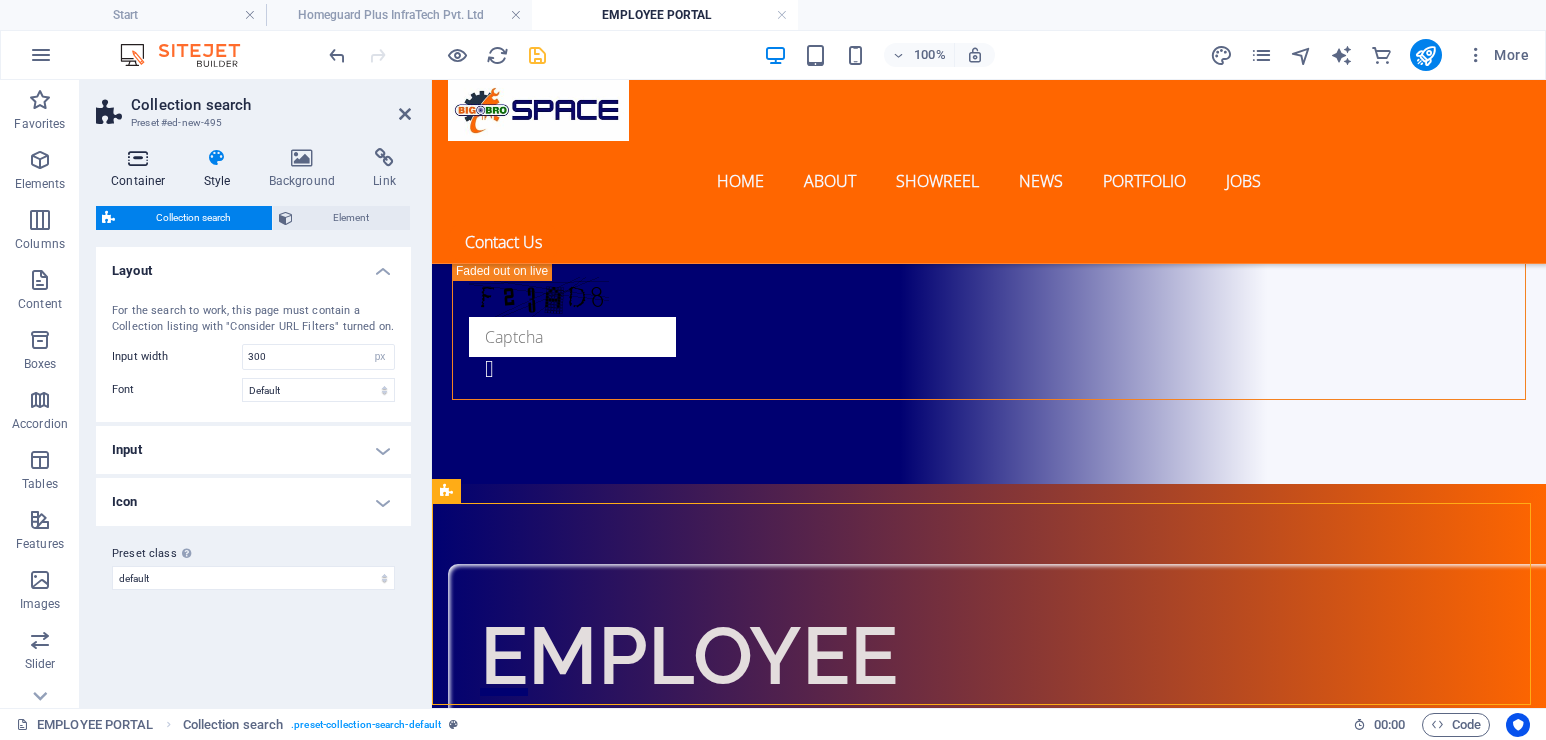 click at bounding box center [138, 158] 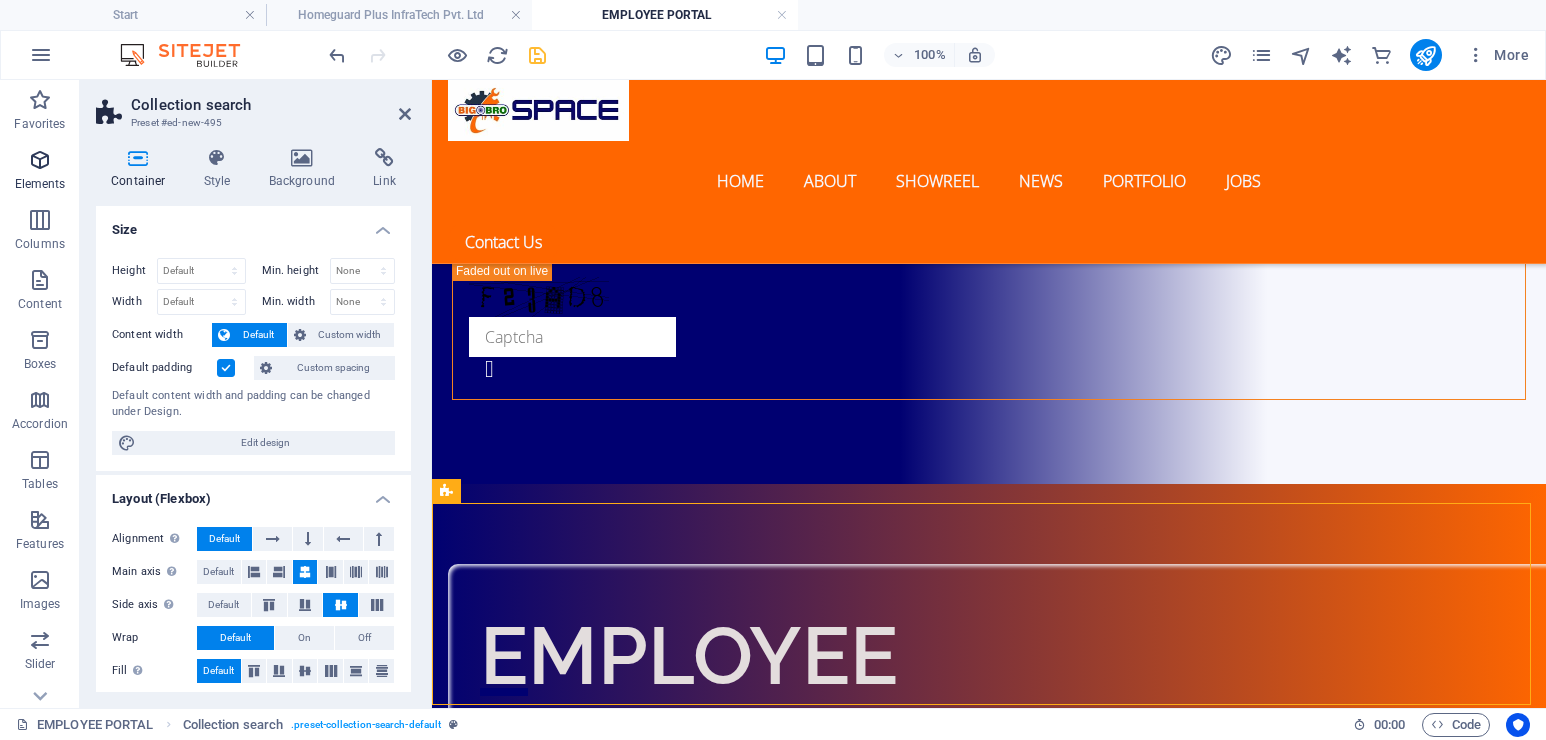 click at bounding box center [40, 160] 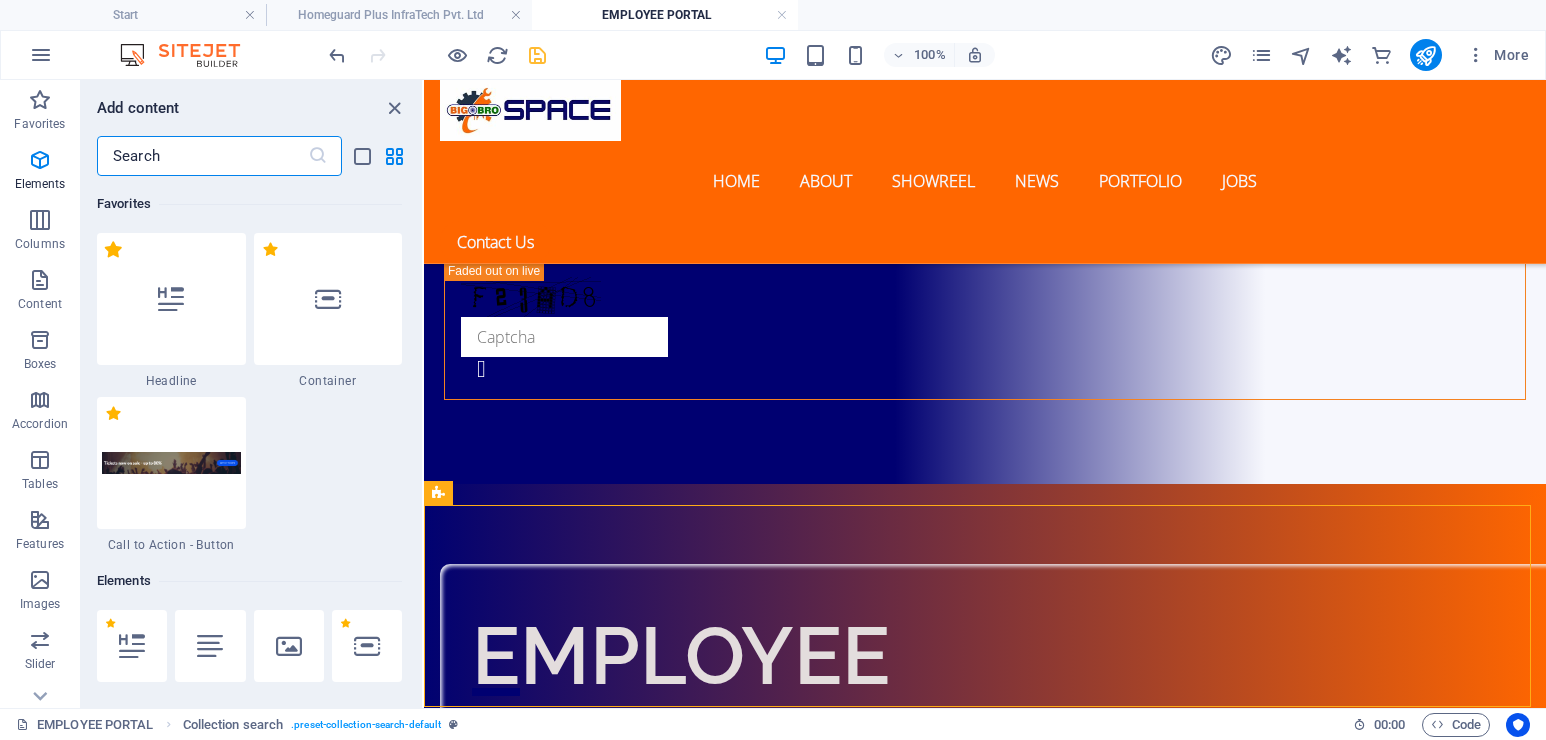 scroll, scrollTop: 988, scrollLeft: 0, axis: vertical 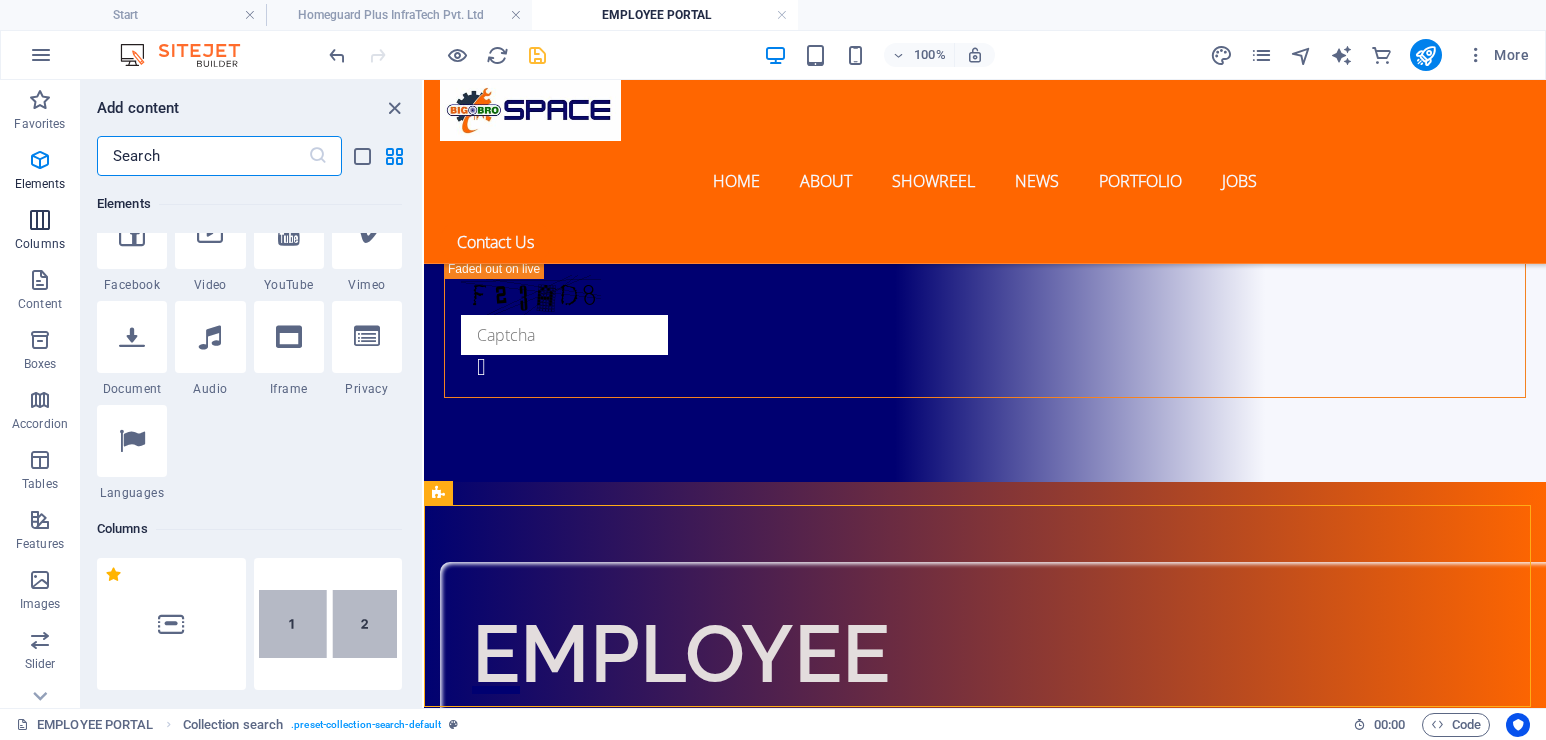 click on "Columns" at bounding box center [40, 244] 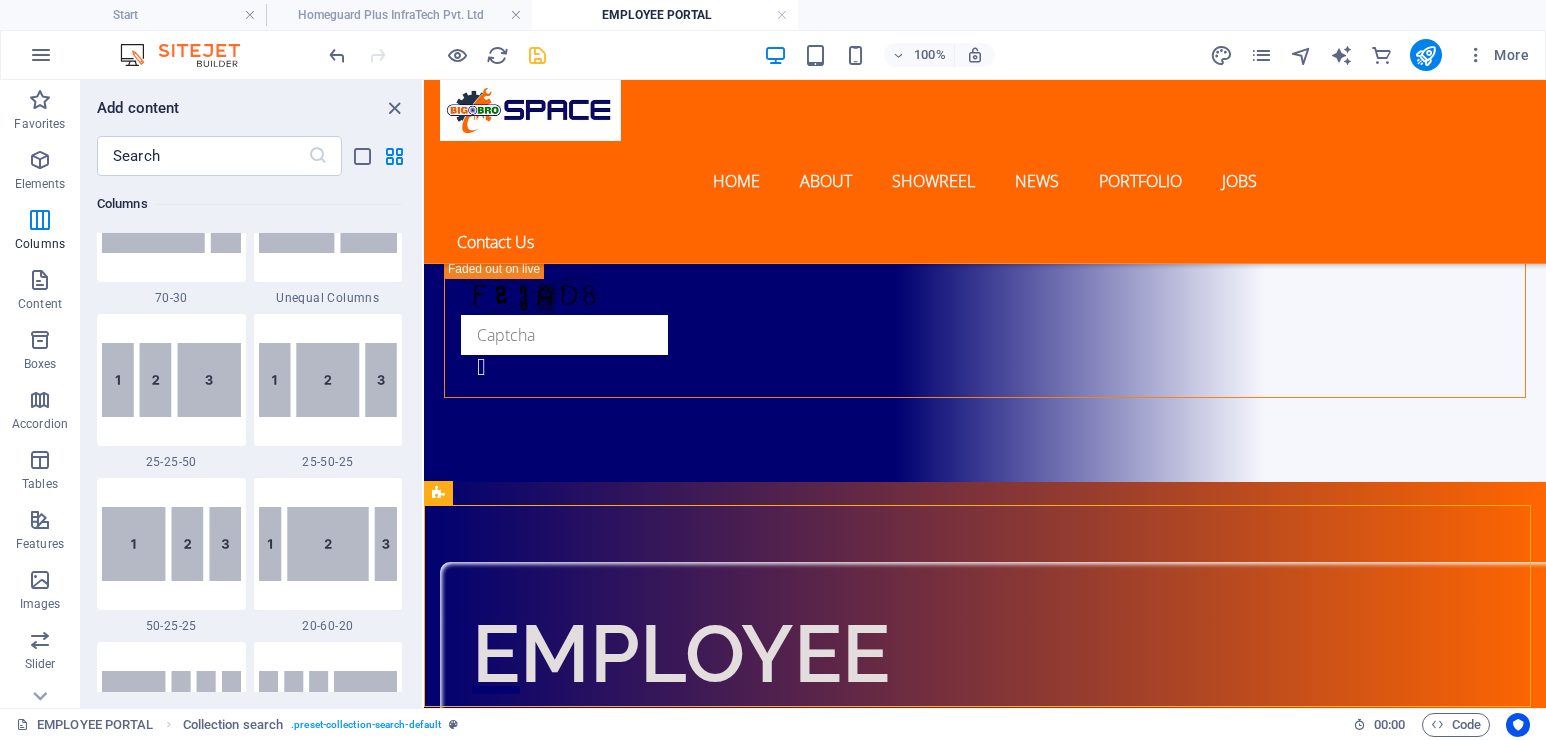 scroll, scrollTop: 2508, scrollLeft: 0, axis: vertical 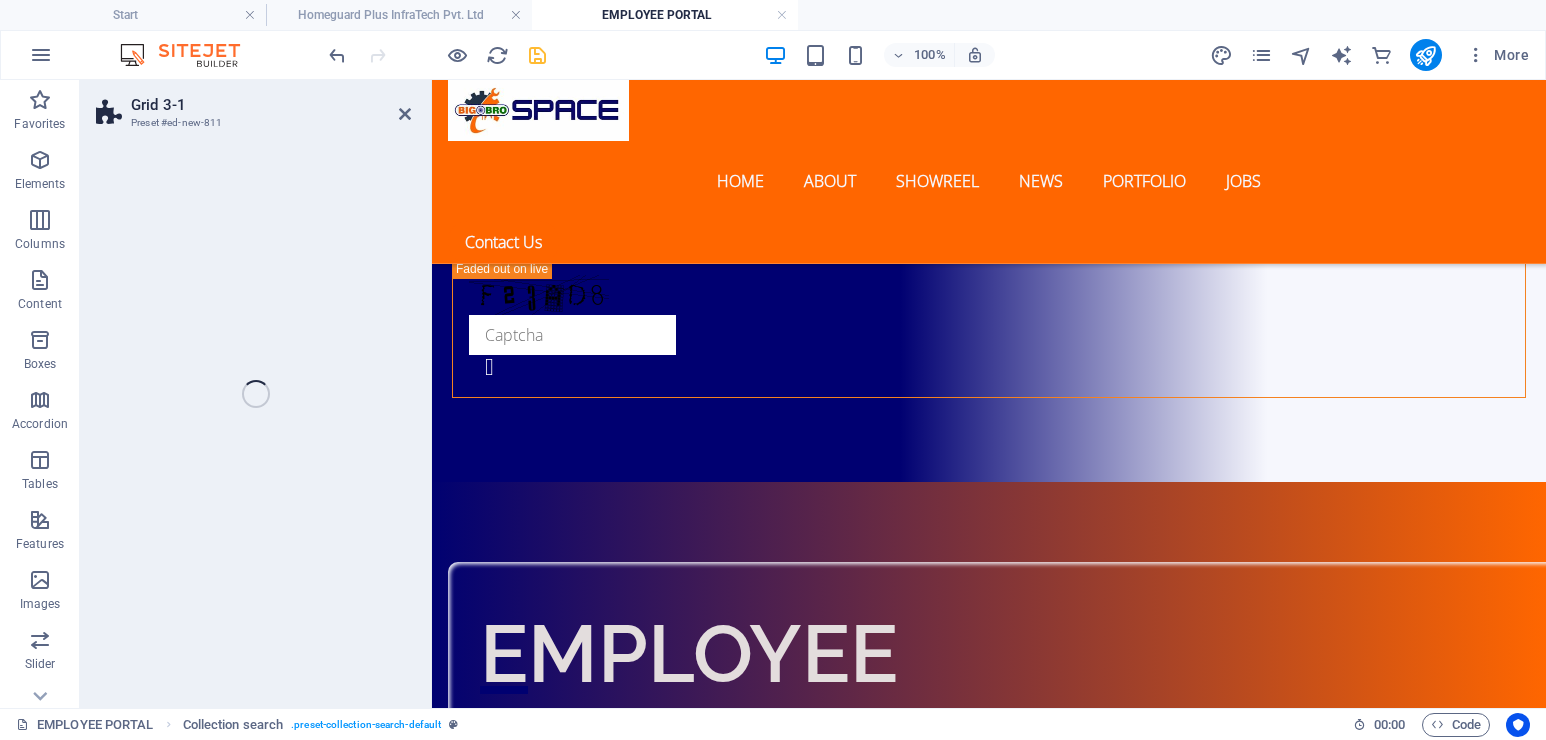 select on "rem" 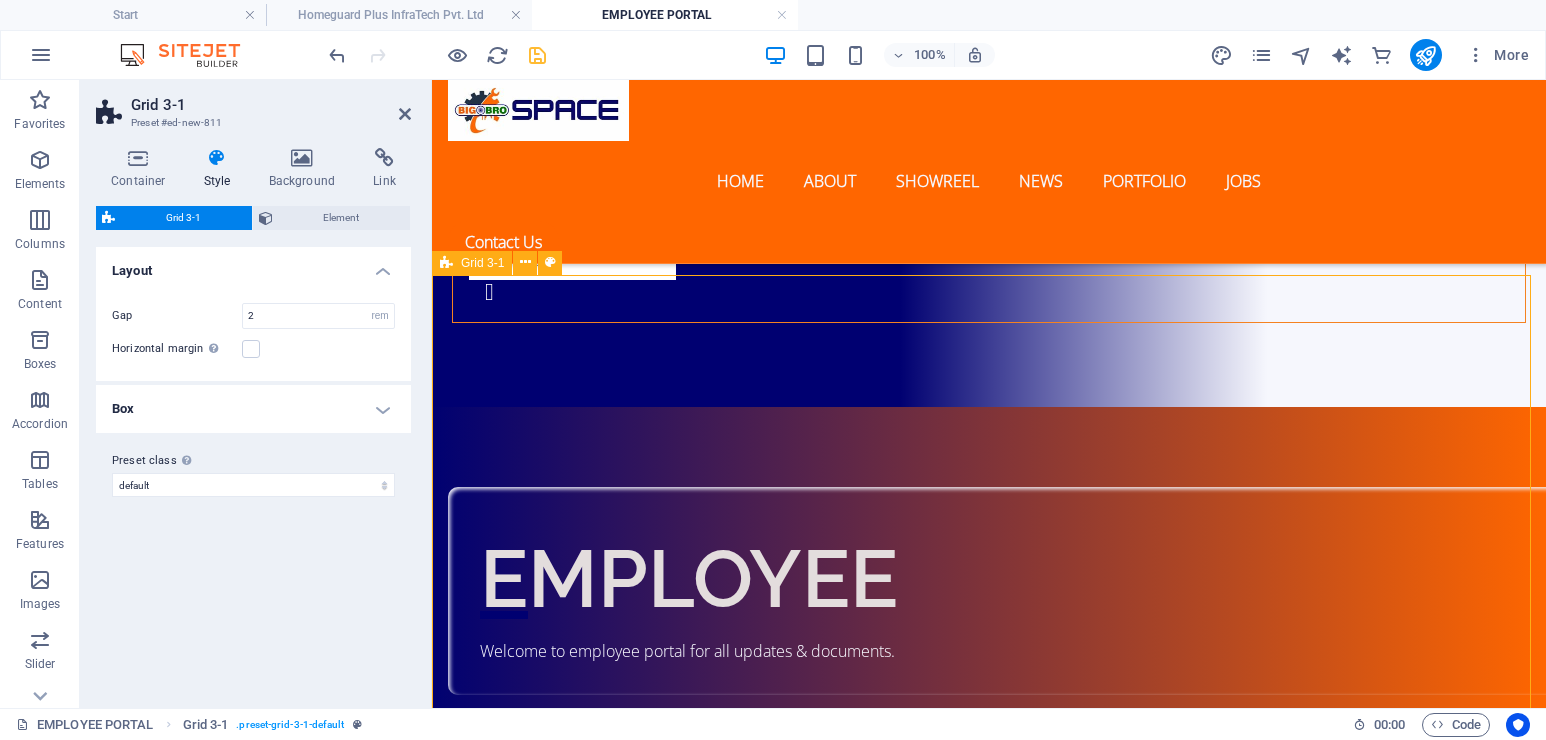 scroll, scrollTop: 870, scrollLeft: 0, axis: vertical 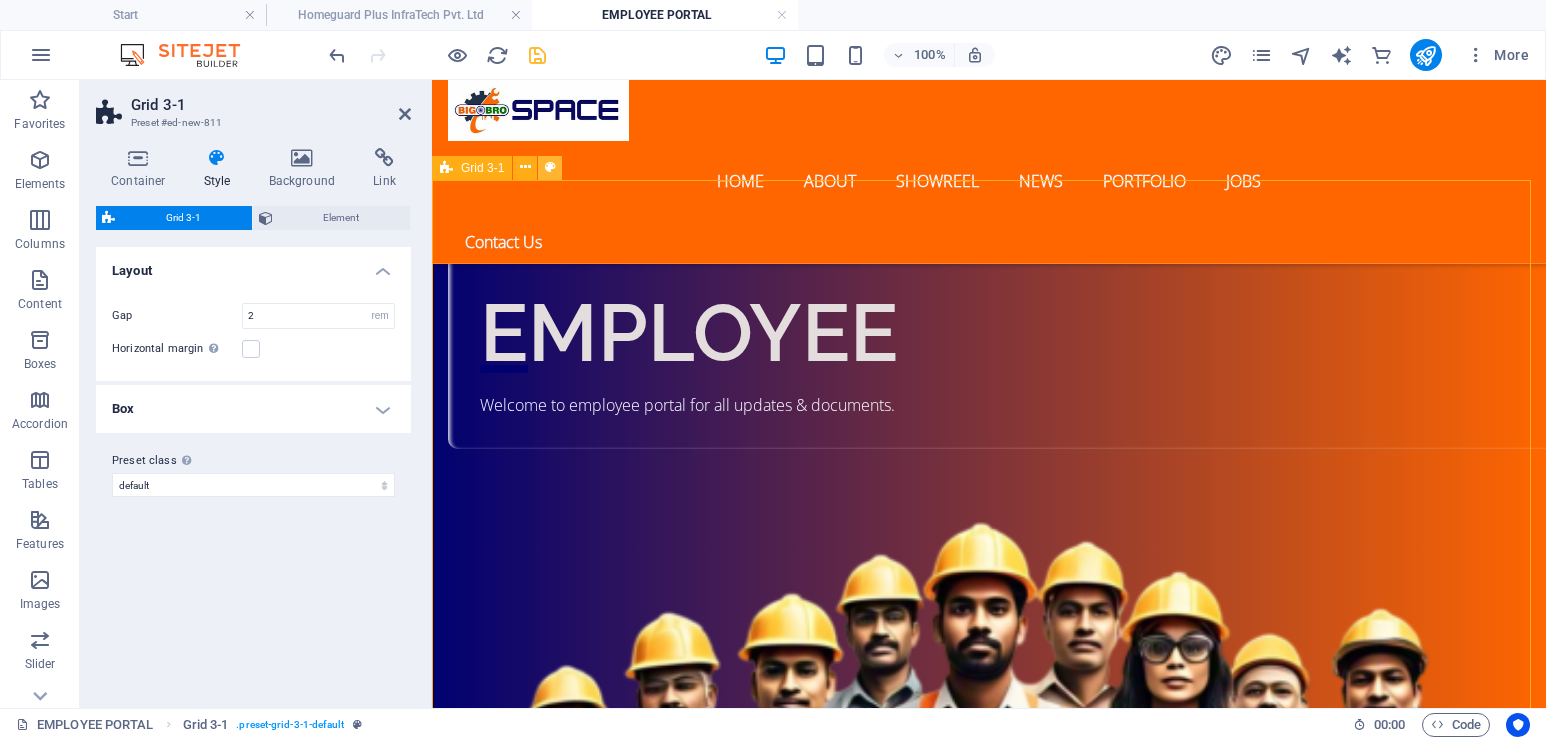 click at bounding box center (550, 167) 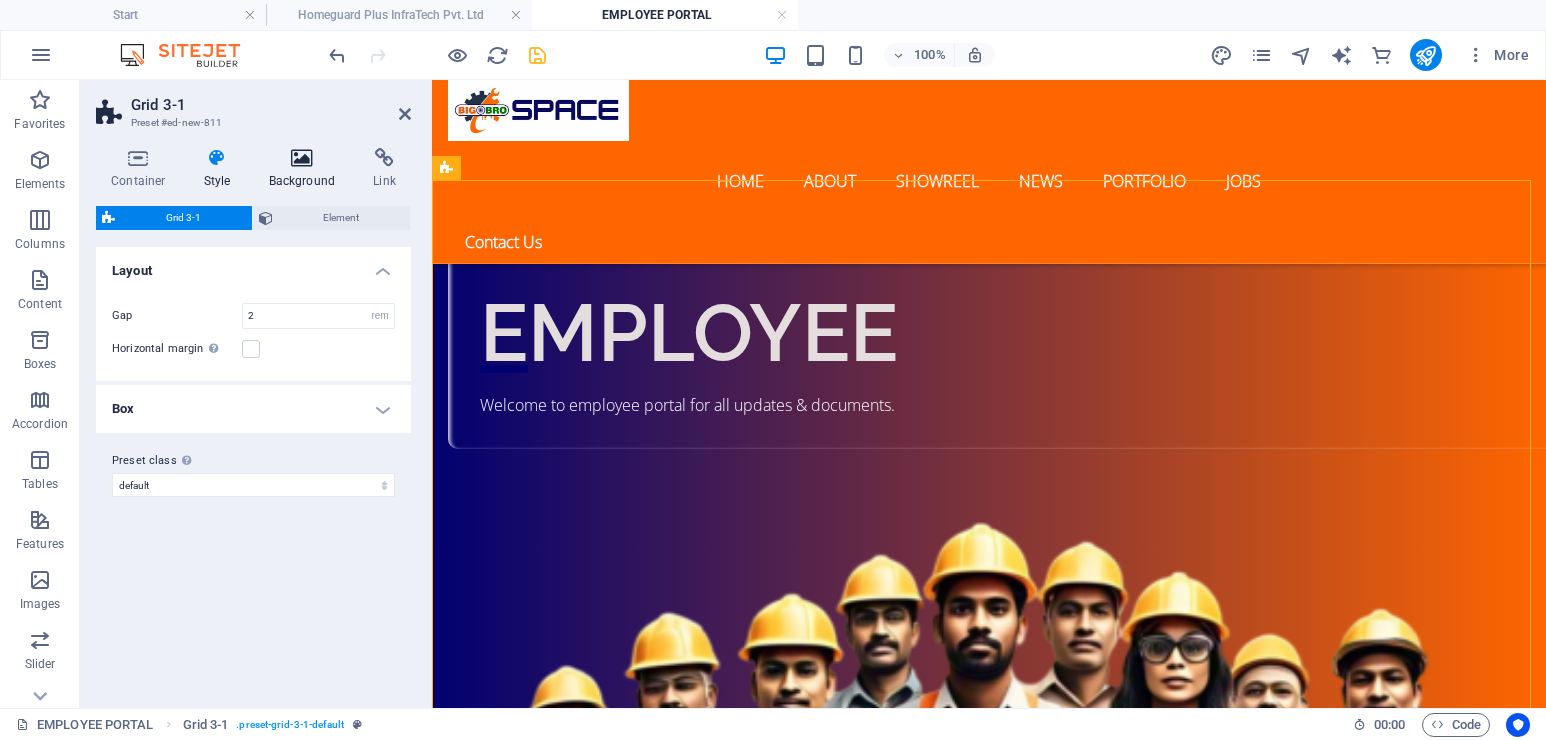 click on "Background" at bounding box center (306, 169) 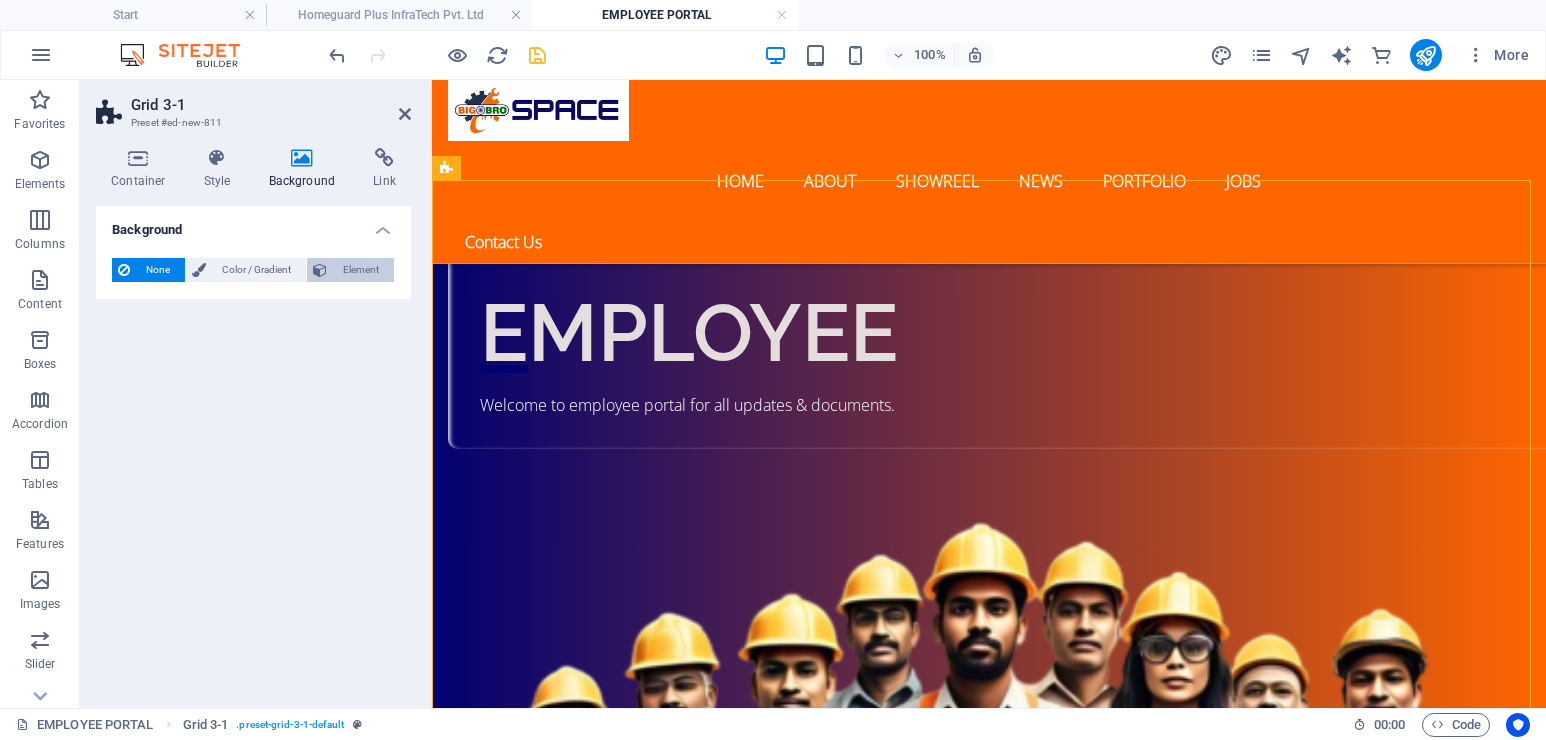 click on "Element" at bounding box center [360, 270] 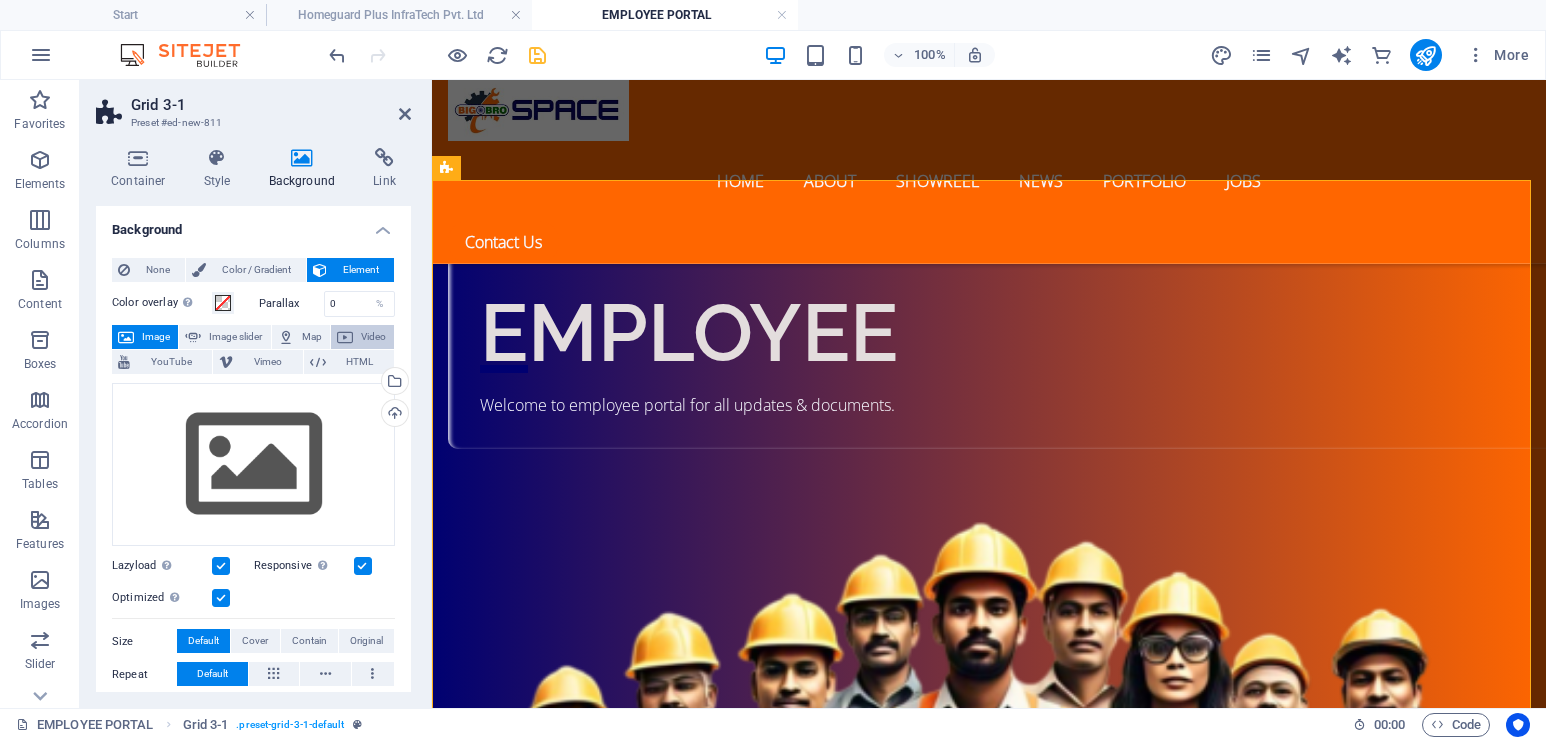 click on "Video" at bounding box center (373, 337) 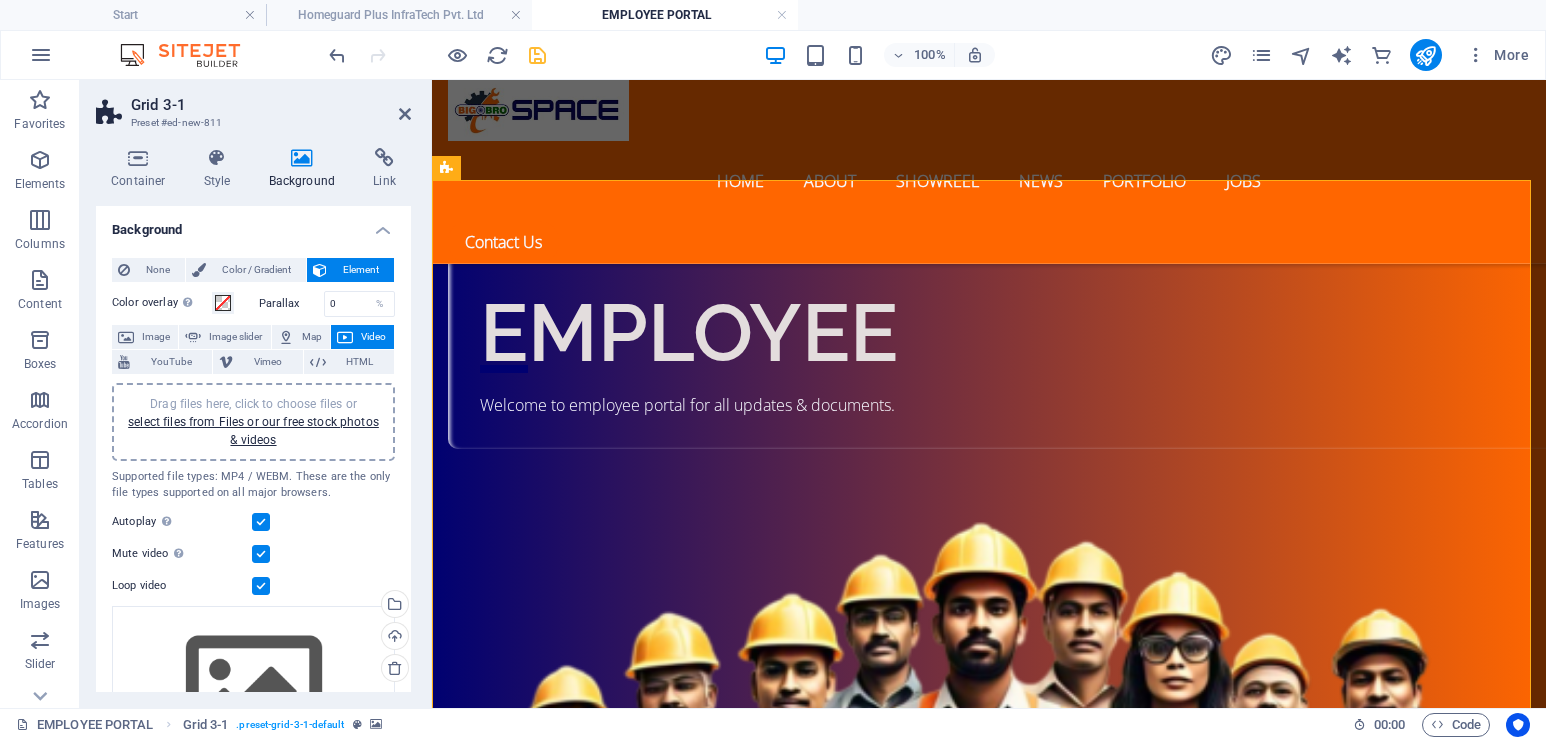 click on "Drag files here, click to choose files or select files from Files or our free stock photos & videos" at bounding box center (253, 422) 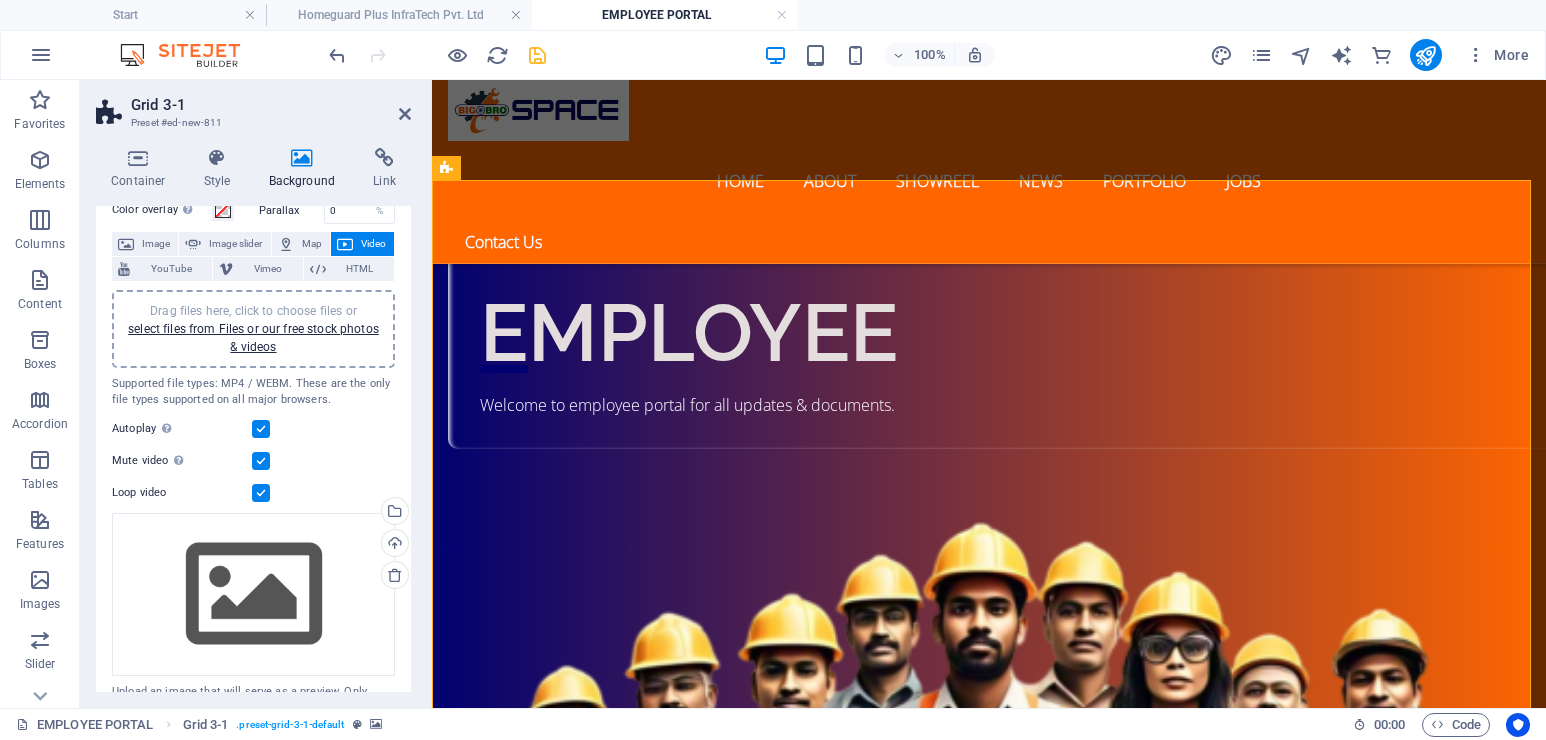 scroll, scrollTop: 132, scrollLeft: 0, axis: vertical 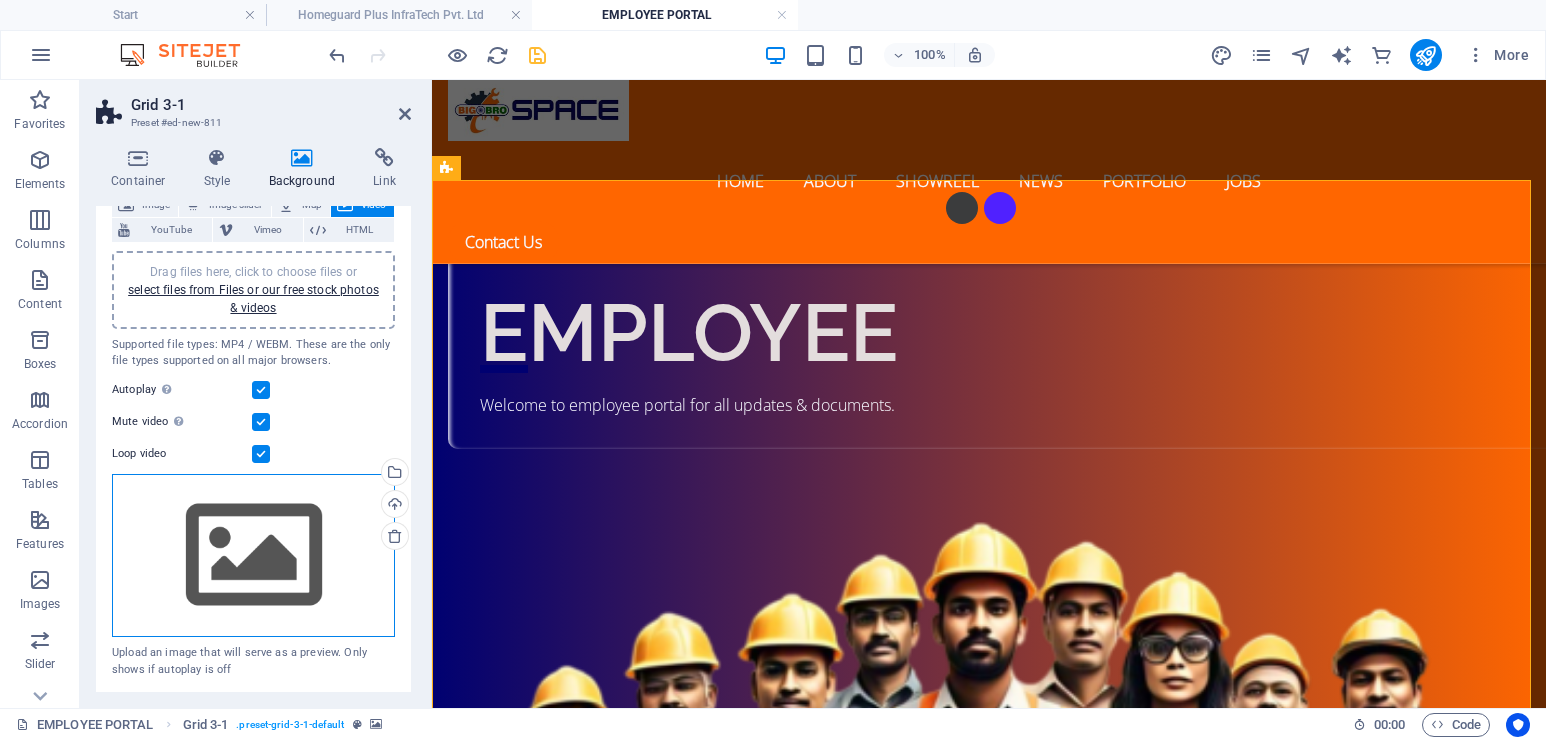 click on "Drag files here, click to choose files or select files from Files or our free stock photos & videos" at bounding box center (253, 556) 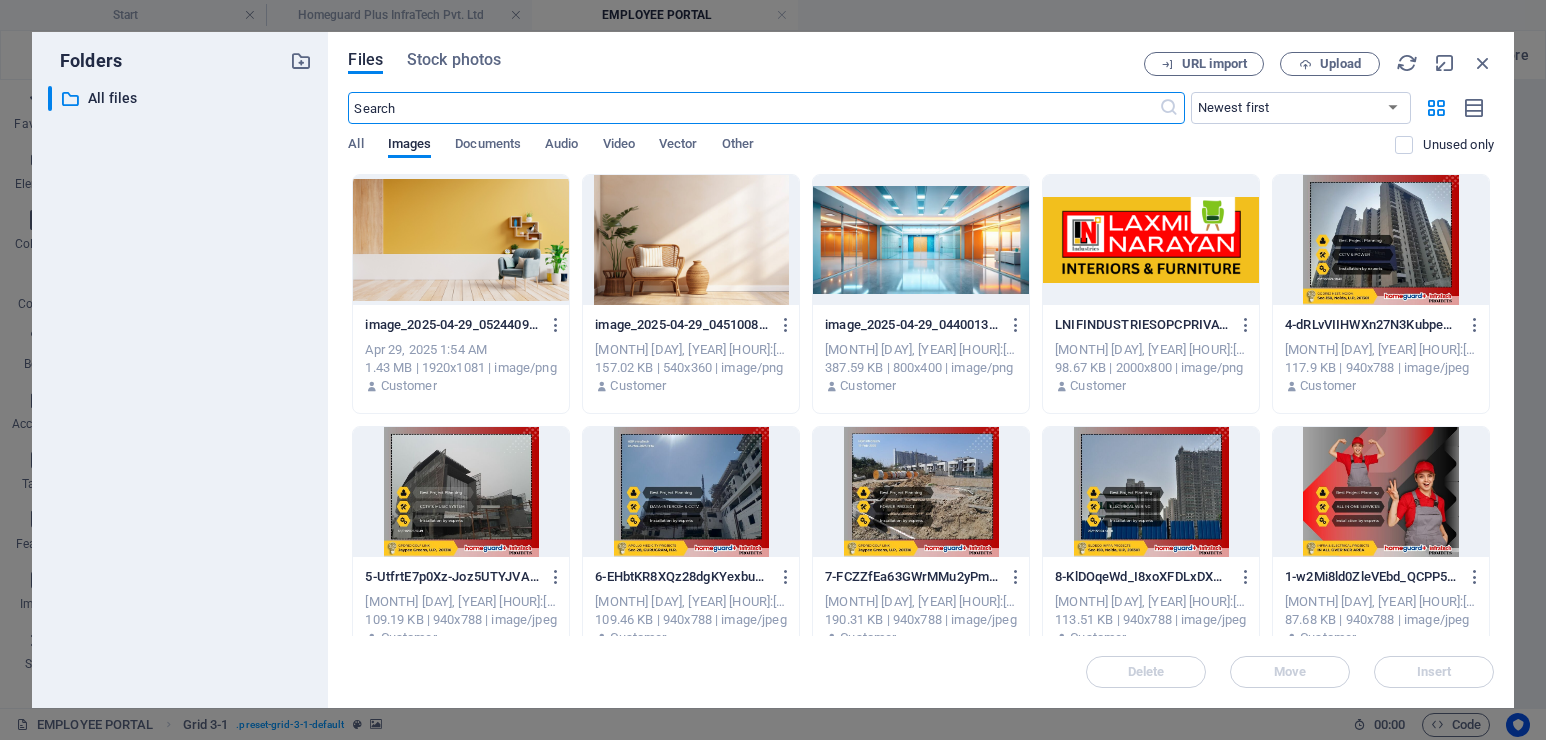scroll, scrollTop: 1429, scrollLeft: 0, axis: vertical 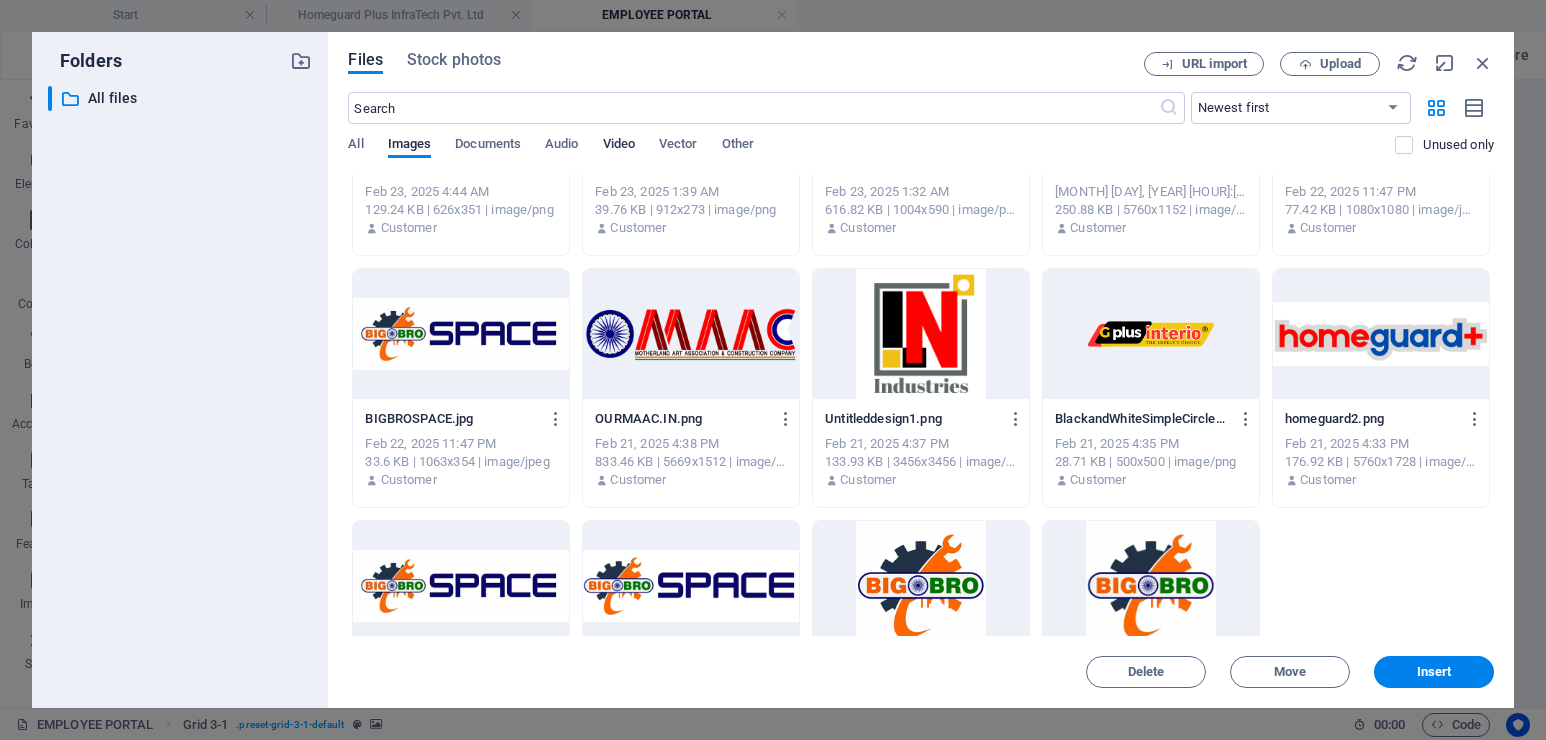 click on "Video" at bounding box center (619, 146) 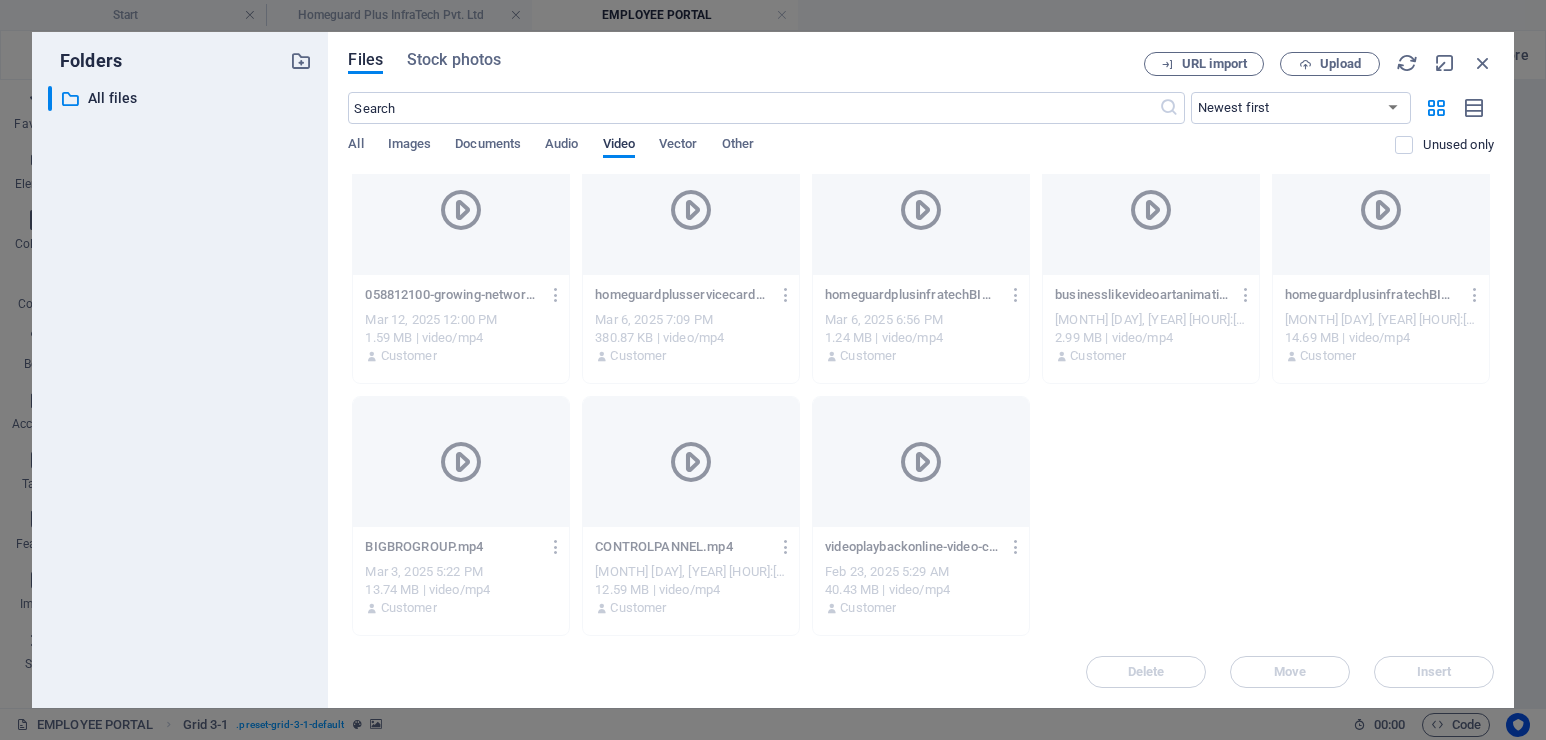 scroll, scrollTop: 282, scrollLeft: 0, axis: vertical 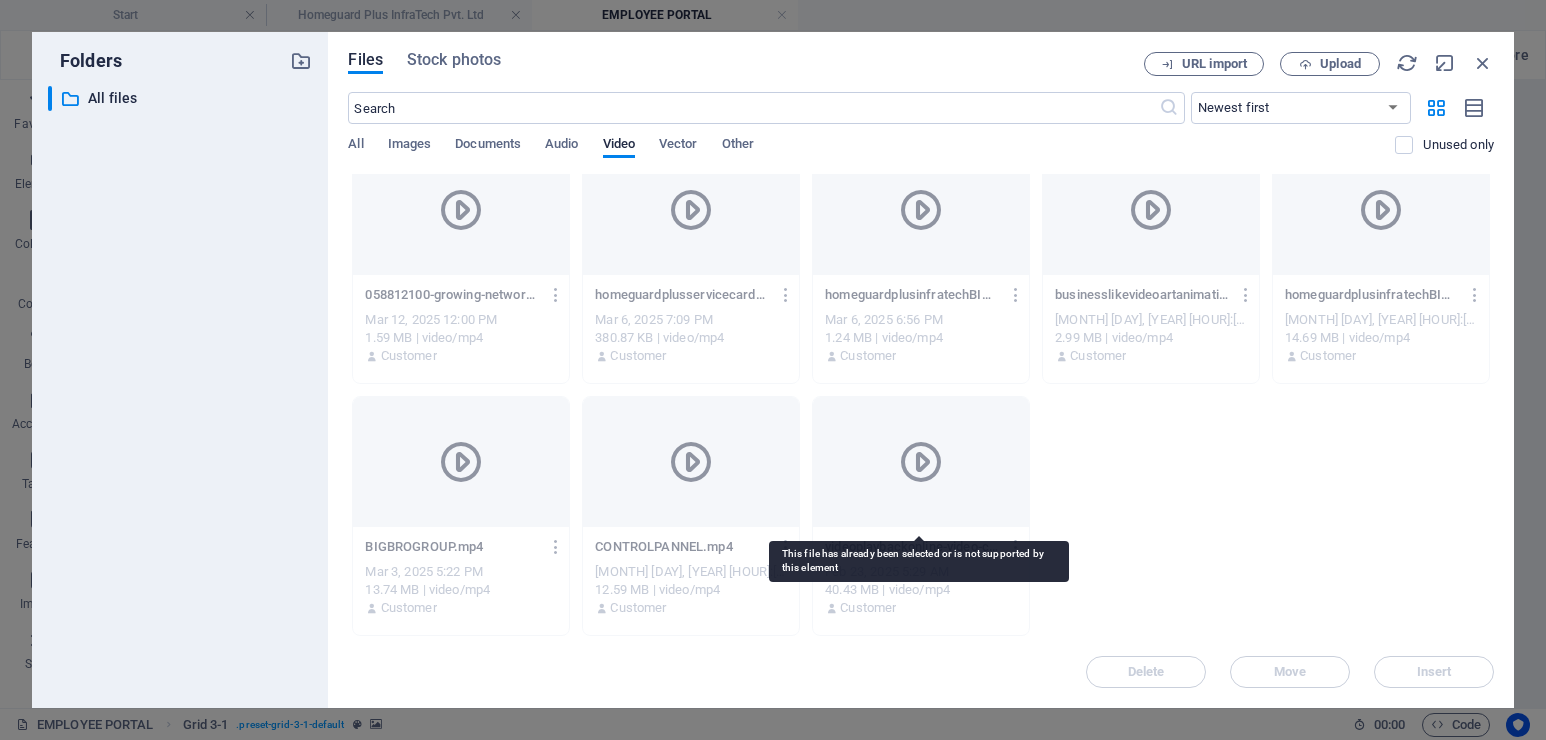 click at bounding box center [921, 462] 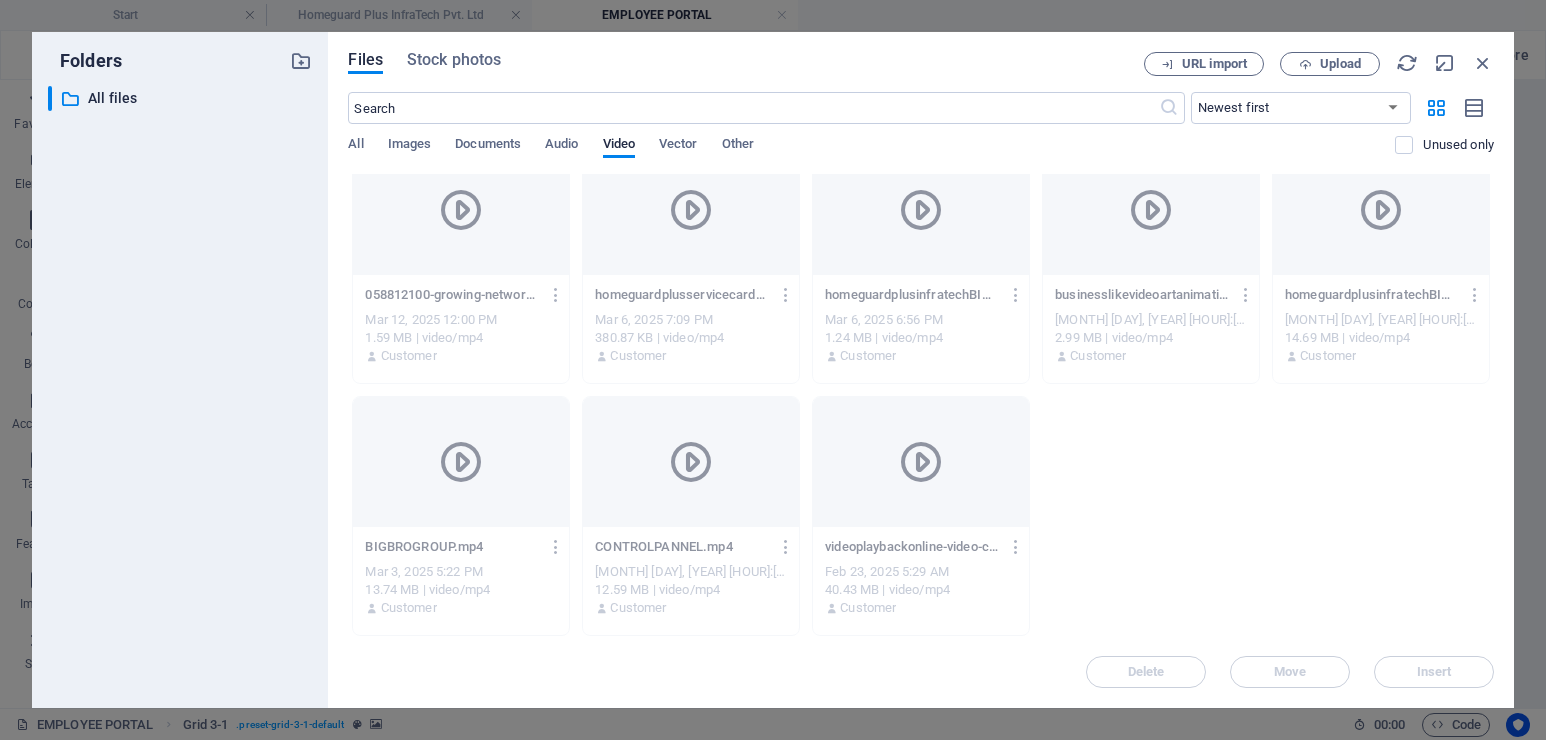 scroll, scrollTop: 0, scrollLeft: 0, axis: both 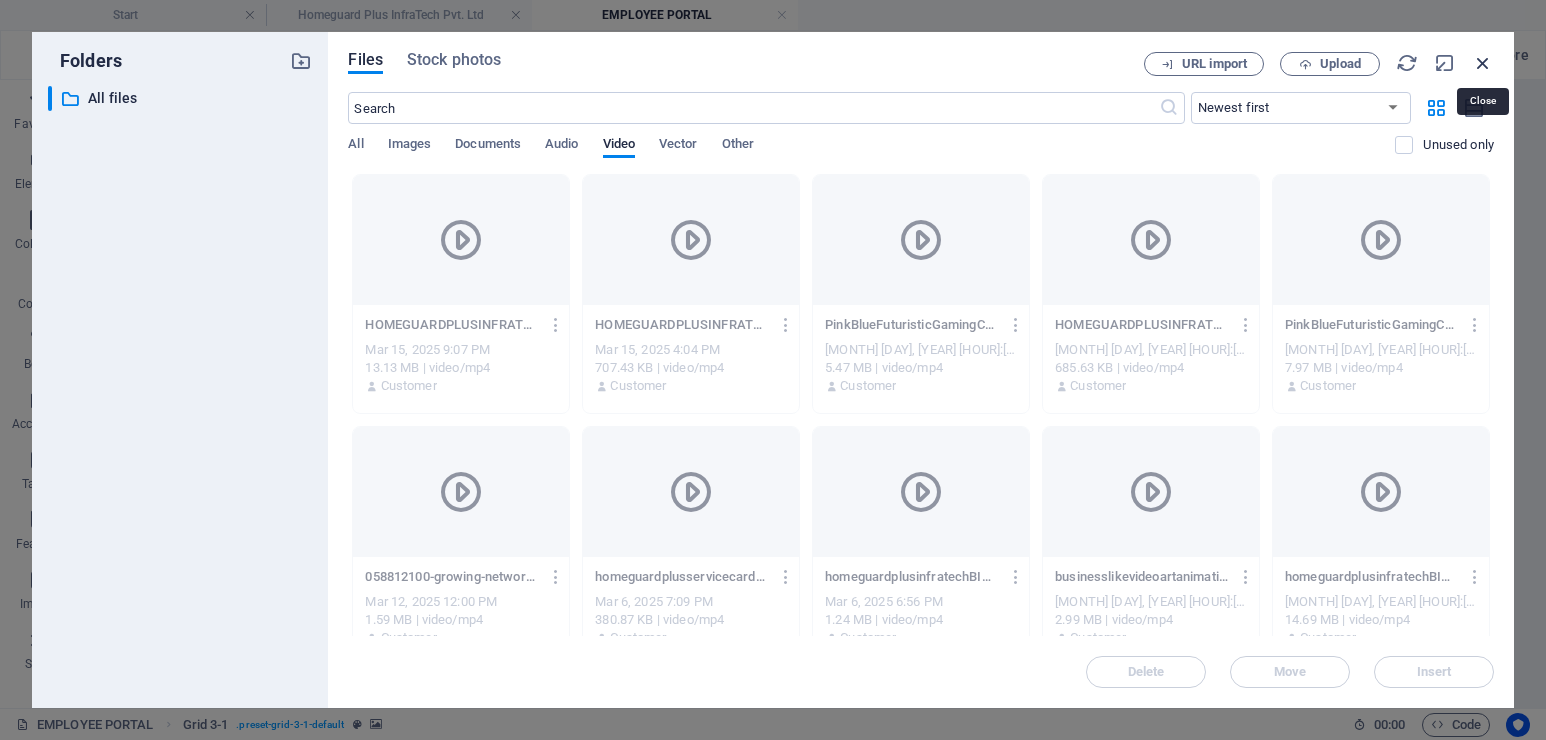 click at bounding box center (1483, 63) 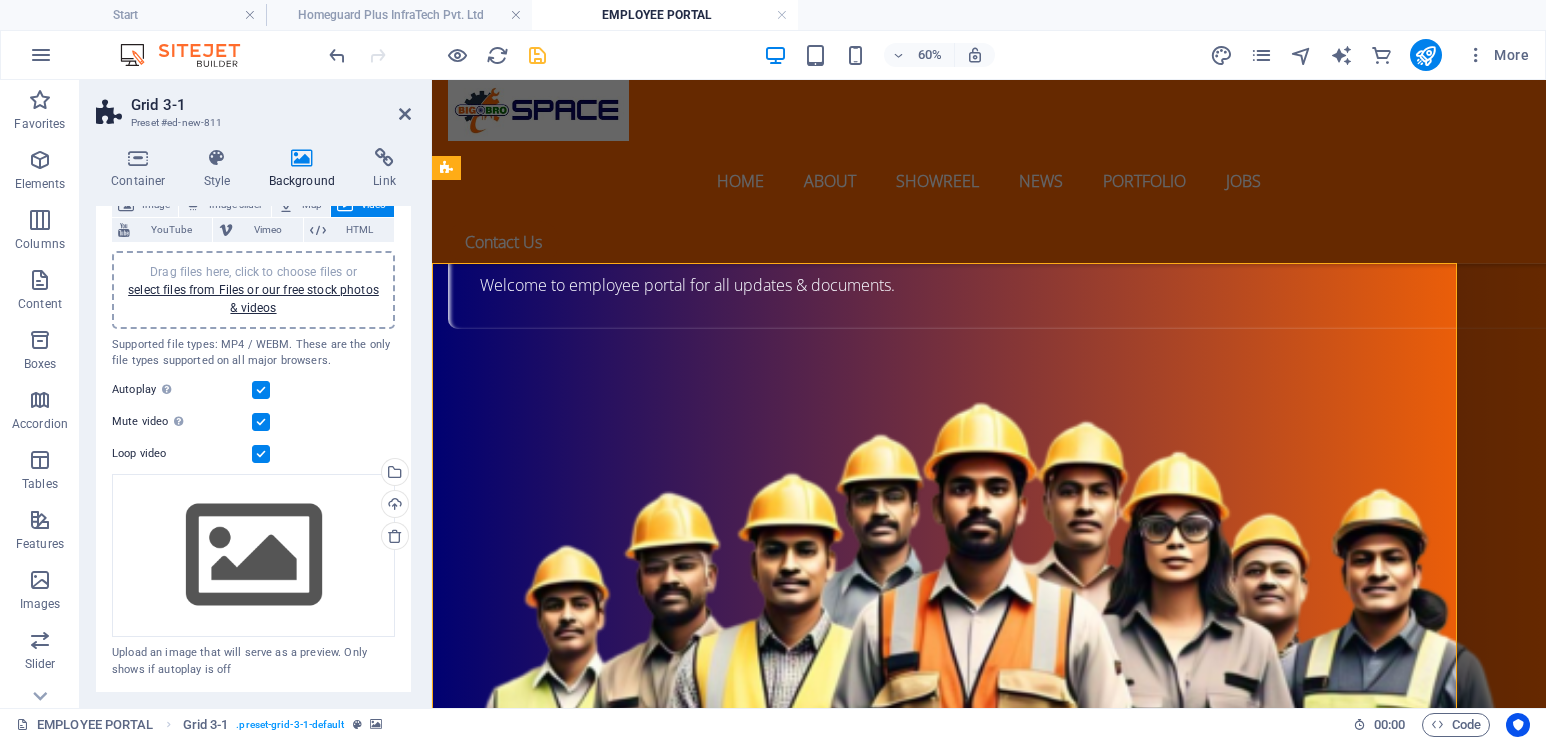 scroll, scrollTop: 1309, scrollLeft: 0, axis: vertical 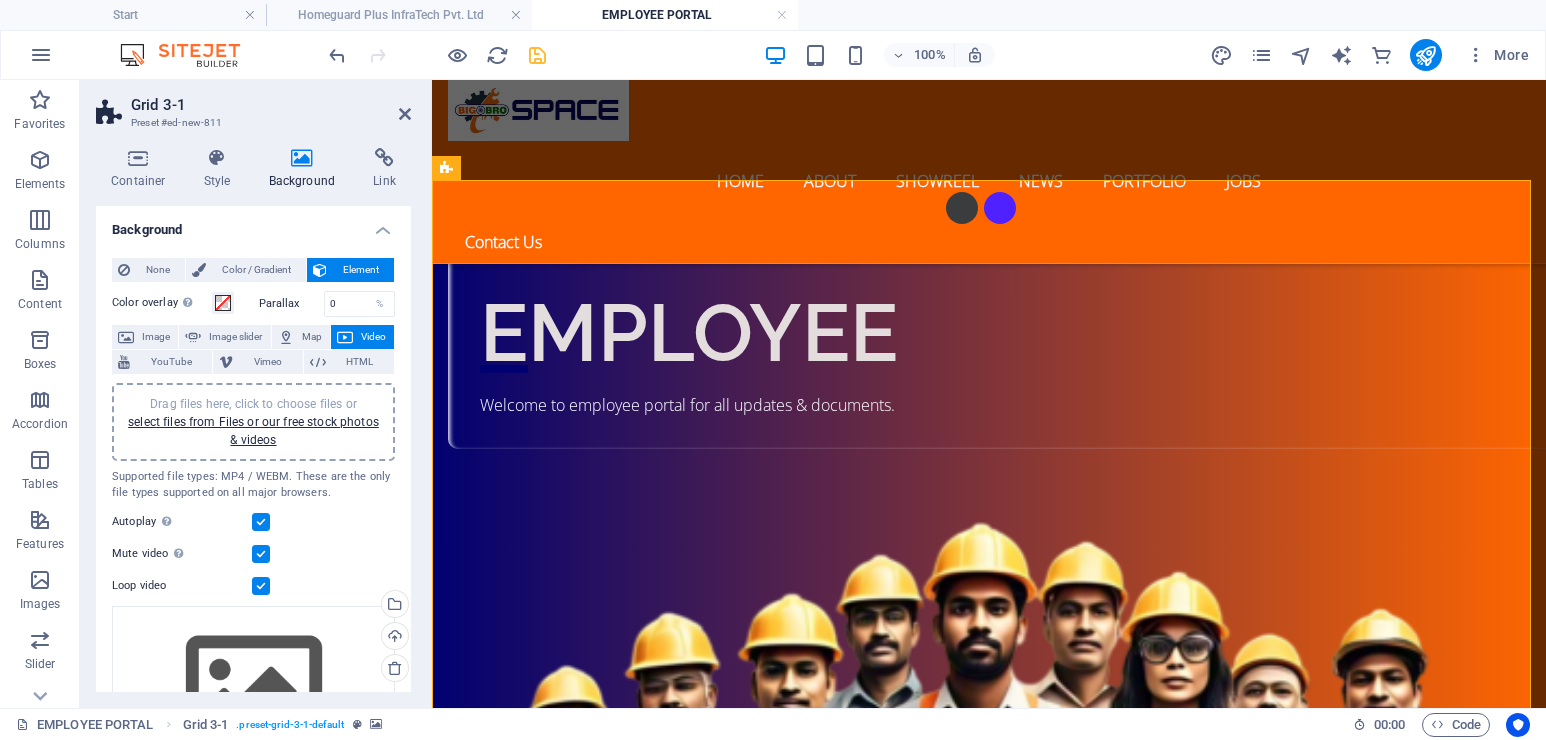 click on "Video" at bounding box center (362, 337) 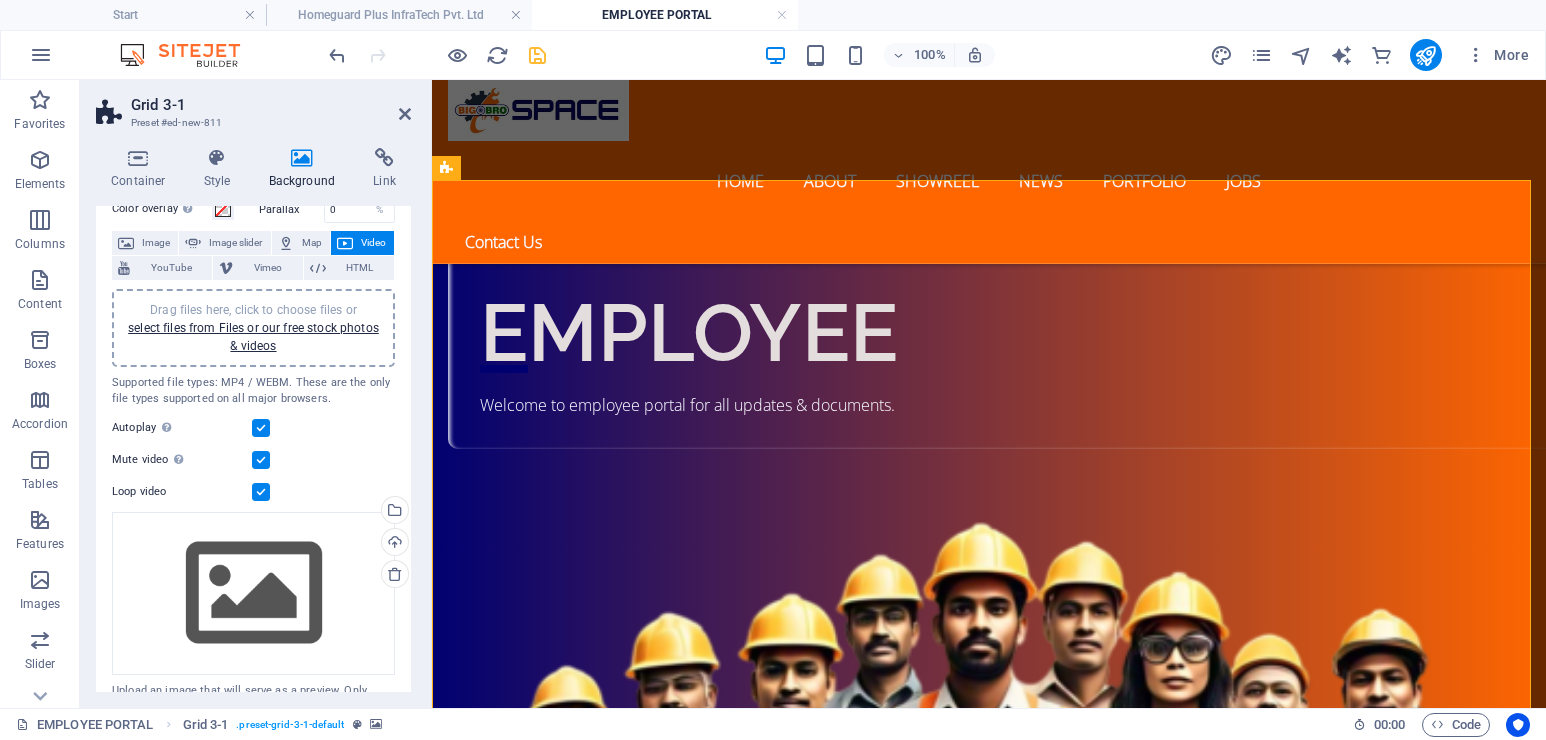 scroll, scrollTop: 132, scrollLeft: 0, axis: vertical 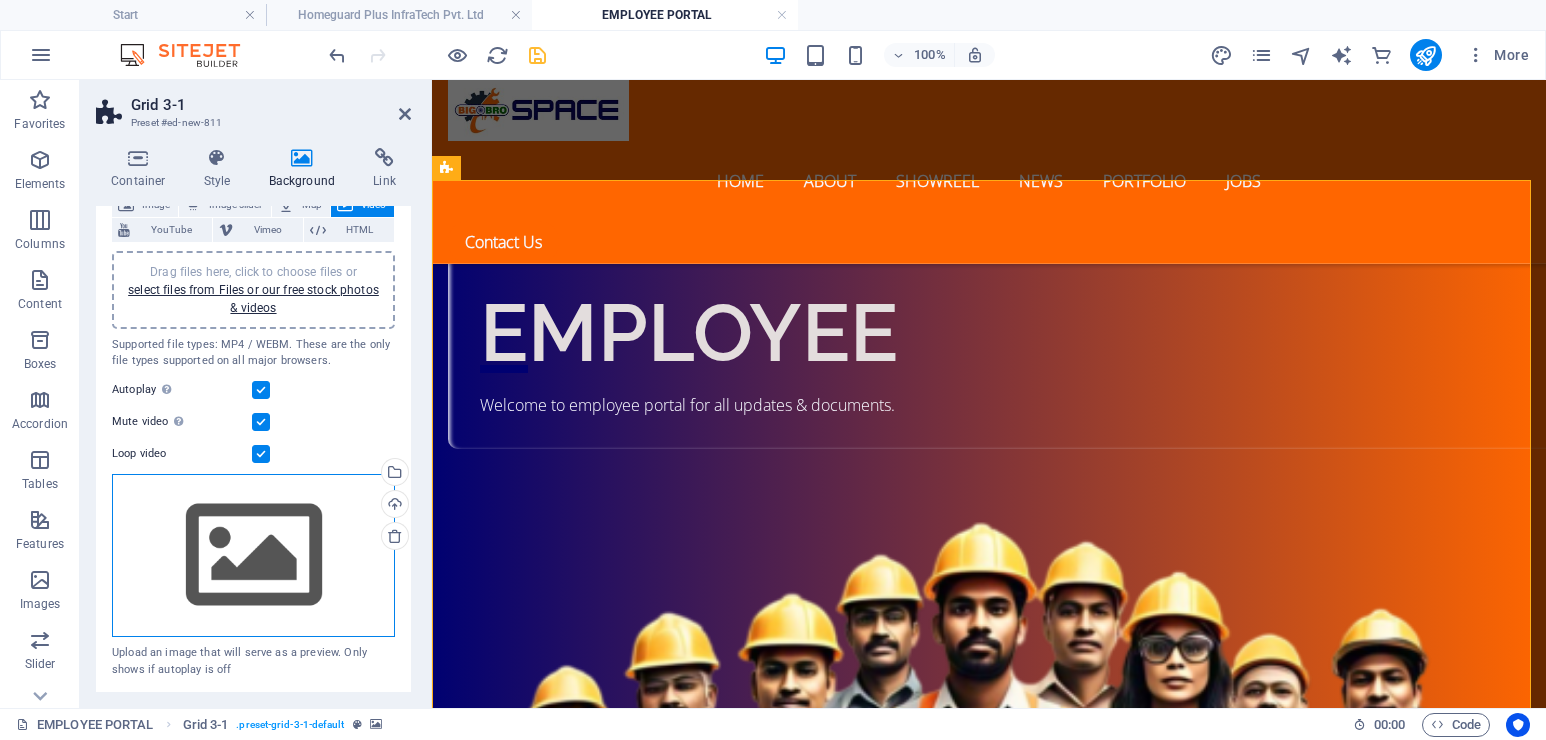 click on "Drag files here, click to choose files or select files from Files or our free stock photos & videos" at bounding box center (253, 556) 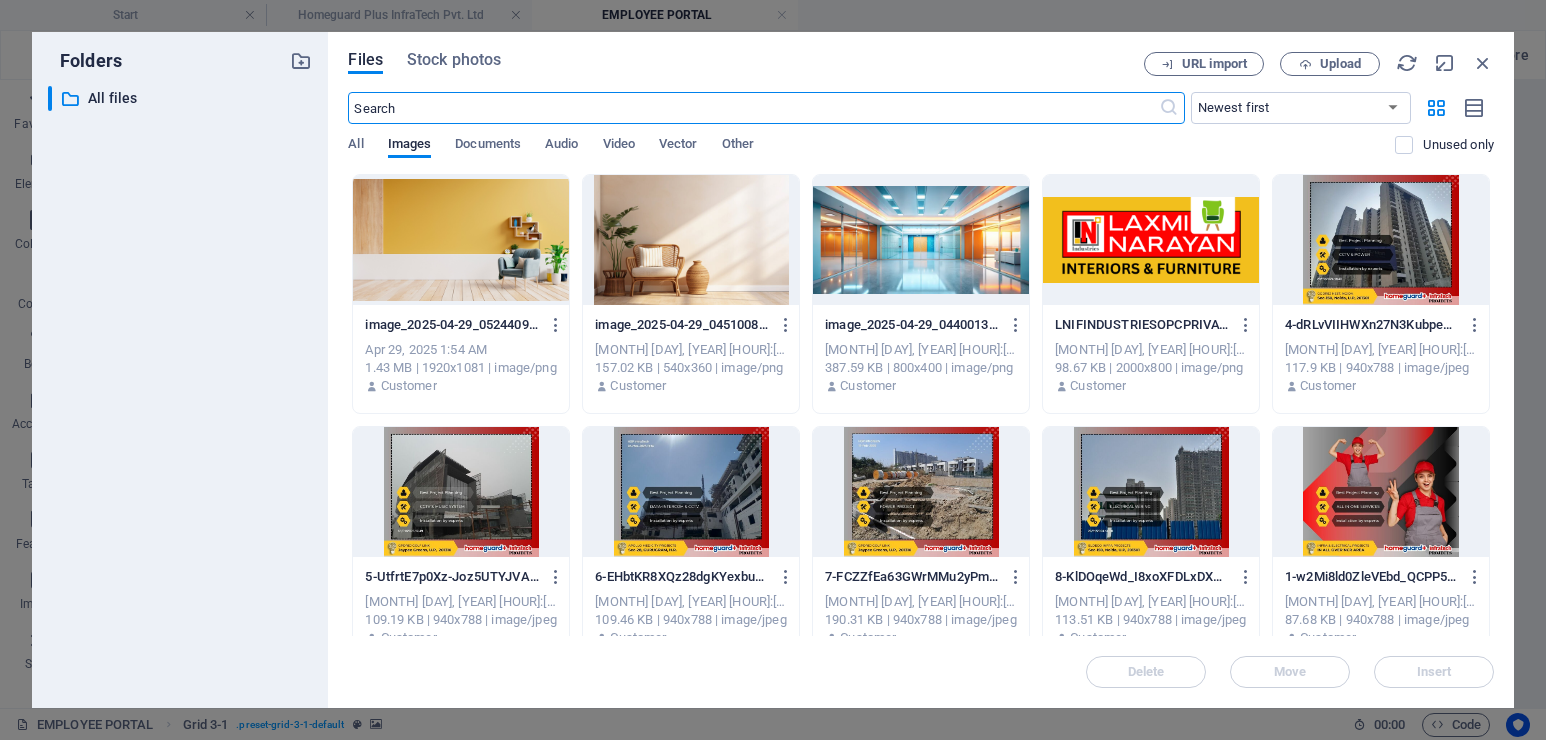 scroll, scrollTop: 1429, scrollLeft: 0, axis: vertical 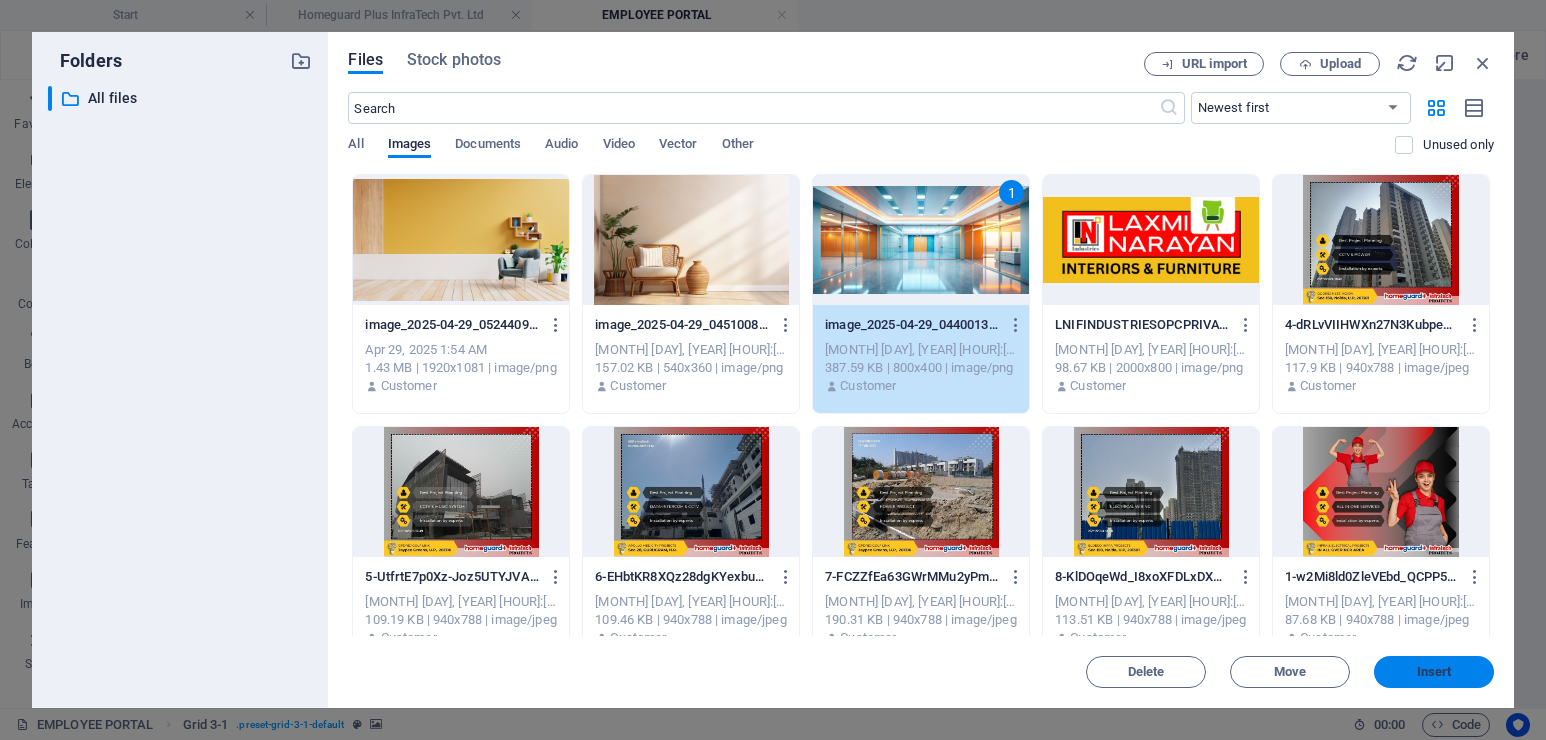 click on "Insert" at bounding box center [1434, 672] 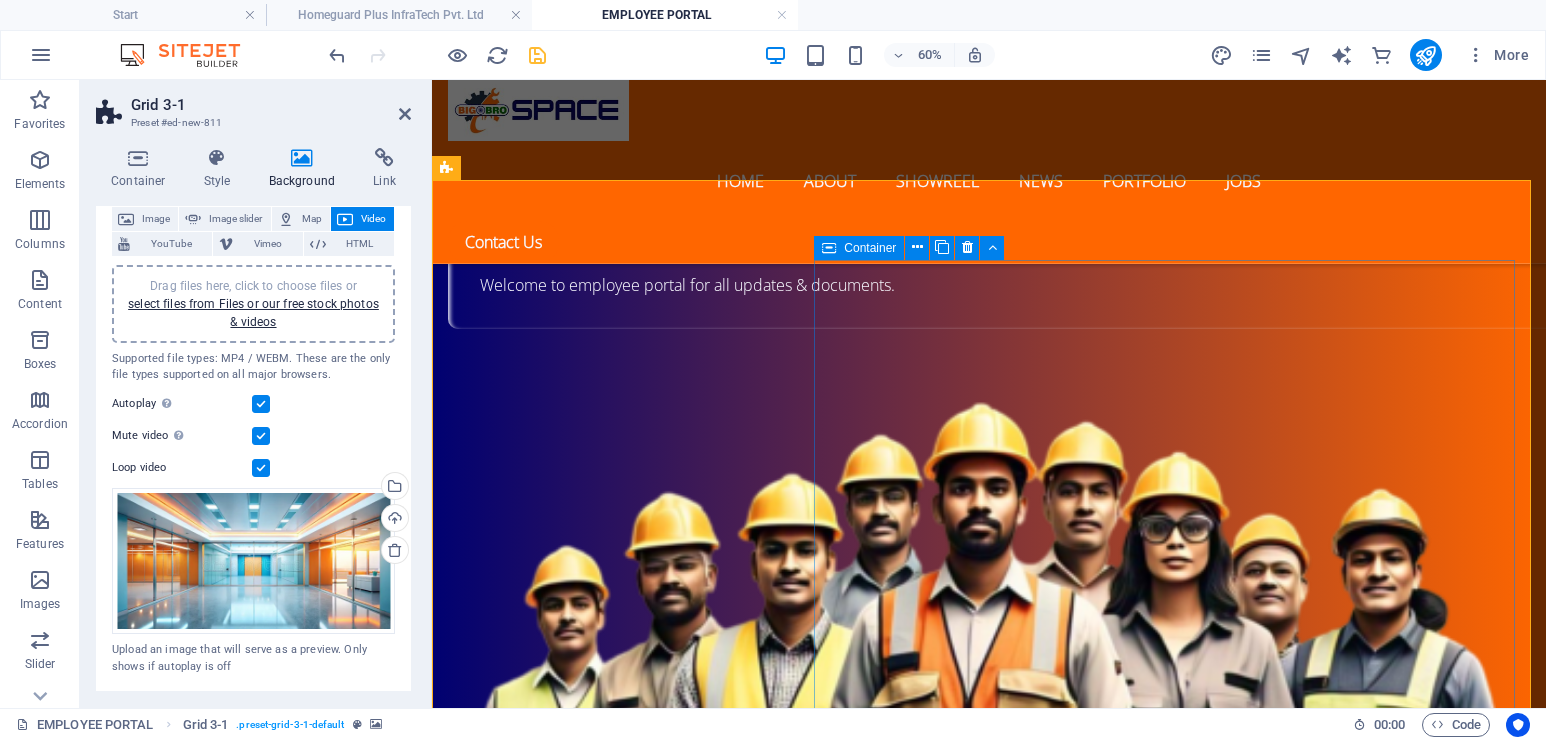 scroll, scrollTop: 1309, scrollLeft: 0, axis: vertical 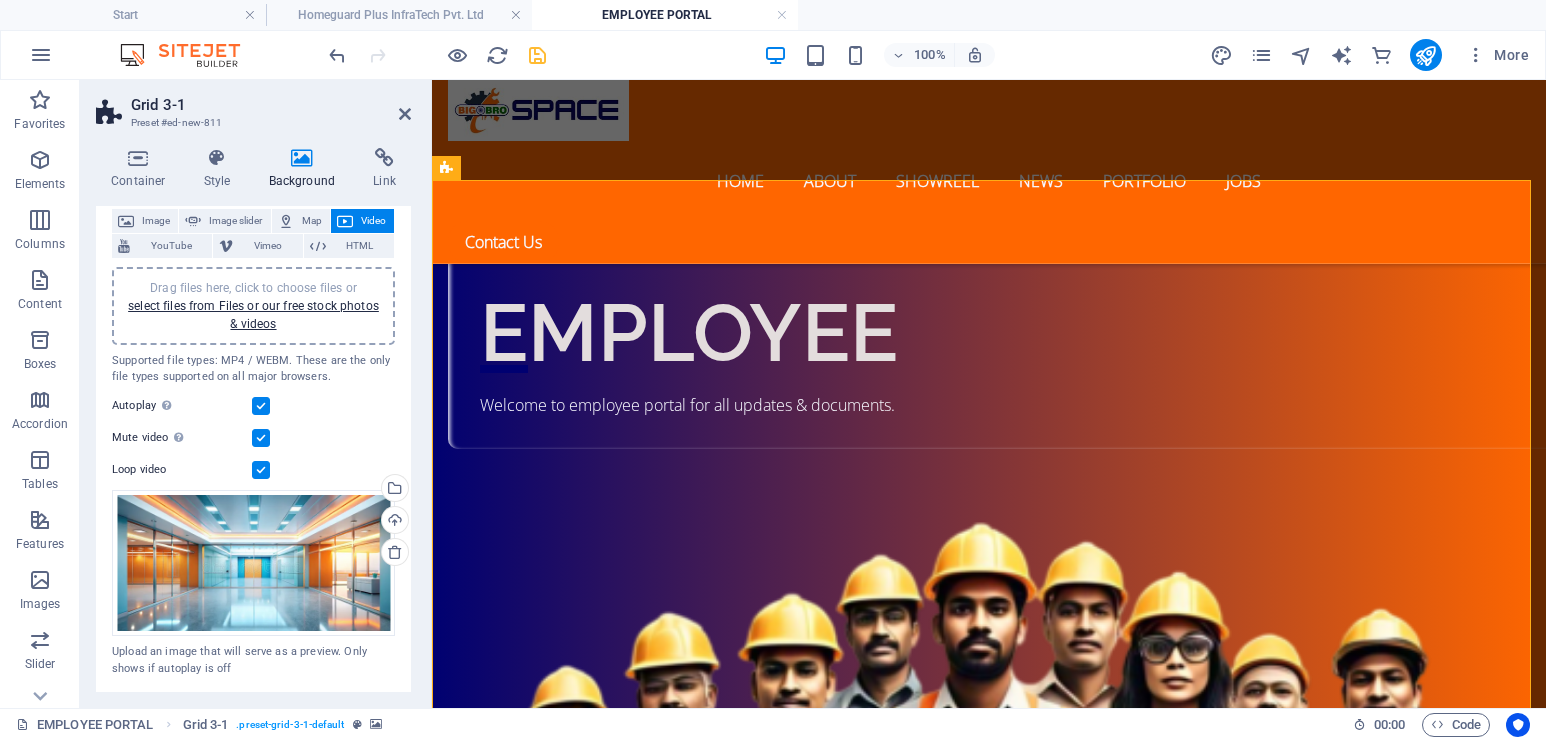 click on "Background" at bounding box center (306, 169) 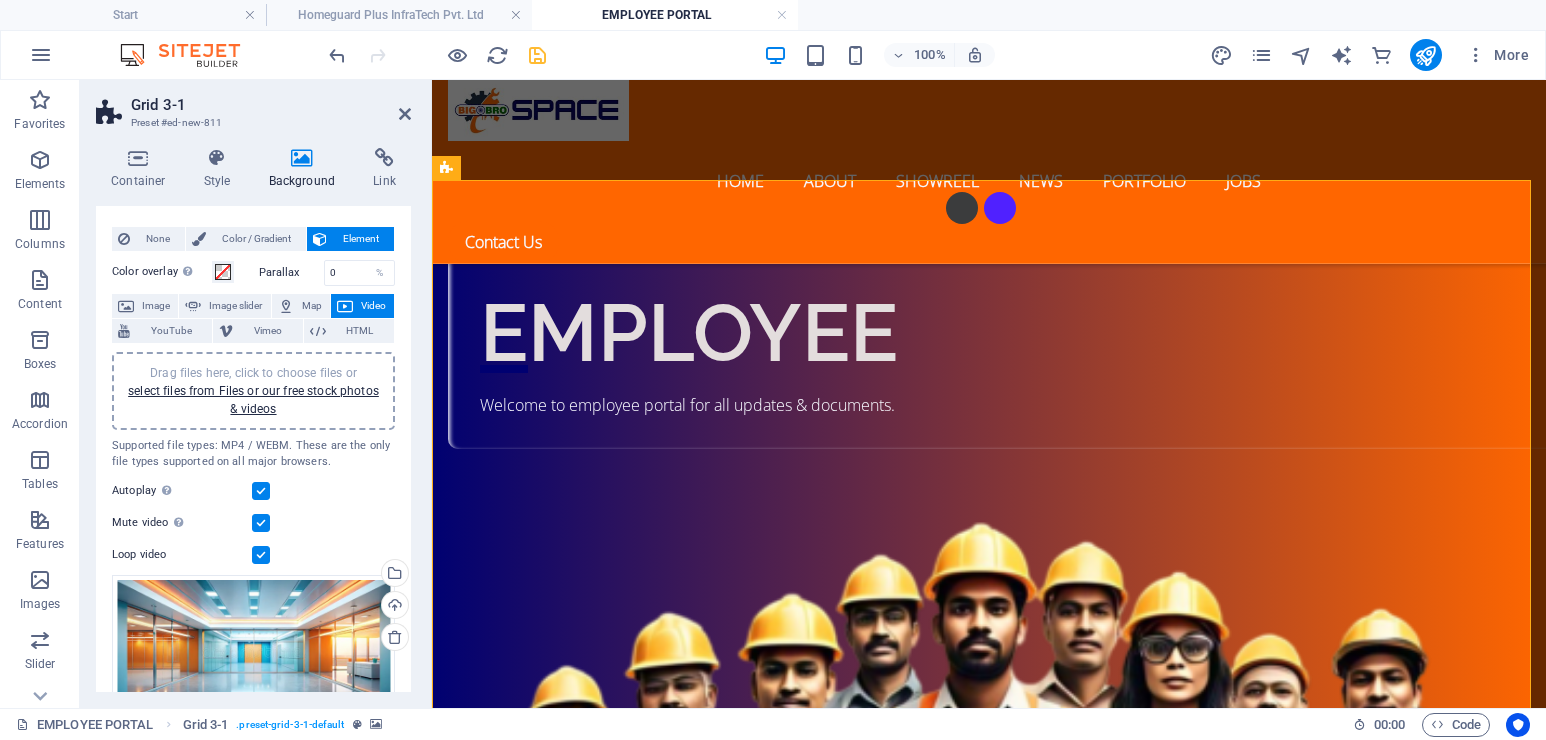 scroll, scrollTop: 0, scrollLeft: 0, axis: both 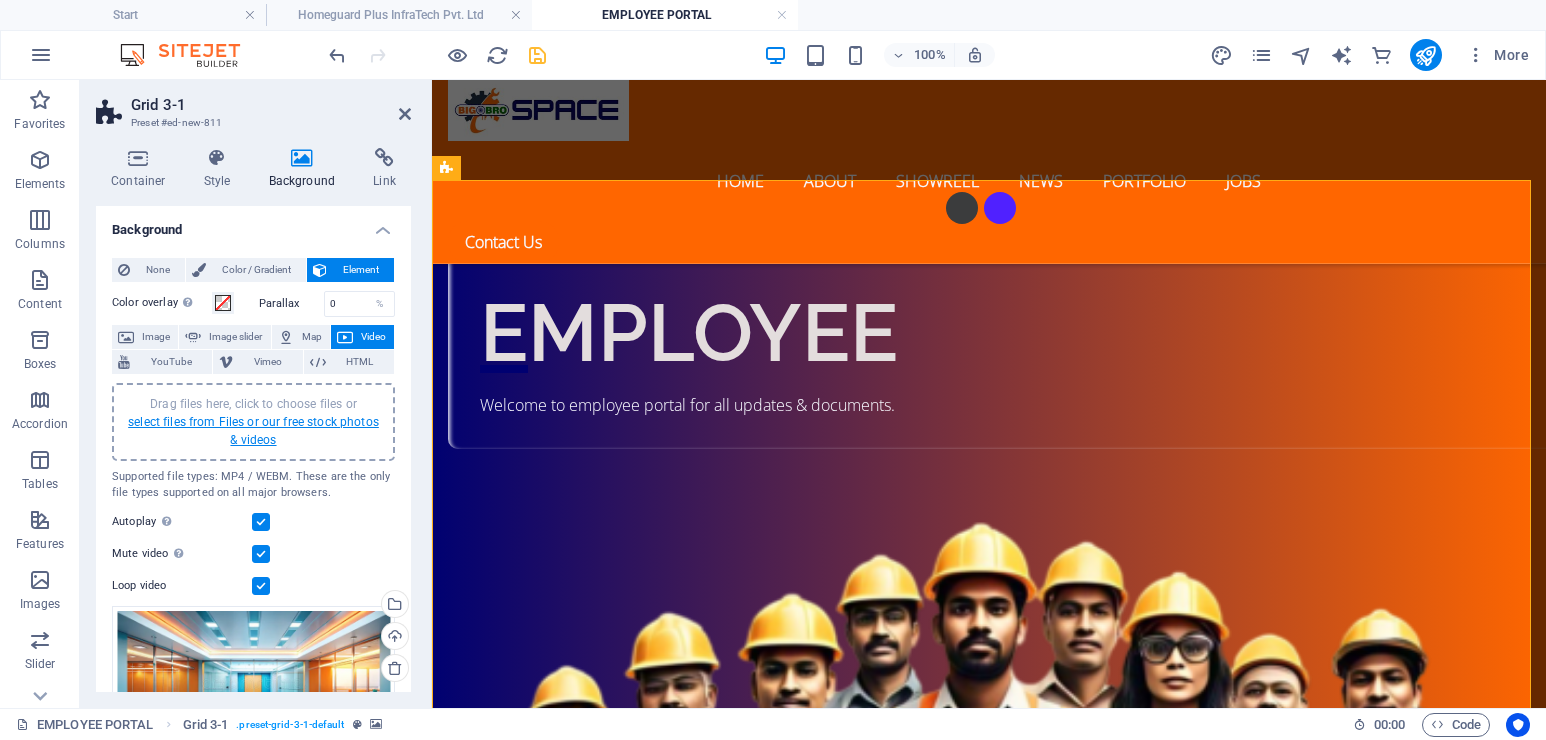 click on "select files from Files or our free stock photos & videos" at bounding box center (253, 431) 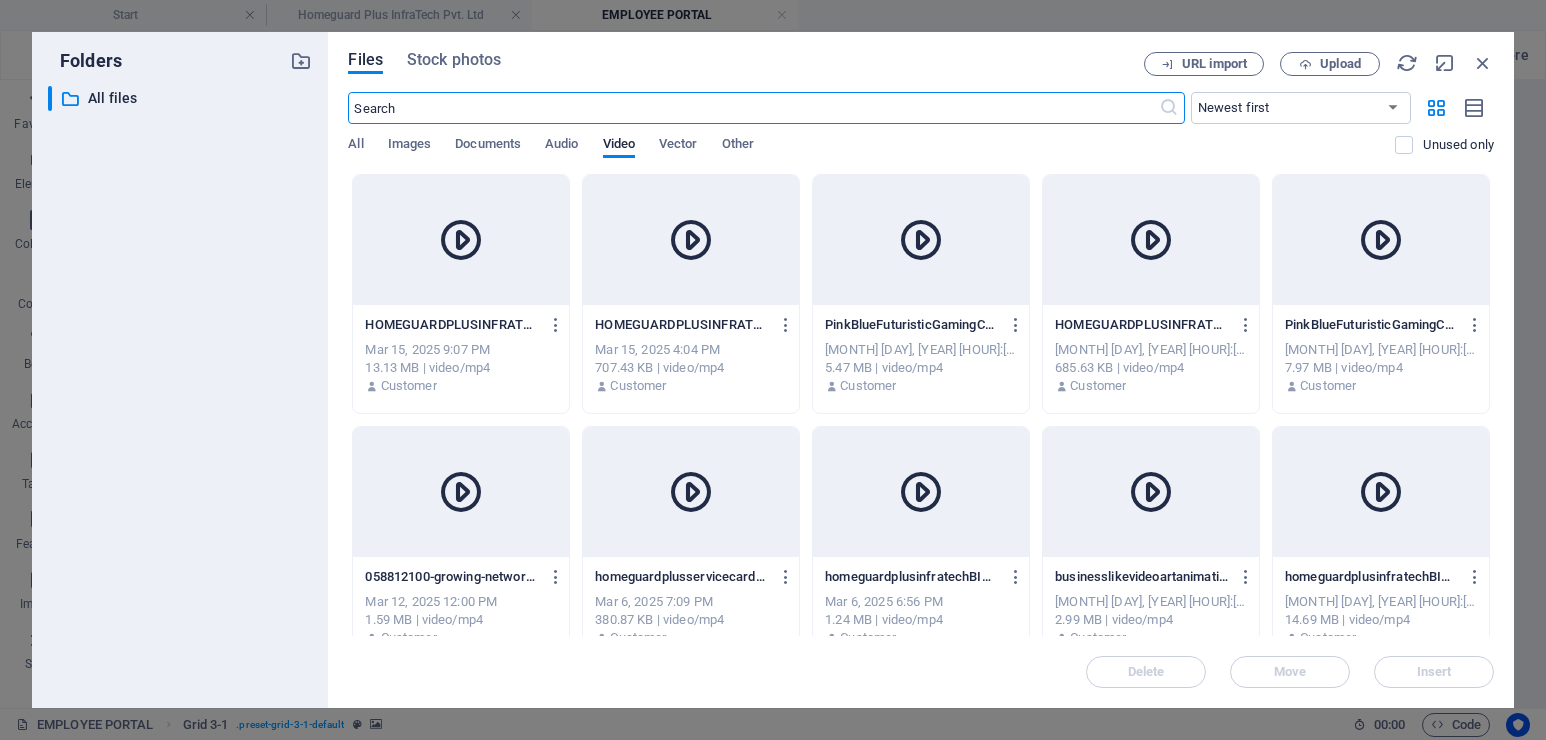 scroll, scrollTop: 1429, scrollLeft: 0, axis: vertical 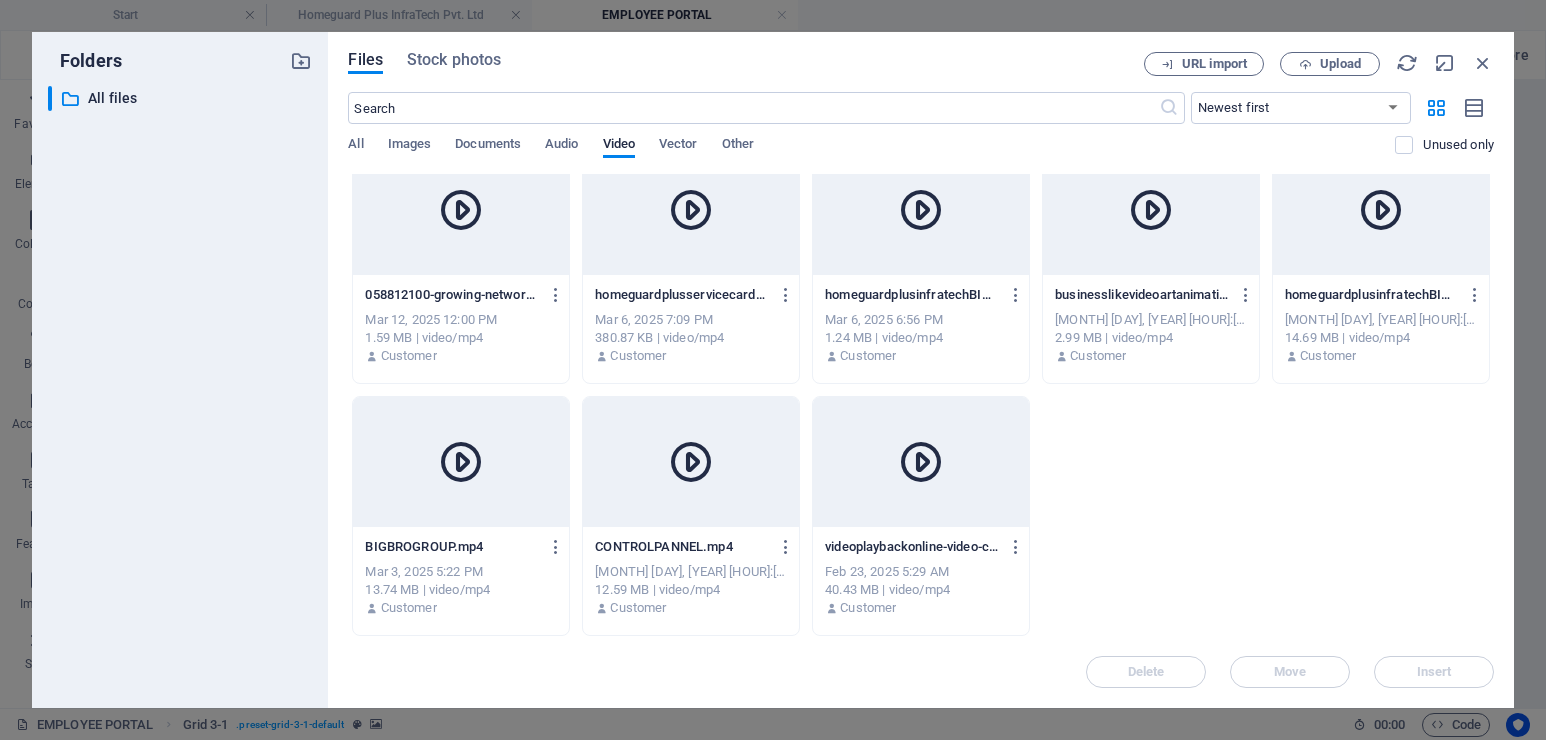 click at bounding box center [921, 462] 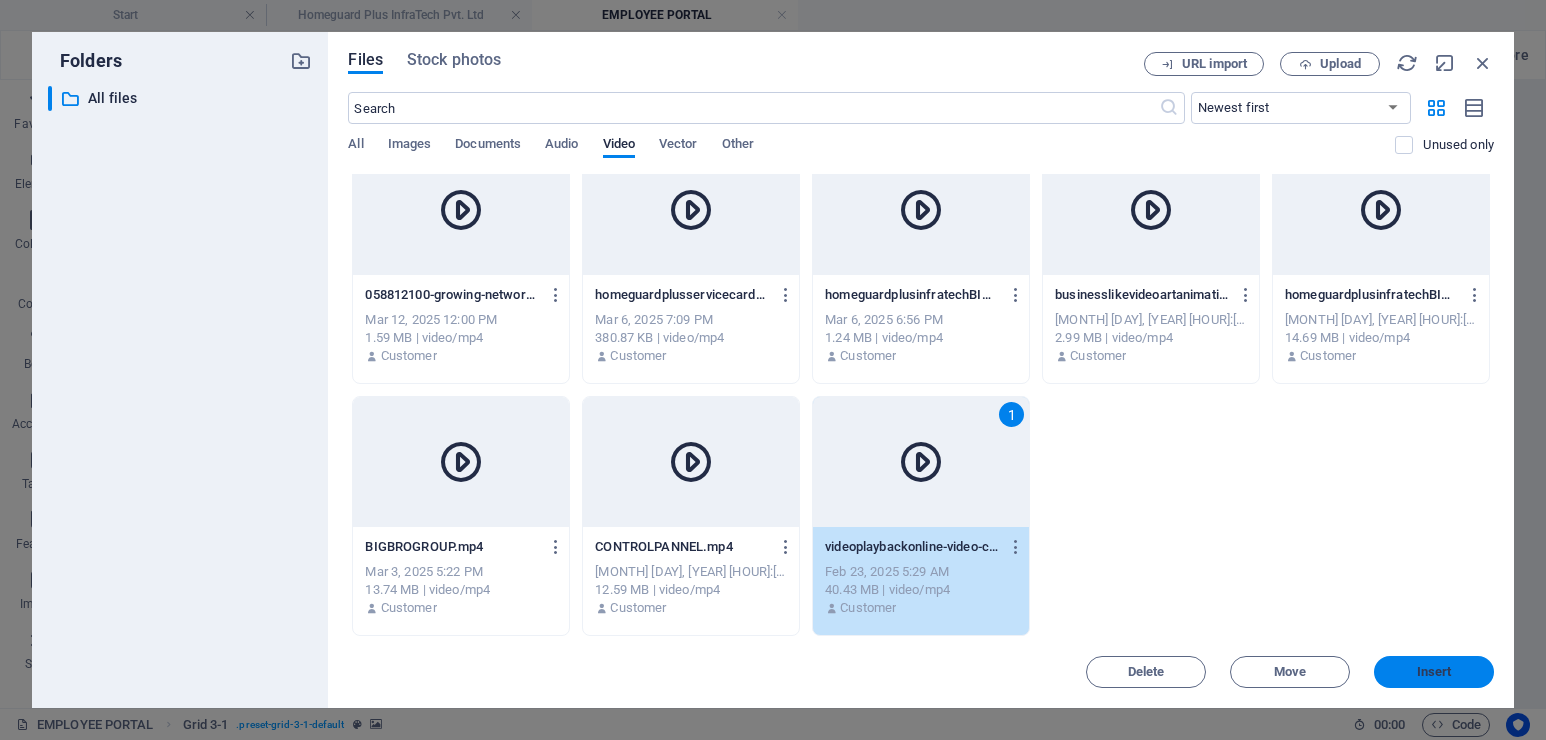 click on "Insert" at bounding box center (1434, 672) 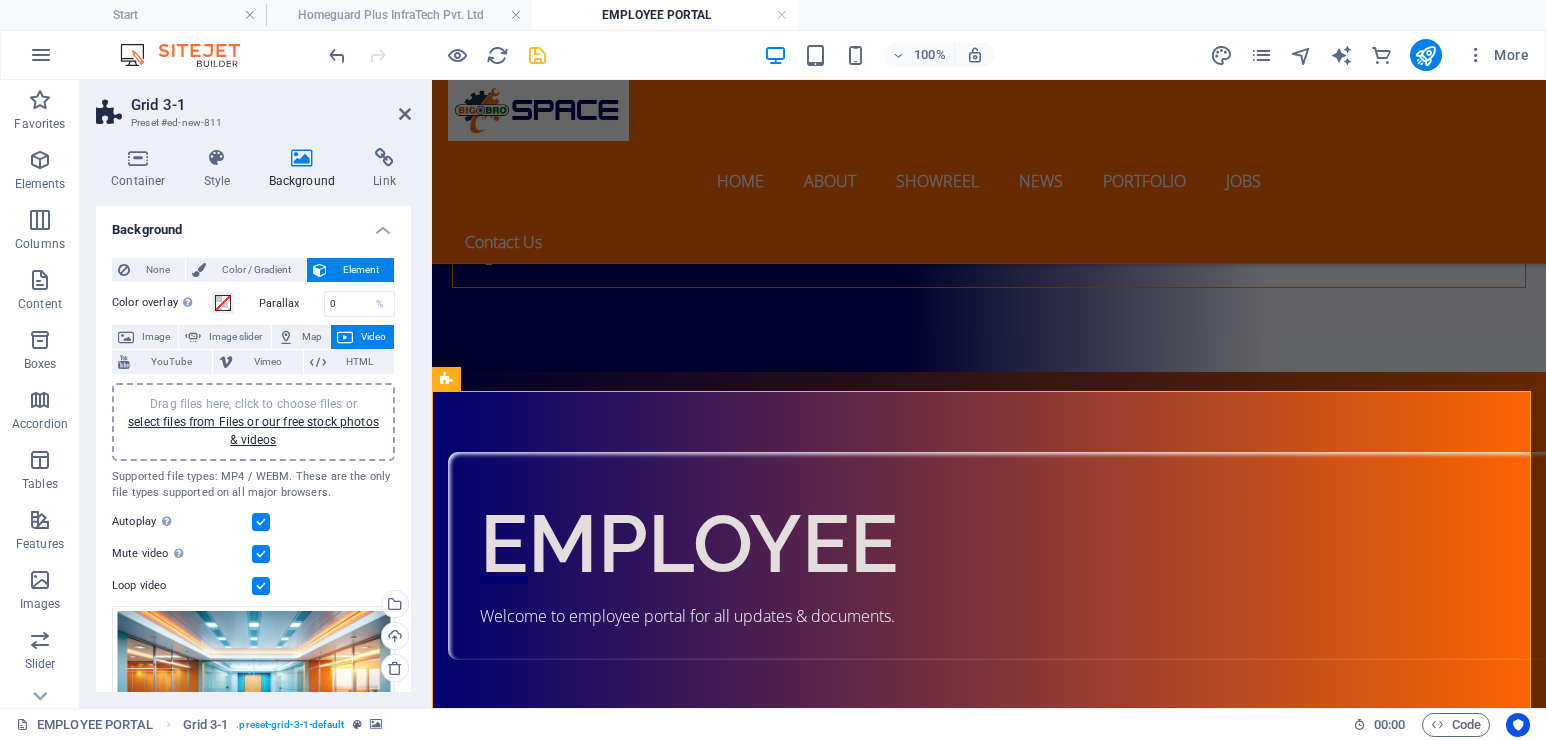 scroll, scrollTop: 1648, scrollLeft: 0, axis: vertical 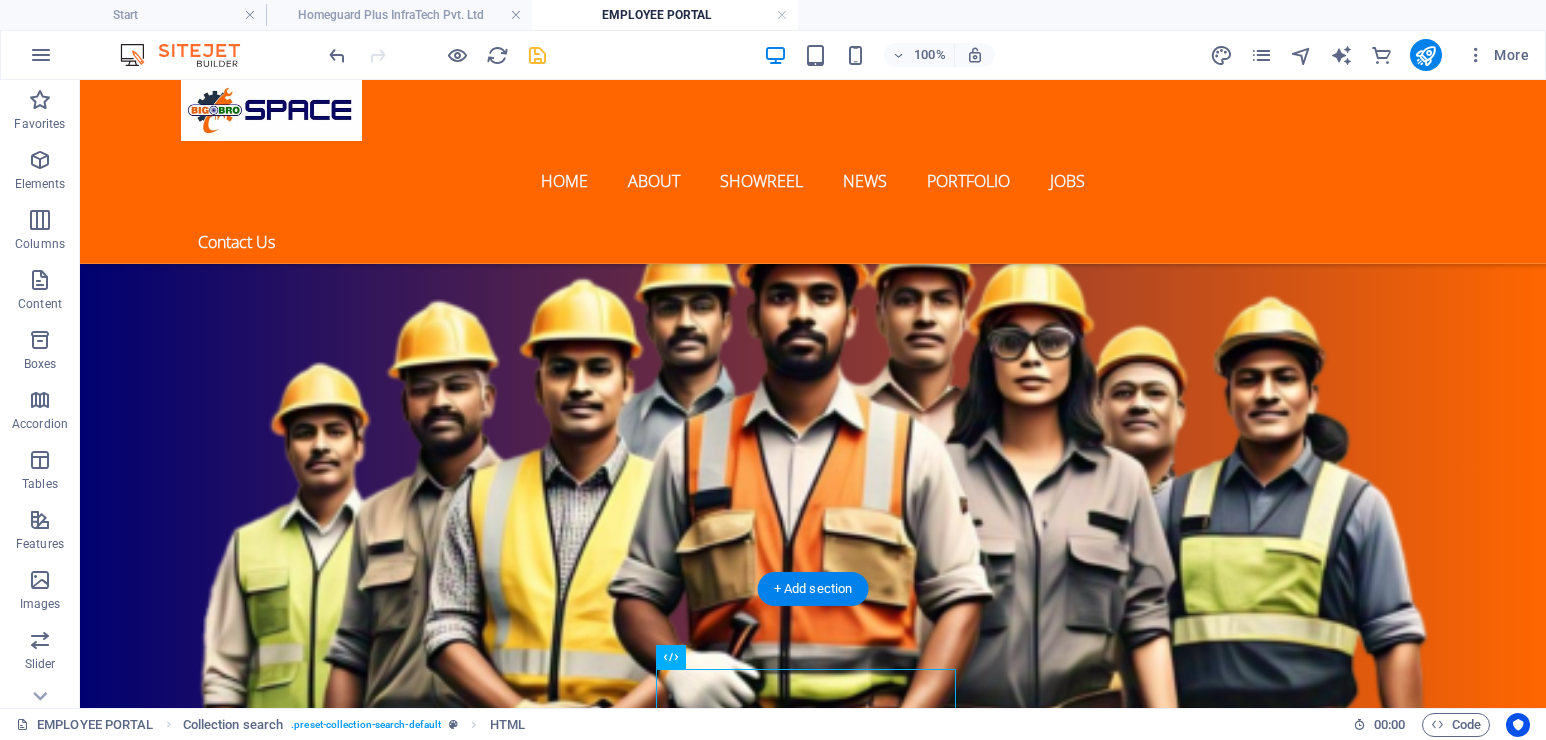 drag, startPoint x: 496, startPoint y: 584, endPoint x: 324, endPoint y: 287, distance: 343.20984 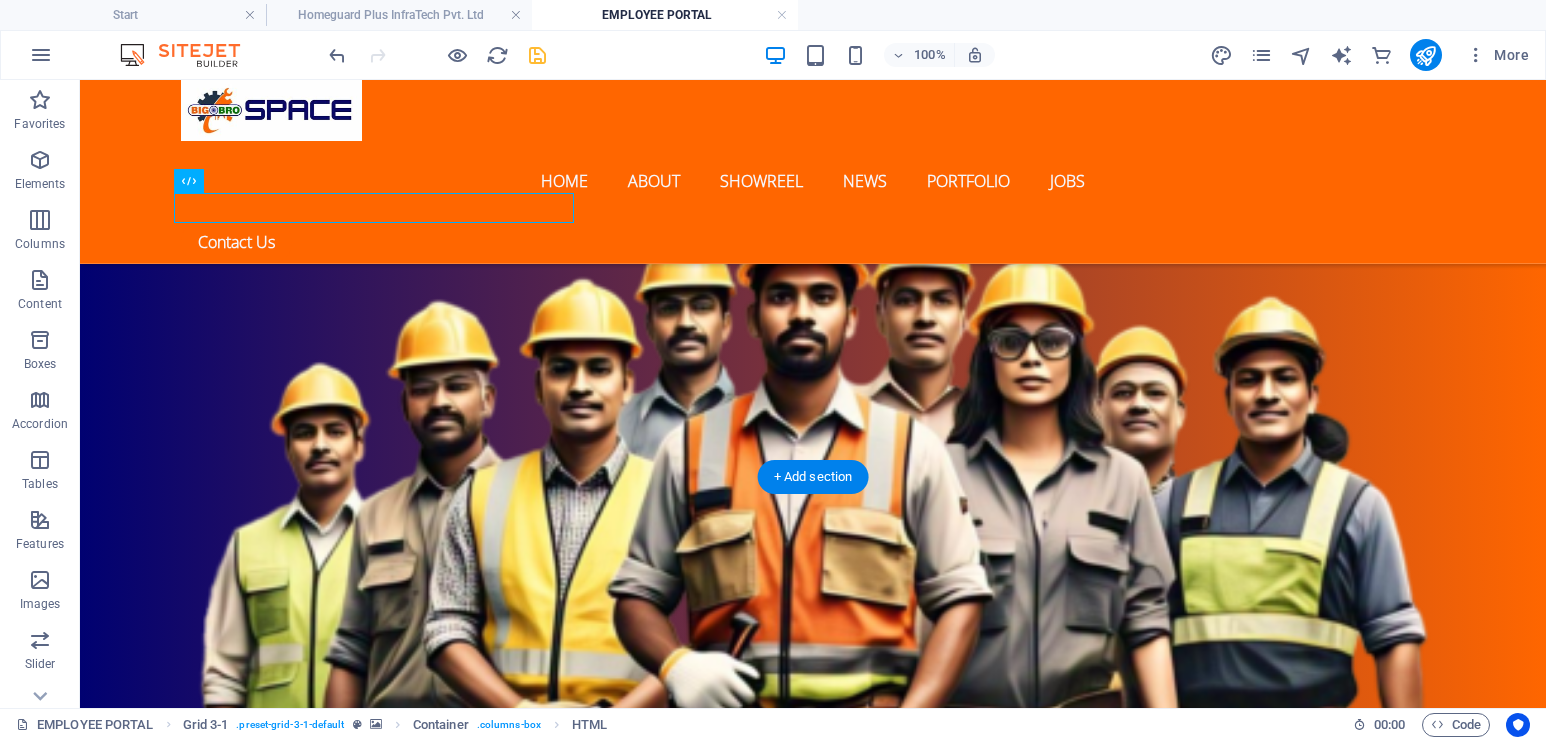 scroll, scrollTop: 1098, scrollLeft: 0, axis: vertical 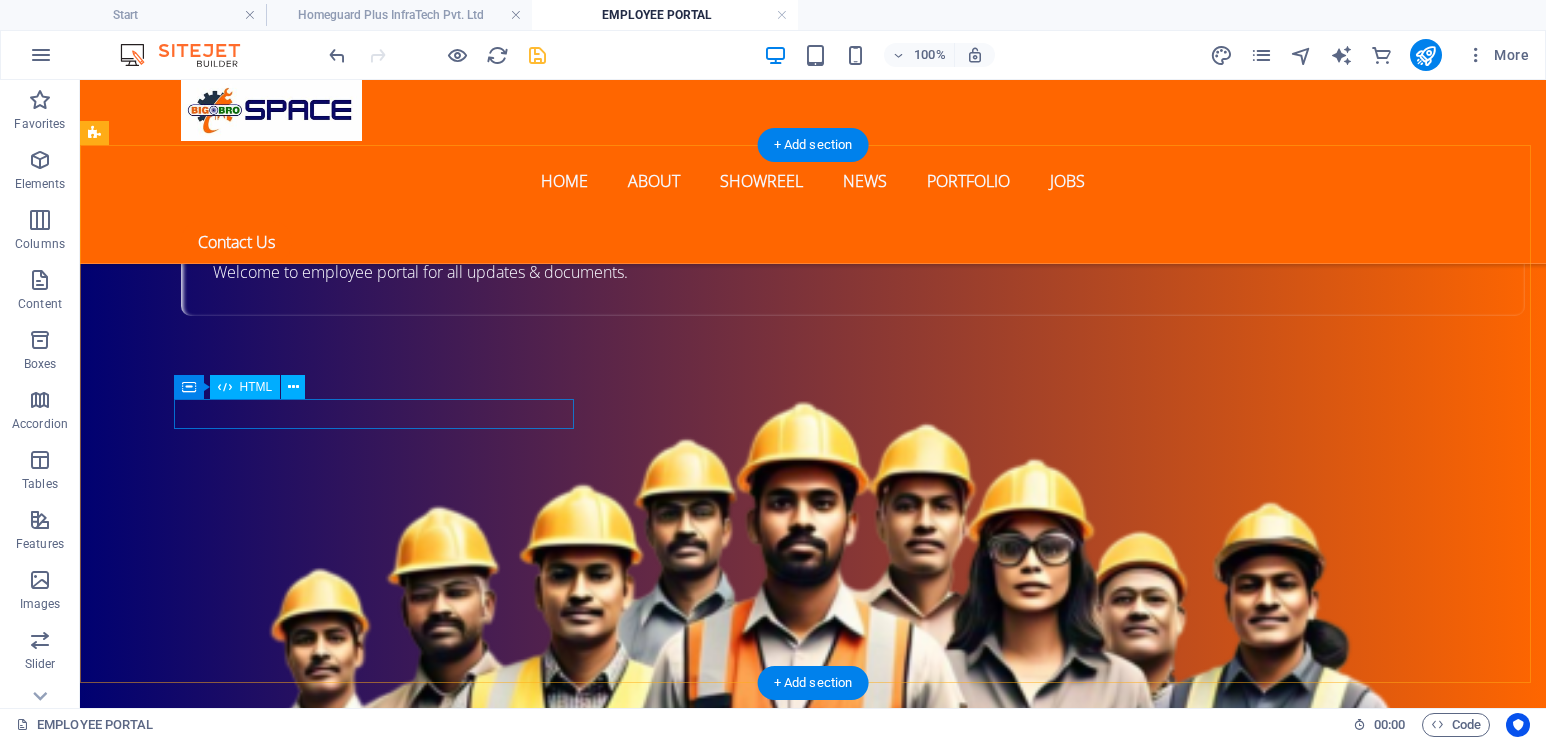 click at bounding box center [296, 2467] 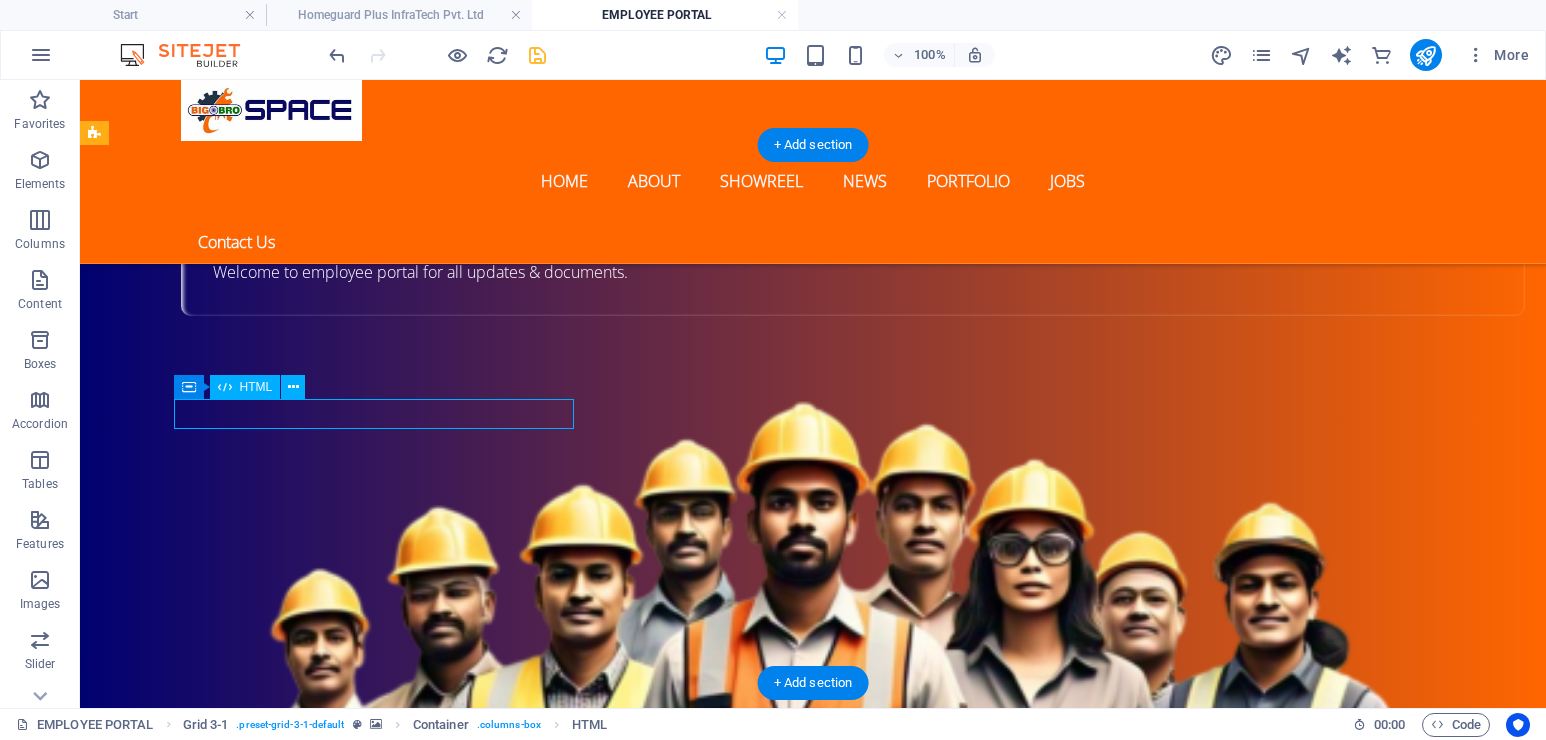 click at bounding box center (296, 2467) 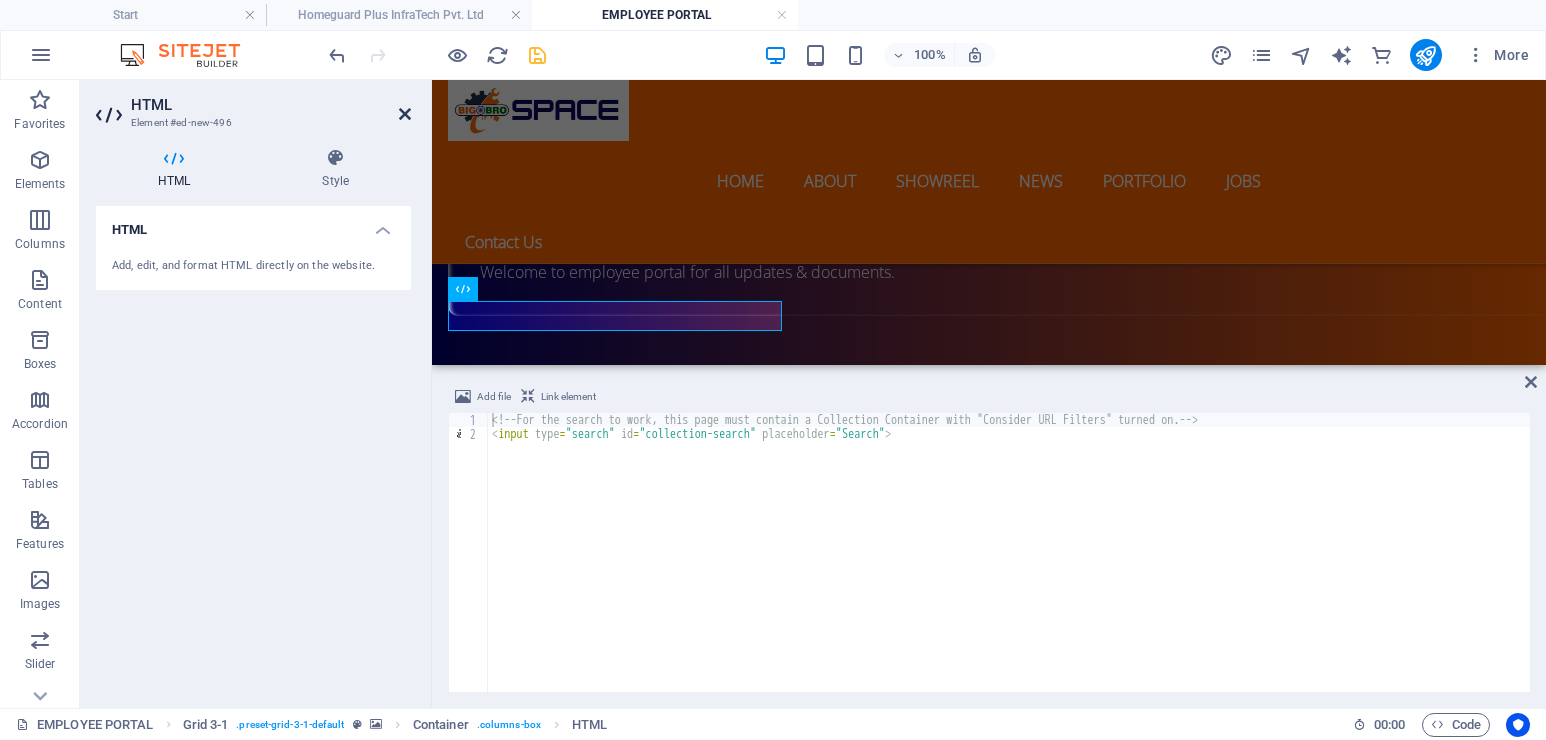 drag, startPoint x: 408, startPoint y: 117, endPoint x: 326, endPoint y: 37, distance: 114.56003 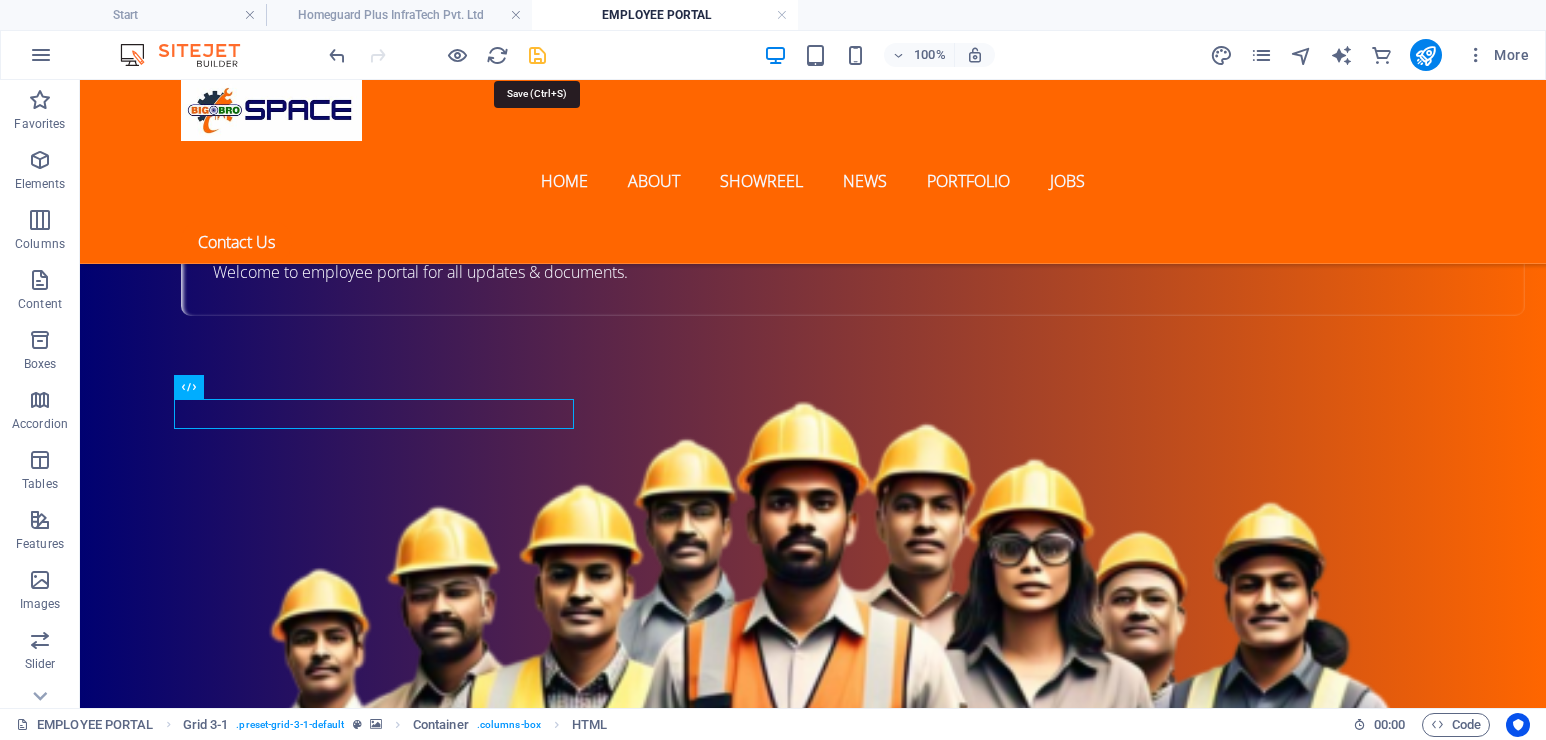 click at bounding box center (537, 55) 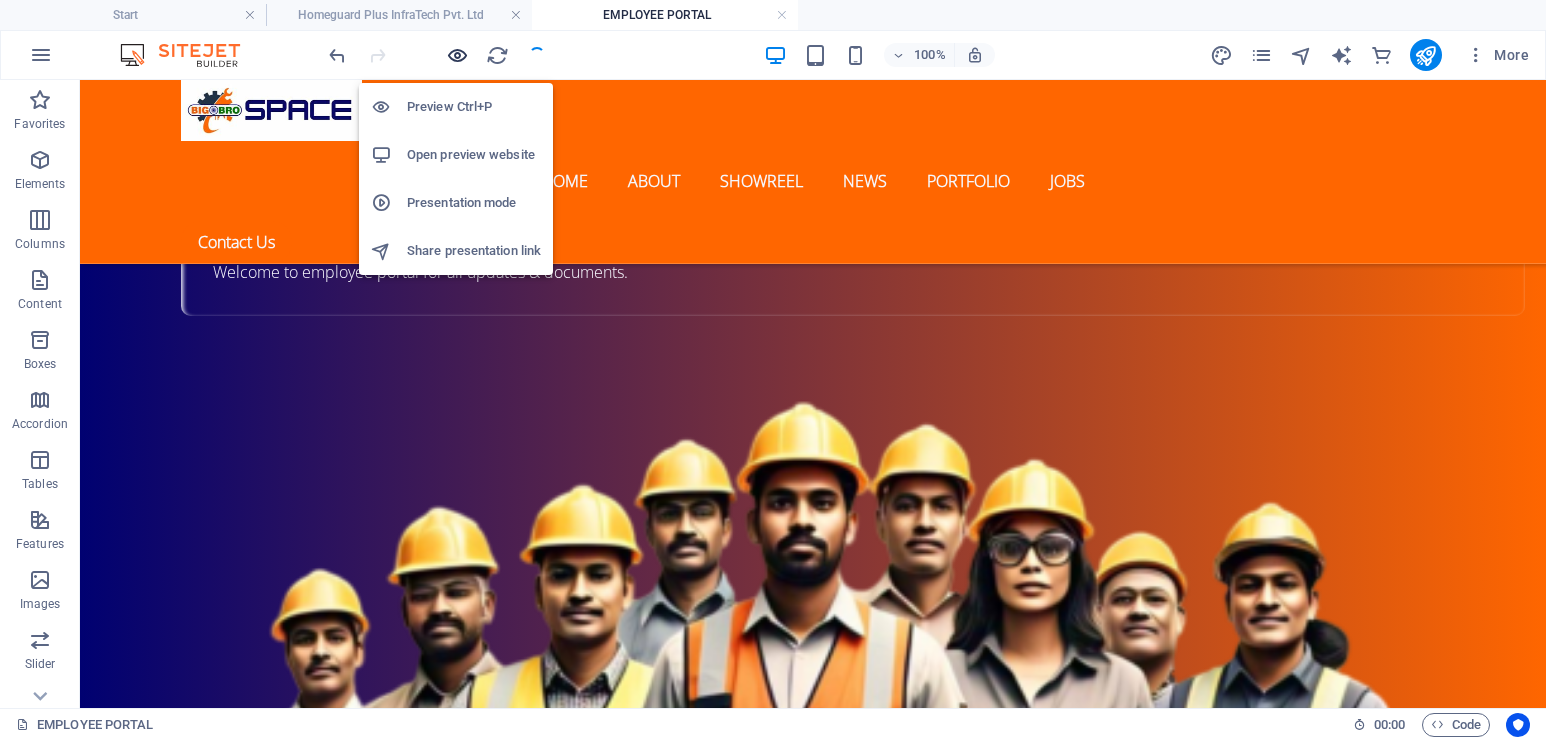 click at bounding box center [457, 55] 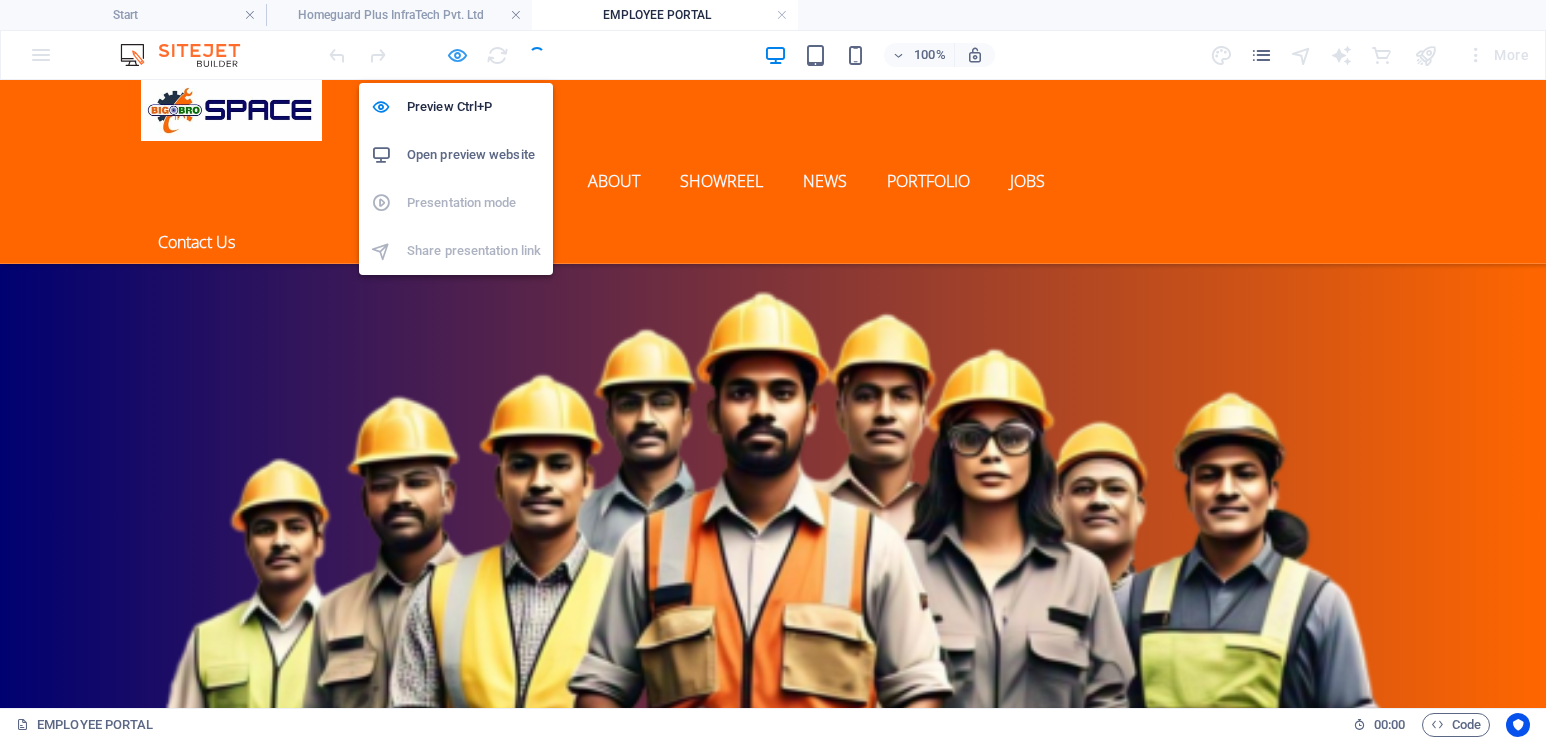 scroll, scrollTop: 1343, scrollLeft: 0, axis: vertical 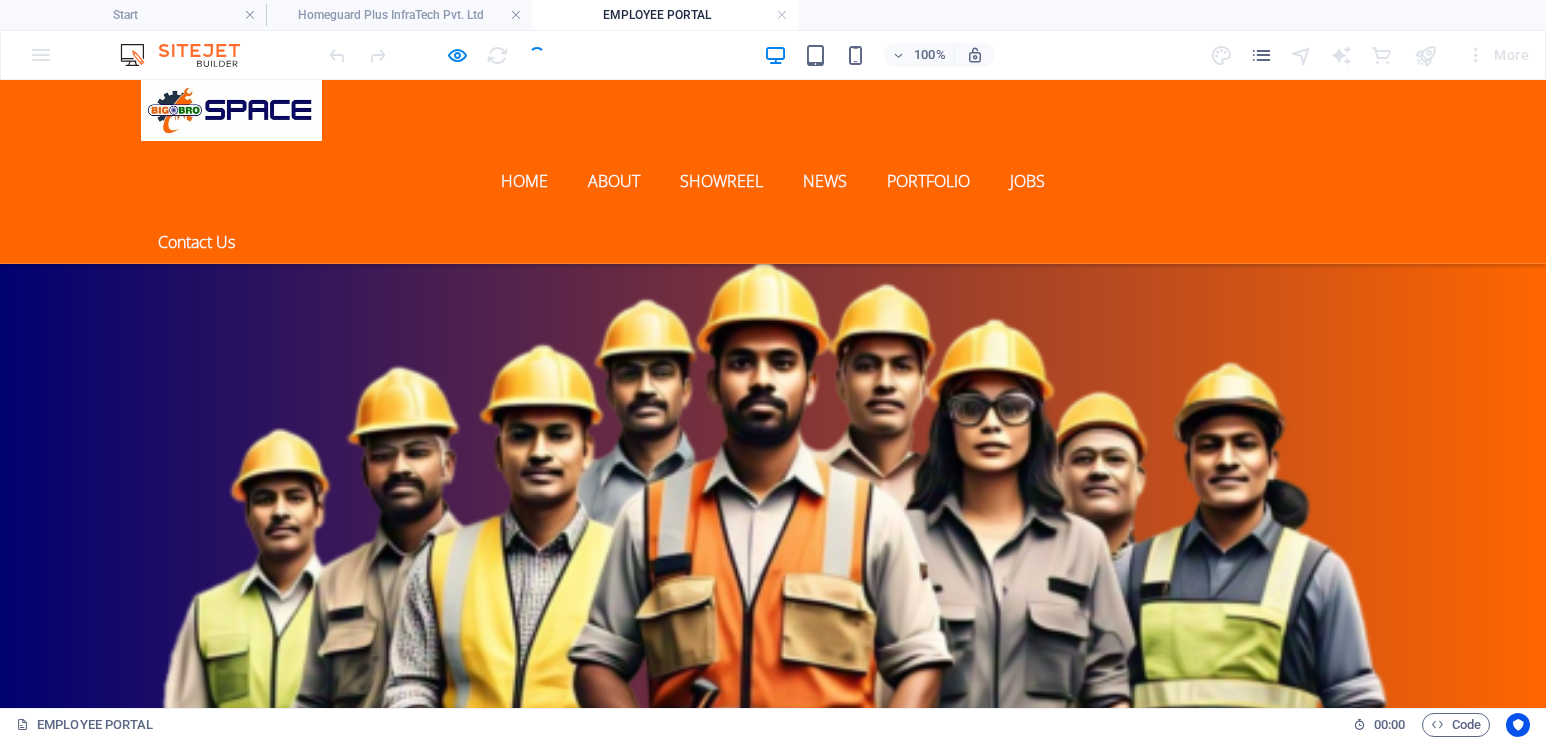 click at bounding box center [107, 1901] 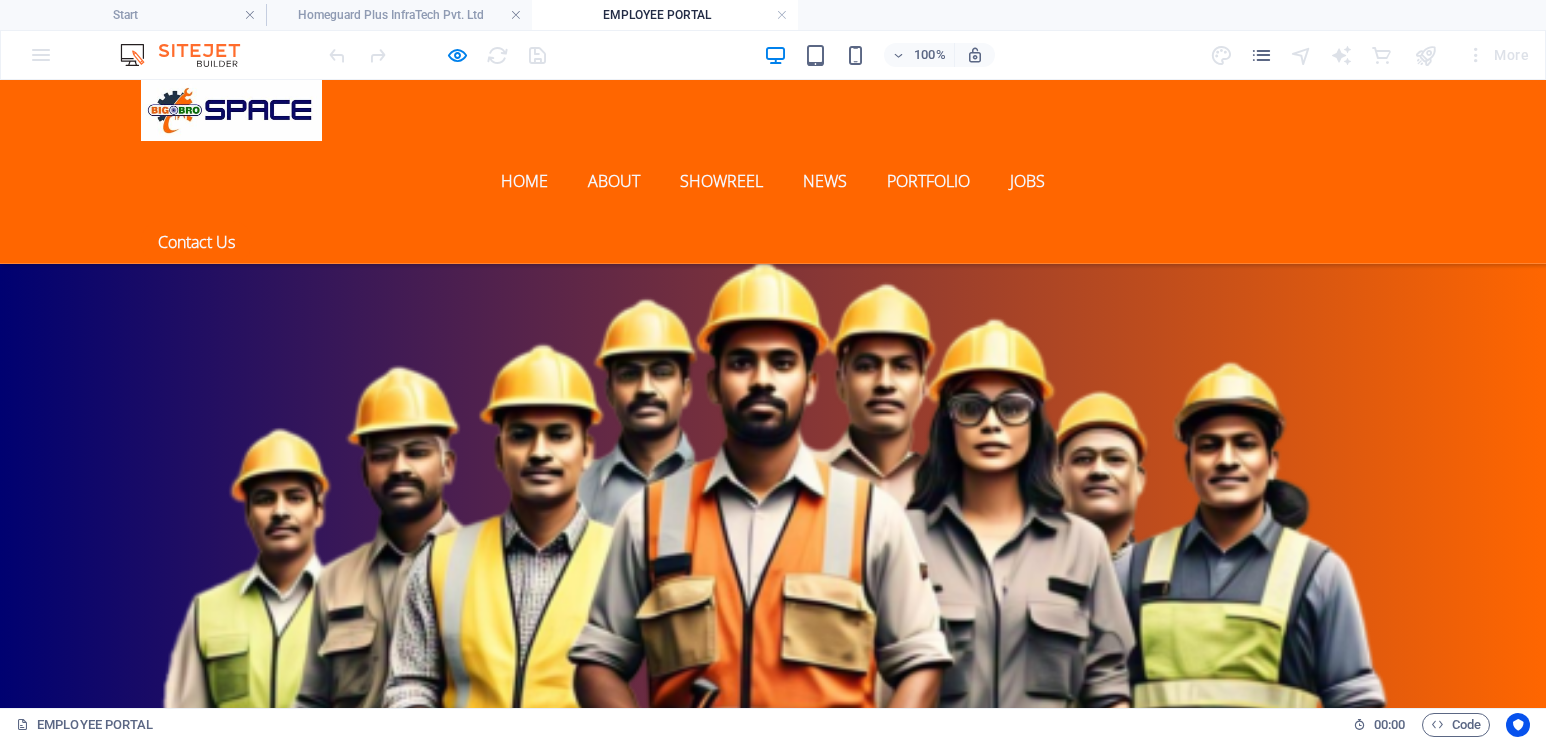 type on "H" 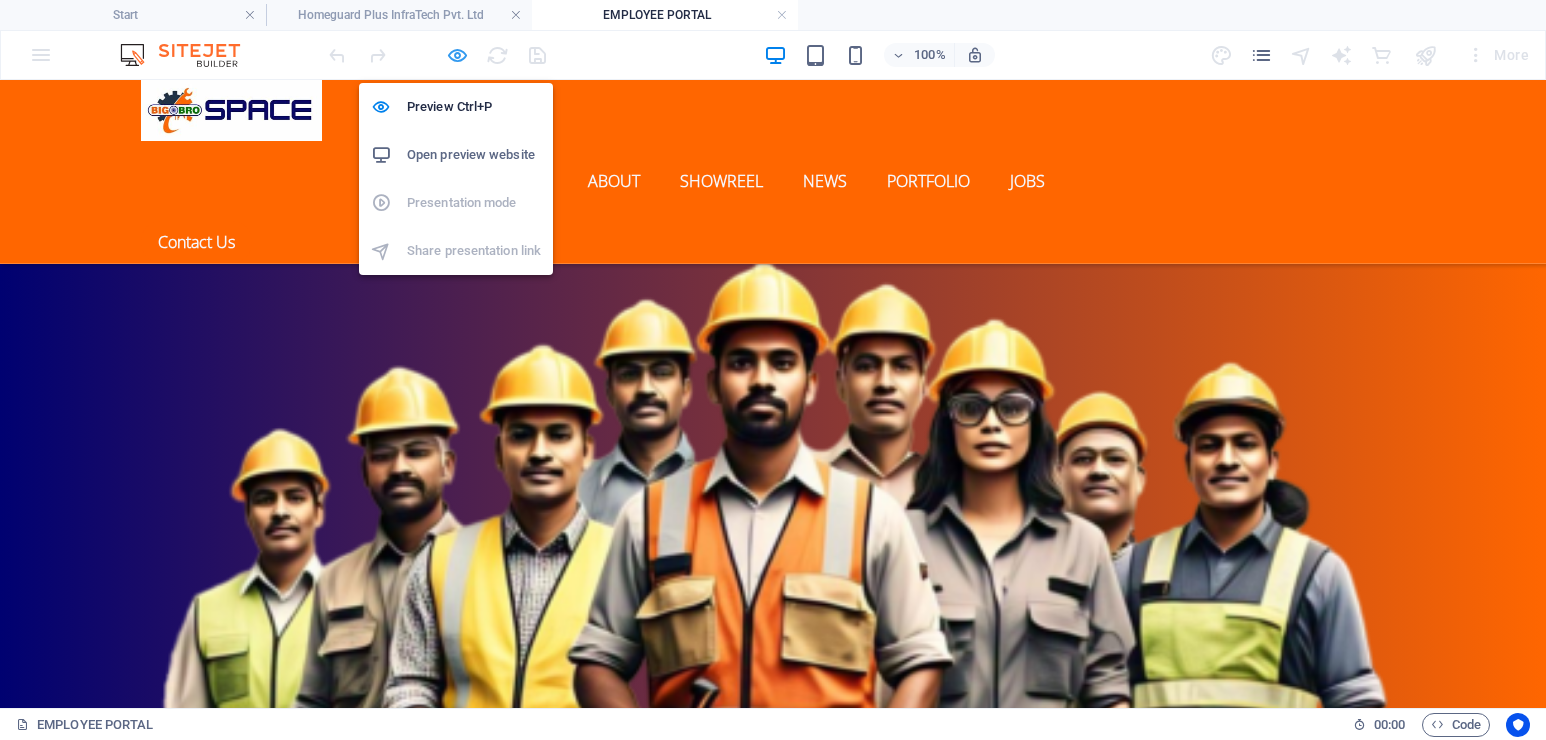 type 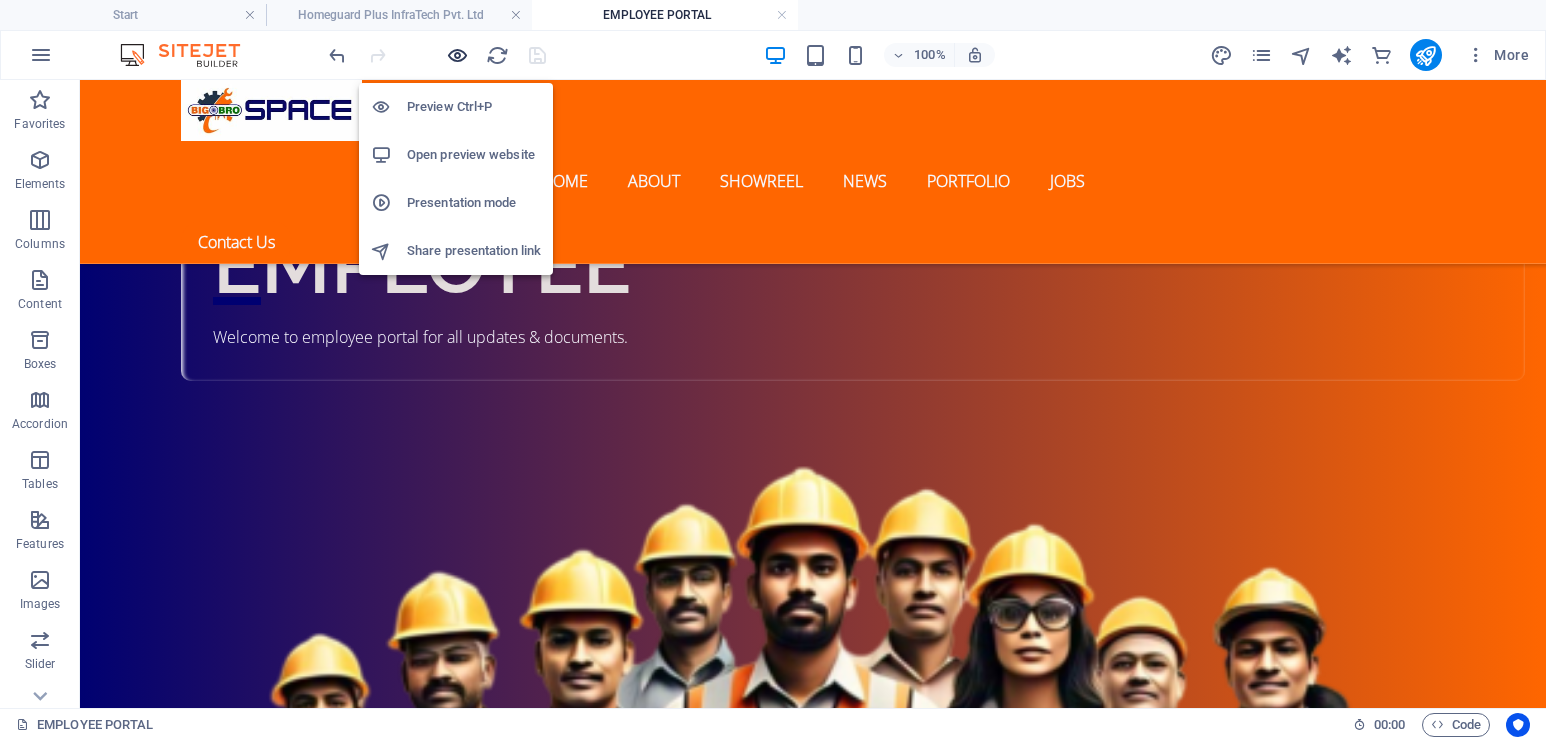 scroll, scrollTop: 1442, scrollLeft: 0, axis: vertical 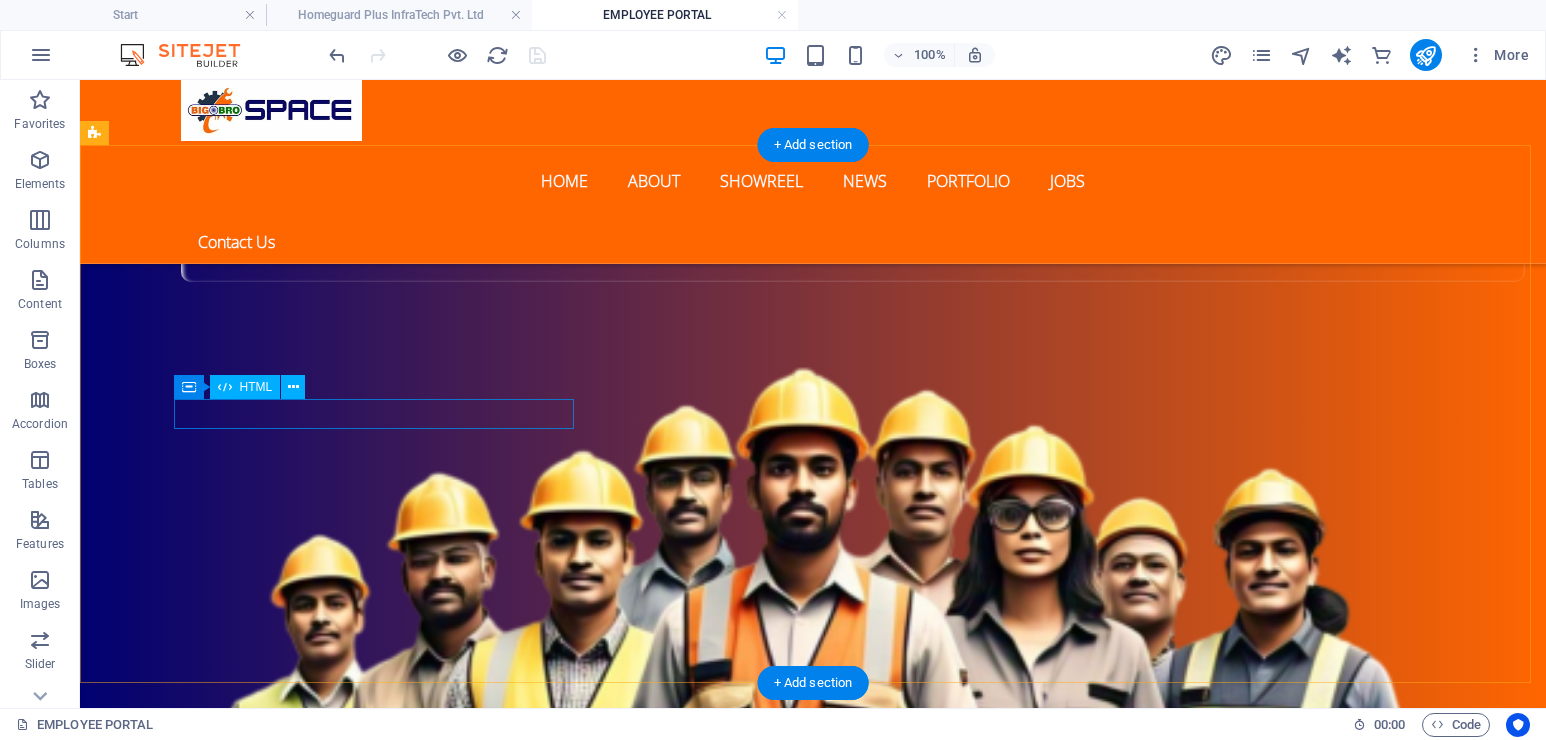 click at bounding box center [296, 2433] 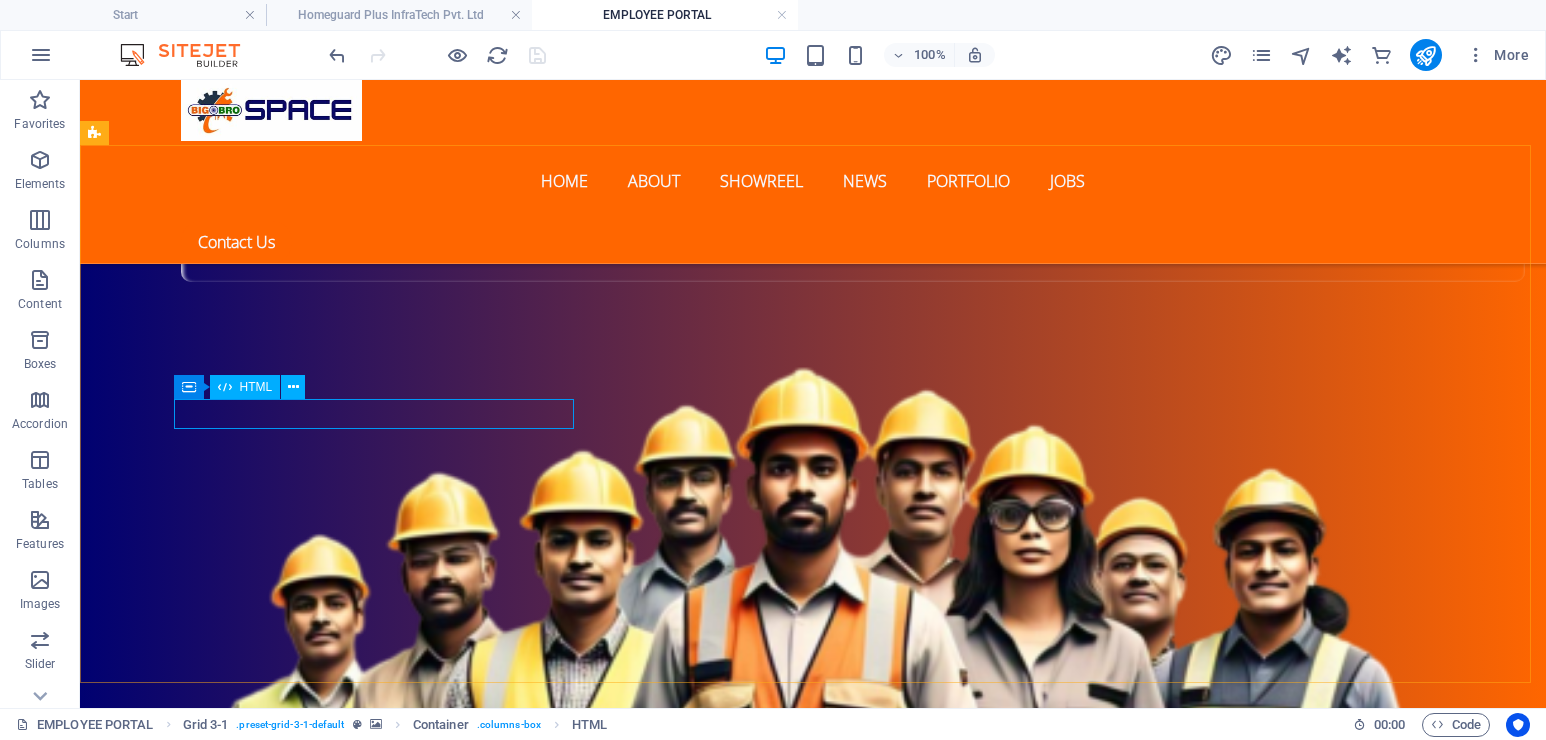 click on "HTML" at bounding box center (256, 387) 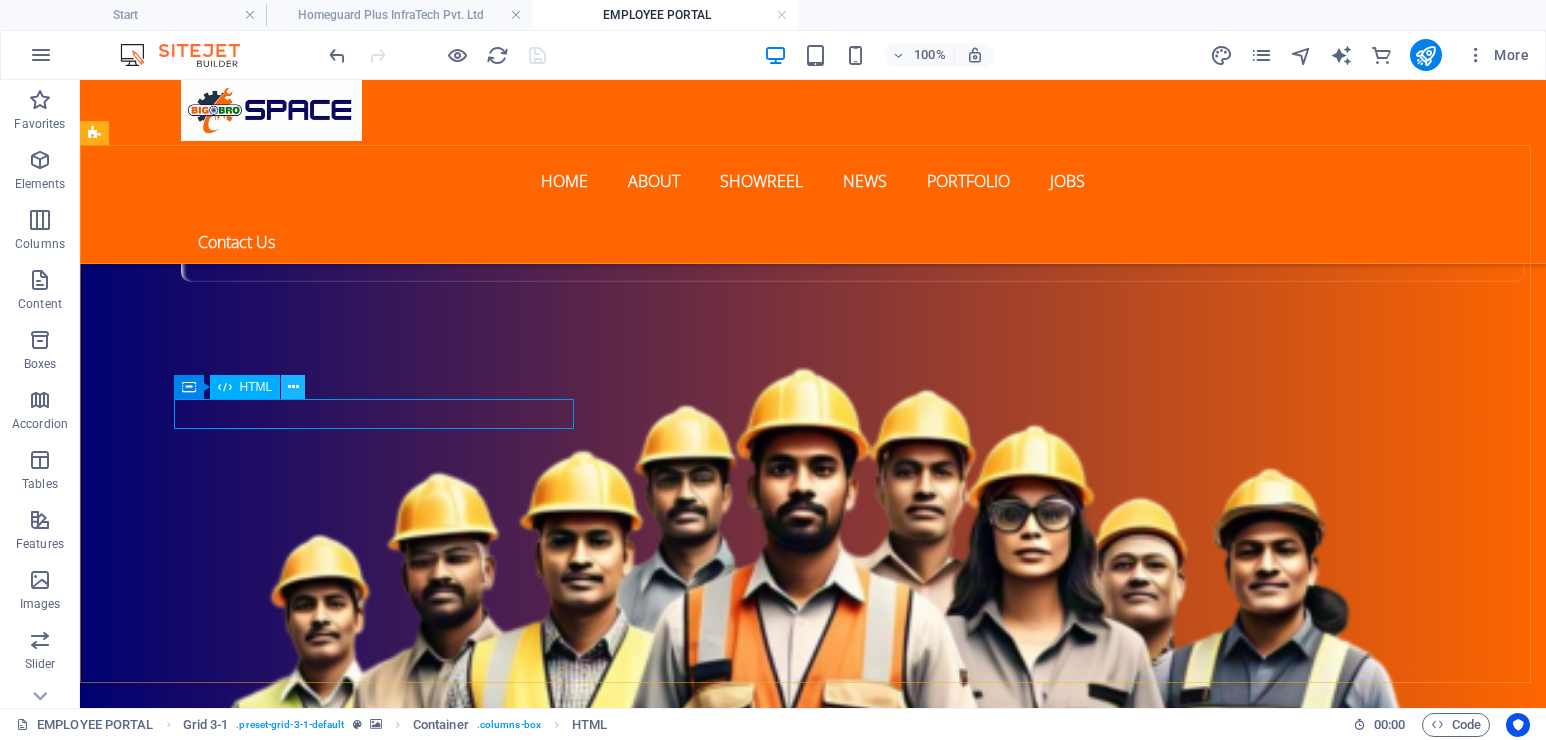 click at bounding box center (293, 387) 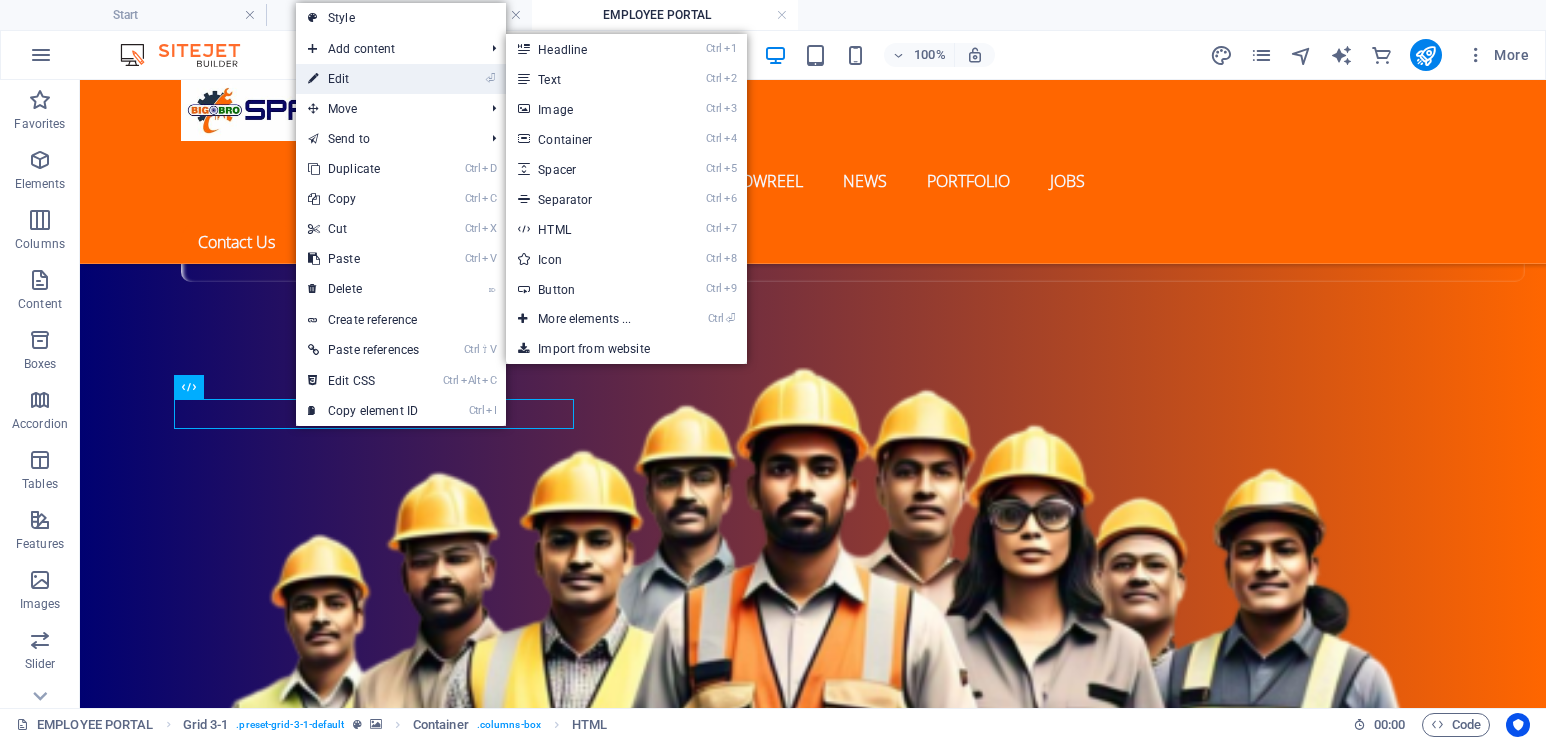 click on "⏎  Edit" at bounding box center [363, 79] 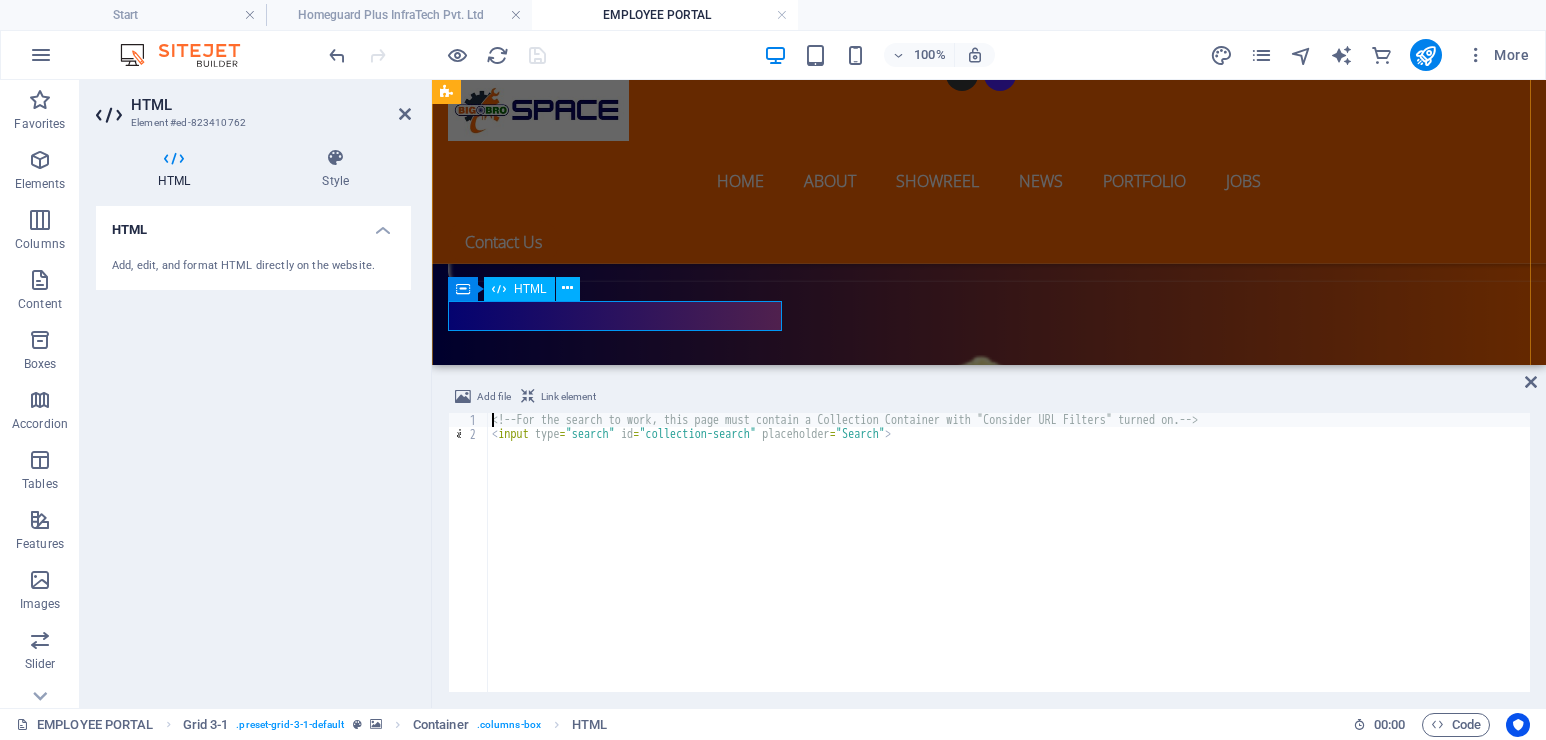 click on "HTML" at bounding box center [530, 289] 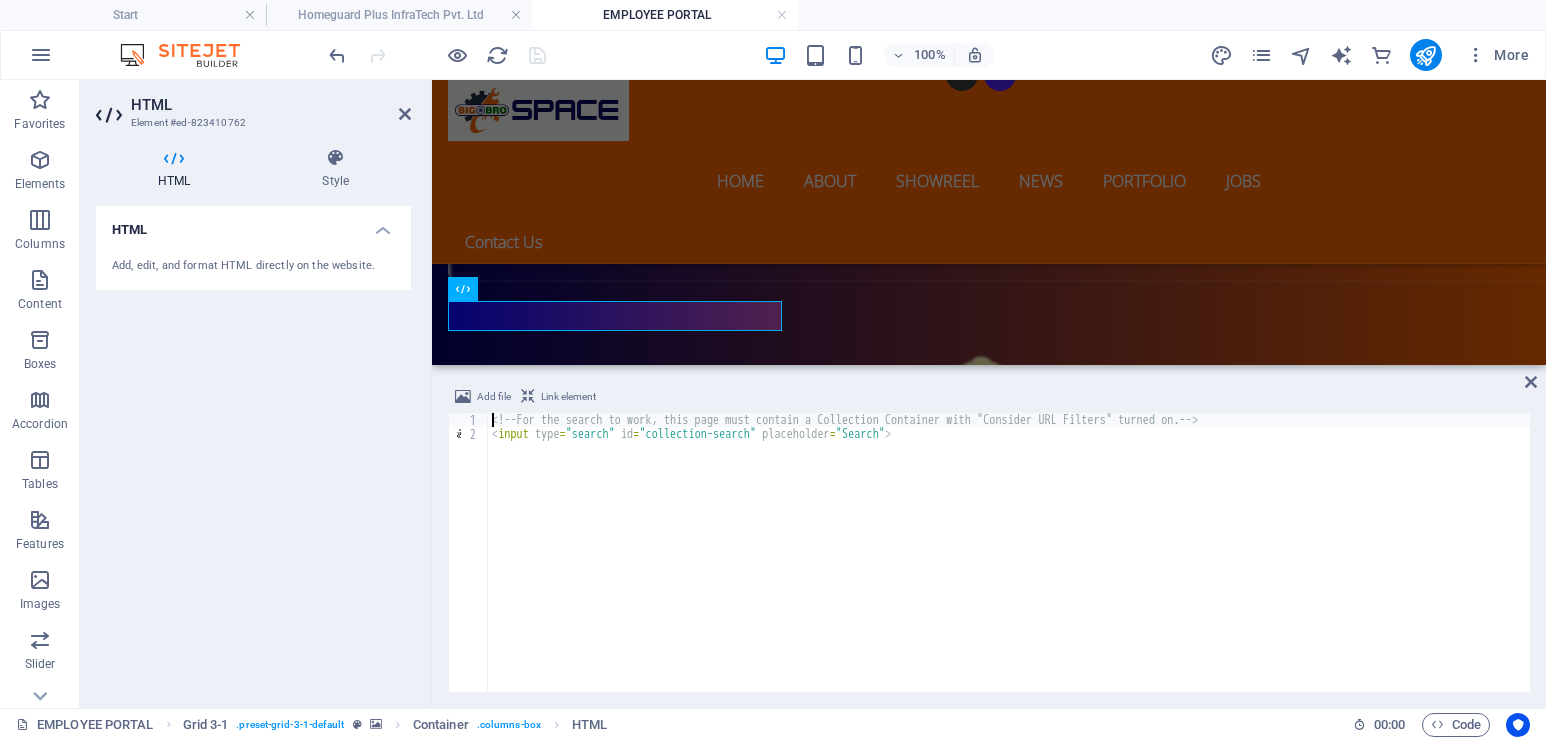 click on "<!--  For the search to work, this page must contain a Collection Container with "Consider URL Filters" turned on.  --> < input   type = "search"   id = "collection-search"   placeholder = "Search" >" at bounding box center [1009, 566] 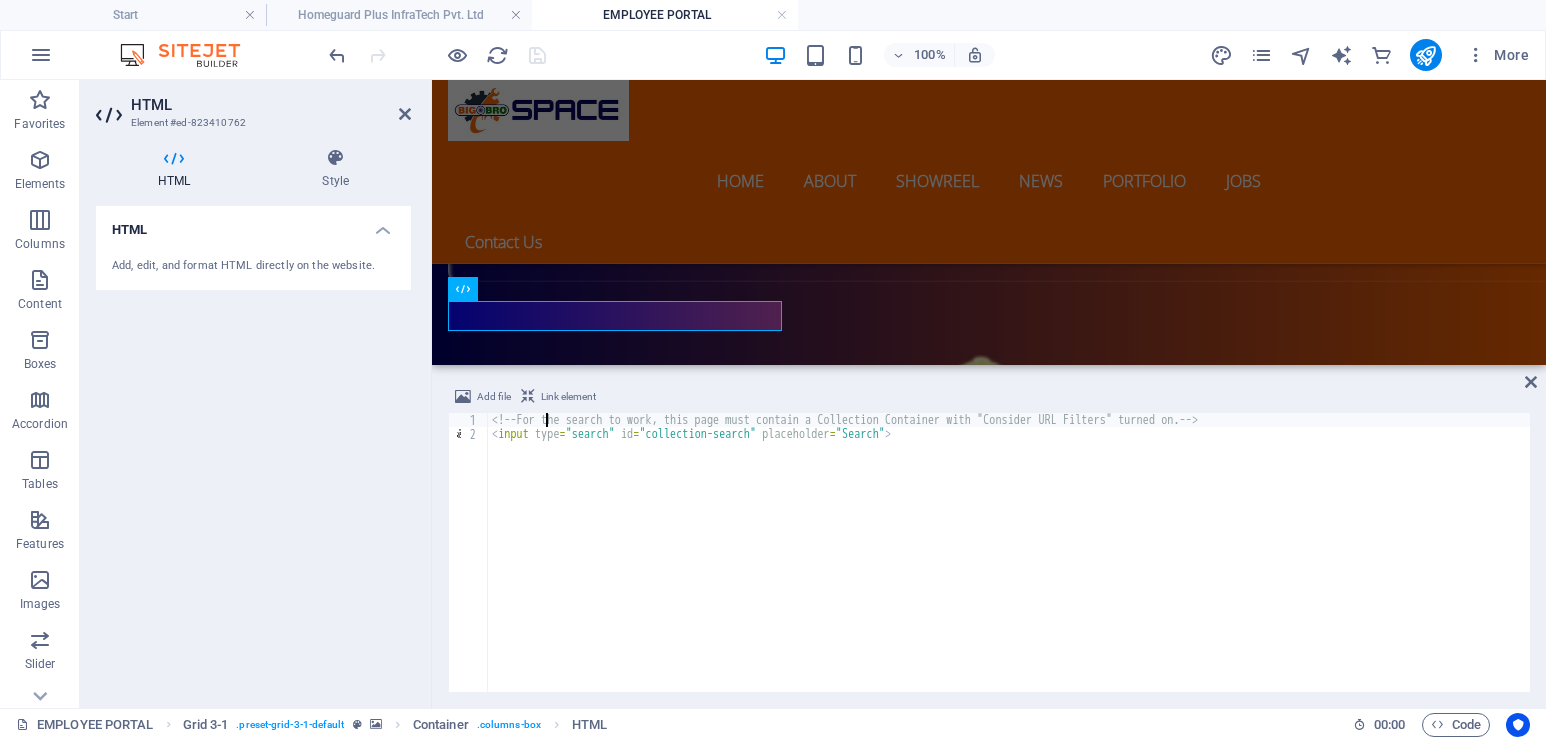 click on "<!--  For the search to work, this page must contain a Collection Container with "Consider URL Filters" turned on.  --> < input   type = "search"   id = "collection-search"   placeholder = "Search" >" at bounding box center (1009, 566) 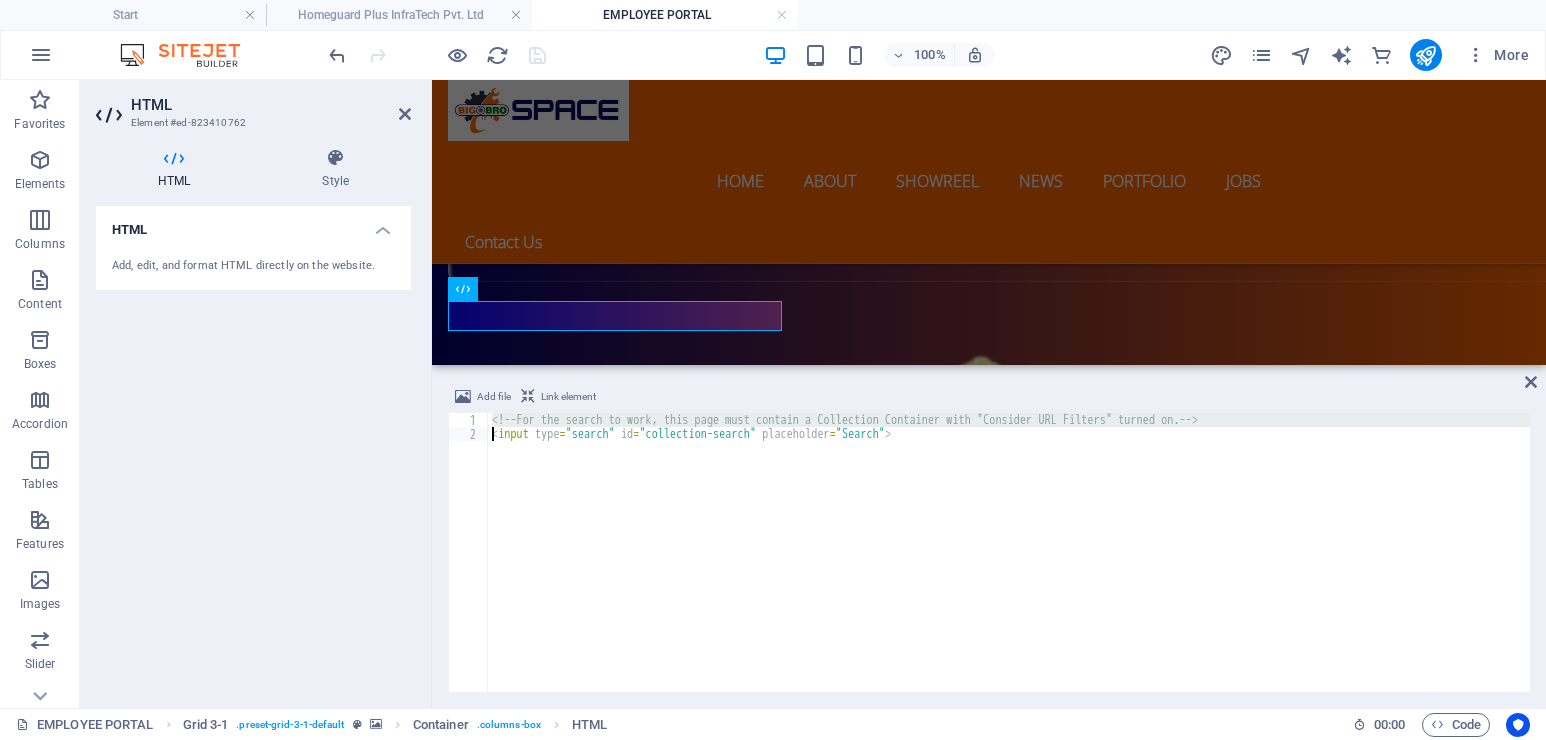 click on "<!--  For the search to work, this page must contain a Collection Container with "Consider URL Filters" turned on.  --> < input   type = "search"   id = "collection-search"   placeholder = "Search" >" at bounding box center (1009, 566) 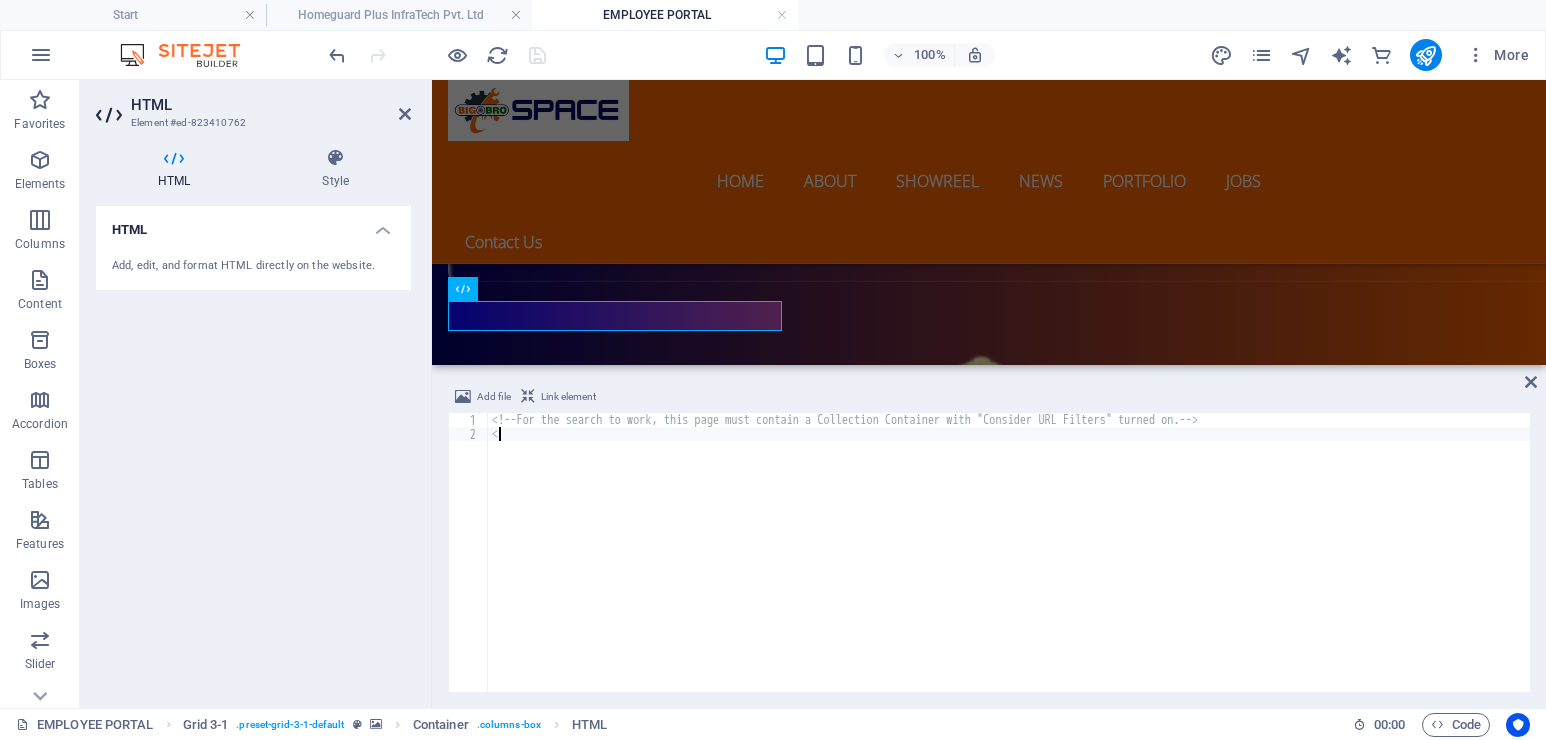 type on "<" 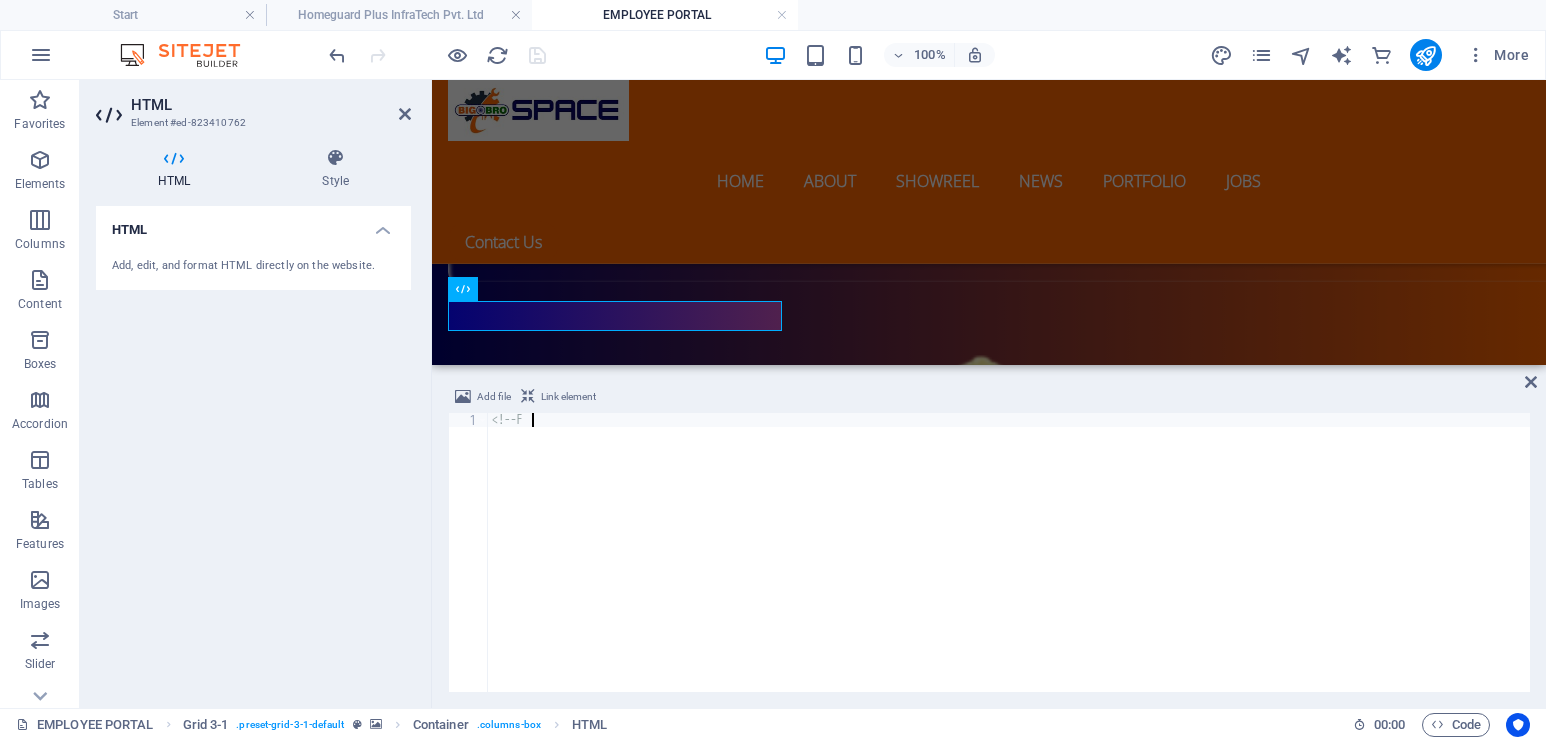 type on "<" 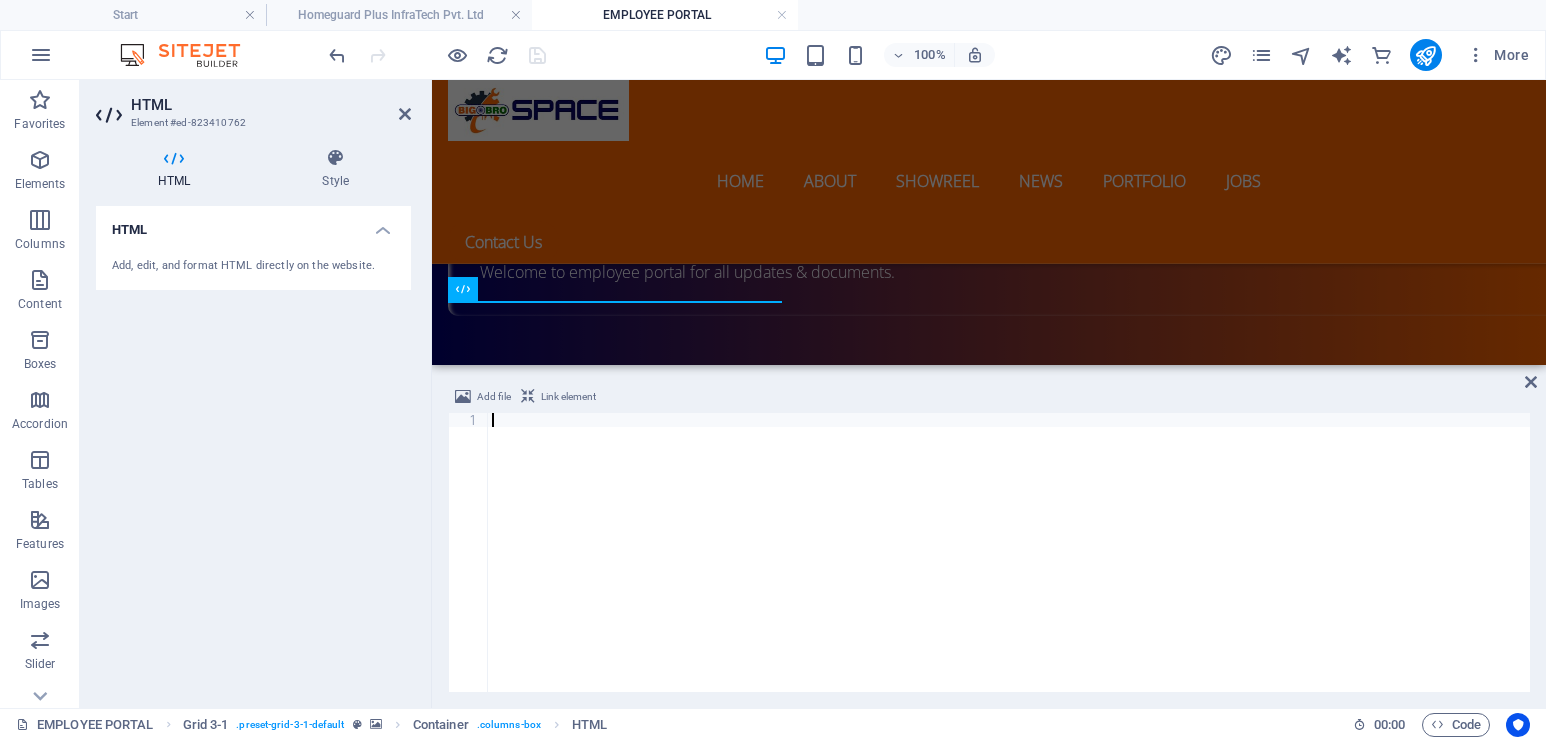 paste on "</ul>" 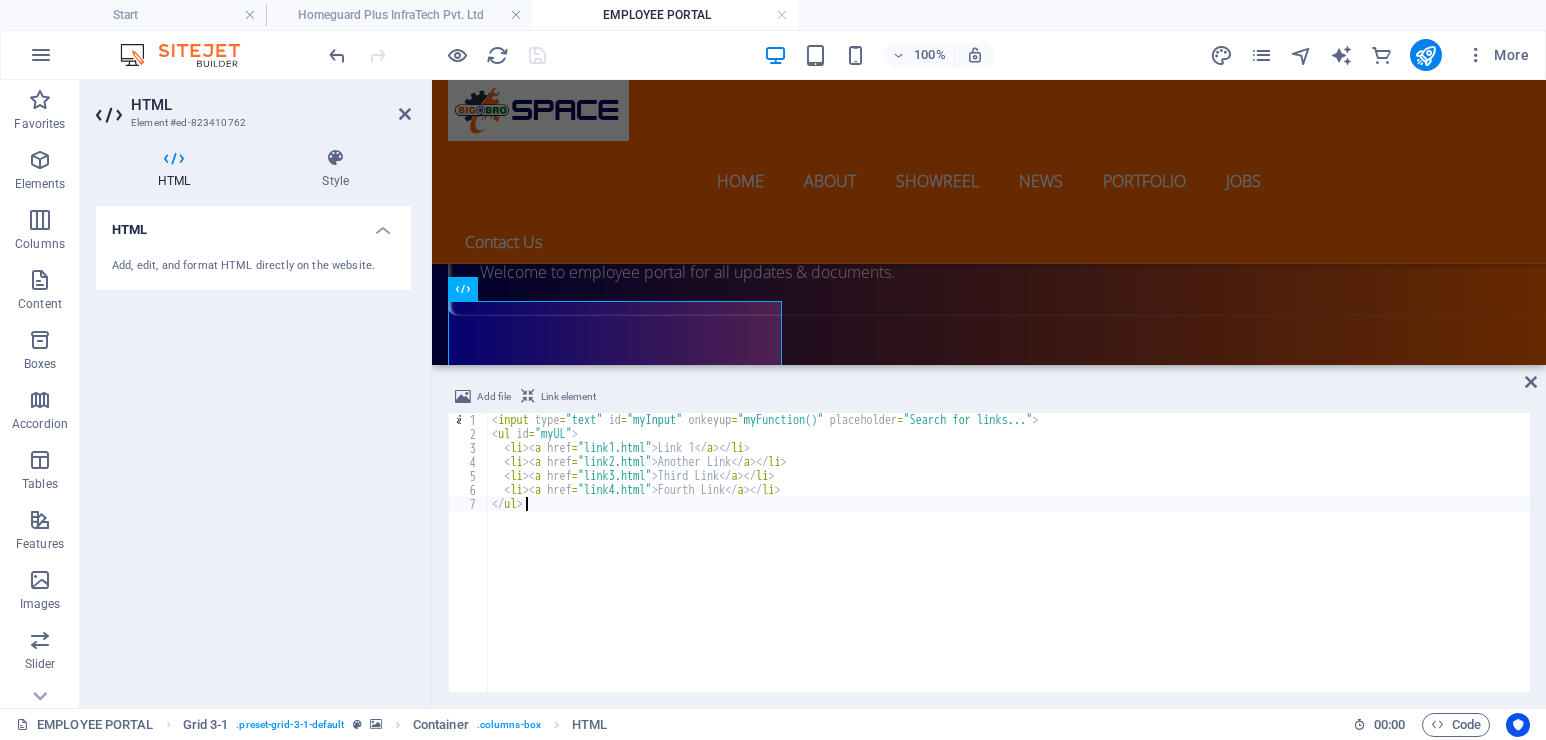 click on "< input   type = "text"   id = "myInput"   onkeyup = "myFunction()"   placeholder = "Search for links..." > < ul   id = "myUL" >    < li > < a   href = "link1.html" > Link 1 </ a > </ li >    < li > < a   href = "link2.html" > Another Link </ a > </ li >    < li > < a   href = "link3.html" > Third Link </ a > </ li >    < li > < a   href = "link4.html" > Fourth Link </ a > </ li > </ ul >" at bounding box center (1009, 566) 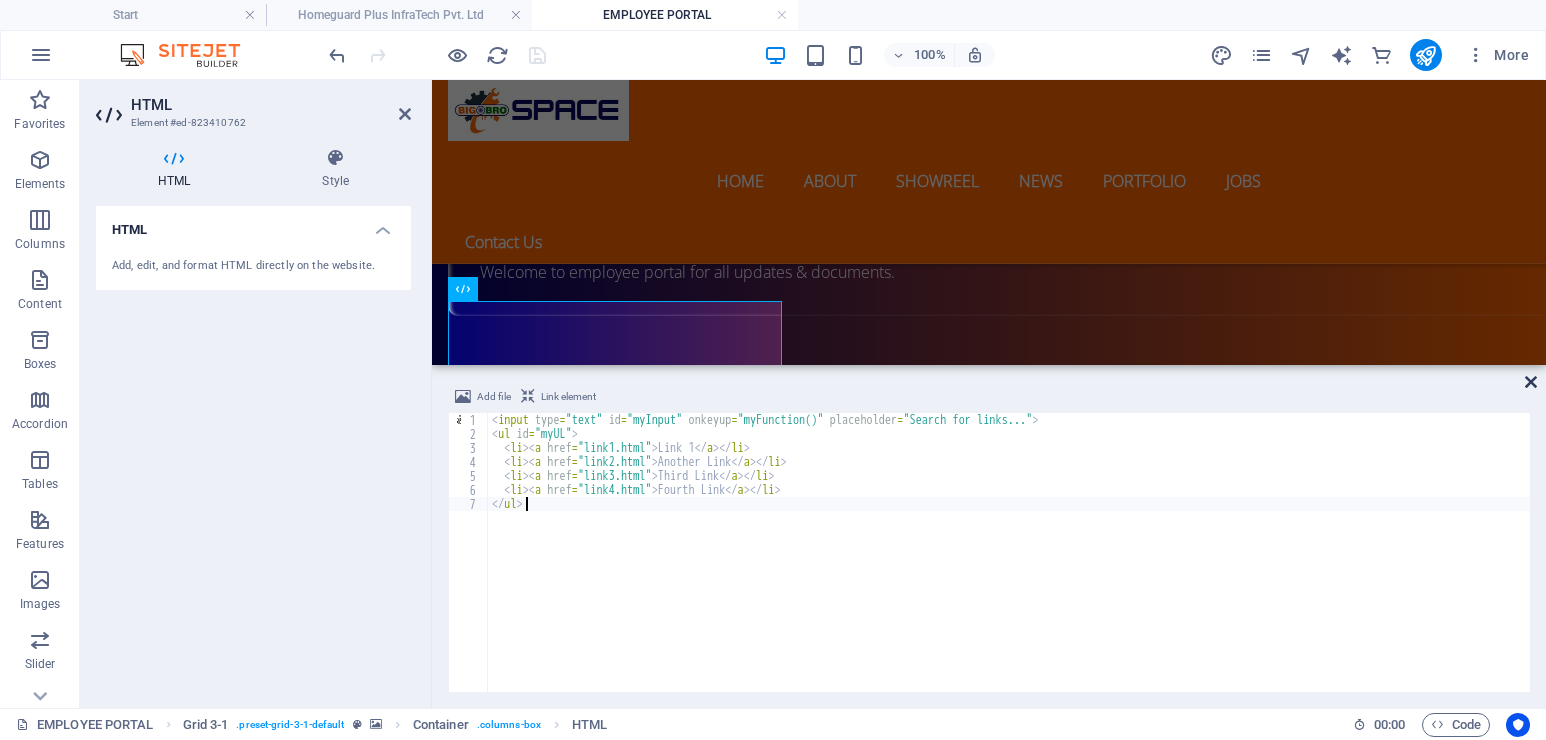 click at bounding box center [1531, 382] 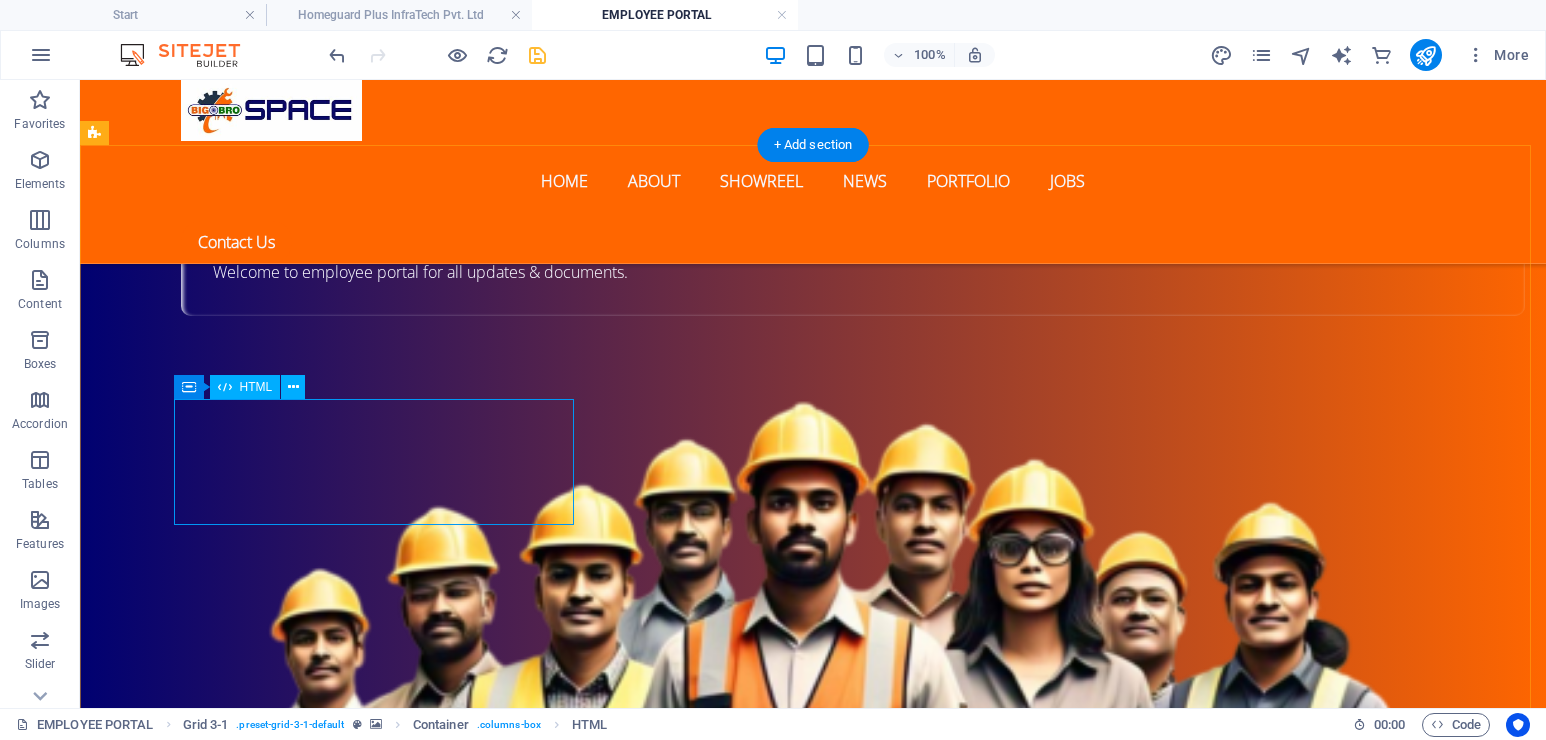 click on "Link 1
Another Link
Third Link
Fourth Link" at bounding box center [296, 2611] 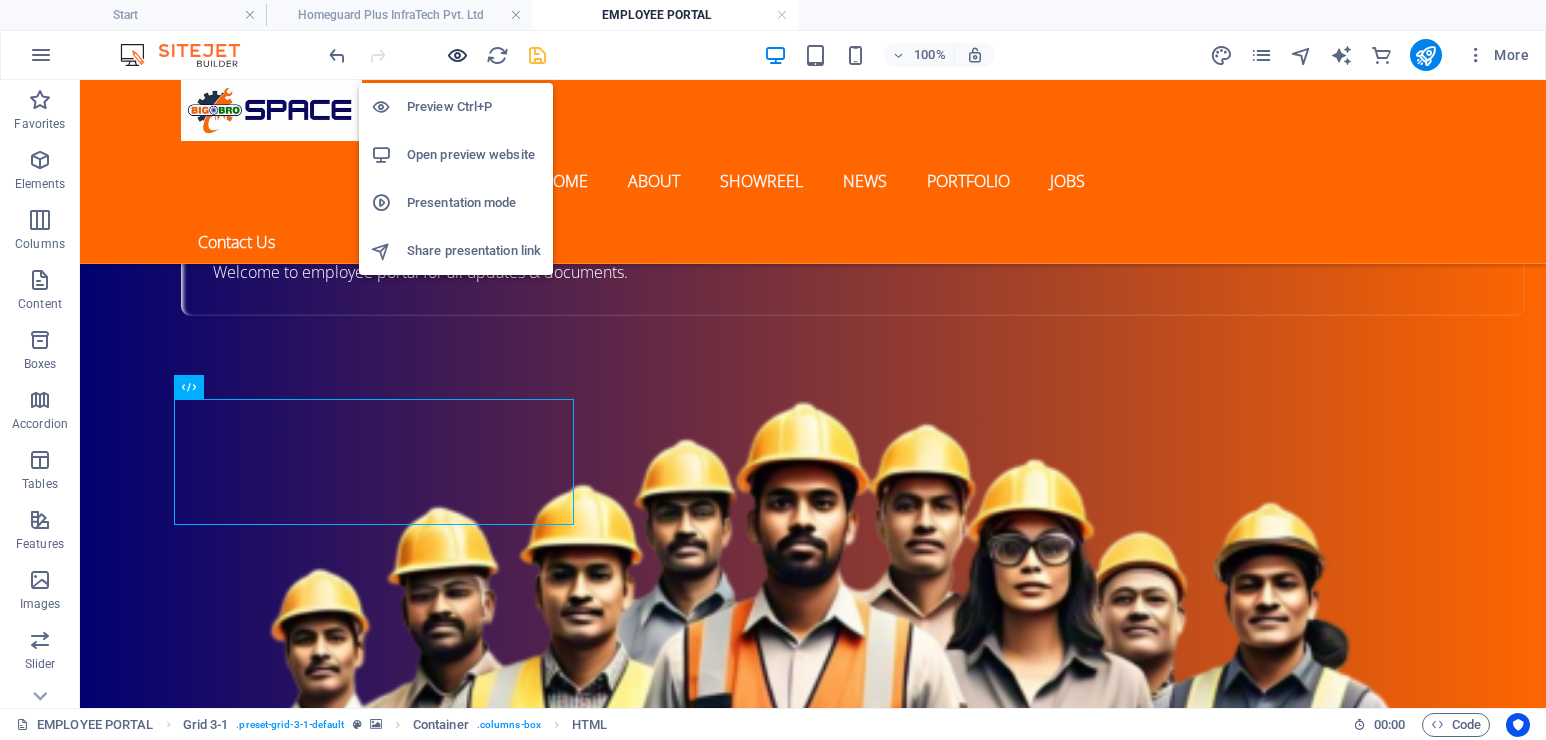 click at bounding box center (457, 55) 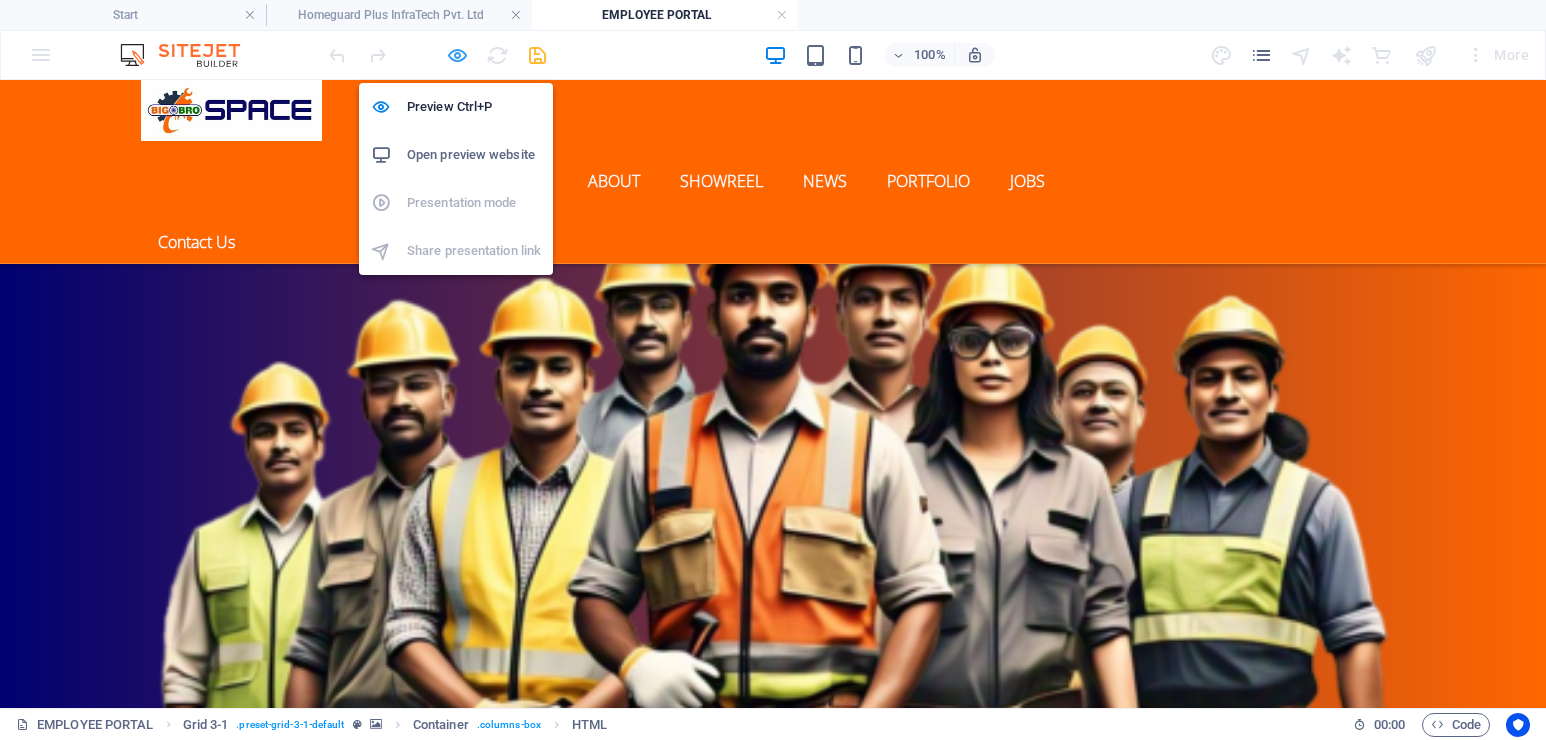 scroll, scrollTop: 1343, scrollLeft: 0, axis: vertical 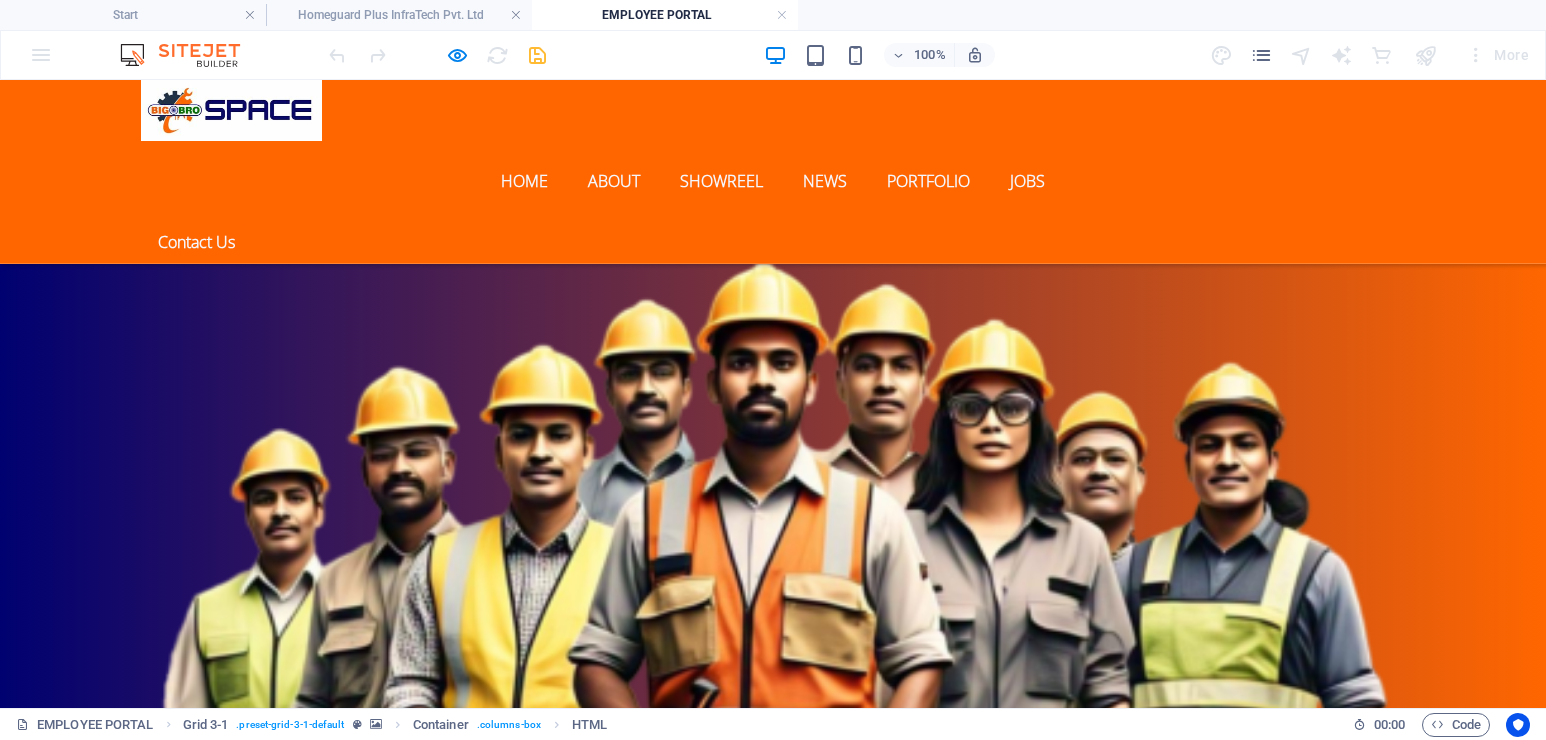 click at bounding box center [107, 1997] 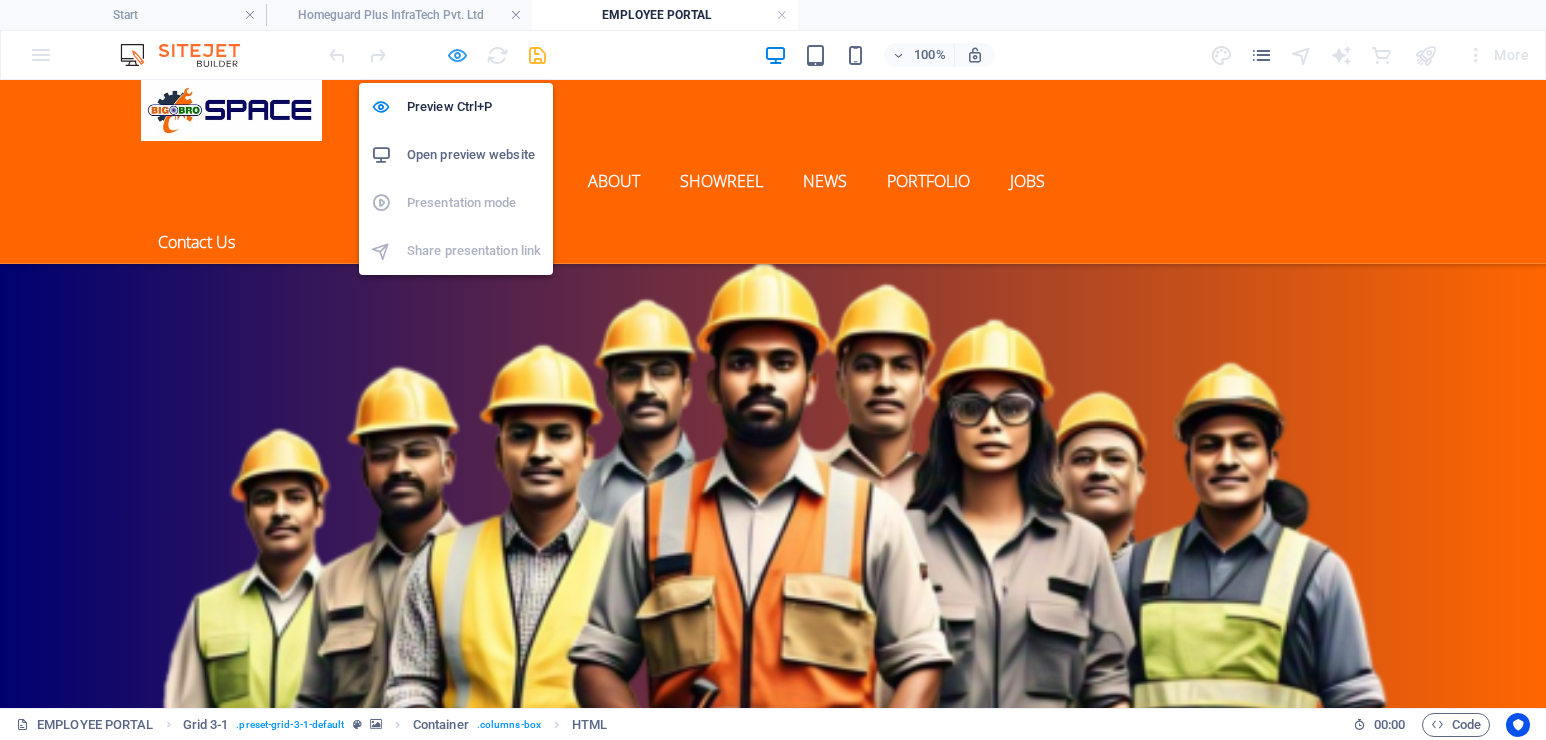 click at bounding box center [457, 55] 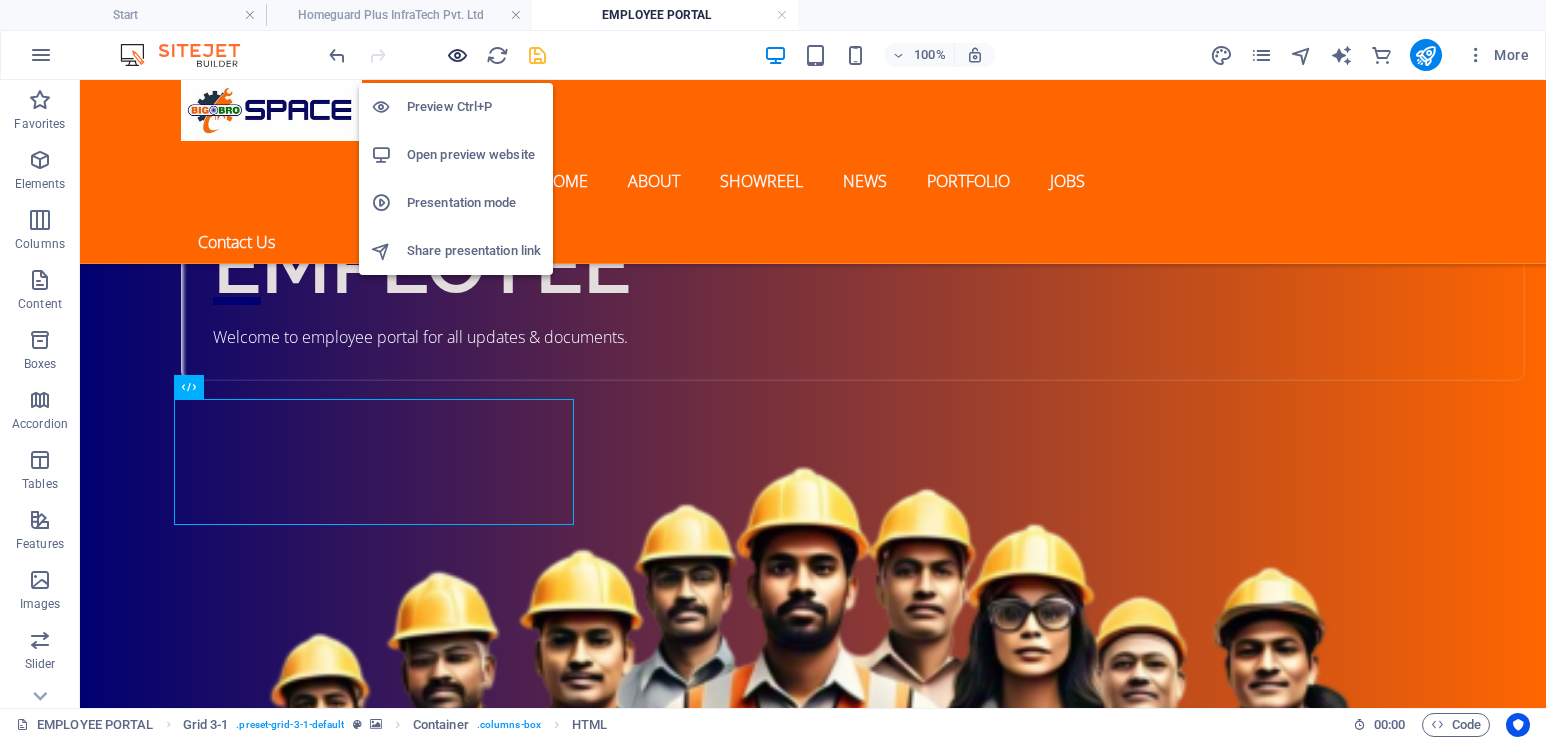 scroll, scrollTop: 1442, scrollLeft: 0, axis: vertical 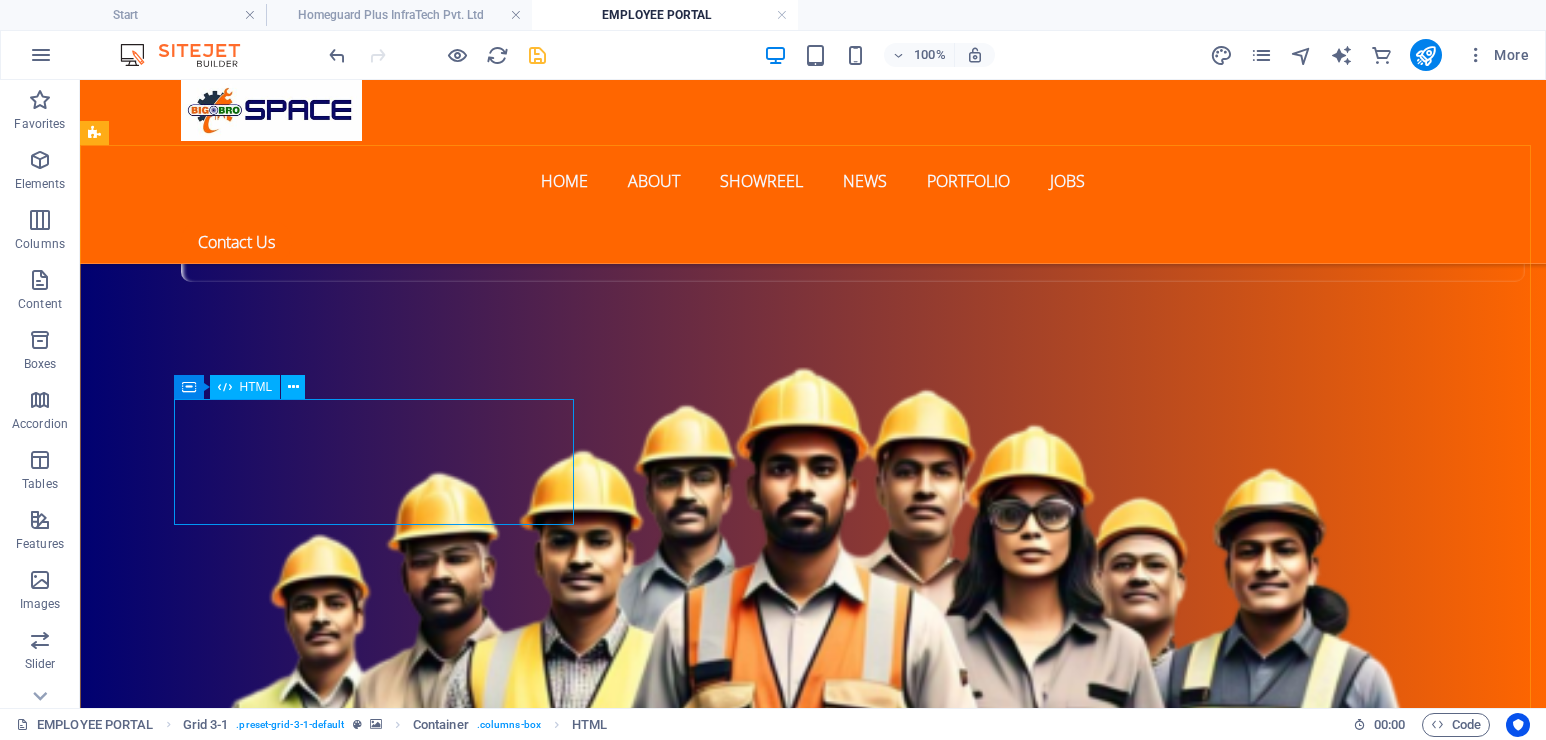 click on "HTML" at bounding box center [256, 387] 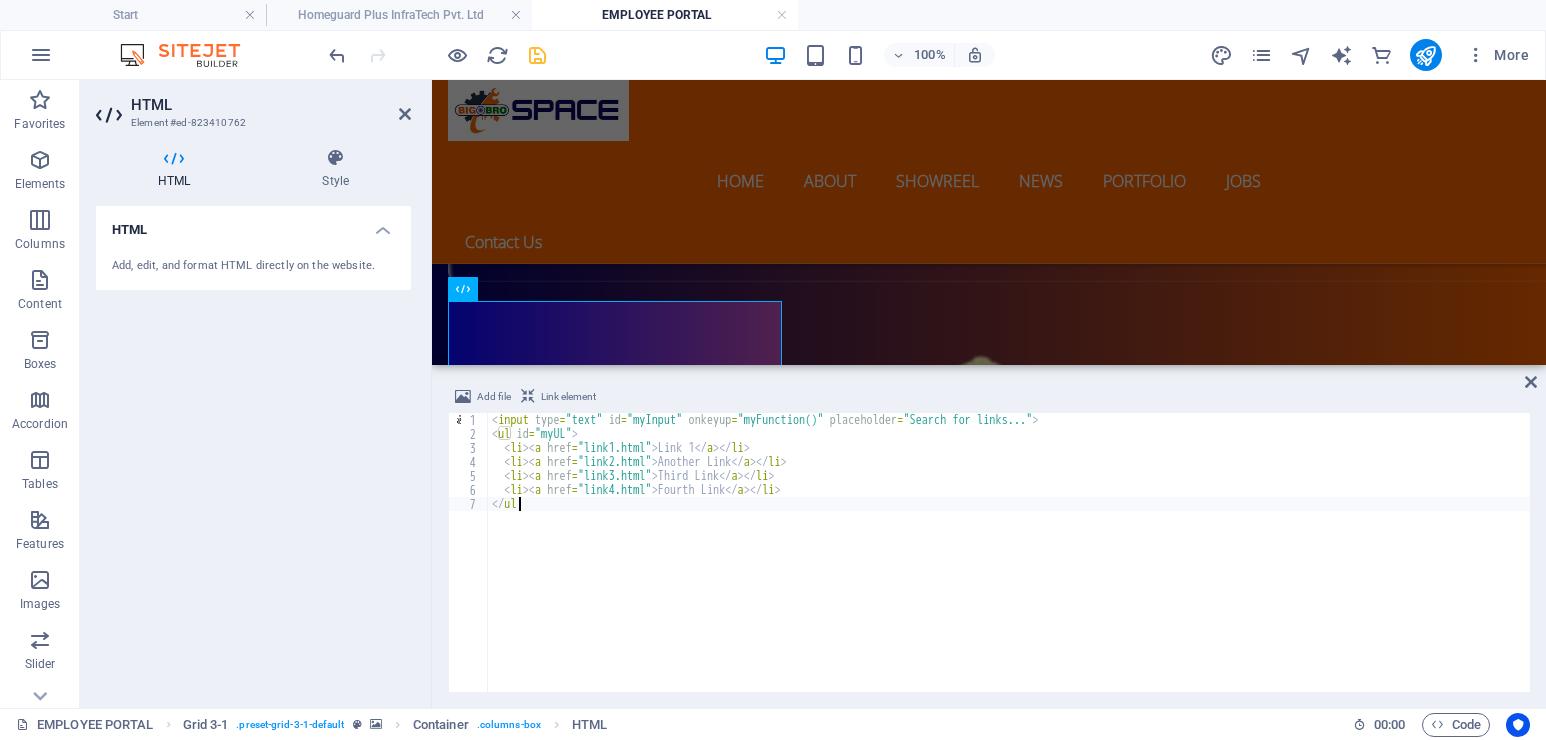 type on "<" 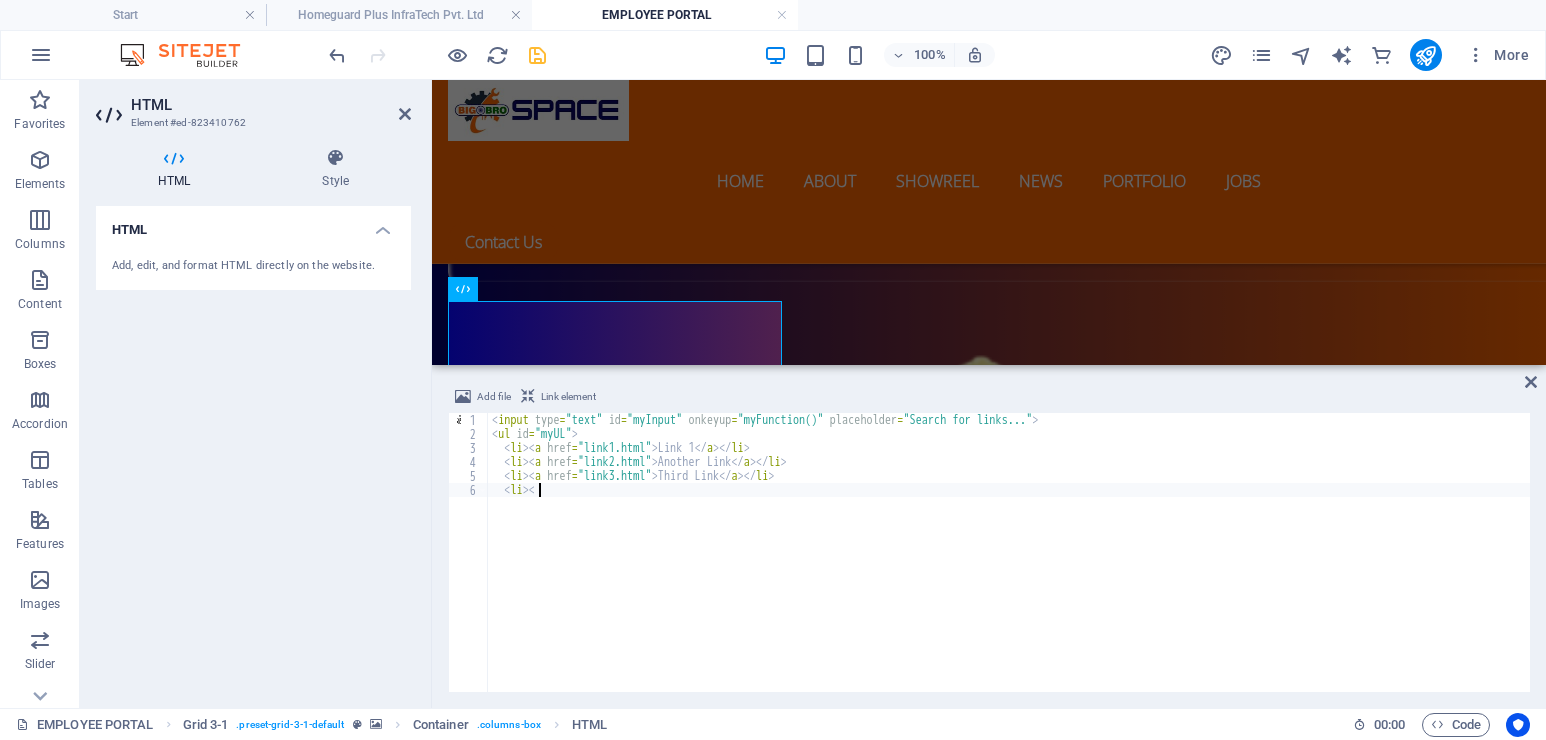 type on "<" 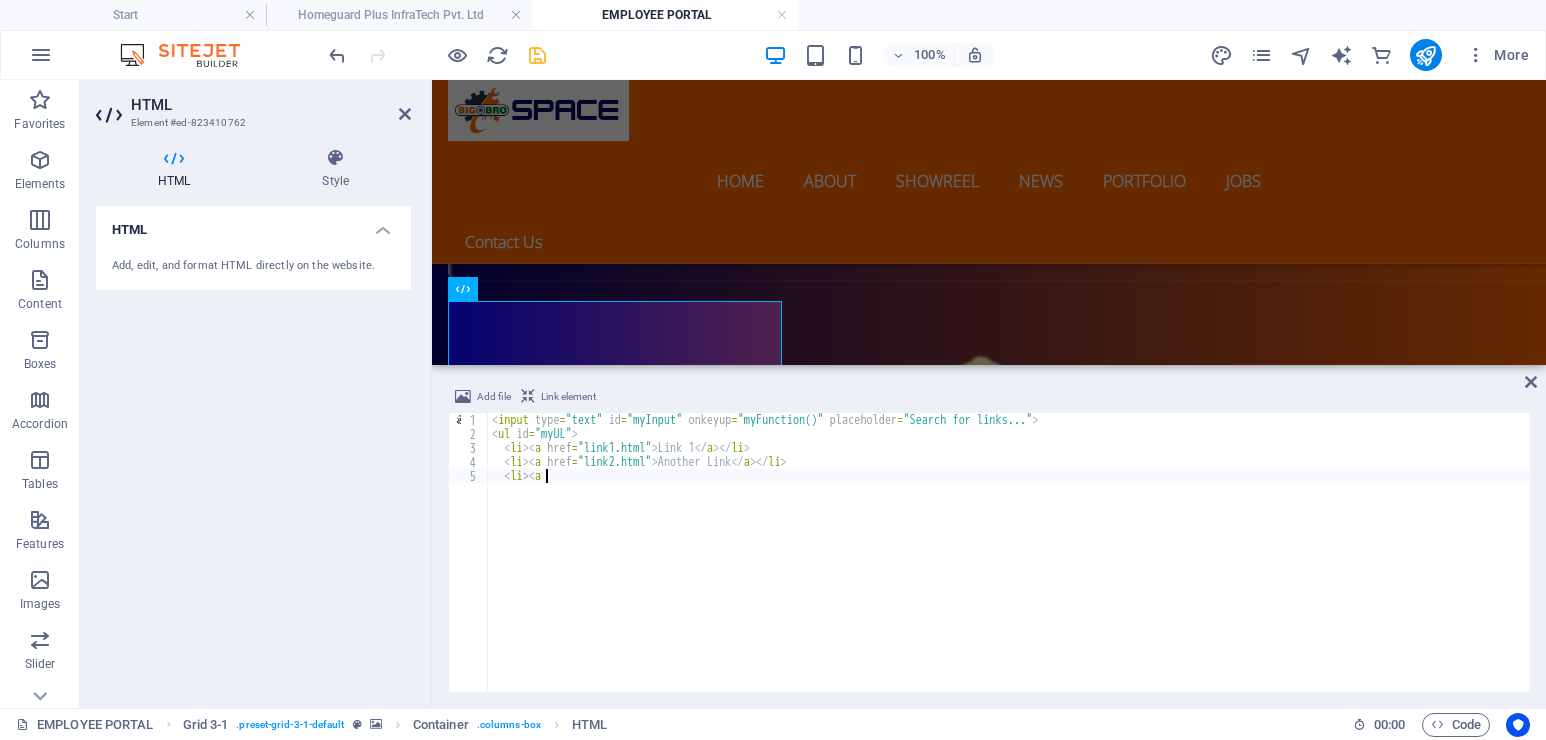 type on "<" 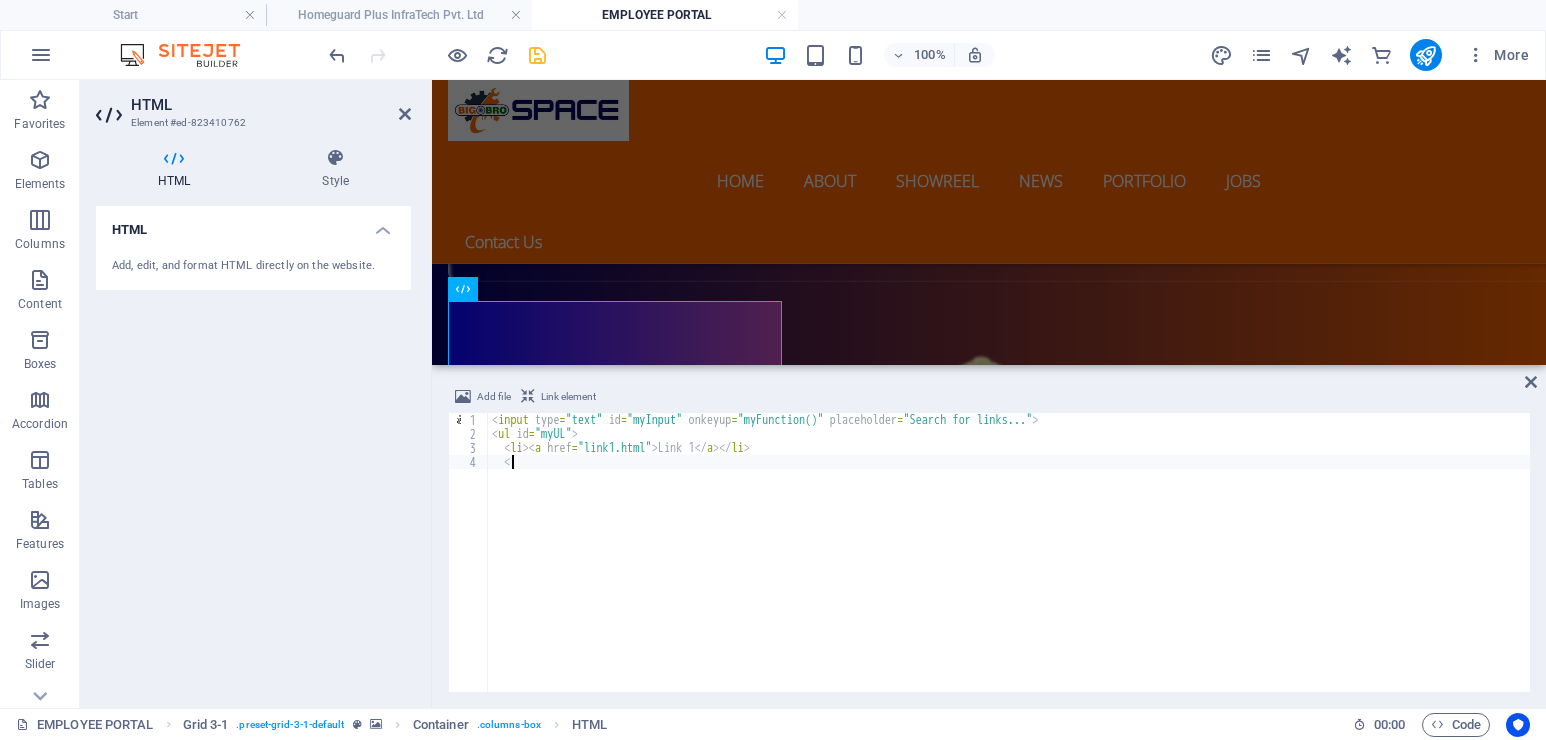 type on "<" 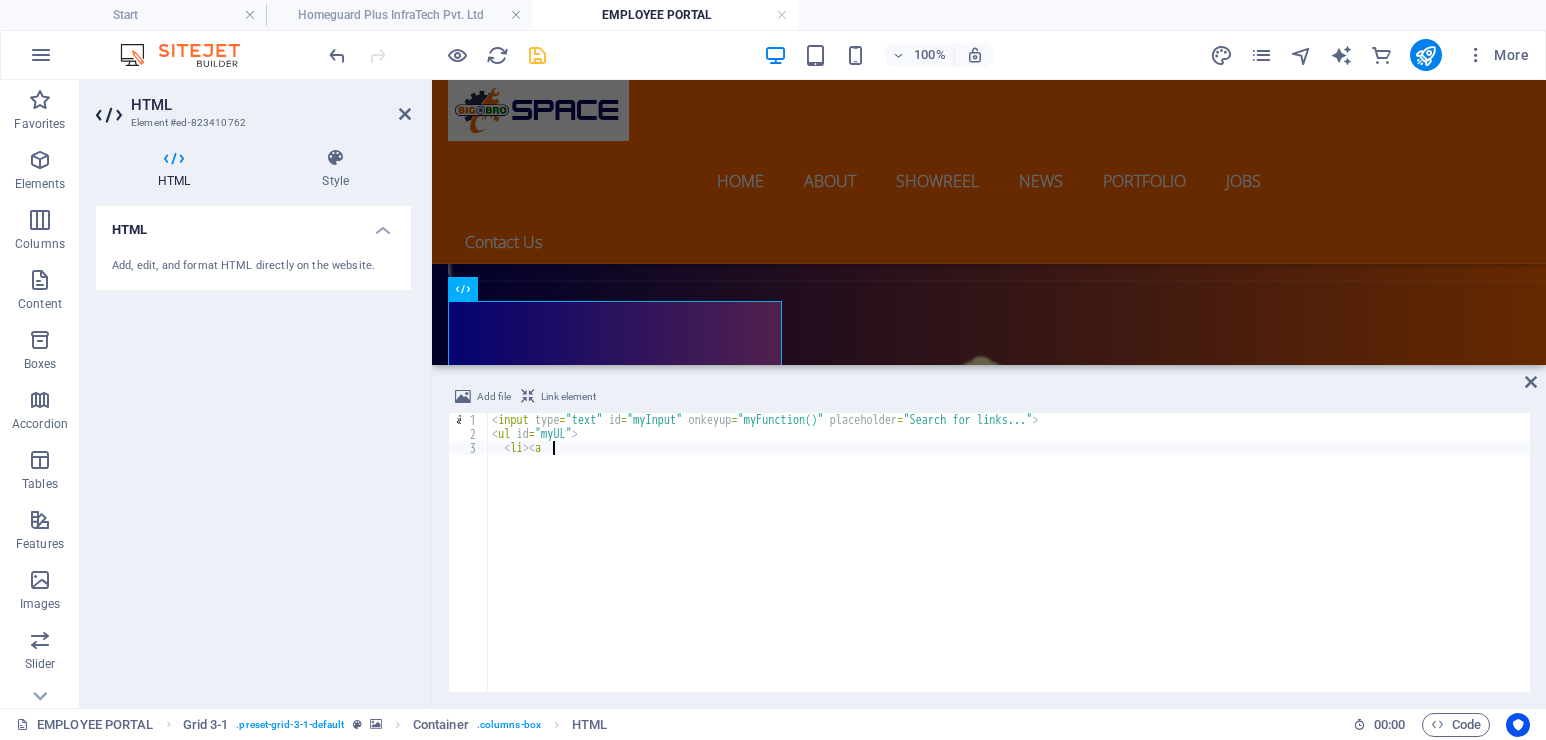 type on "<" 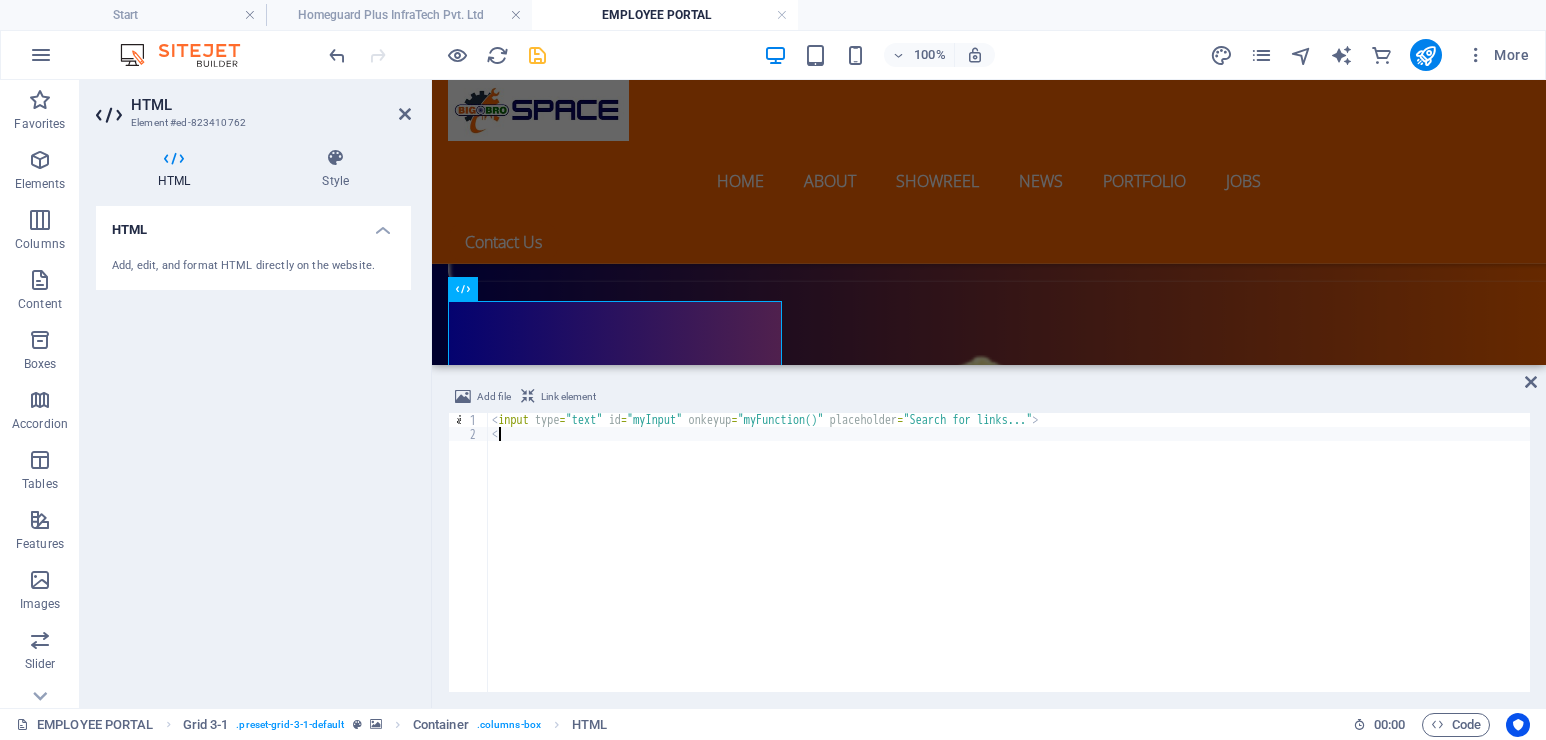 type on "<" 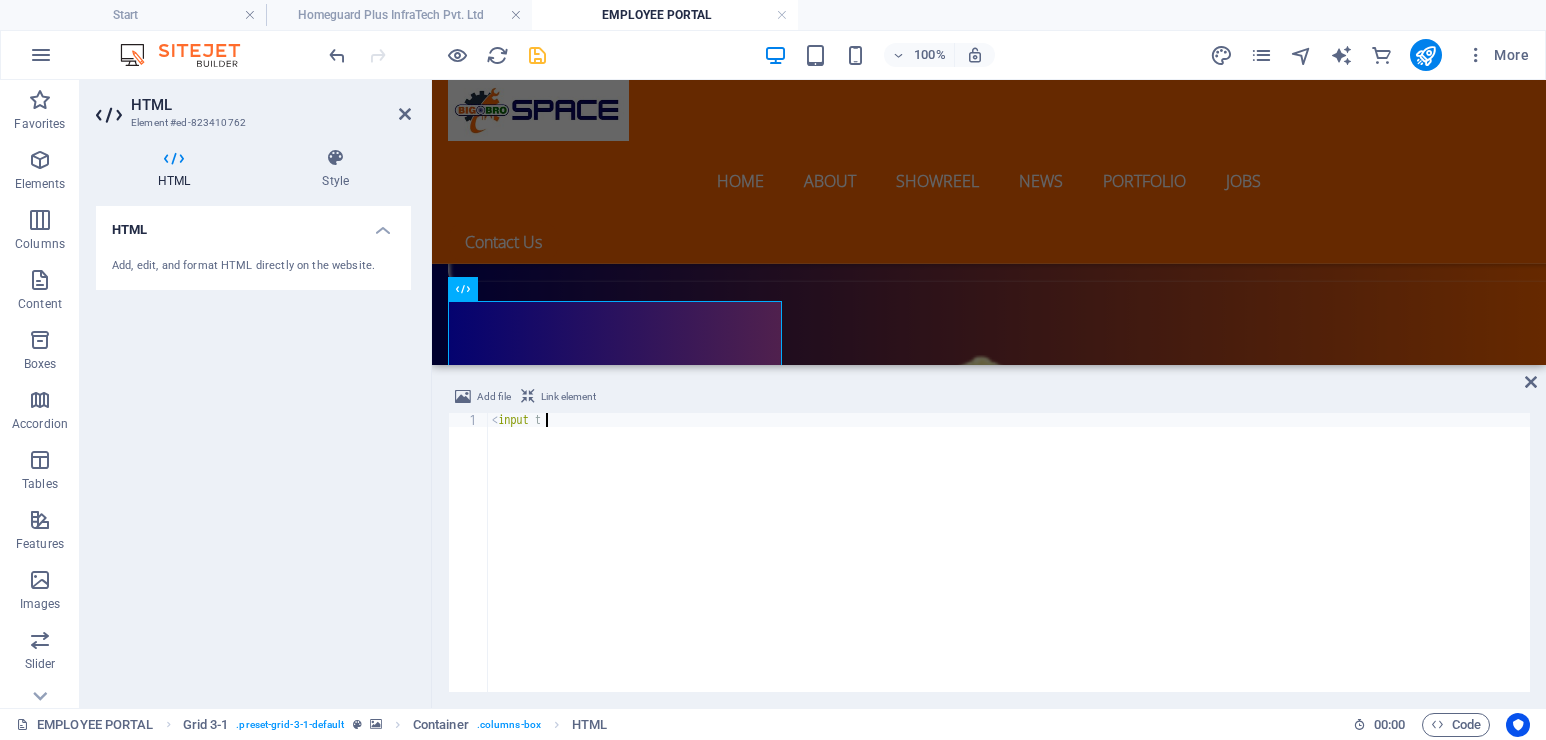 type on "<" 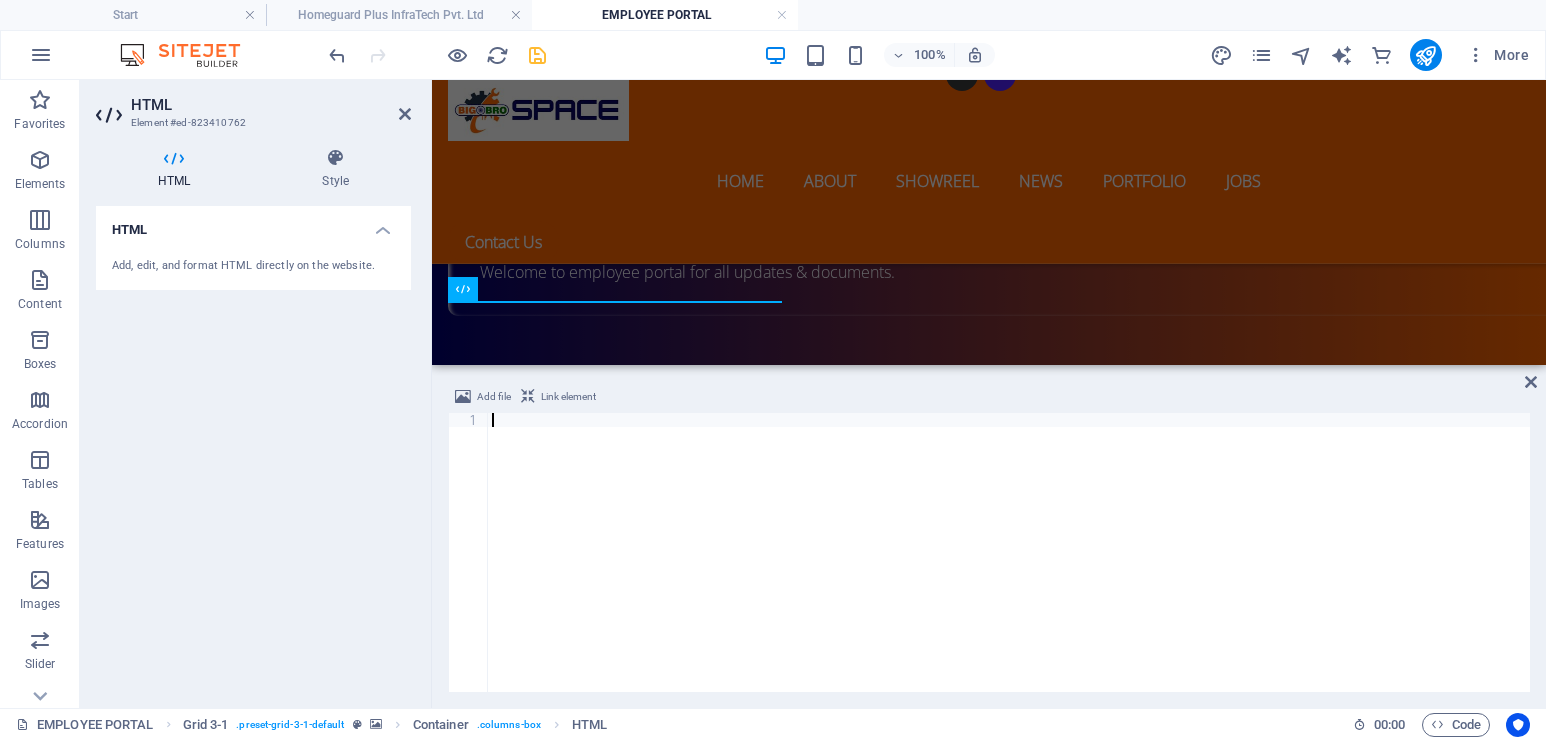 type on "</ul>" 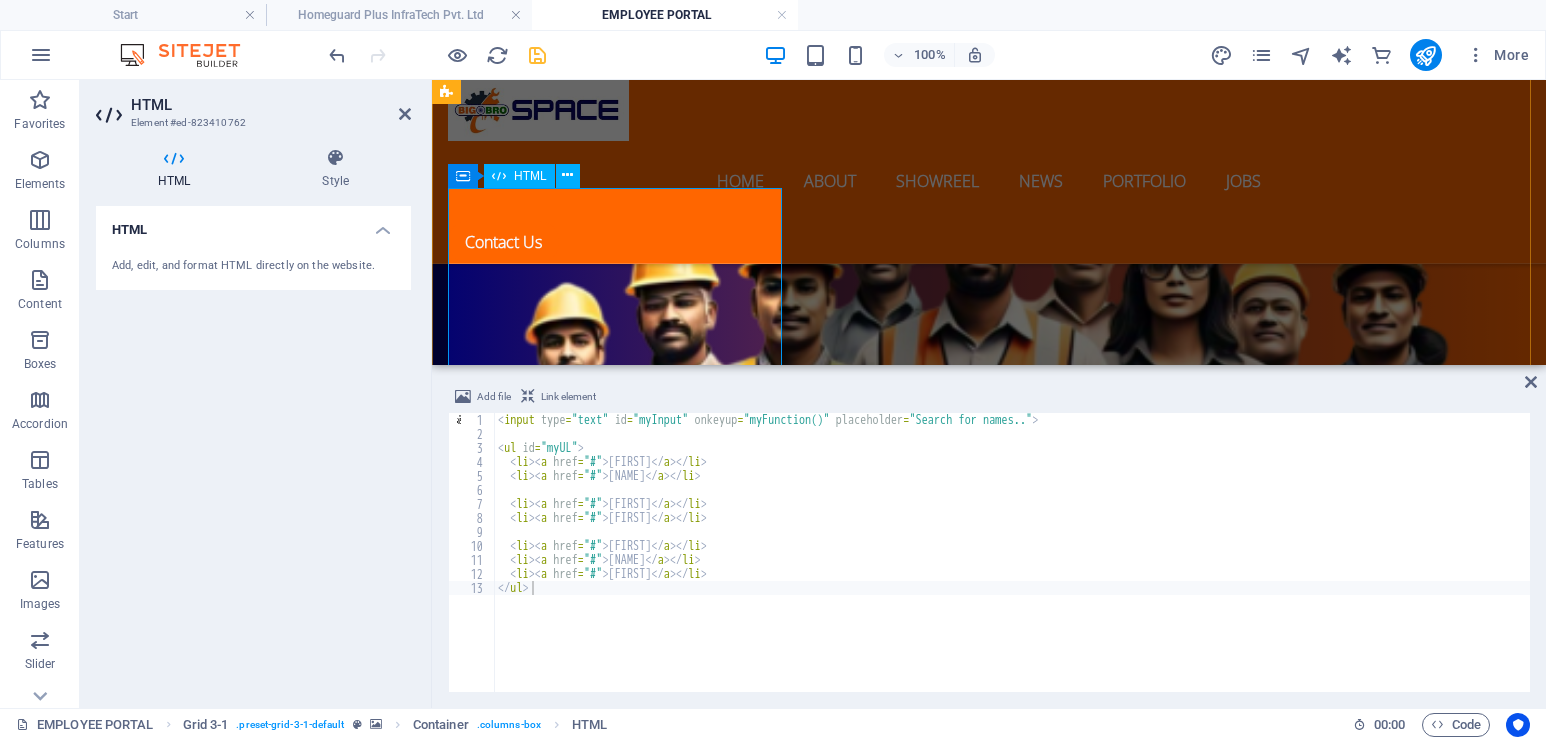 scroll, scrollTop: 1442, scrollLeft: 0, axis: vertical 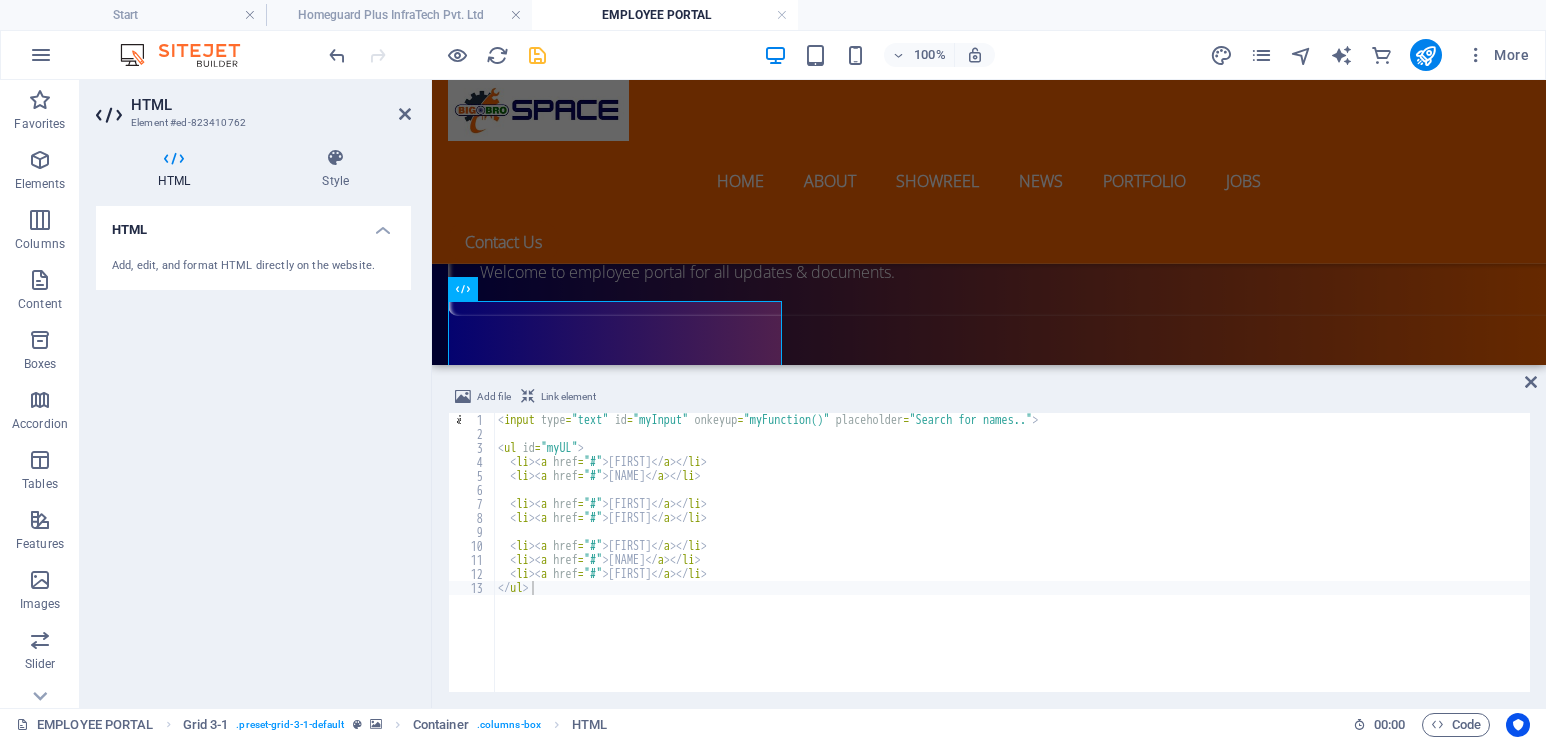 click on "< input type = "text" id = "myInput" onkeyup = "myFunction()" placeholder = "Search for names.." /> < ul id = "myUL" > < li > < a href = "#" > [NAME] < / a > < / li > < li > < a href = "#" > [NAME] < / a > < / li > < li > < a href = "#" > [NAME] < / a > < / li > < li > < a href = "#" > [NAME] < / a > < / li > < li > < a href = "#" > [NAME] < / a > < / li > < li > < a href = "#" > [NAME] < / a > < / li > < li > < a href = "#" > [NAME] < / a > < / li > < / ul >" at bounding box center (1012, 566) 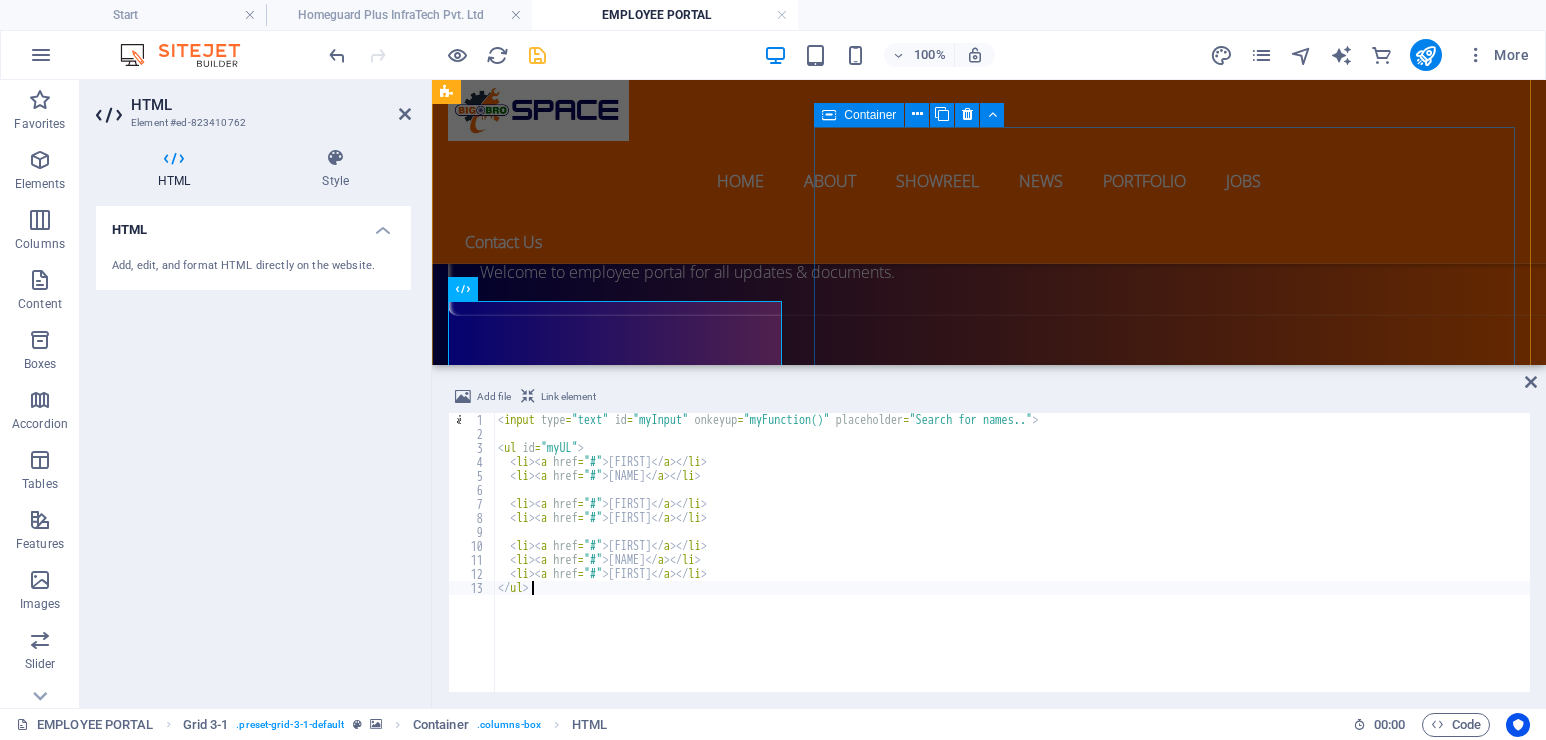 click on "Drop content here or  Add elements  Paste clipboard" at bounding box center (1174, 2537) 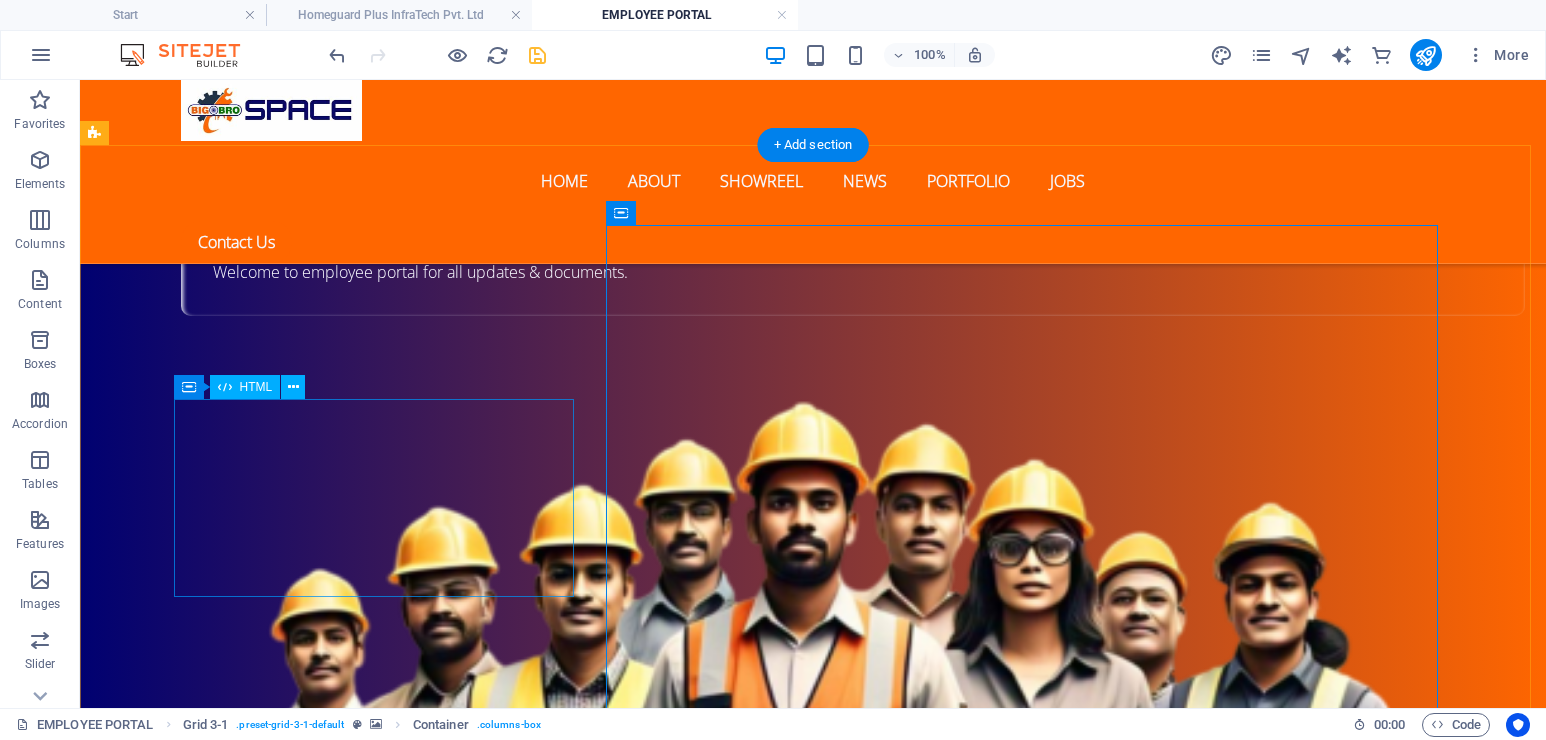 click on "[FIRST]
[FIRST]
[FIRST]
[FIRST]
[FIRST]
[FIRST]
[FIRST]" at bounding box center [296, 2719] 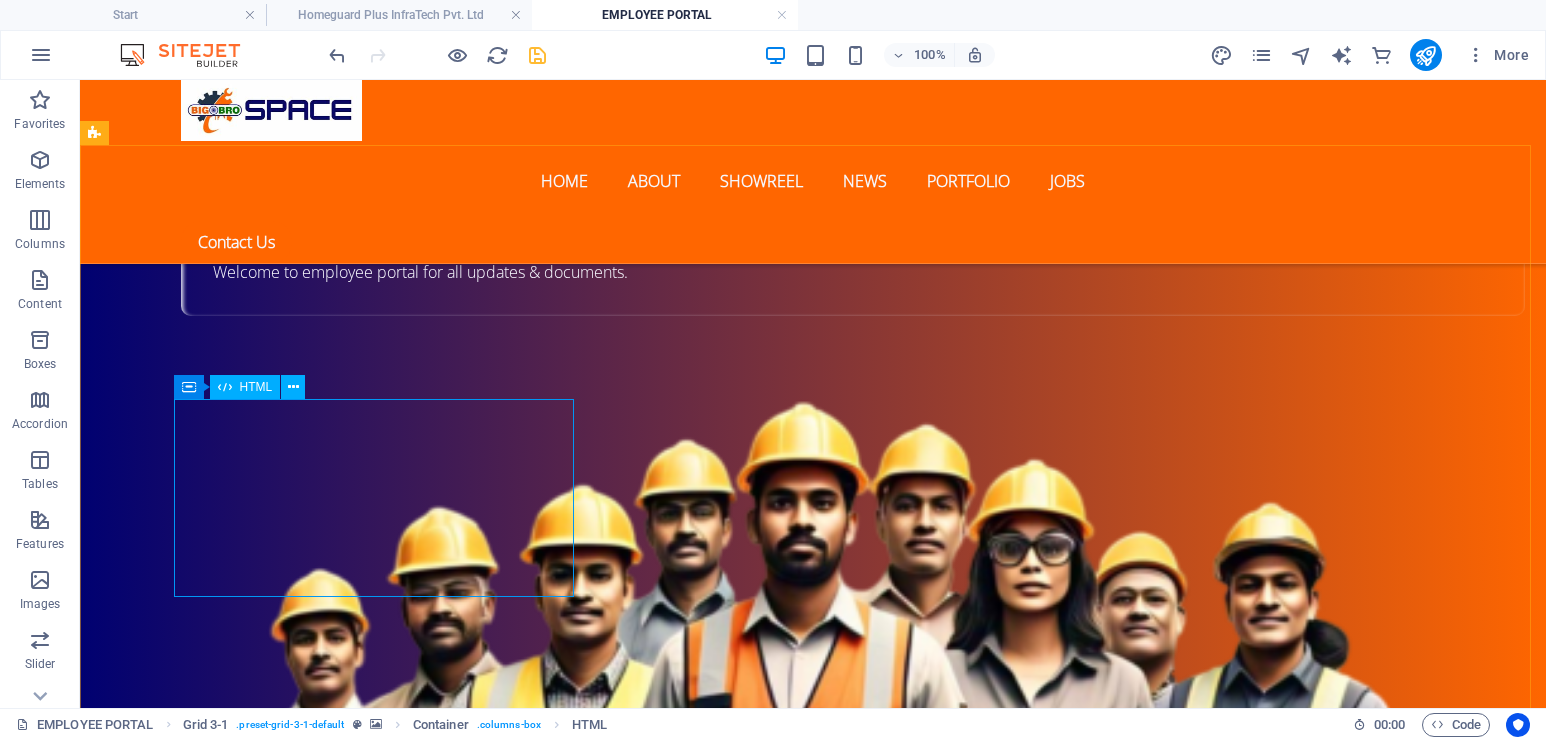 click on "HTML" at bounding box center (256, 387) 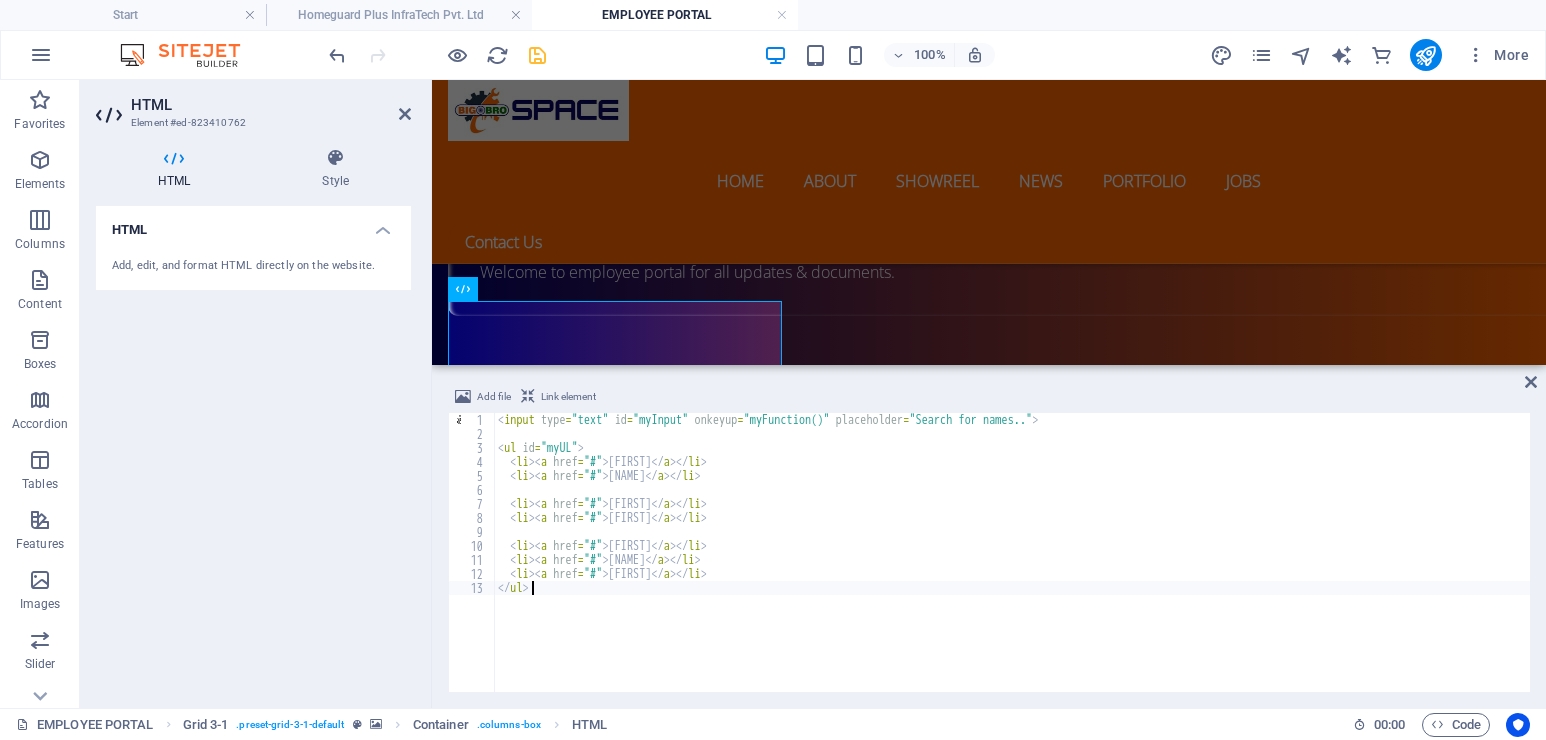 scroll, scrollTop: 0, scrollLeft: 2, axis: horizontal 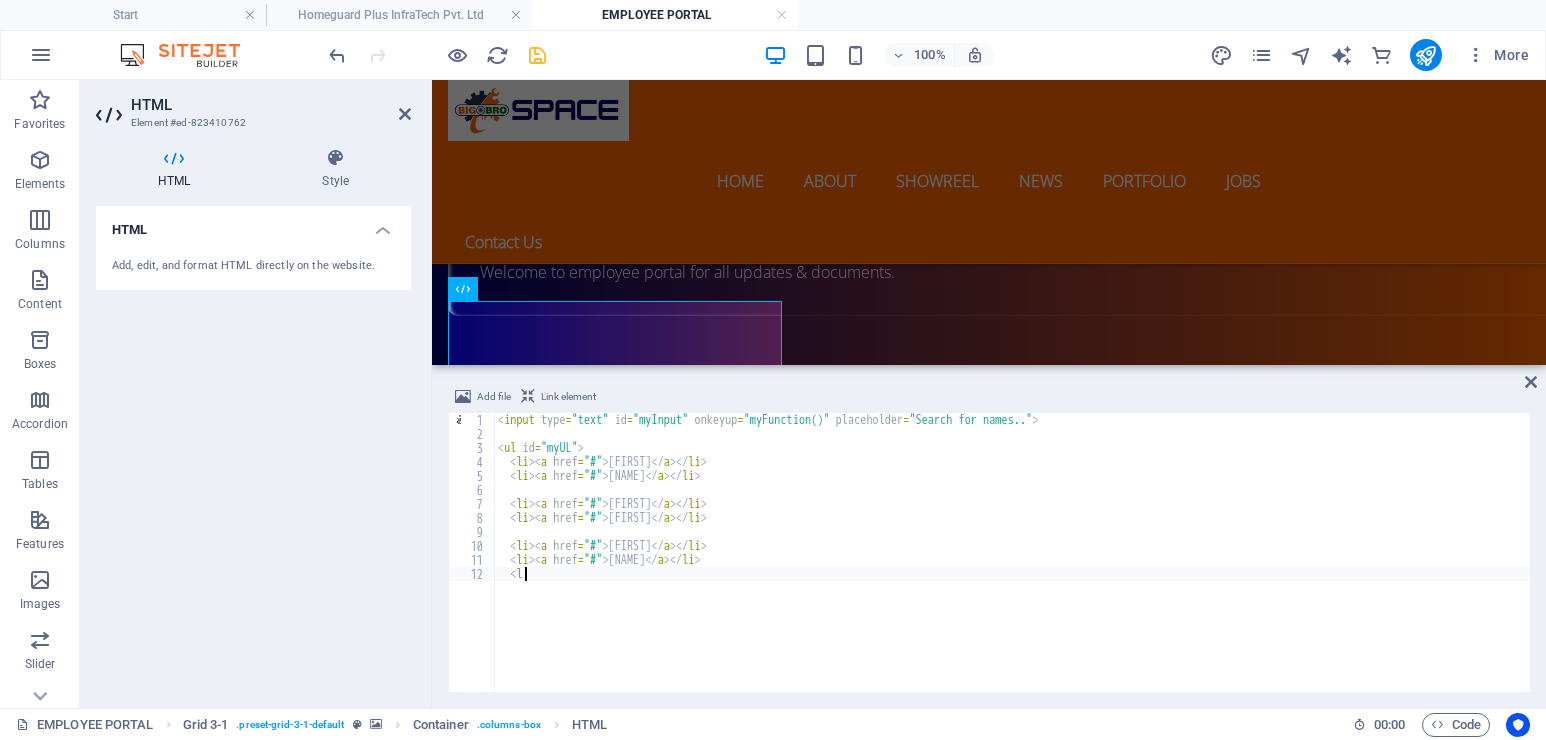 type on "<" 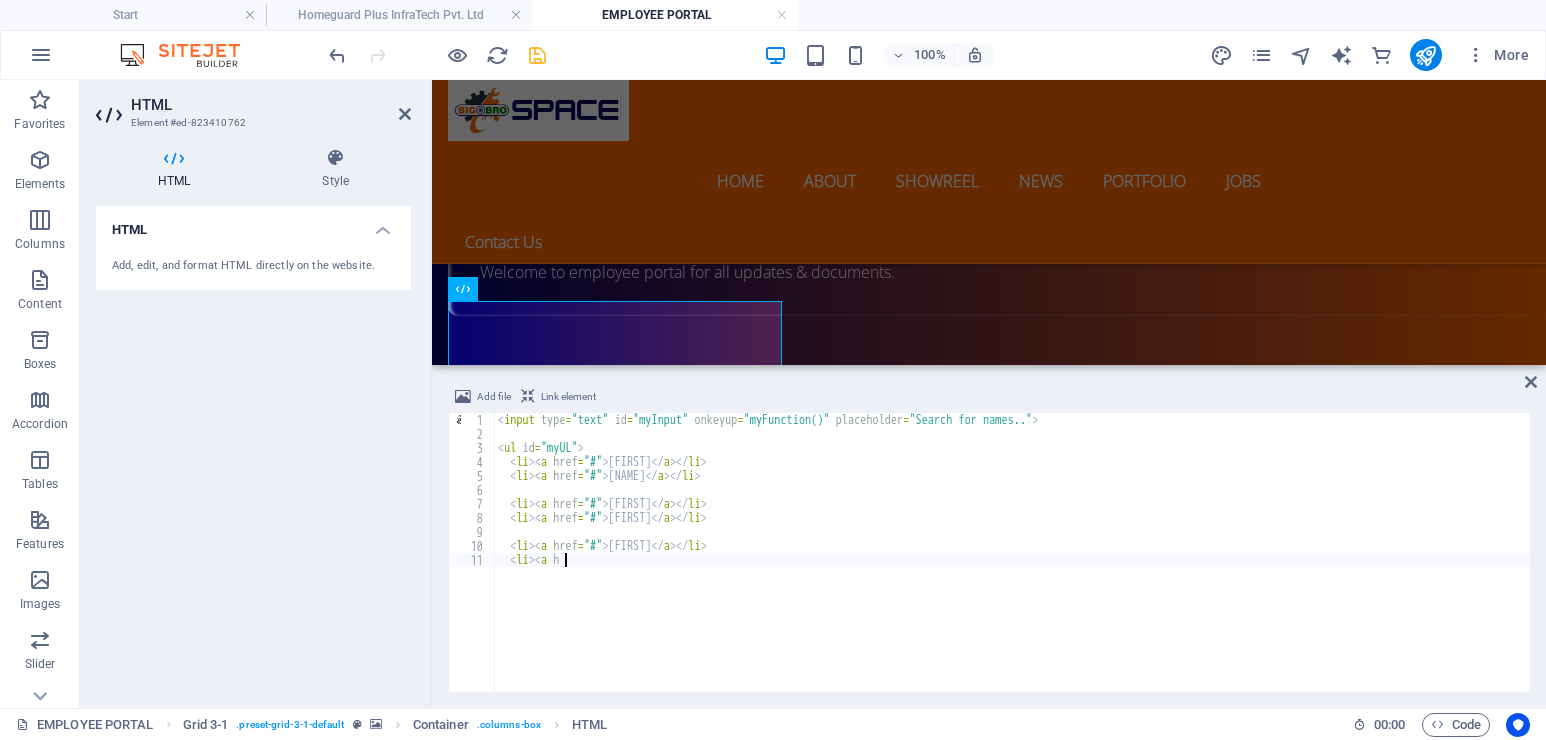 type on "<" 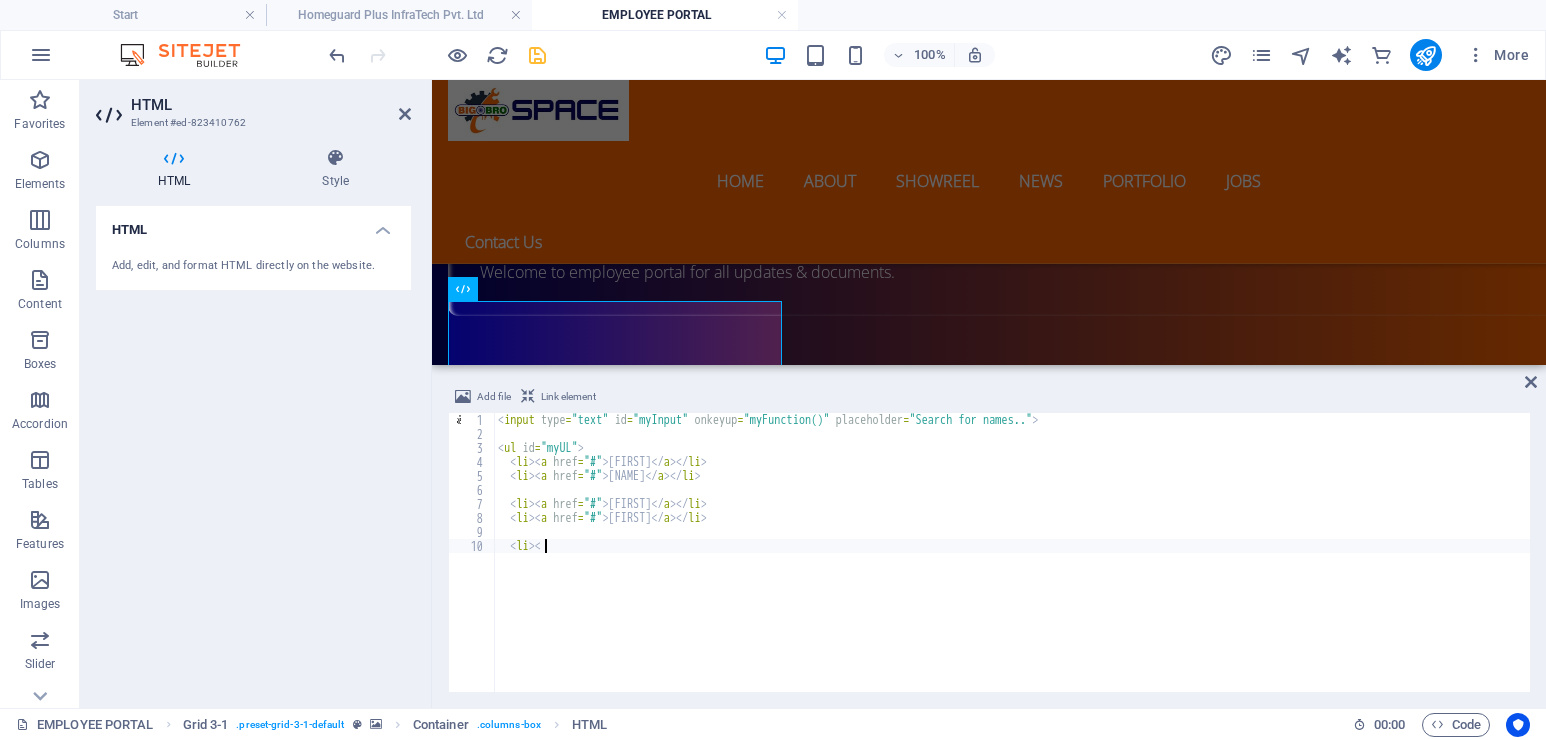 type on "<" 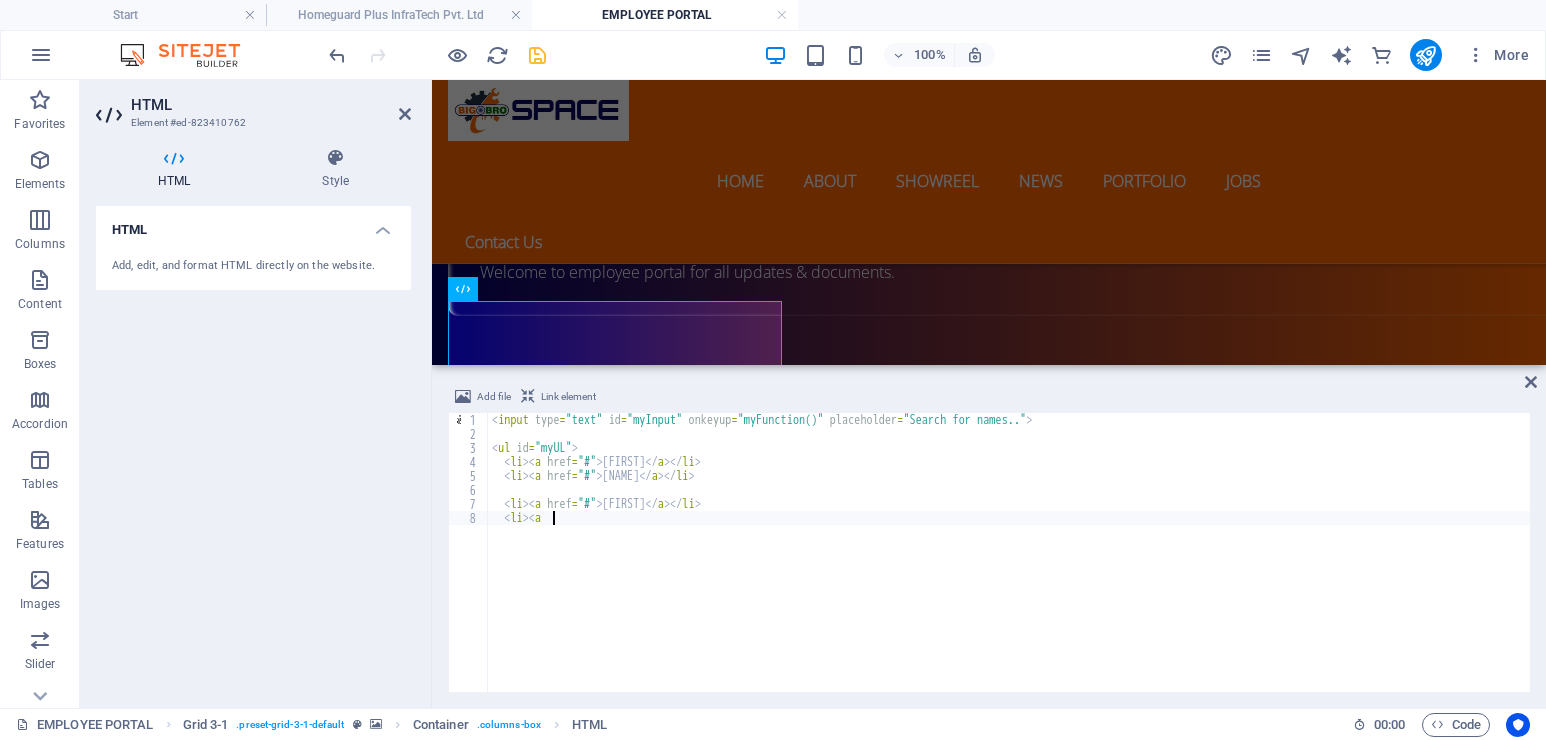 type on "<" 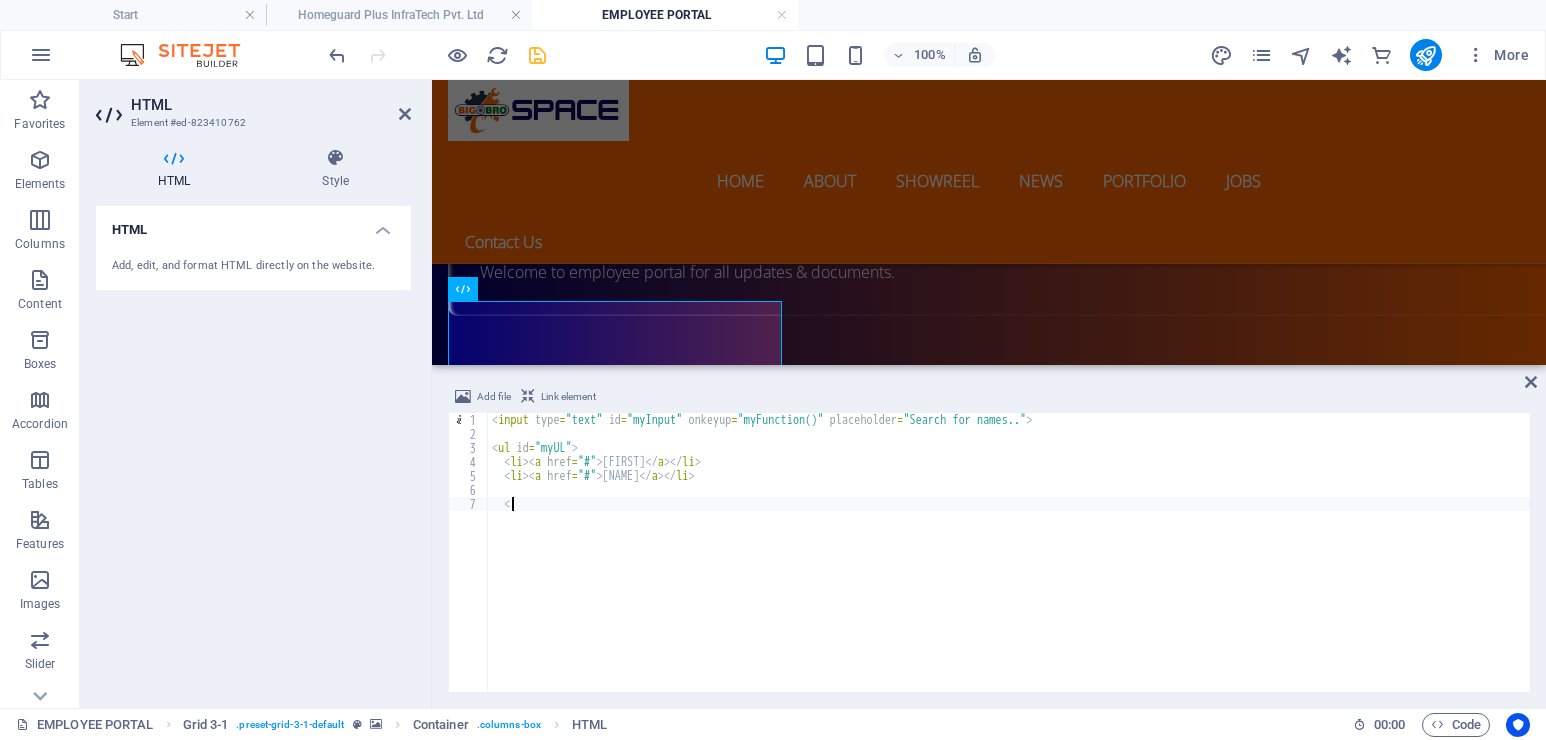 type on "<" 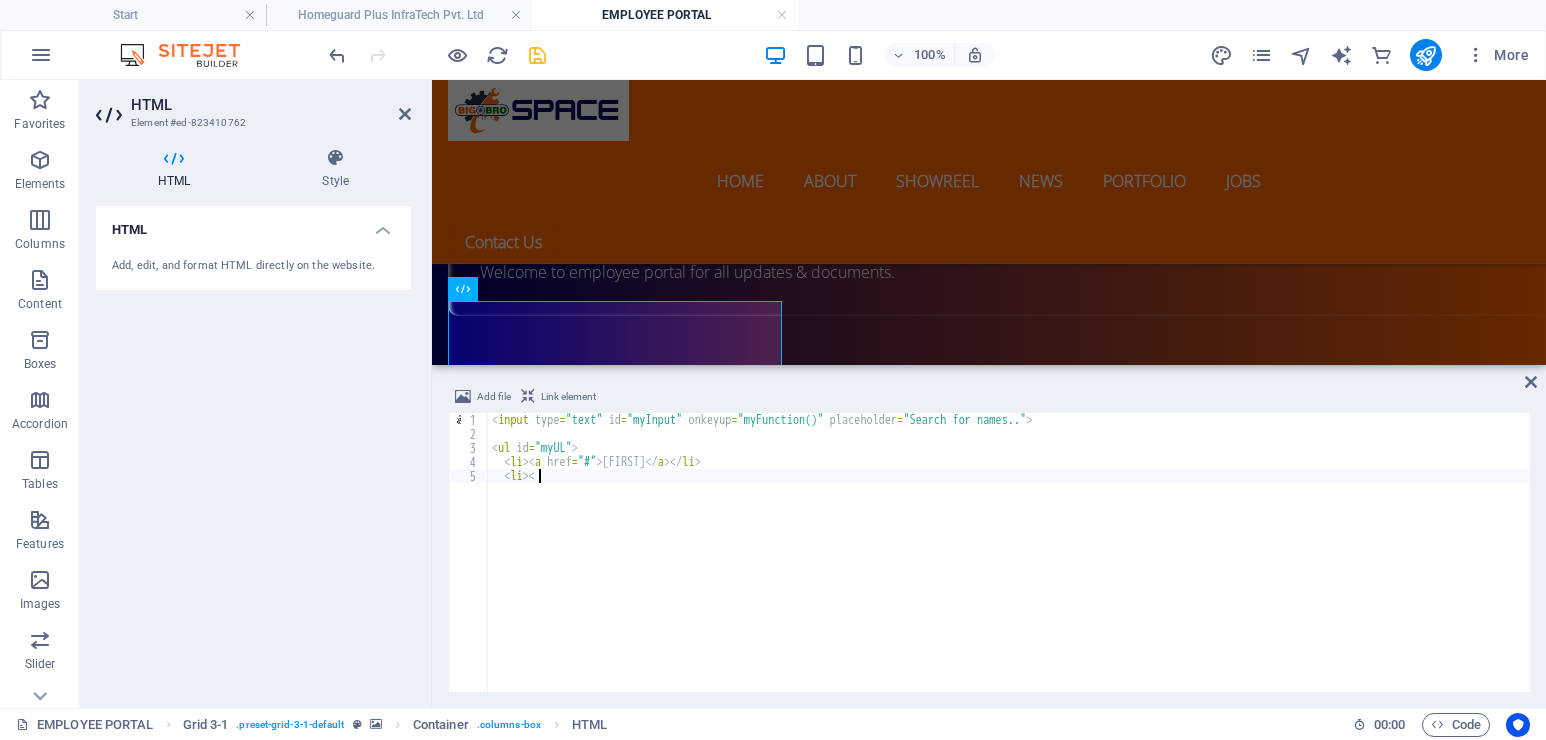 type on "<" 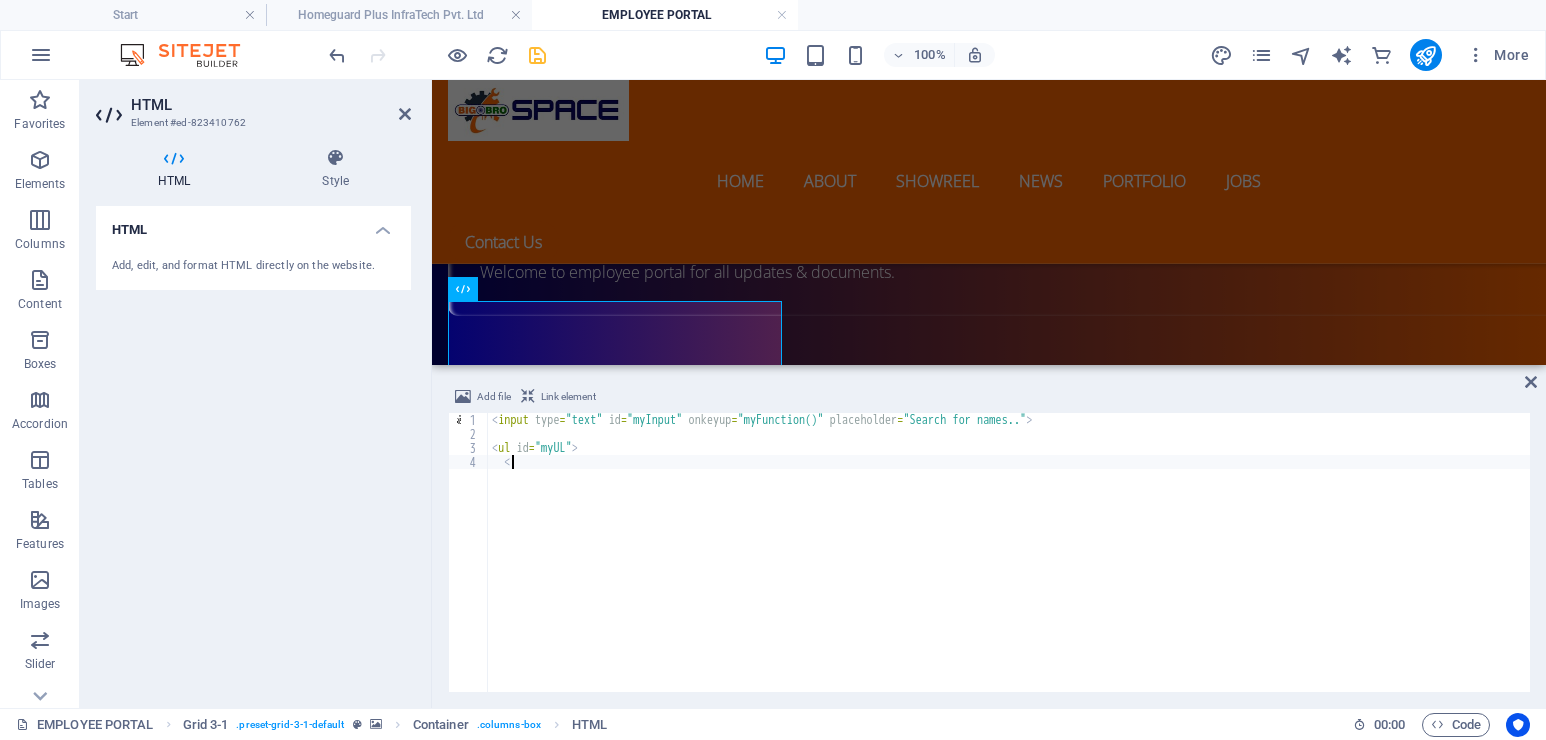 type on "<" 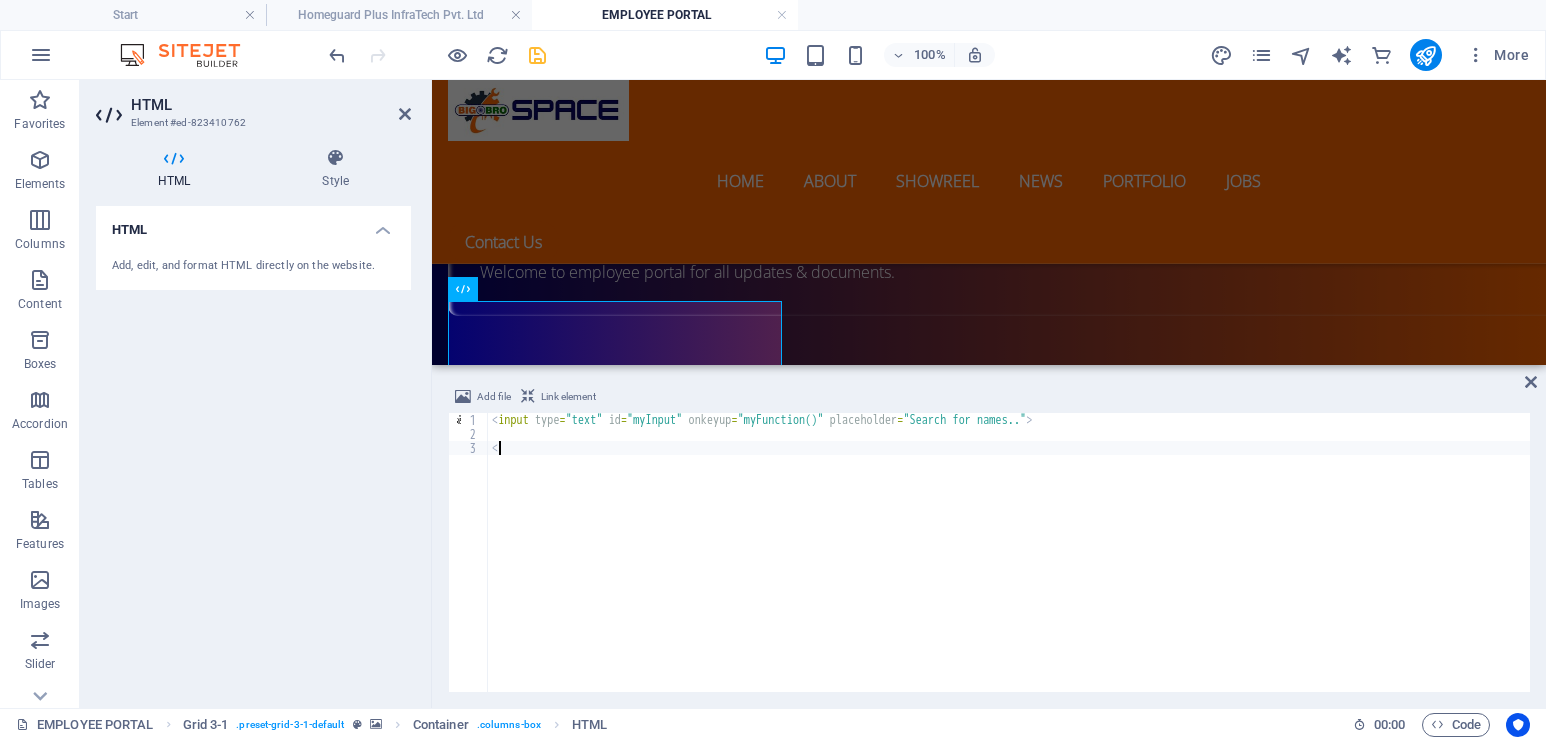 type on "<" 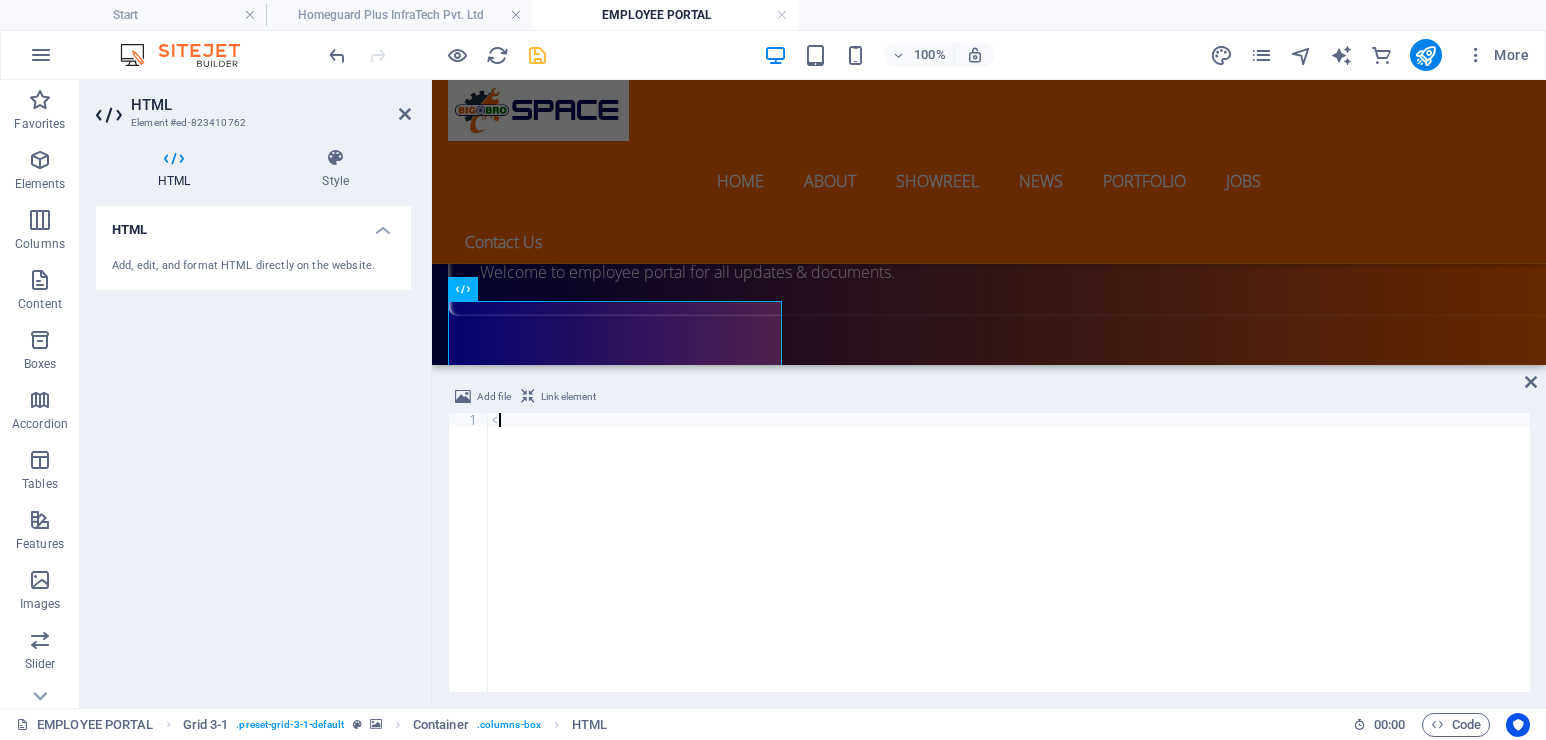 type on "<" 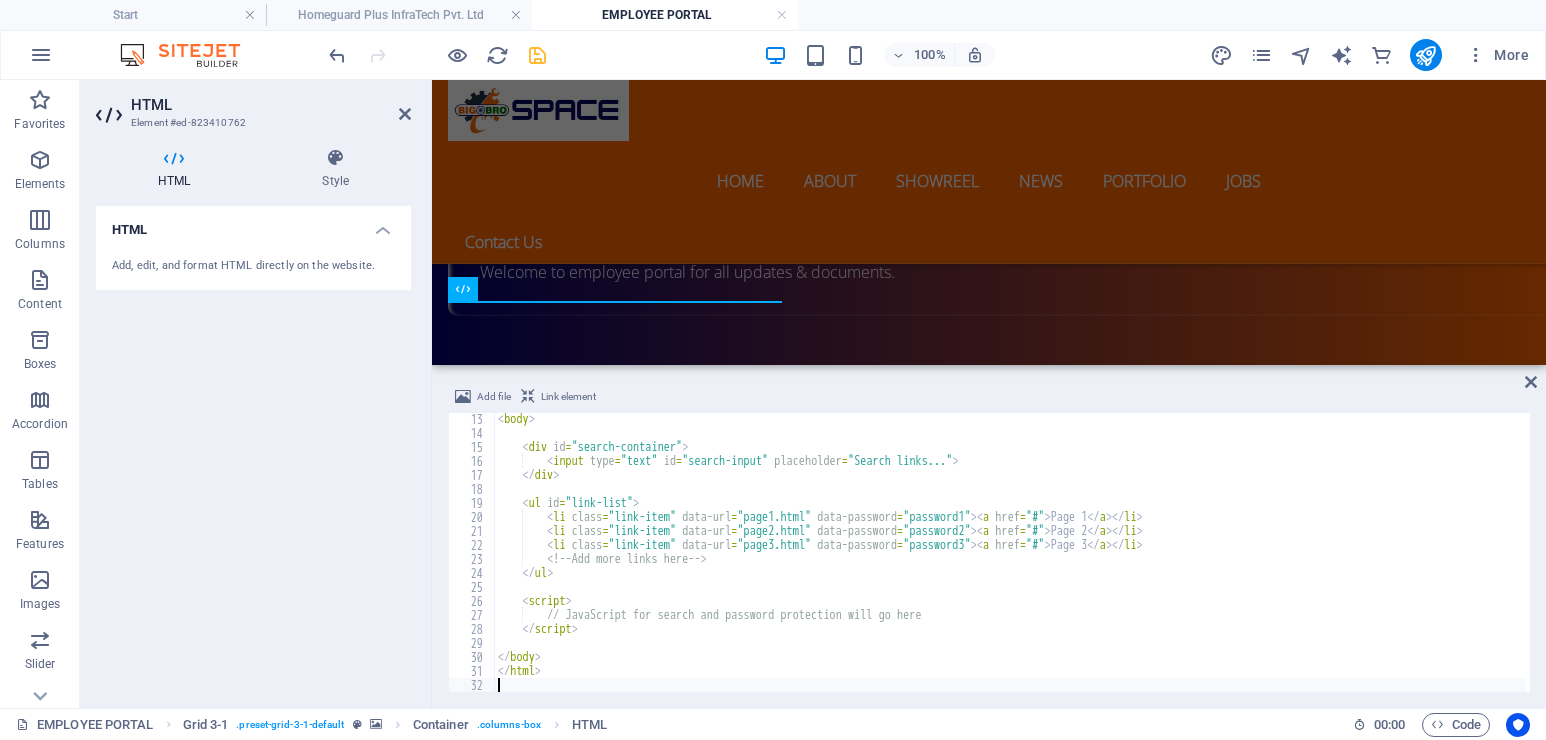 scroll, scrollTop: 169, scrollLeft: 0, axis: vertical 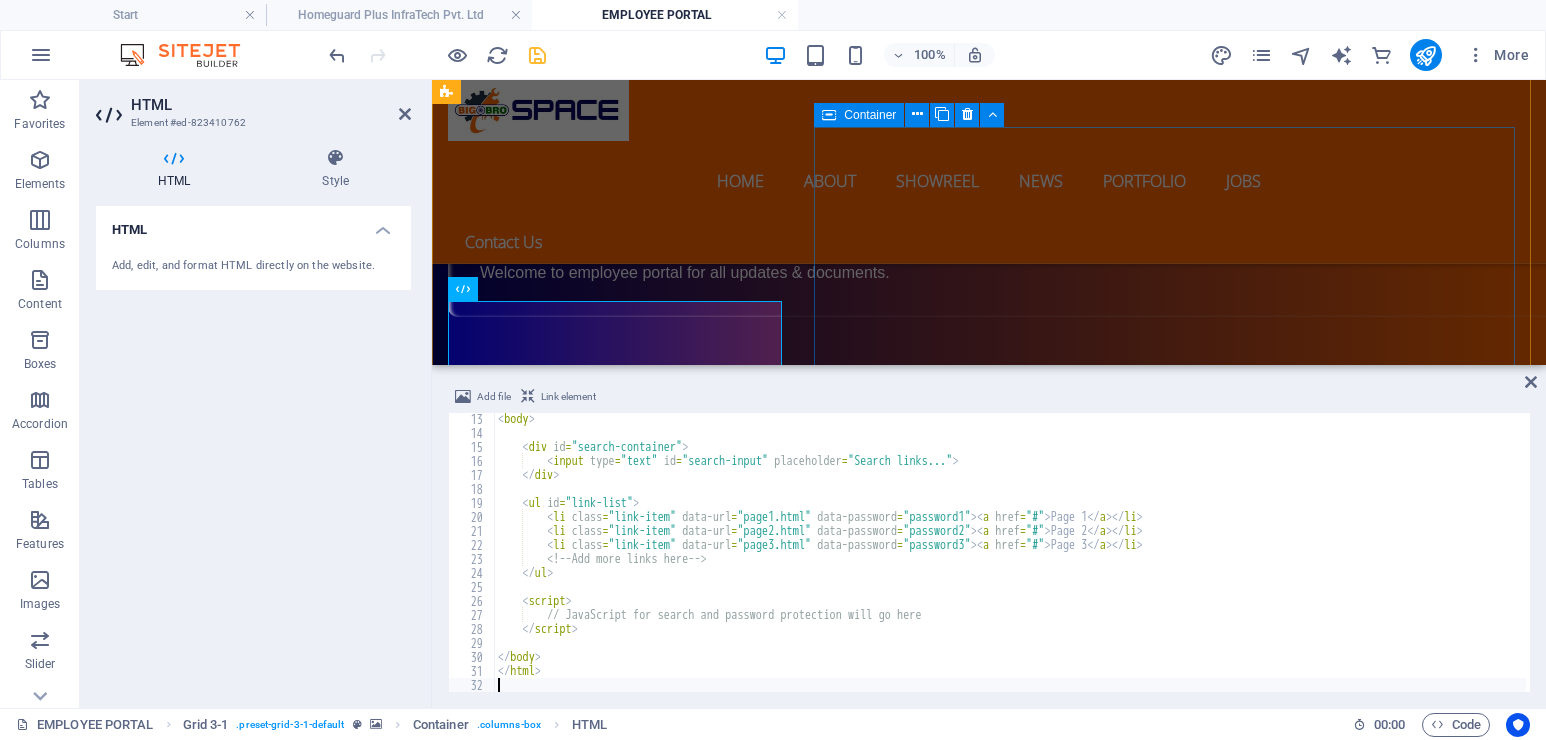 type 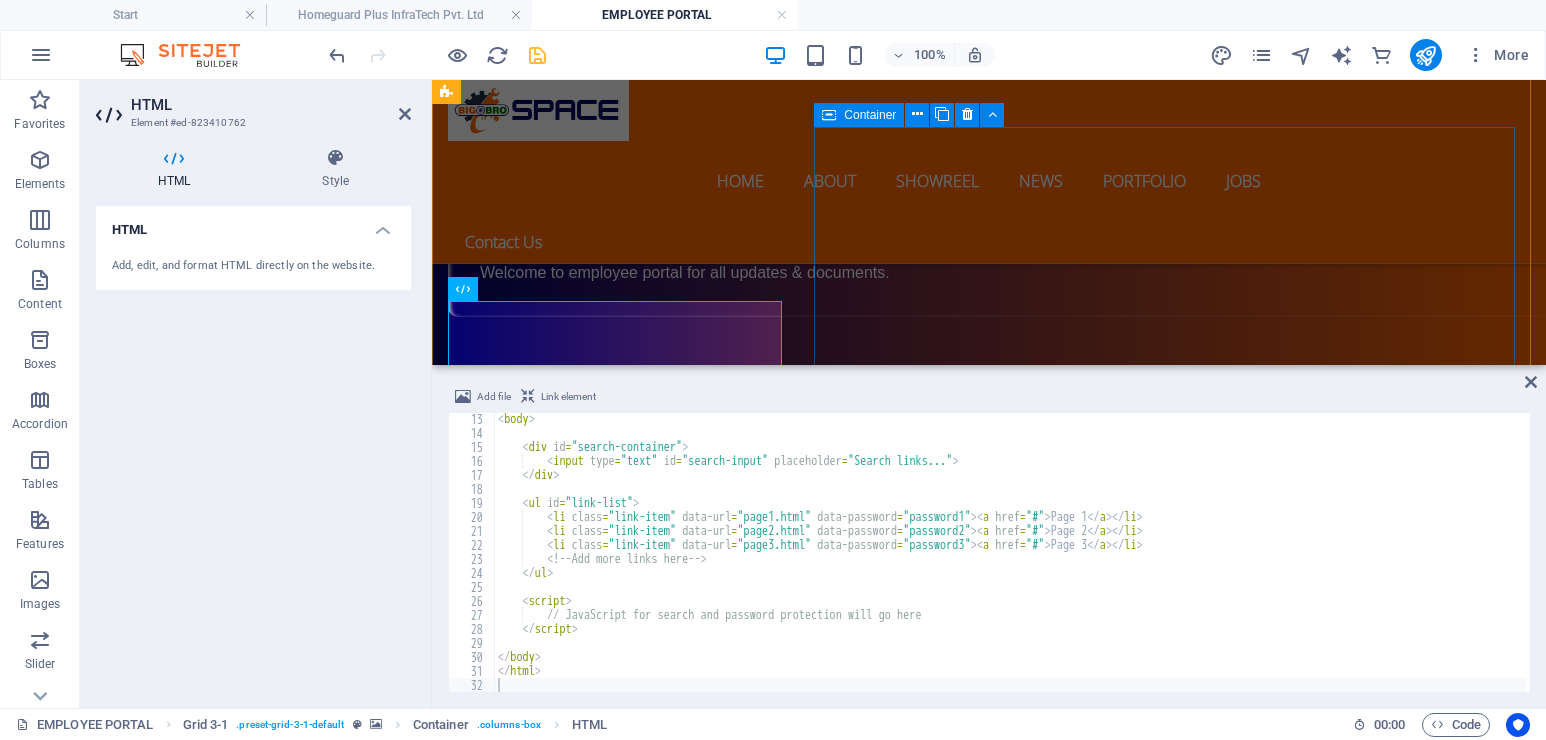 click on "Drop content here or  Add elements  Paste clipboard" at bounding box center [1174, 2506] 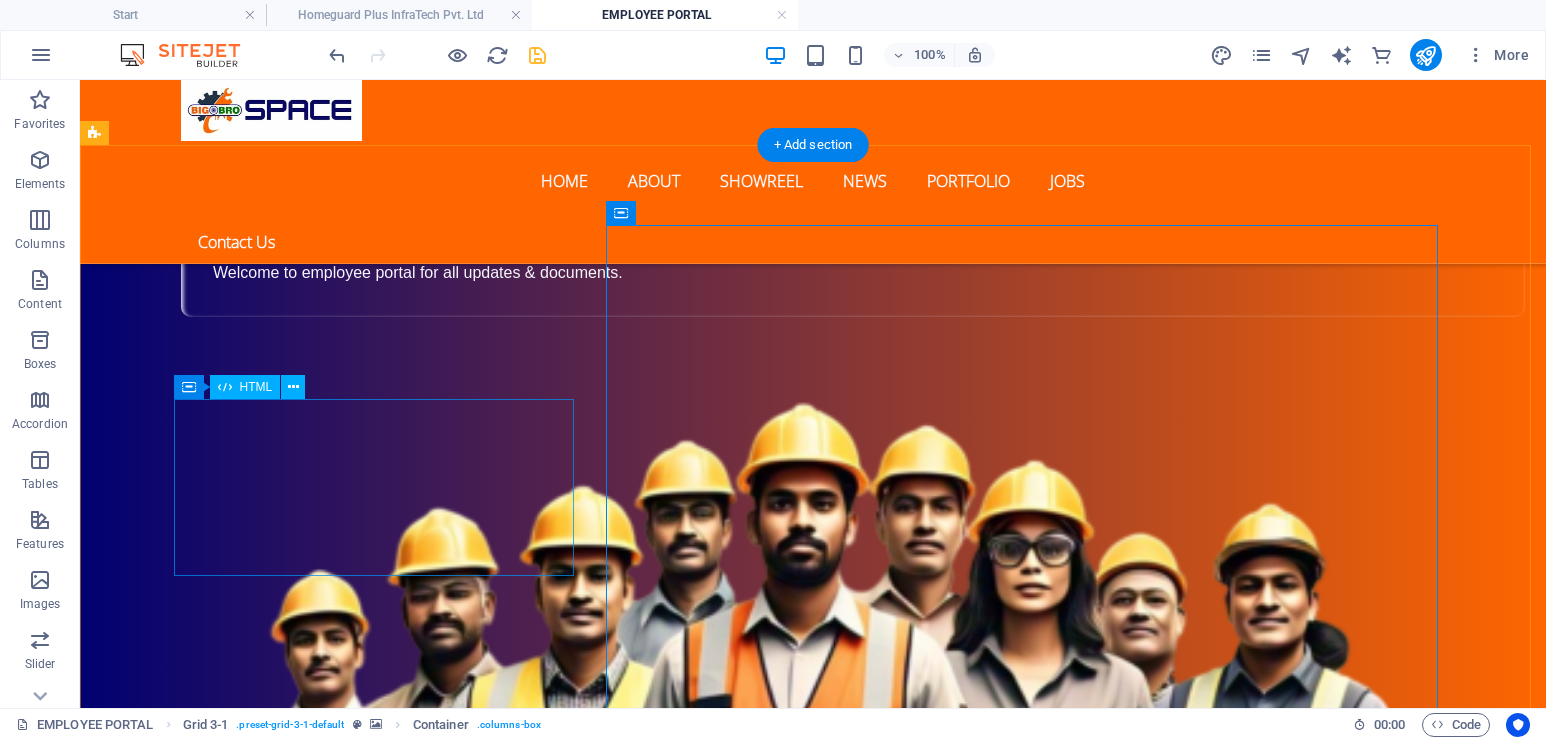 click on "Searchable Links with Passwords
Page 1
Page 2
Page 3" at bounding box center (296, 2688) 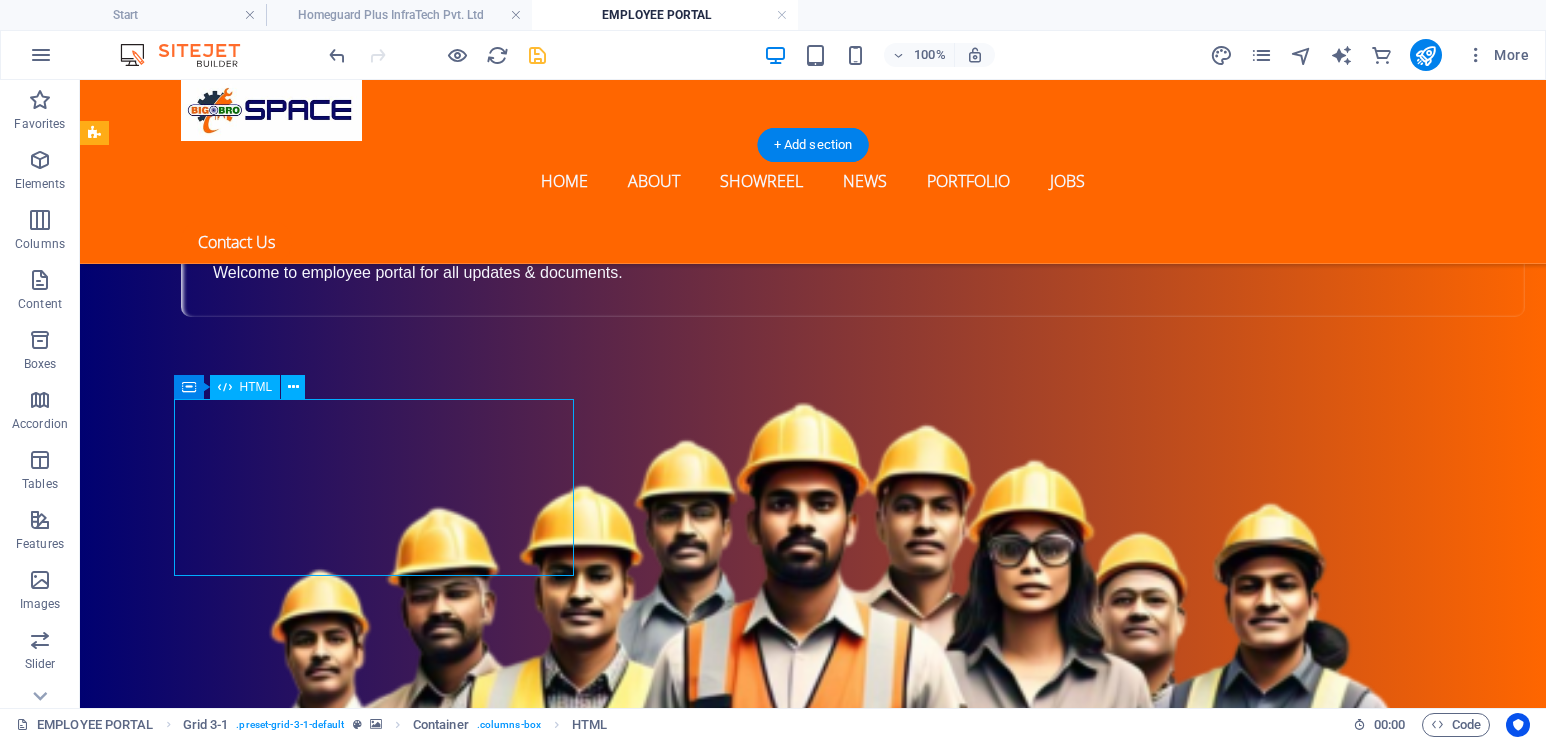 click on "Searchable Links with Passwords
Page 1
Page 2
Page 3" at bounding box center [296, 2688] 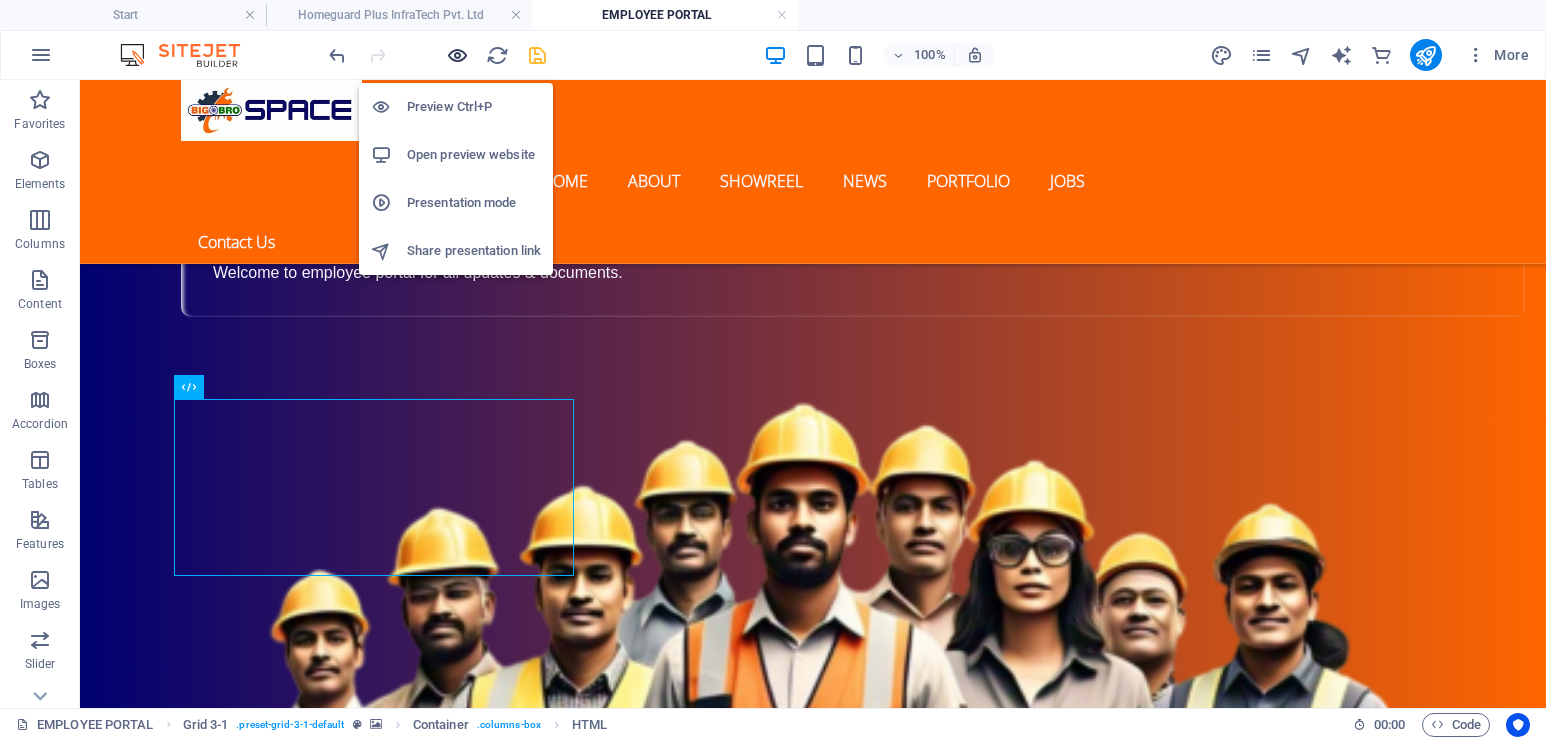 click at bounding box center (457, 55) 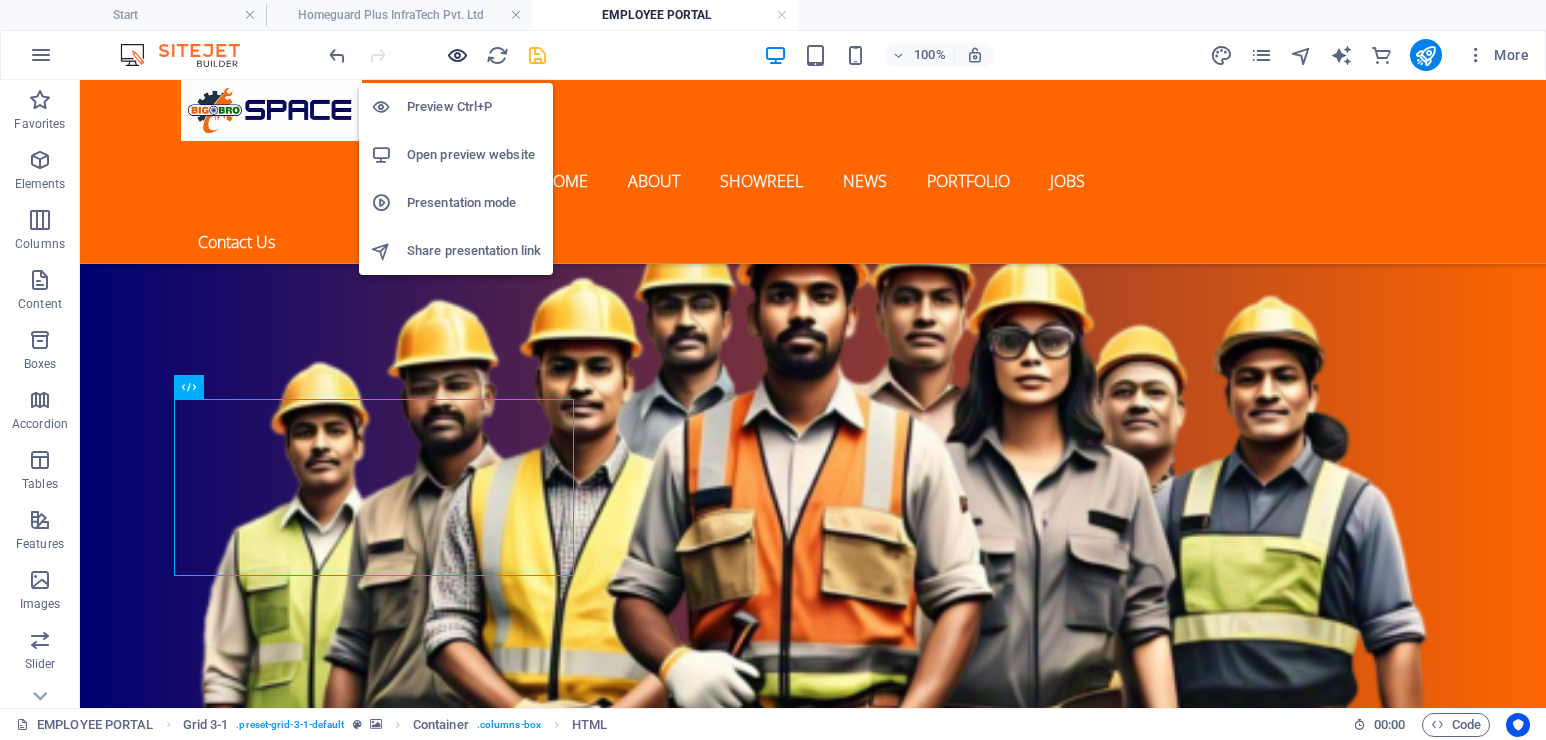scroll, scrollTop: 1343, scrollLeft: 0, axis: vertical 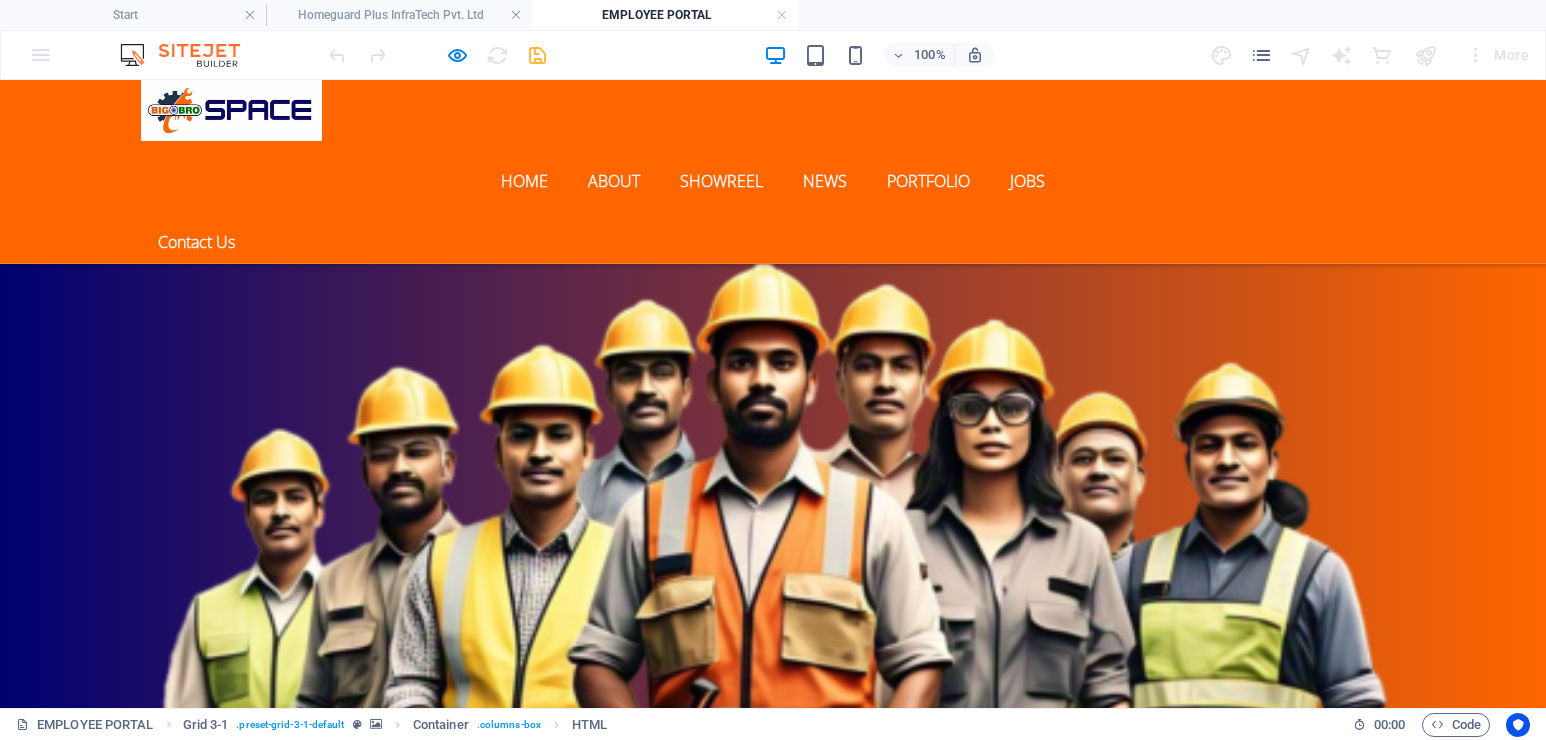click on "Page 1" at bounding box center (81, 2082) 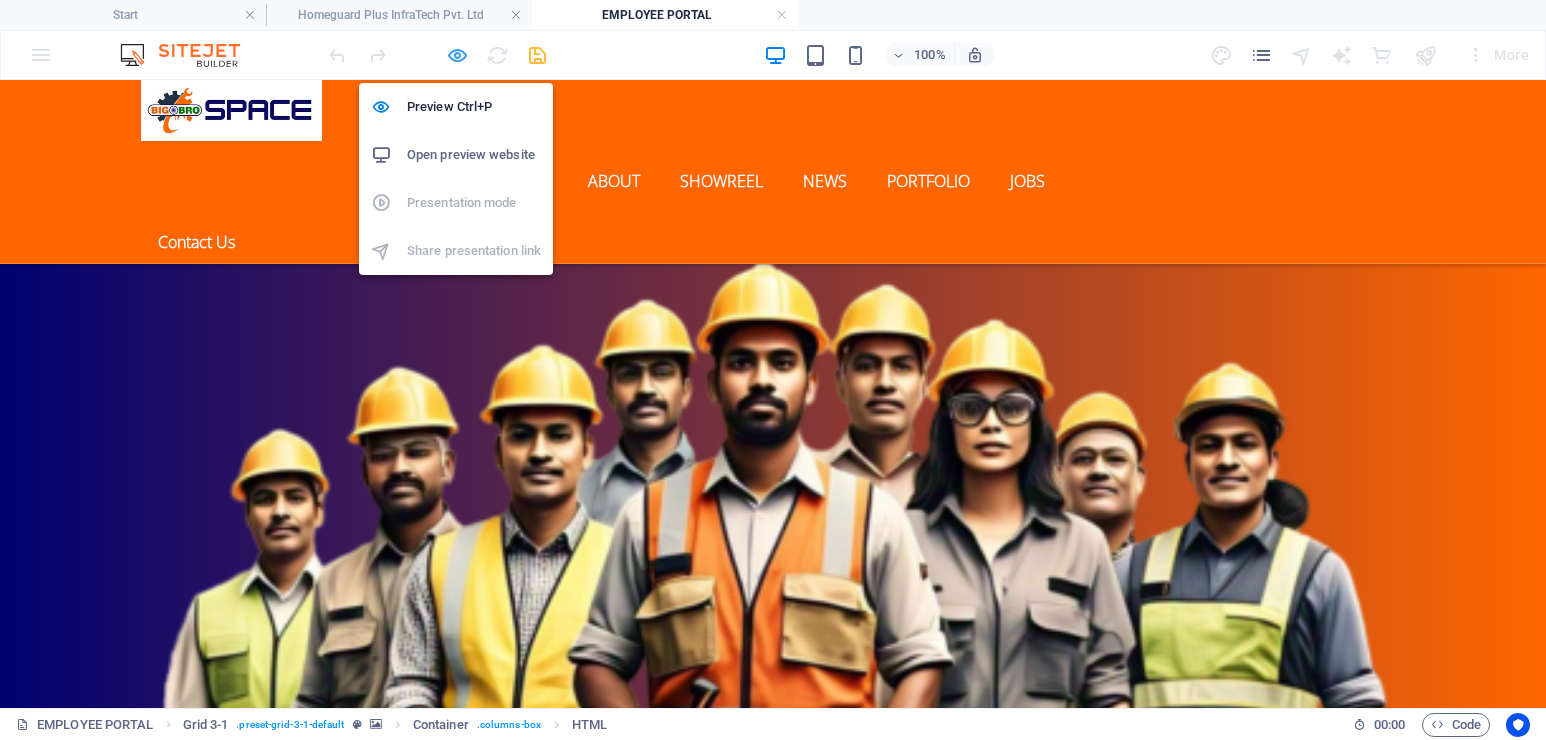 click at bounding box center (457, 55) 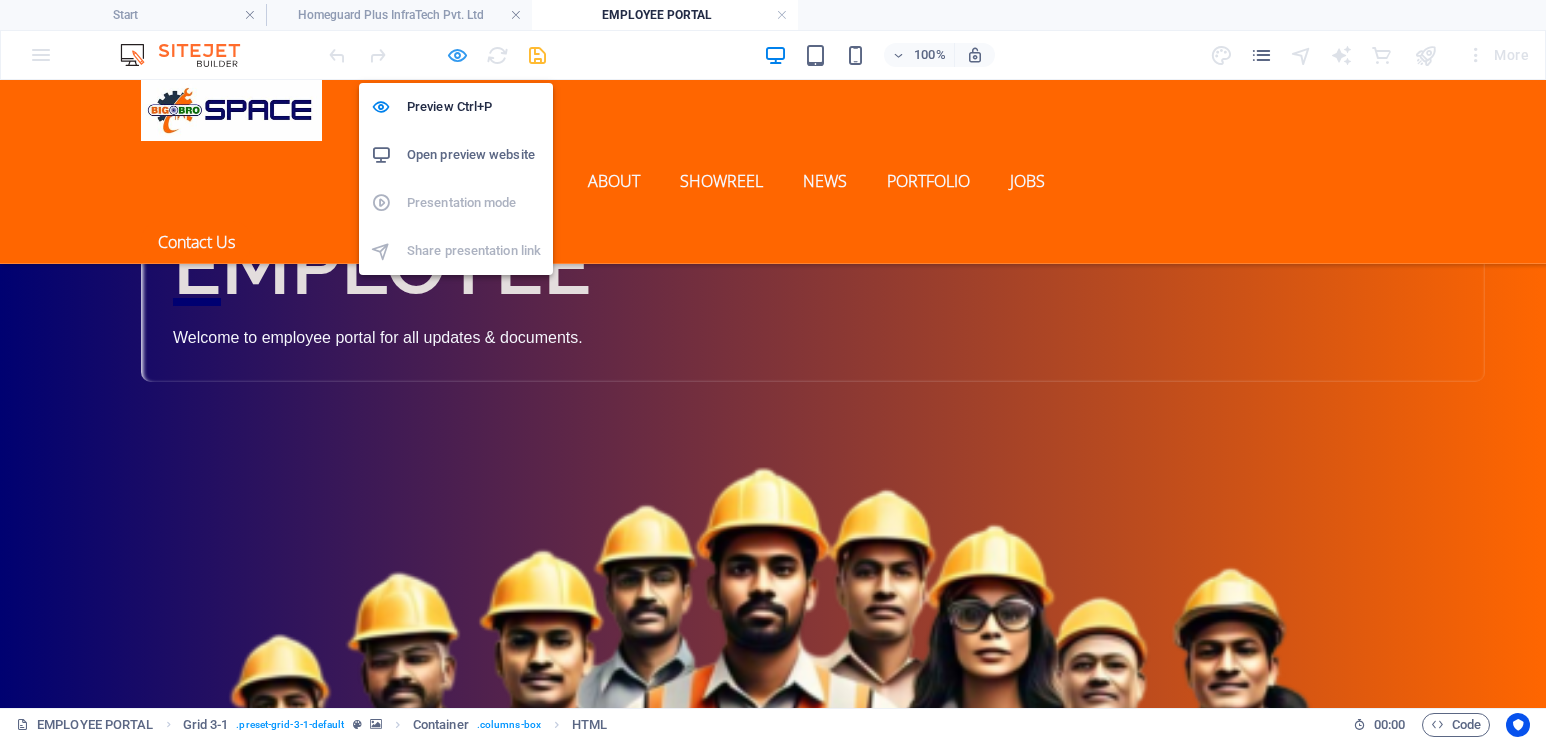 scroll, scrollTop: 1442, scrollLeft: 0, axis: vertical 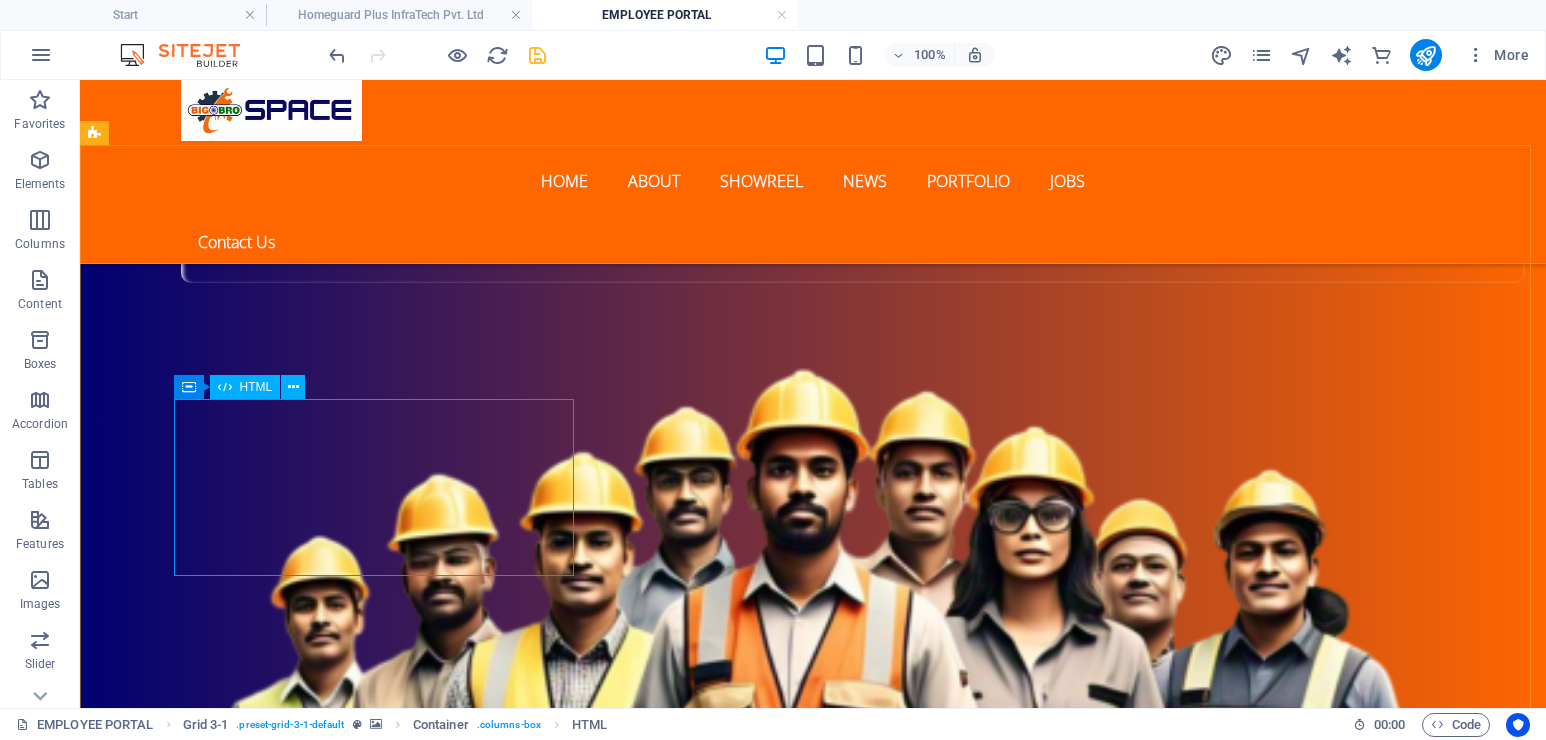 click on "HTML" at bounding box center (256, 387) 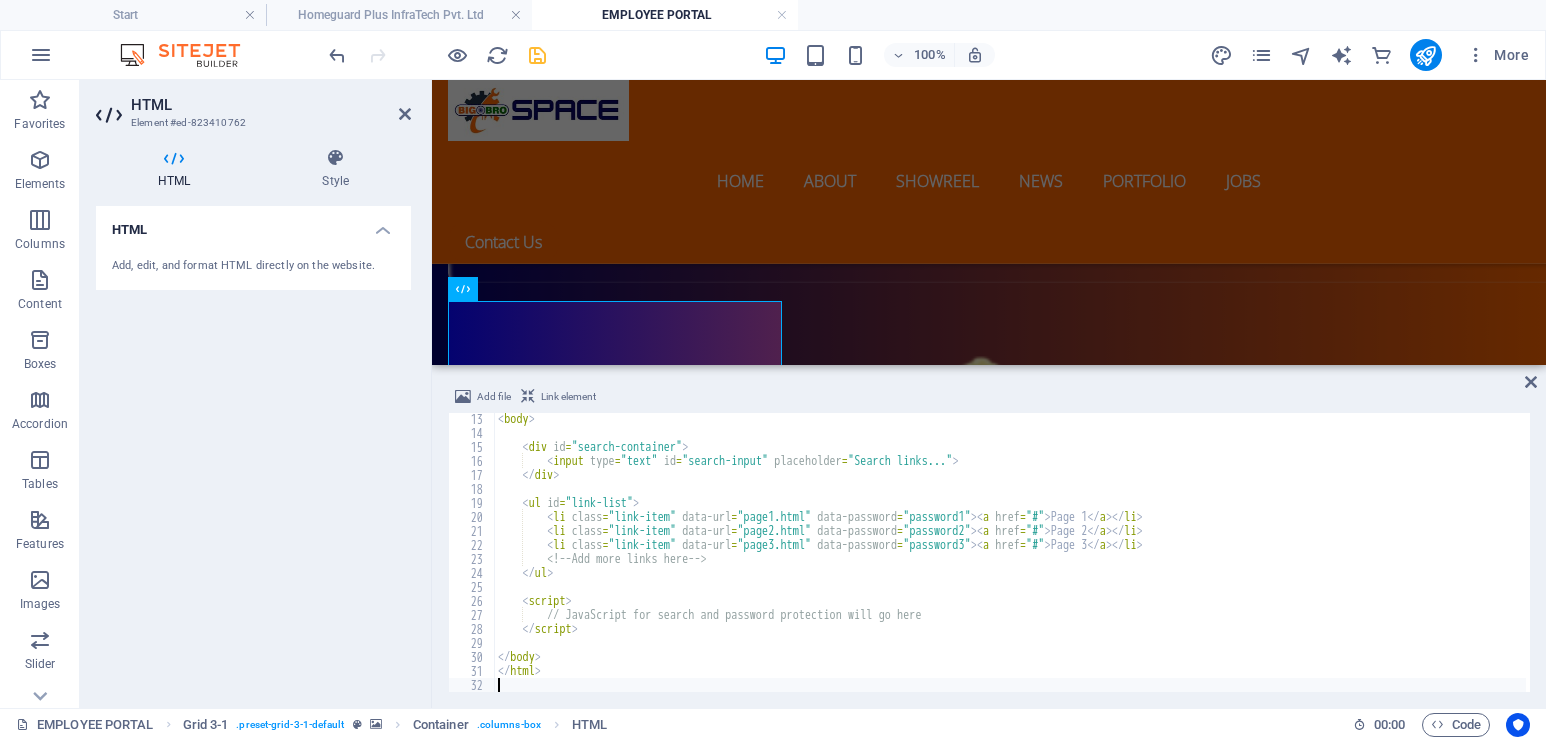click on "< body >      < div   id = "search-container" >           < input   type = "text"   id = "search-input"   placeholder = "Search links..." >      </div>      < ul   id = "link-list" >           < li   class = "link-item"   data-url = "page1.html"   data-password = "password1" > < a   href = "#" > Page 1 </ a > </ li >           < li   class = "link-item"   data-url = "page2.html"   data-password = "password2" > < a   href = "#" > Page 2 </ a > </ li >           < li   class = "link-item"   data-url = "page3.html"   data-password = "password3" > < a   href = "#" > Page 3 </ a > </ li >           <!--  Add more links here  -->      </ ul >      < script >           // JavaScript for search and password protection will go here      </ script > </ body > </ html >" at bounding box center (1010, 565) 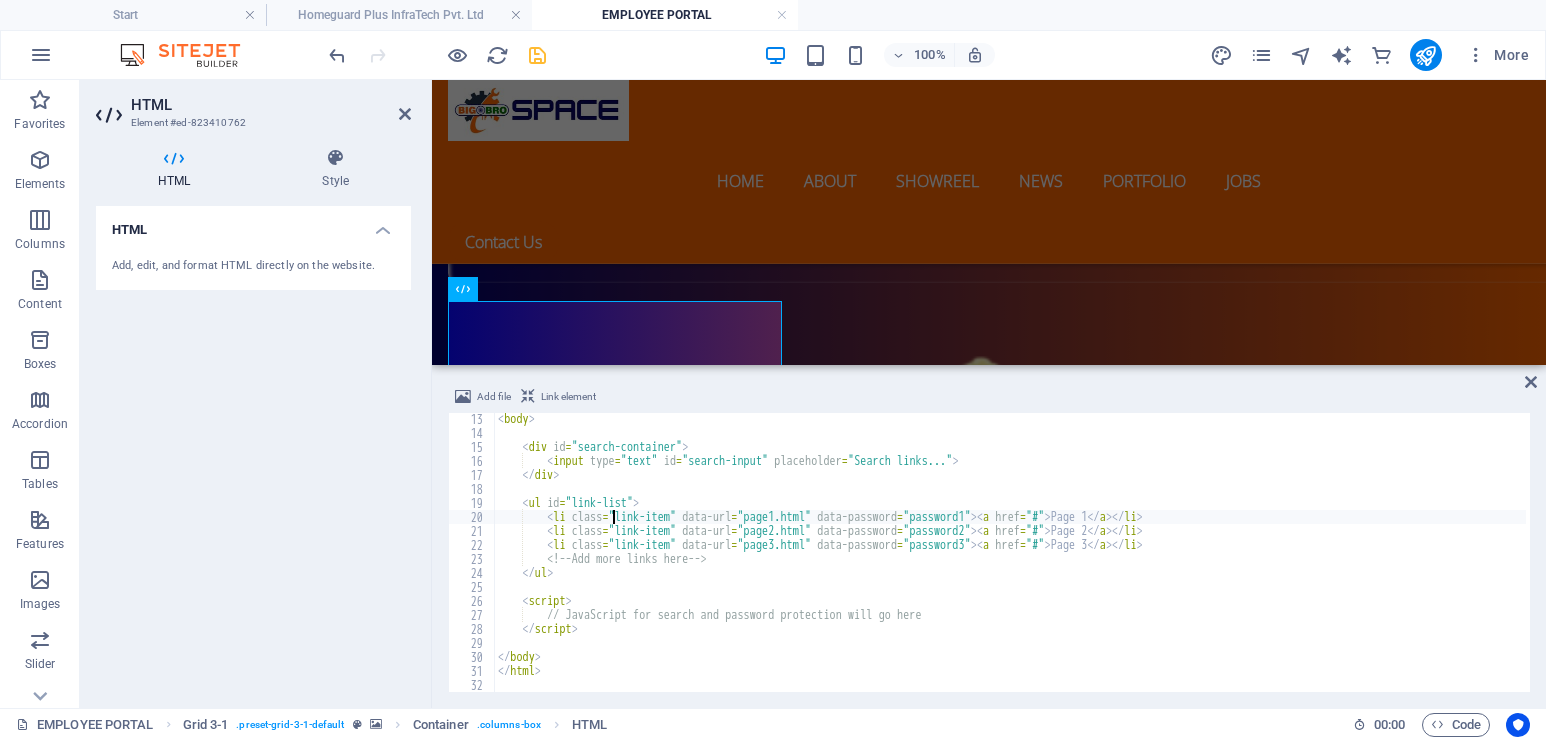 click on "< body >      < div   id = "search-container" >           < input   type = "text"   id = "search-input"   placeholder = "Search links..." >      </div>      < ul   id = "link-list" >           < li   class = "link-item"   data-url = "page1.html"   data-password = "password1" > < a   href = "#" > Page 1 </ a > </ li >           < li   class = "link-item"   data-url = "page2.html"   data-password = "password2" > < a   href = "#" > Page 2 </ a > </ li >           < li   class = "link-item"   data-url = "page3.html"   data-password = "password3" > < a   href = "#" > Page 3 </ a > </ li >           <!--  Add more links here  -->      </ ul >      < script >           // JavaScript for search and password protection will go here      </ script > </ body > </ html >" at bounding box center (1010, 565) 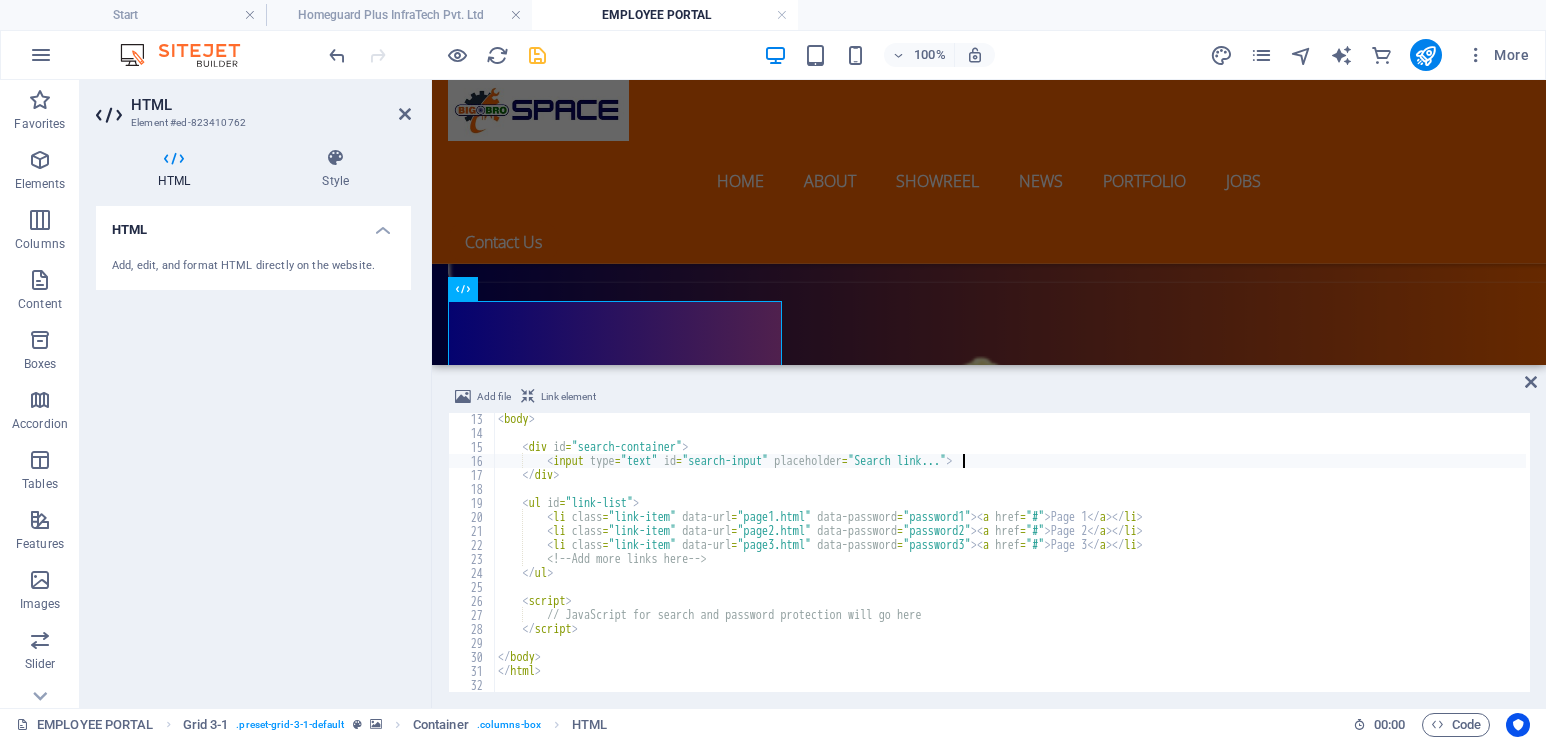 scroll, scrollTop: 169, scrollLeft: 0, axis: vertical 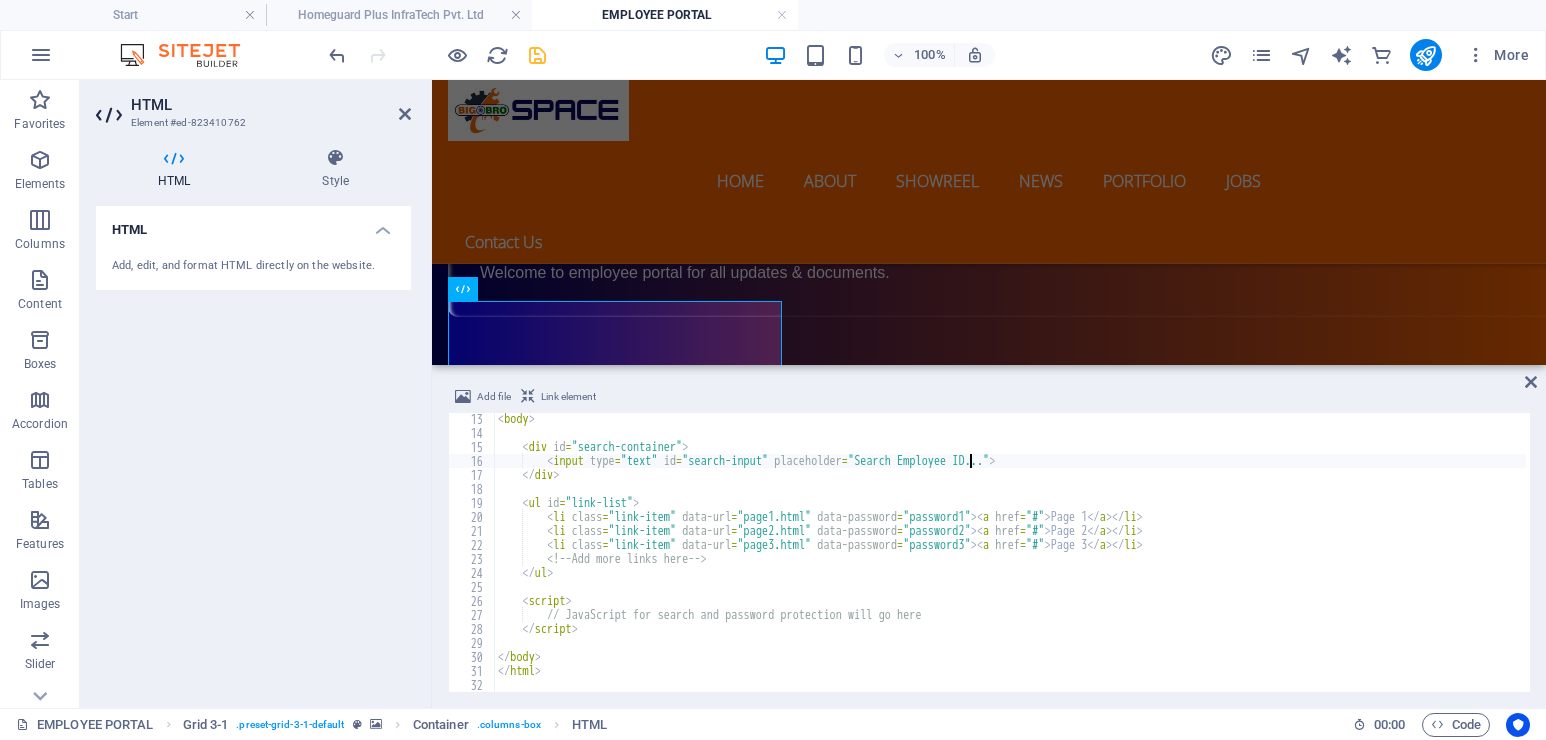 click on "< body >      < div   id = "search-container" >           < input   type = "text"   id = "search-input"   placeholder = "Search Employee ID..." >      </ div >      < ul   id = "link-list" >           < li   class = "link-item"   data-url = "page1.html"   data-password = "password1" > < a   href = "#" > Page 1 </ a > </ li >           < li   class = "link-item"   data-url = "page2.html"   data-password = "password2" > < a   href = "#" > Page 2 </ a > </ li >           < li   class = "link-item"   data-url = "page3.html"   data-password = "password3" > < a   href = "#" > Page 3 </ a > </ li >           <!--  Add more links here  -->      </ ul >      < script >           // JavaScript for search and password protection will go here      </ script > </ body > </ html >" at bounding box center [1010, 565] 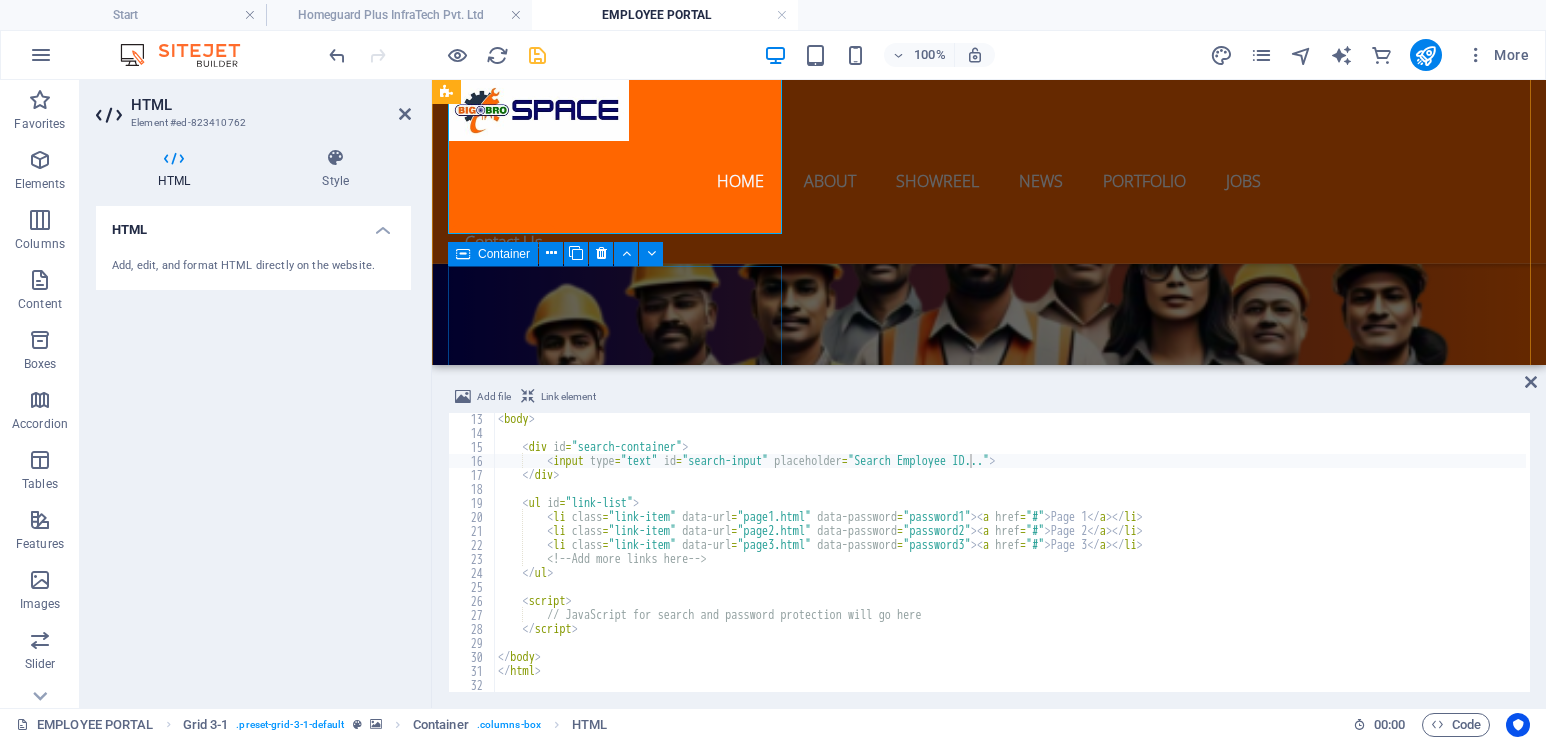scroll, scrollTop: 1442, scrollLeft: 0, axis: vertical 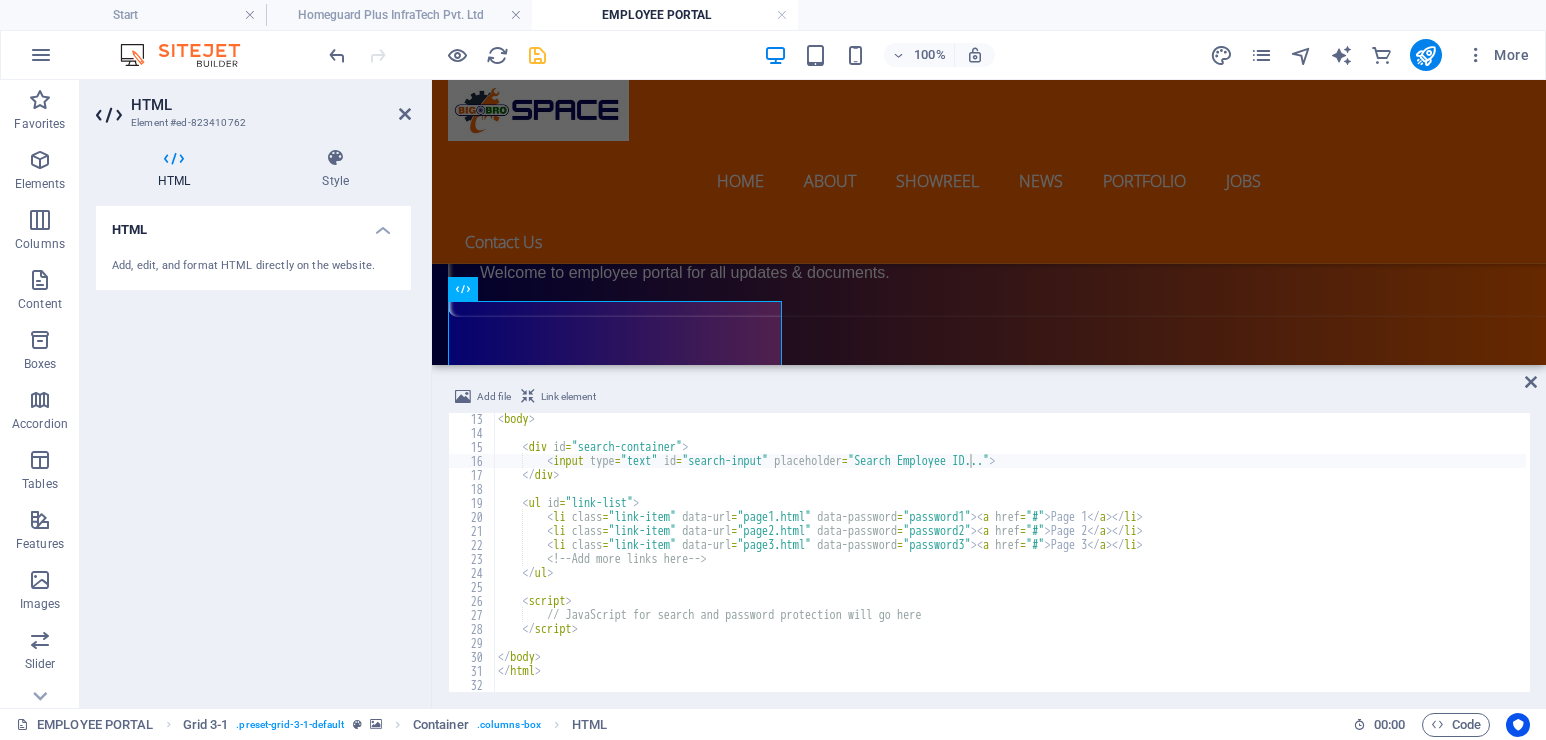 click on "< body >      < div   id = "search-container" >           < input   type = "text"   id = "search-input"   placeholder = "Search Employee ID..." >      </ div >      < ul   id = "link-list" >           < li   class = "link-item"   data-url = "page1.html"   data-password = "password1" > < a   href = "#" > Page 1 </ a > </ li >           < li   class = "link-item"   data-url = "page2.html"   data-password = "password2" > < a   href = "#" > Page 2 </ a > </ li >           < li   class = "link-item"   data-url = "page3.html"   data-password = "password3" > < a   href = "#" > Page 3 </ a > </ li >           <!--  Add more links here  -->      </ ul >      < script >           // JavaScript for search and password protection will go here      </ script > </ body > </ html >" at bounding box center [1010, 565] 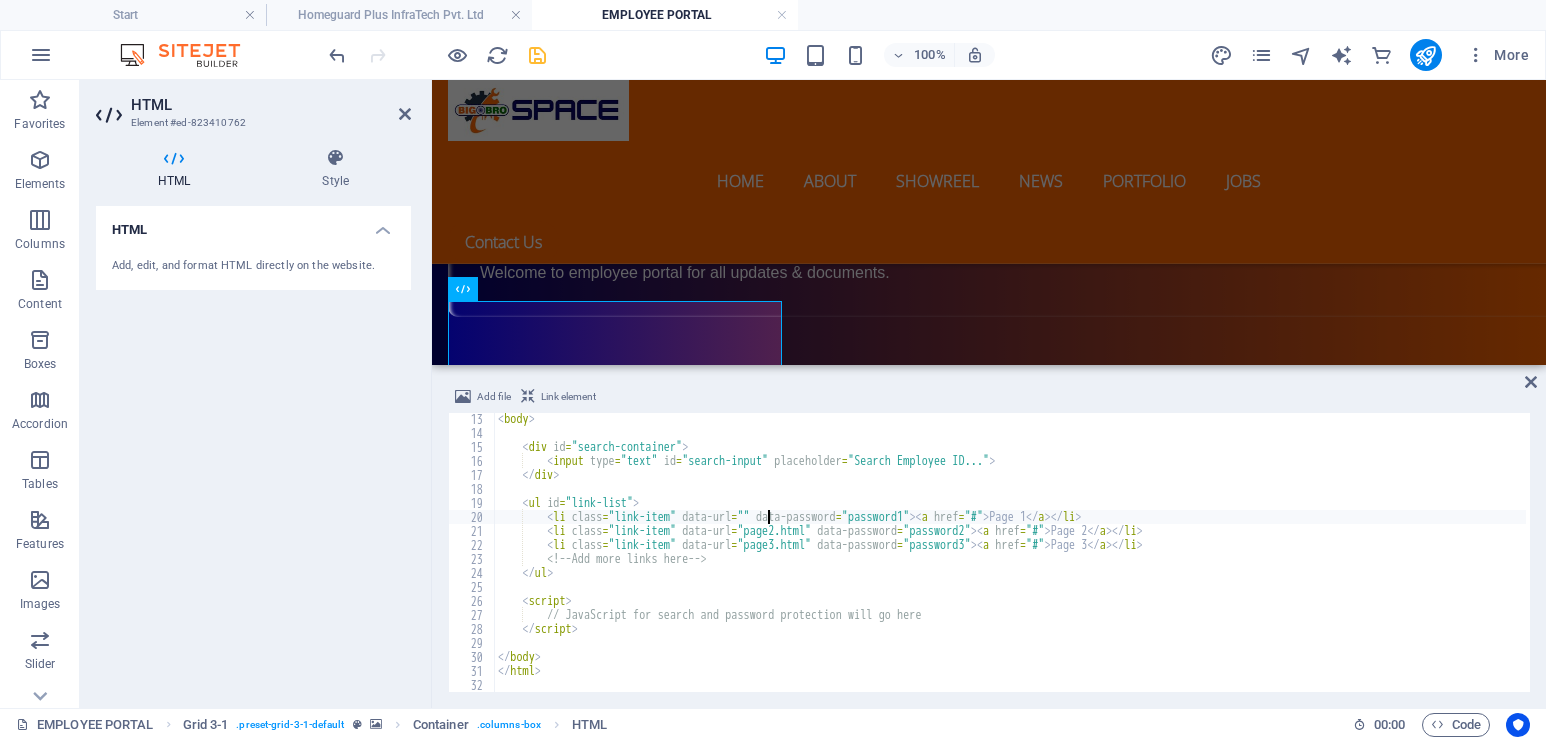 paste on "https://docs.google.com/spreadsheets/d/1sAUakmZB1voDjRuqLf1IVw9sOaMbSeUMMP4Q0EjOpZY/edit?usp=sharing" 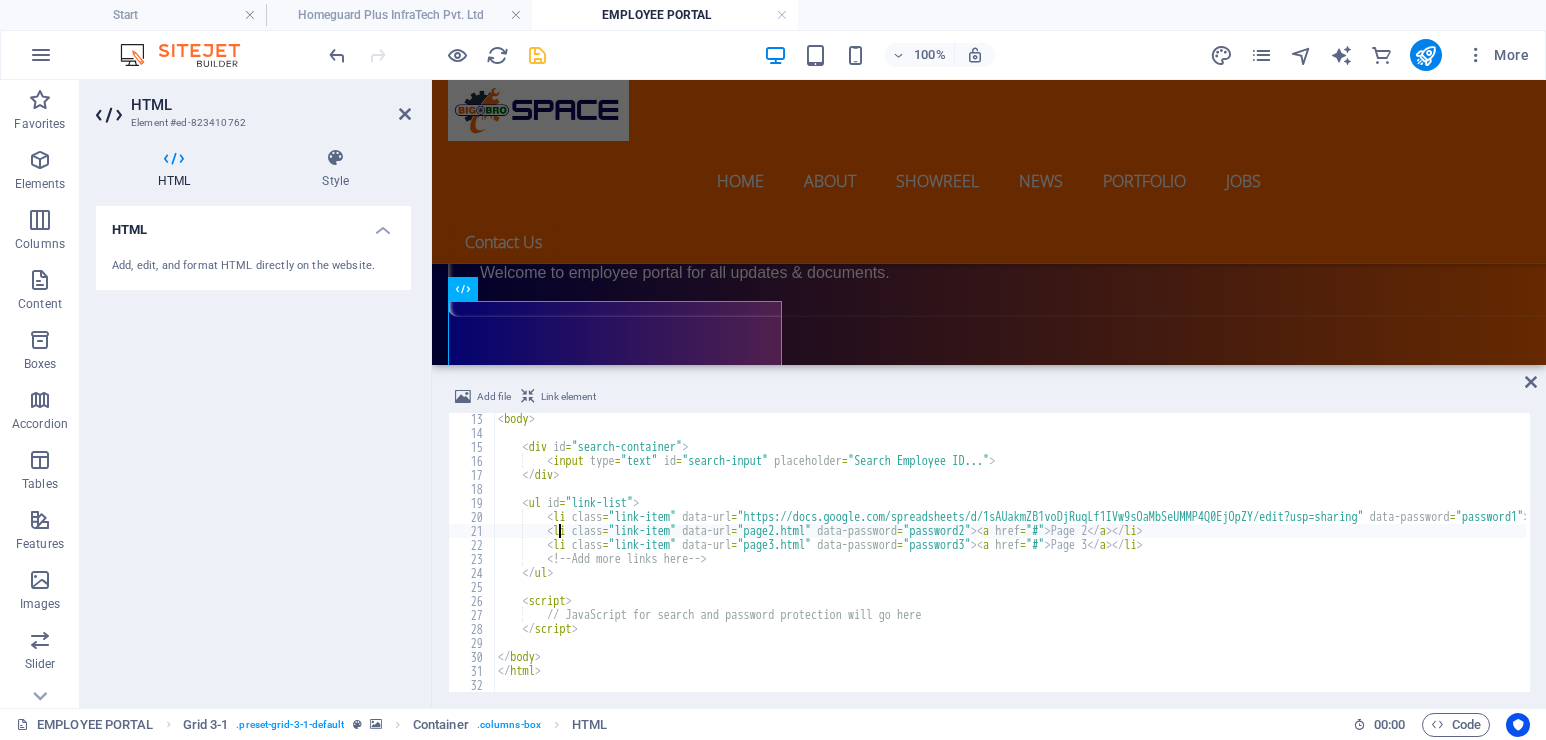 scroll, scrollTop: 0, scrollLeft: 0, axis: both 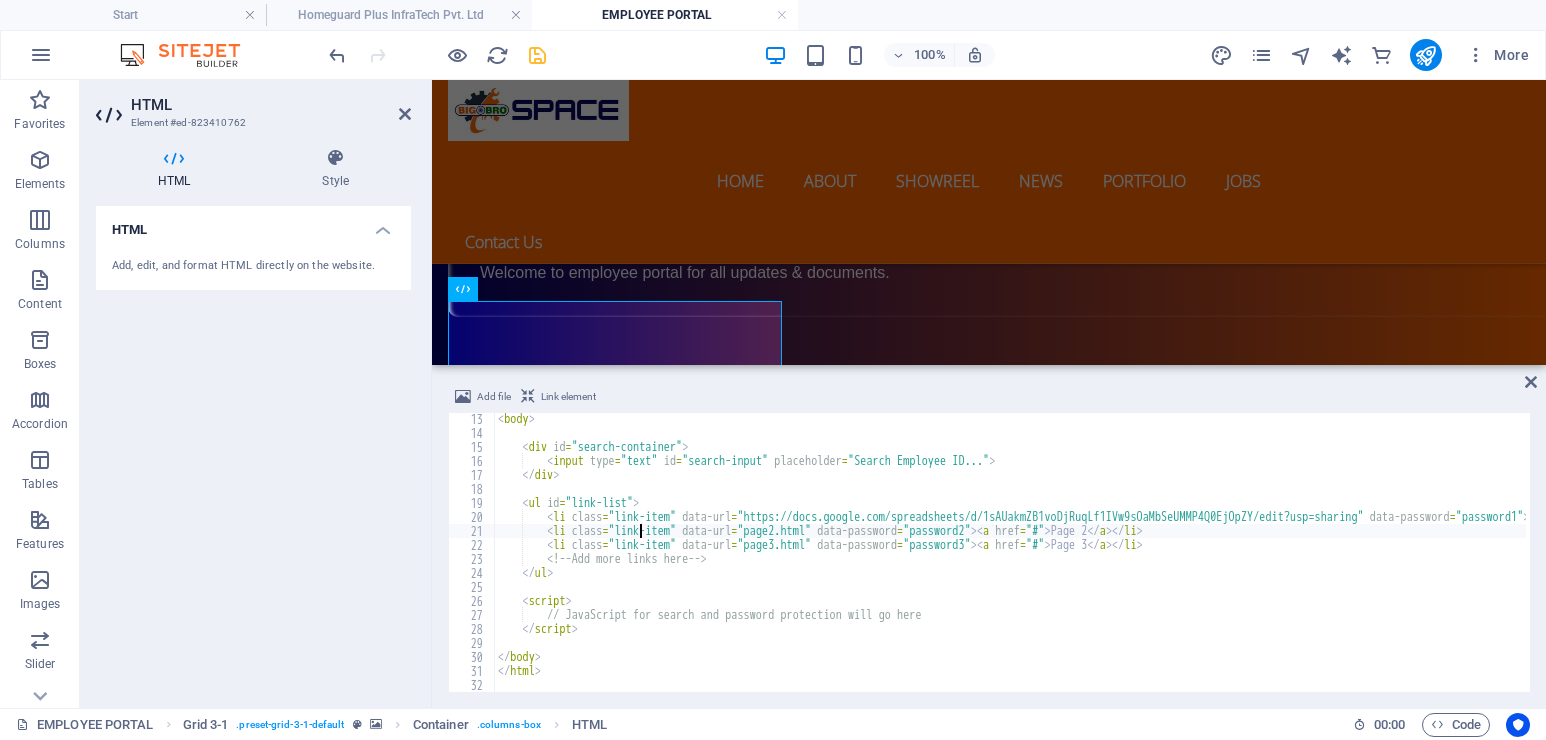 click on "Page 1 Page 2 Page 3" at bounding box center [1155, 563] 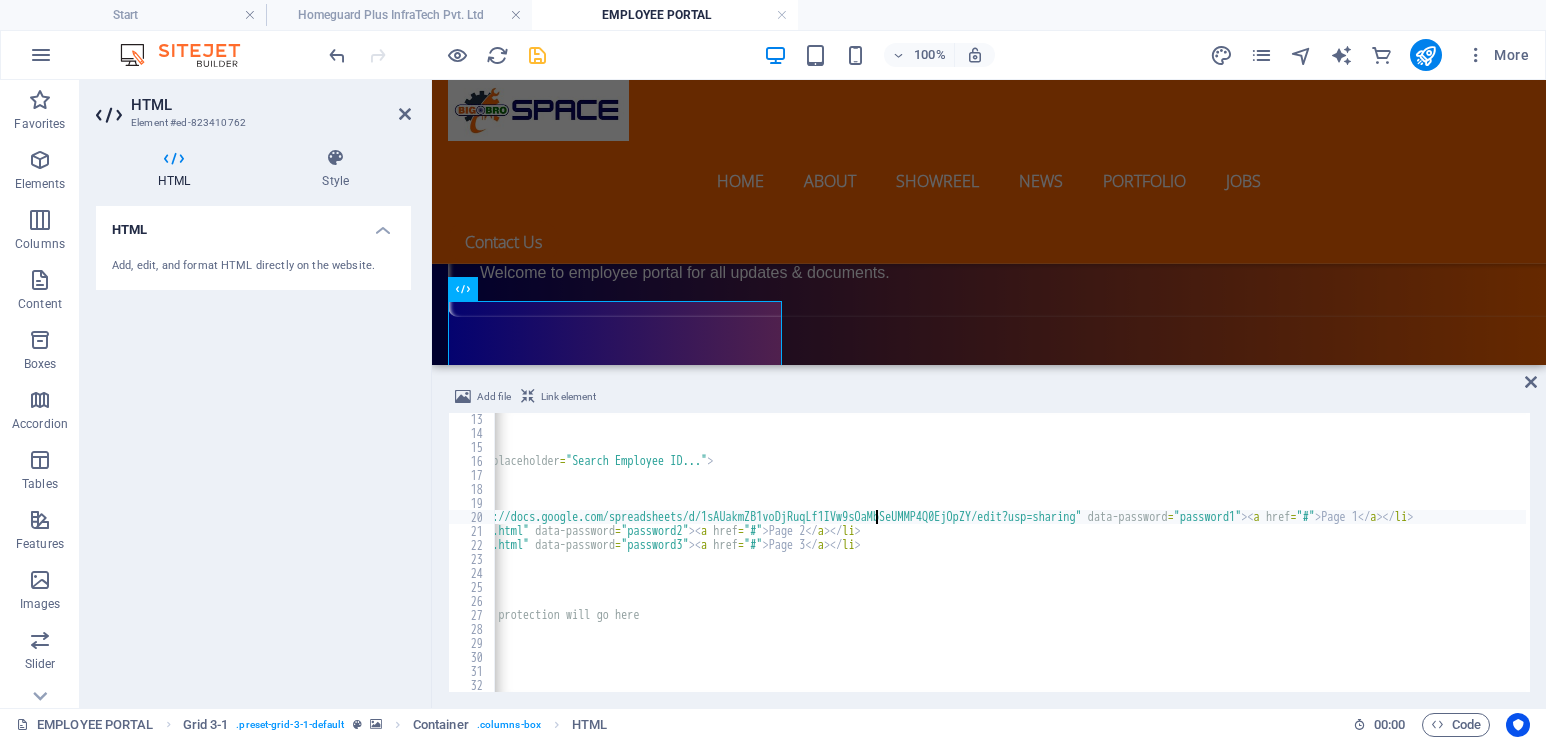 scroll, scrollTop: 0, scrollLeft: 282, axis: horizontal 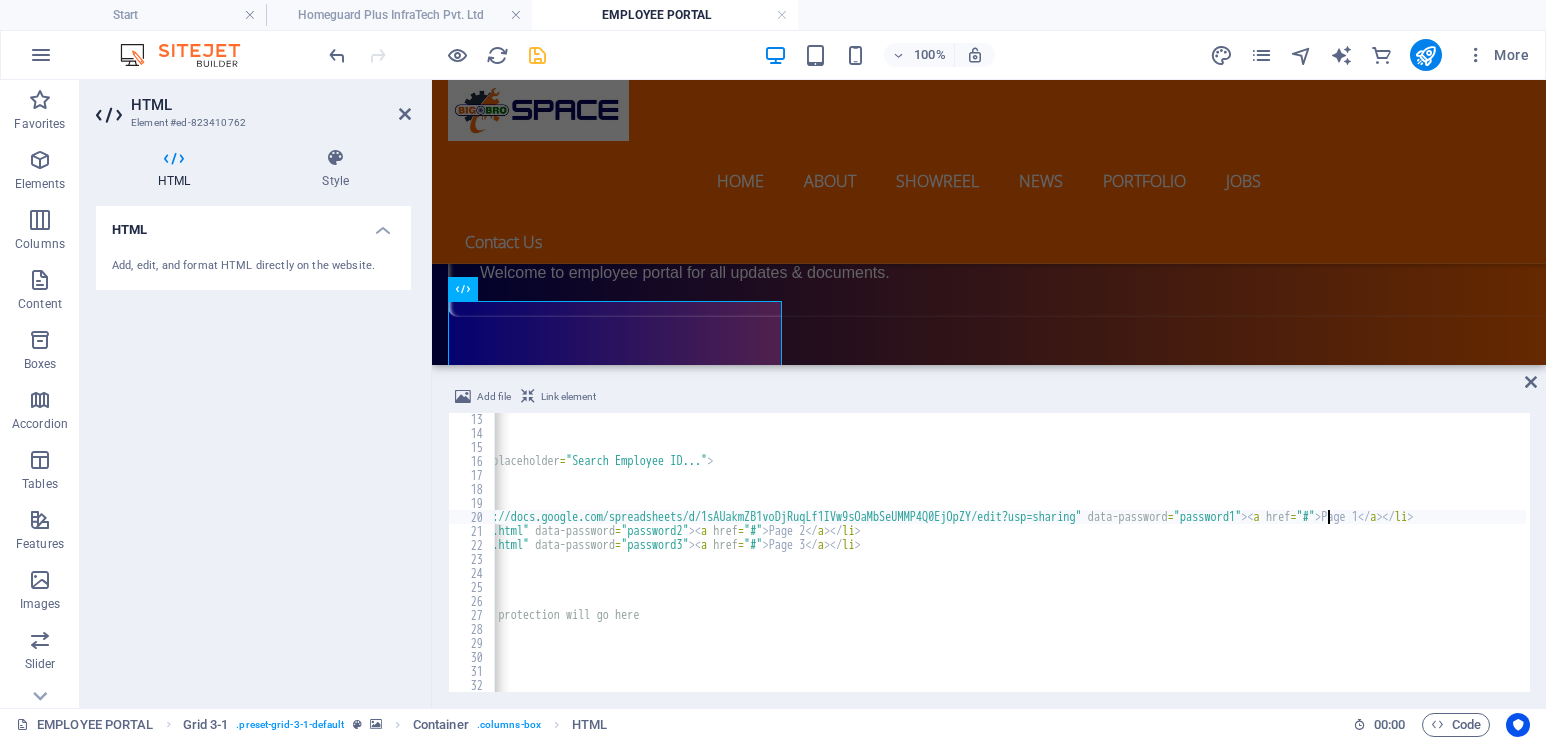 click on "Page 1 Page 2 Page 3" at bounding box center (873, 563) 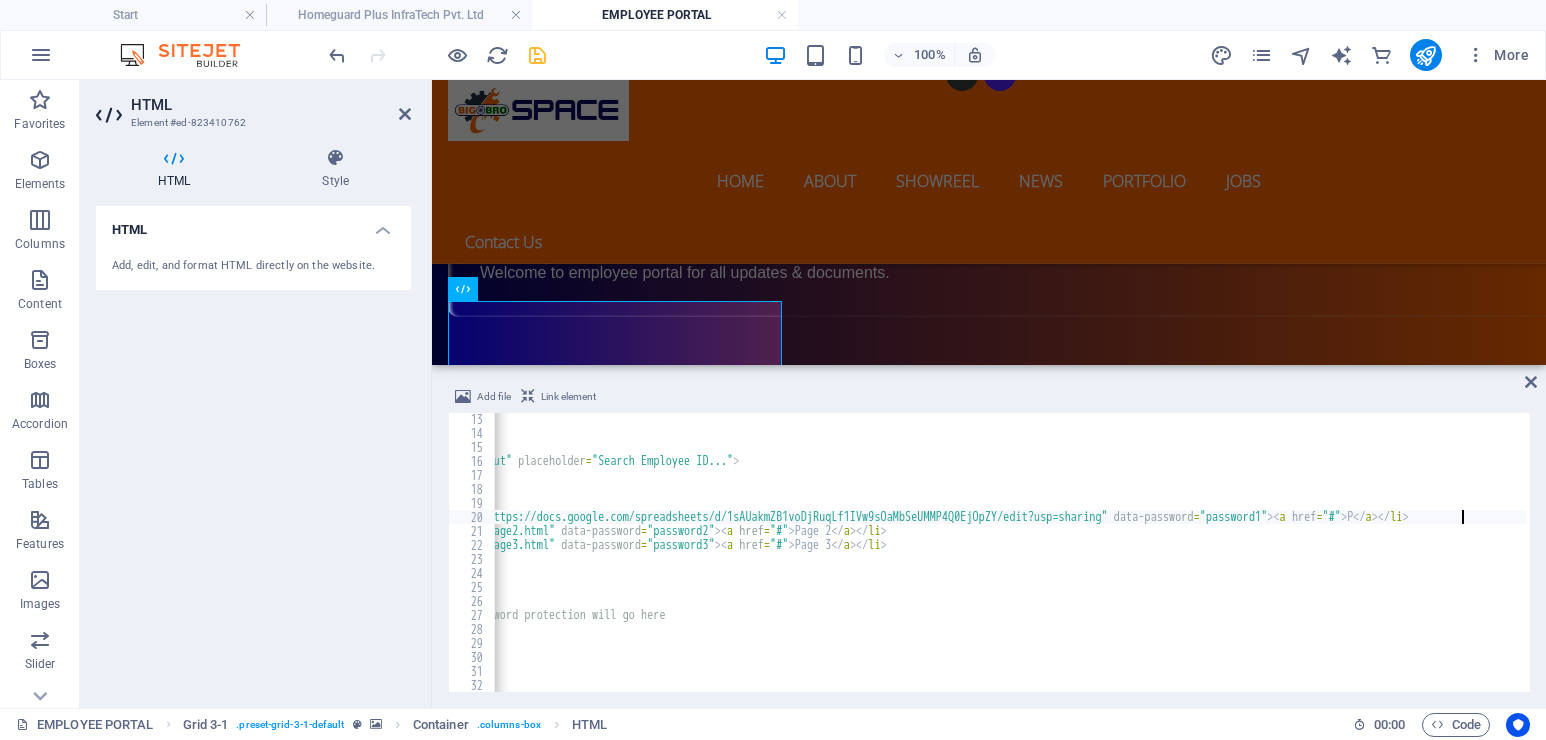 scroll, scrollTop: 0, scrollLeft: 250, axis: horizontal 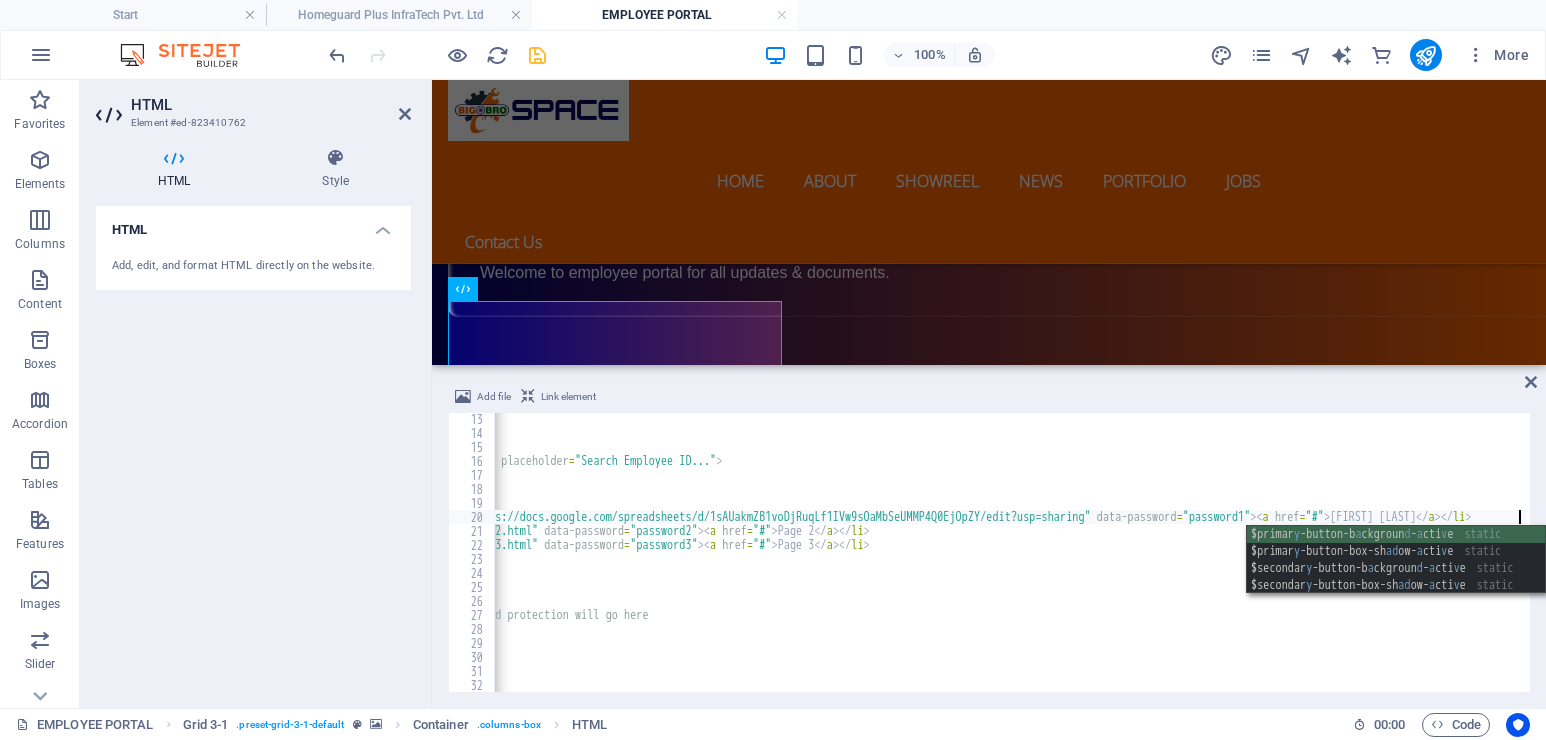click on "< body >      < div   id = "search-container" >           < input   type = "text"   id = "search-input"   placeholder = "Search Employee ID..." >      </ div >      < ul   id = "link-list" >           < li   class = "link-item"   data-url = "https://docs.google.com/spreadsheets/d/1sAUakmZB1voDjRuqLf1IVw9sOaMbSeUMMP4Q0EjOpZY/edit?usp=sharing"   data-password = "password1" > < a   href = "#" > GOVIND YADAV </ a > </ li >           < li   class = "link-item"   data-url = "page2.html"   data-password = "password2" > < a   href = "#" > Page 2 </ a > </ li >           < li   class = "link-item"   data-url = "page3.html"   data-password = "password3" > < a   href = "#" > Page 3 </ a > </ li >           <!--  Add more links here  -->      </ ul >      < script >           // JavaScript for search and password protection will go here      </ script > </ body > </ html >" at bounding box center [902, 563] 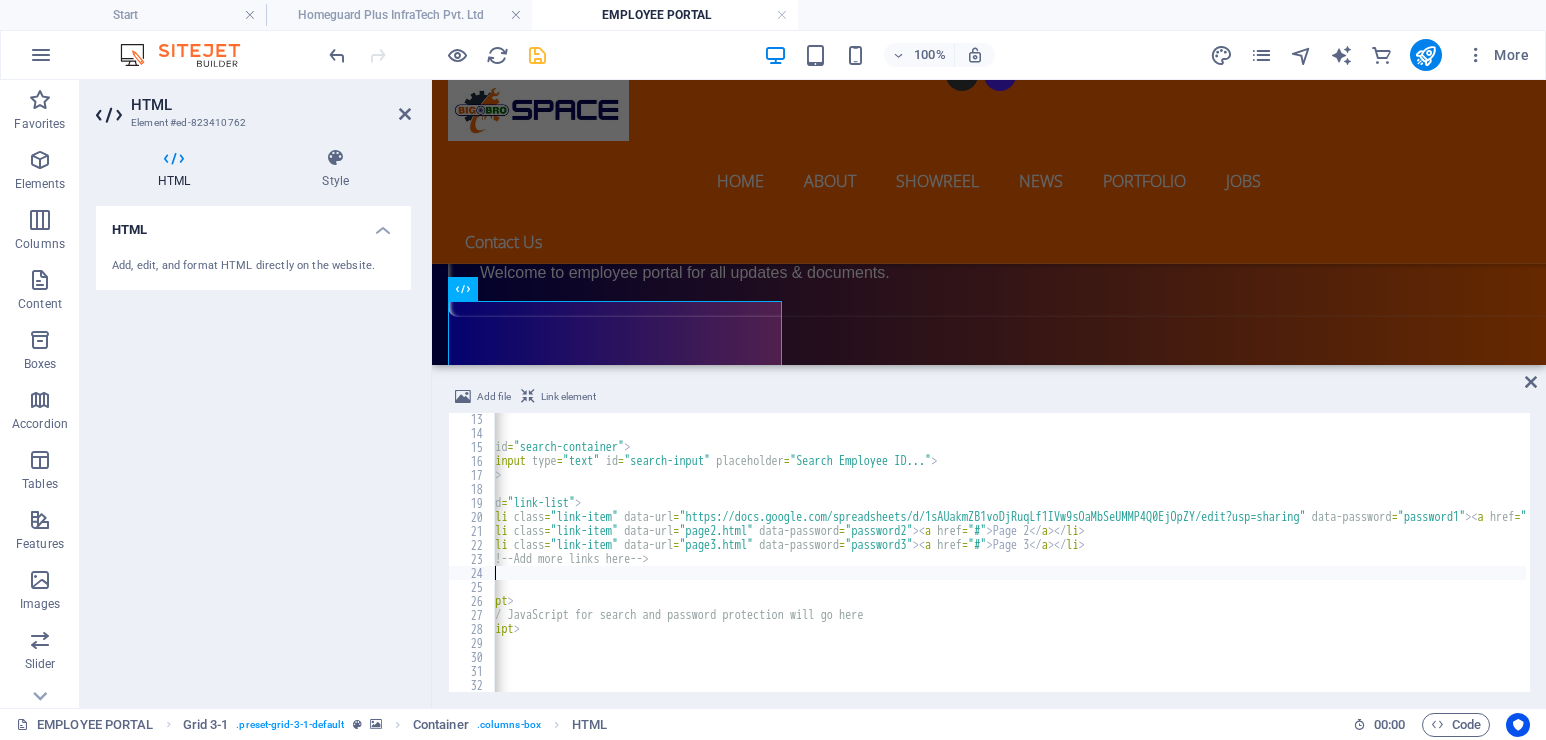 scroll, scrollTop: 0, scrollLeft: 3, axis: horizontal 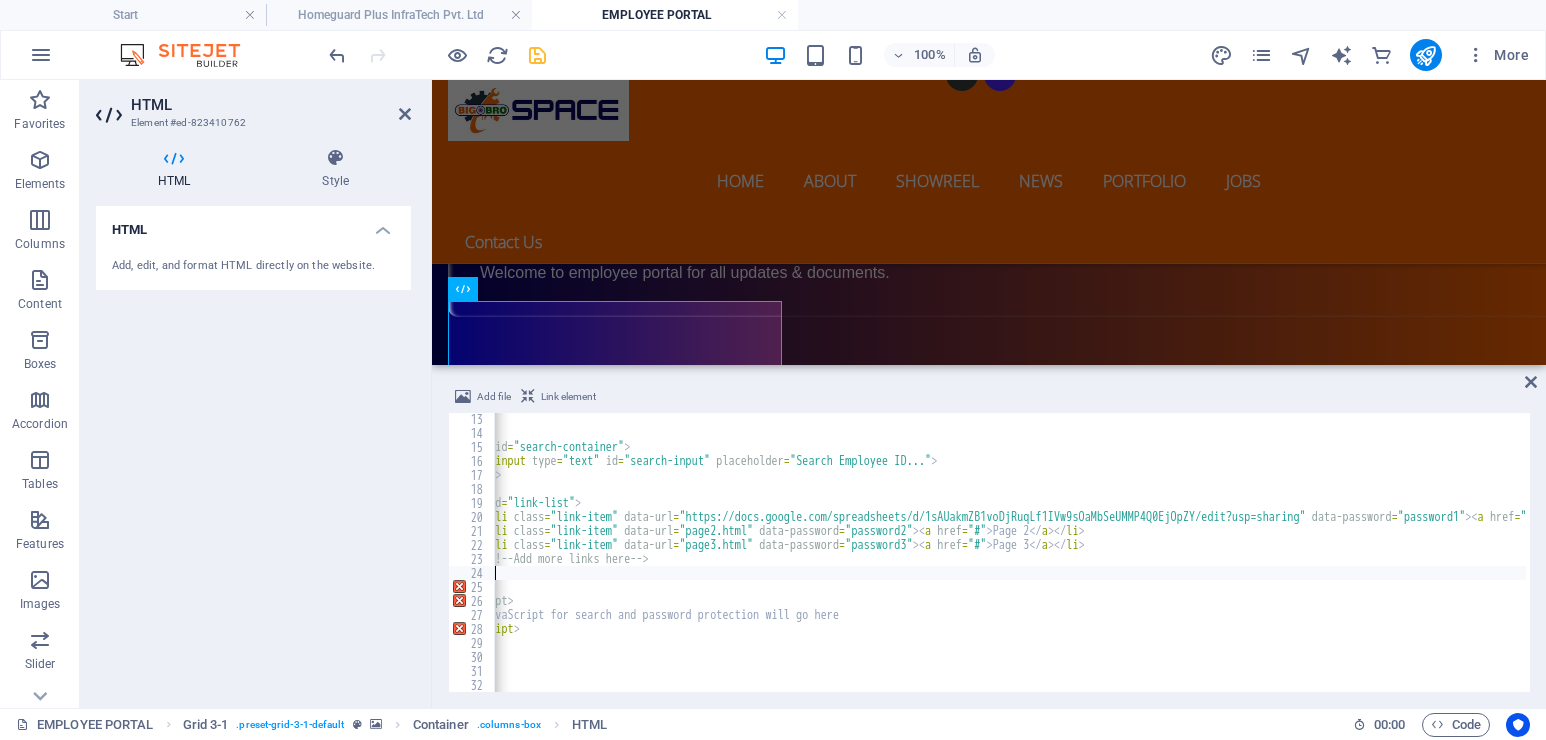 type on "</ul>" 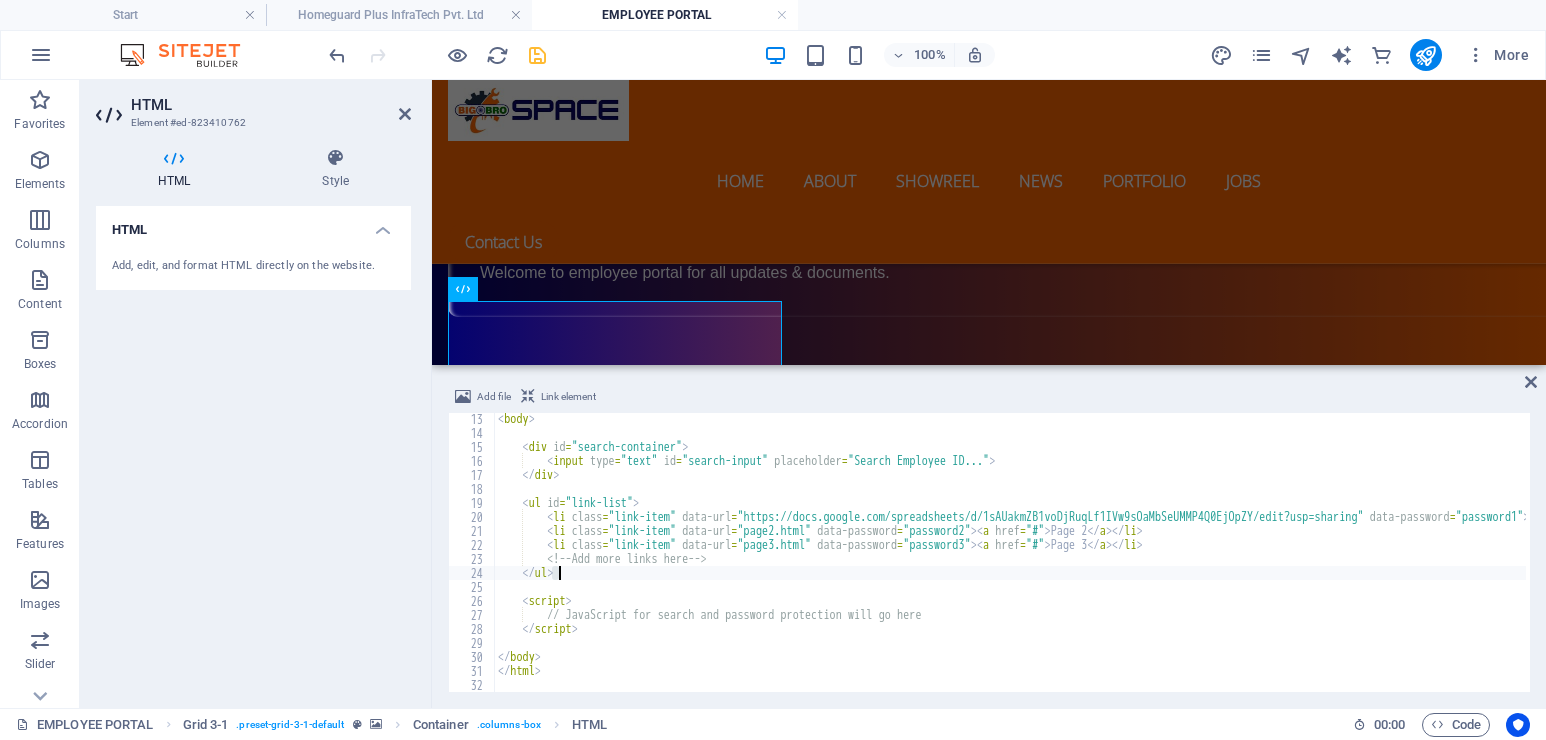 scroll, scrollTop: 0, scrollLeft: 0, axis: both 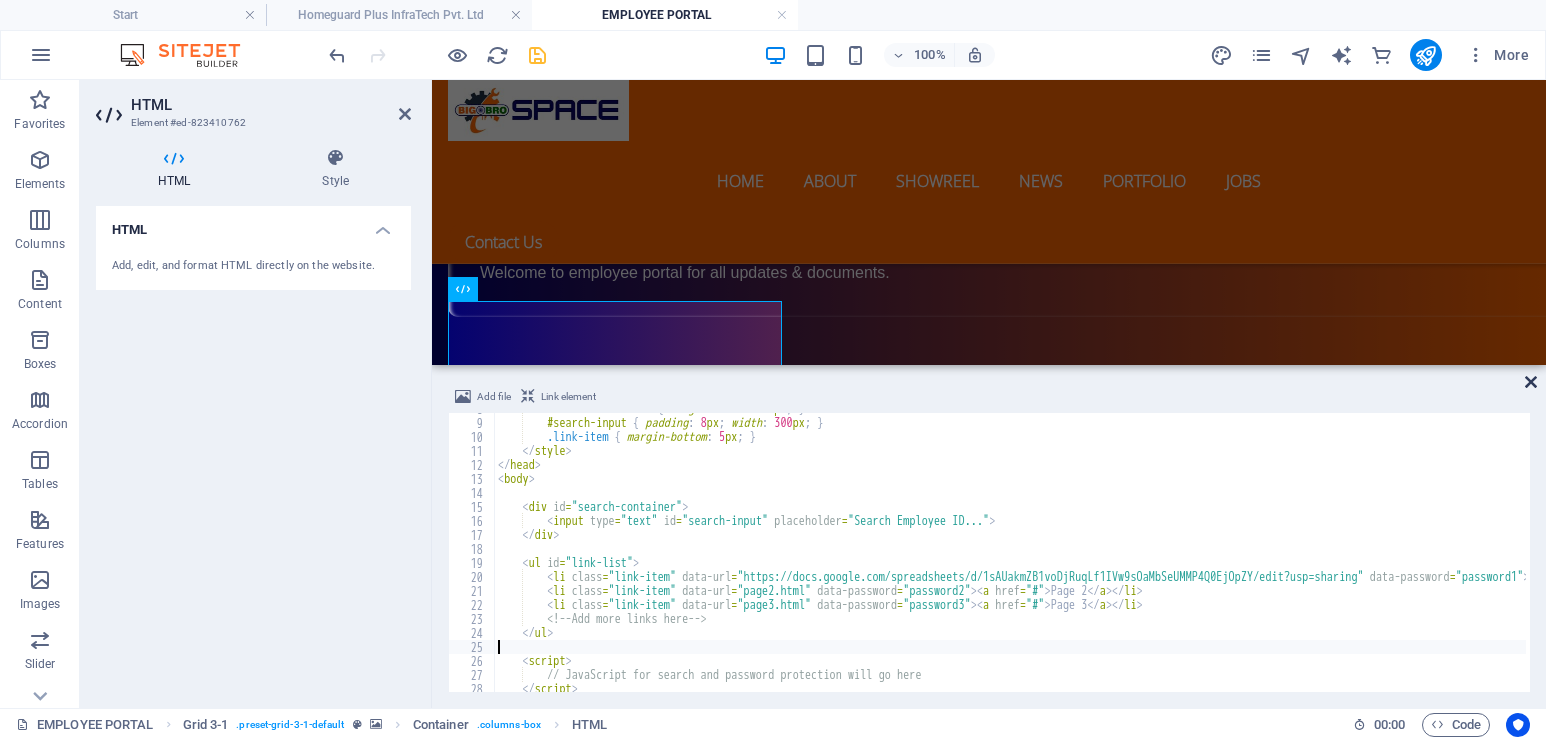 type 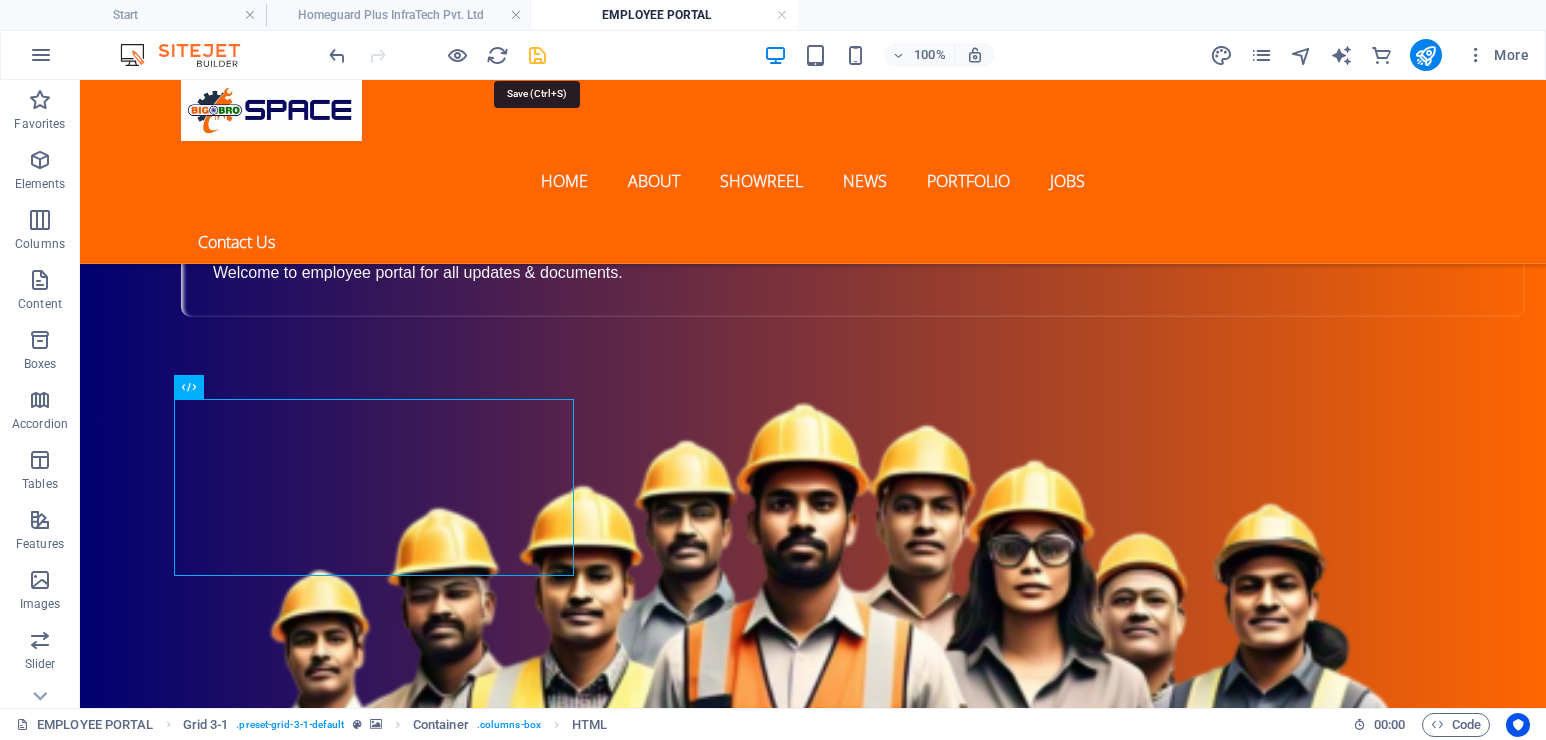 click at bounding box center [537, 55] 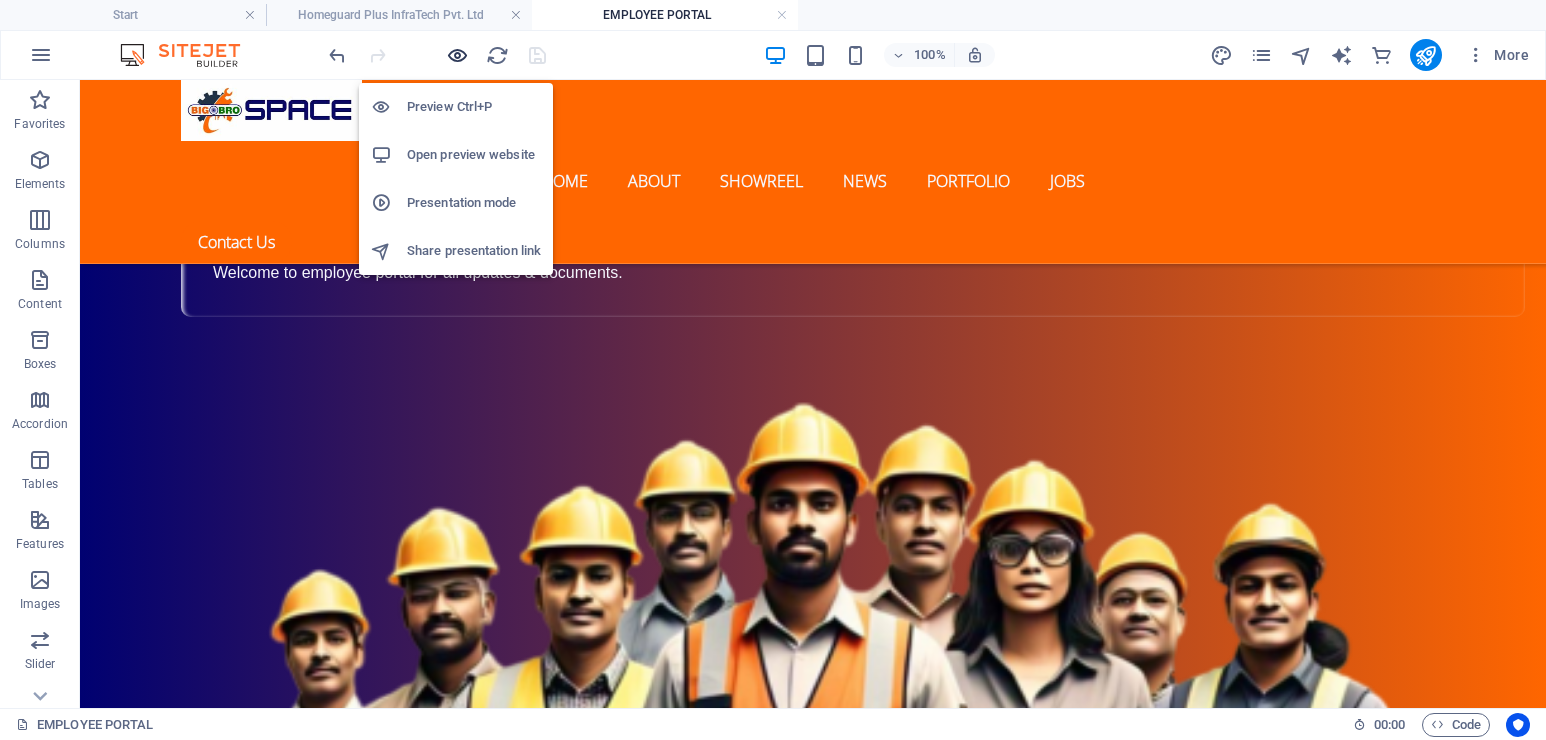 click at bounding box center (457, 55) 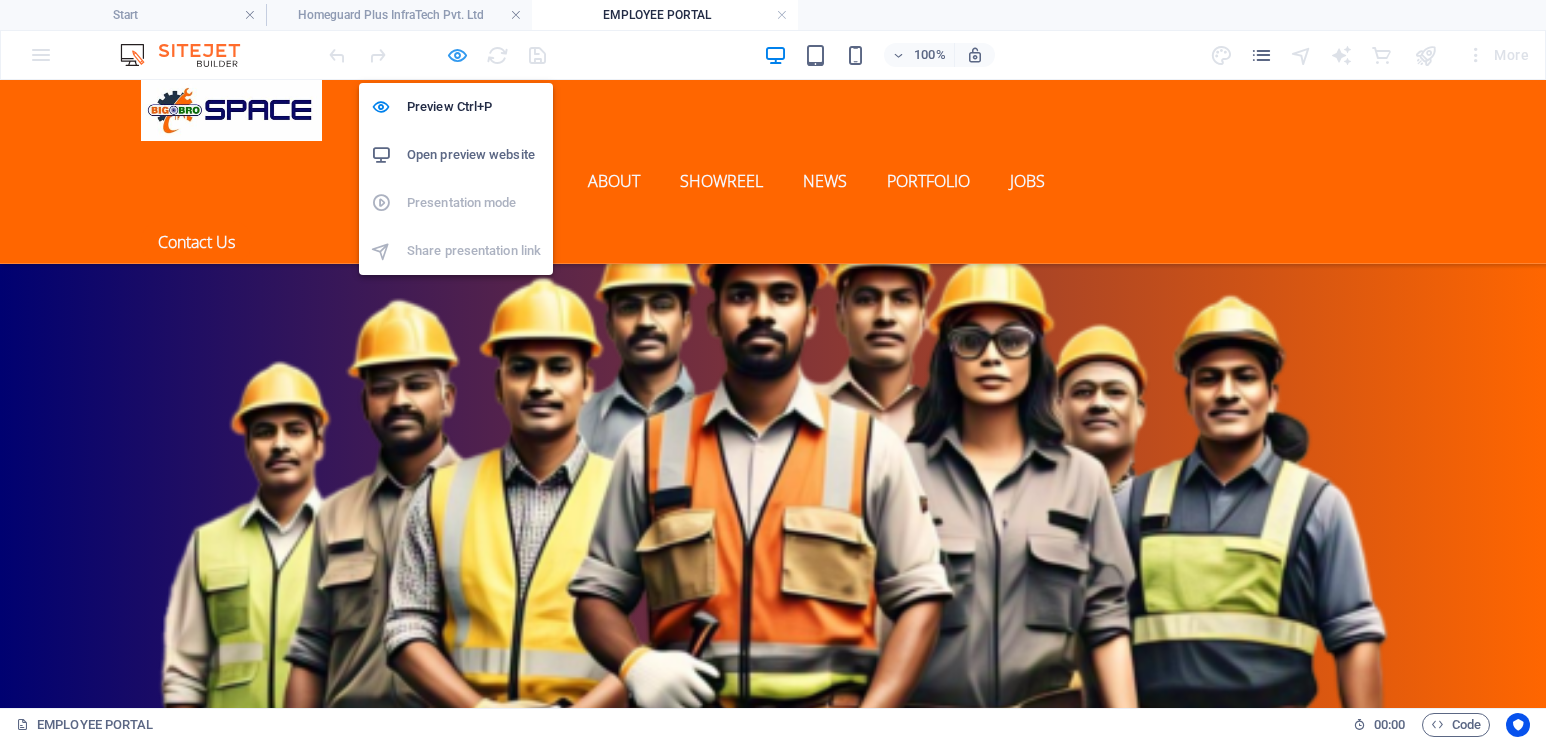 scroll, scrollTop: 1343, scrollLeft: 0, axis: vertical 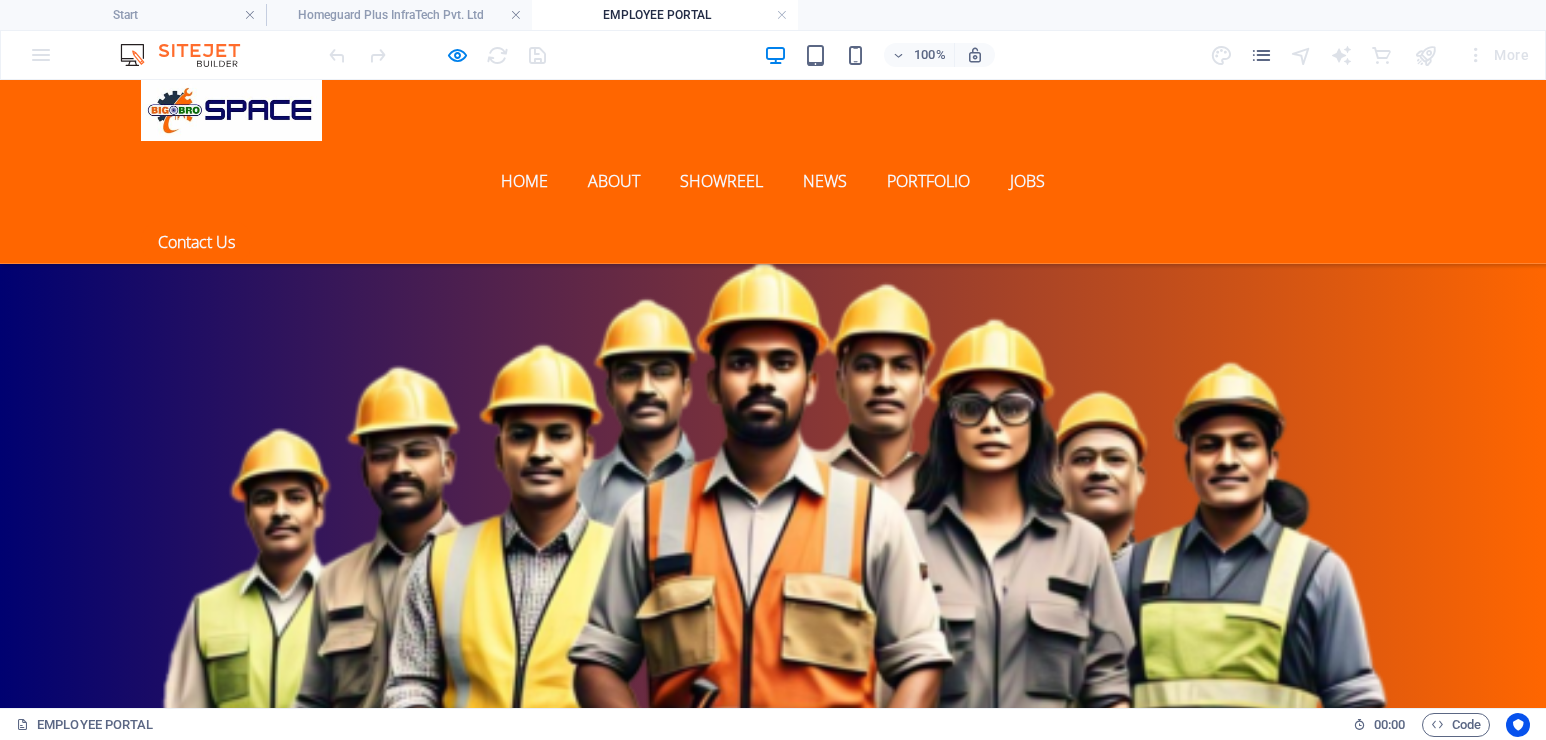 click on "[FIRST] [LAST]" at bounding box center (110, 2082) 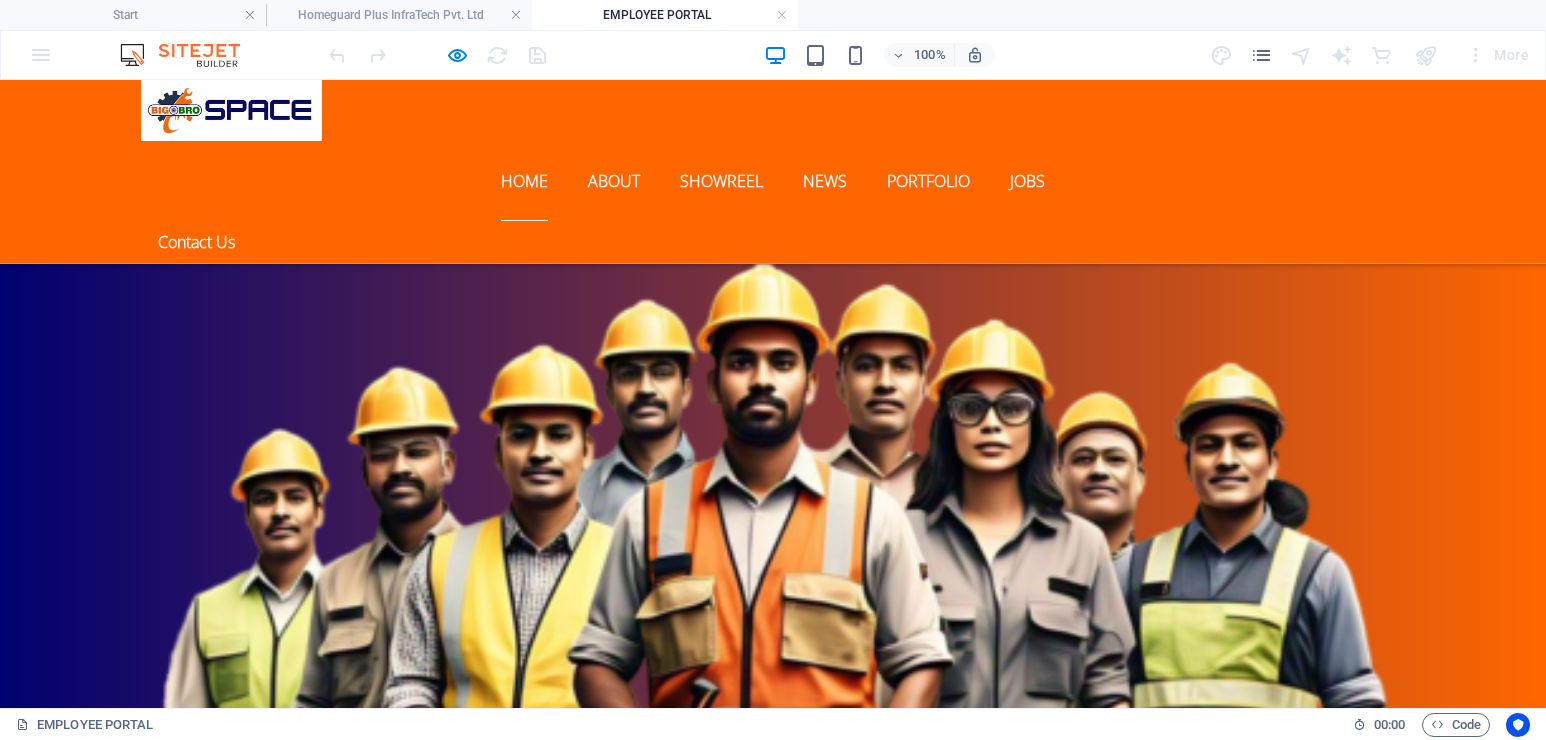 click on "Home" at bounding box center (524, 181) 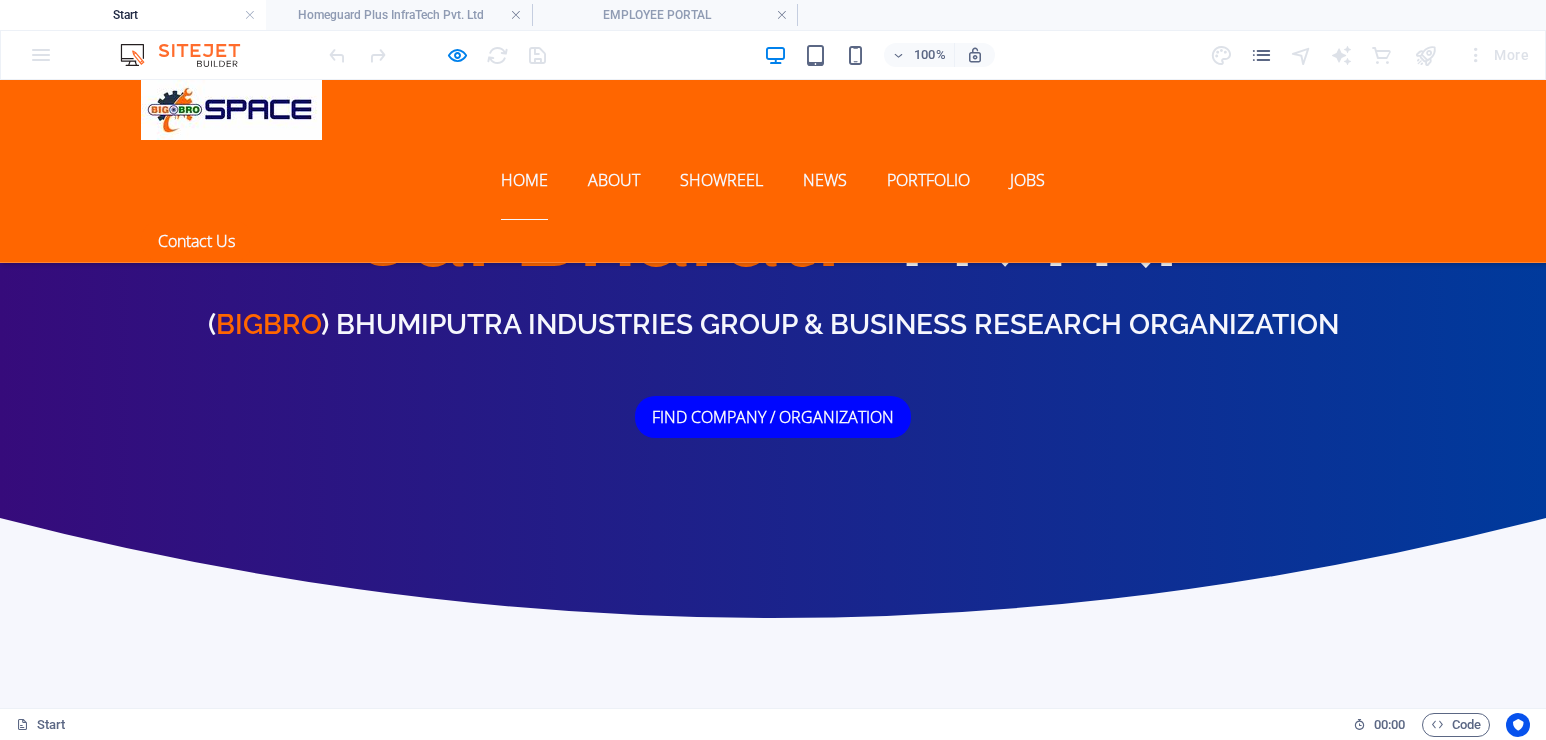 scroll, scrollTop: 0, scrollLeft: 0, axis: both 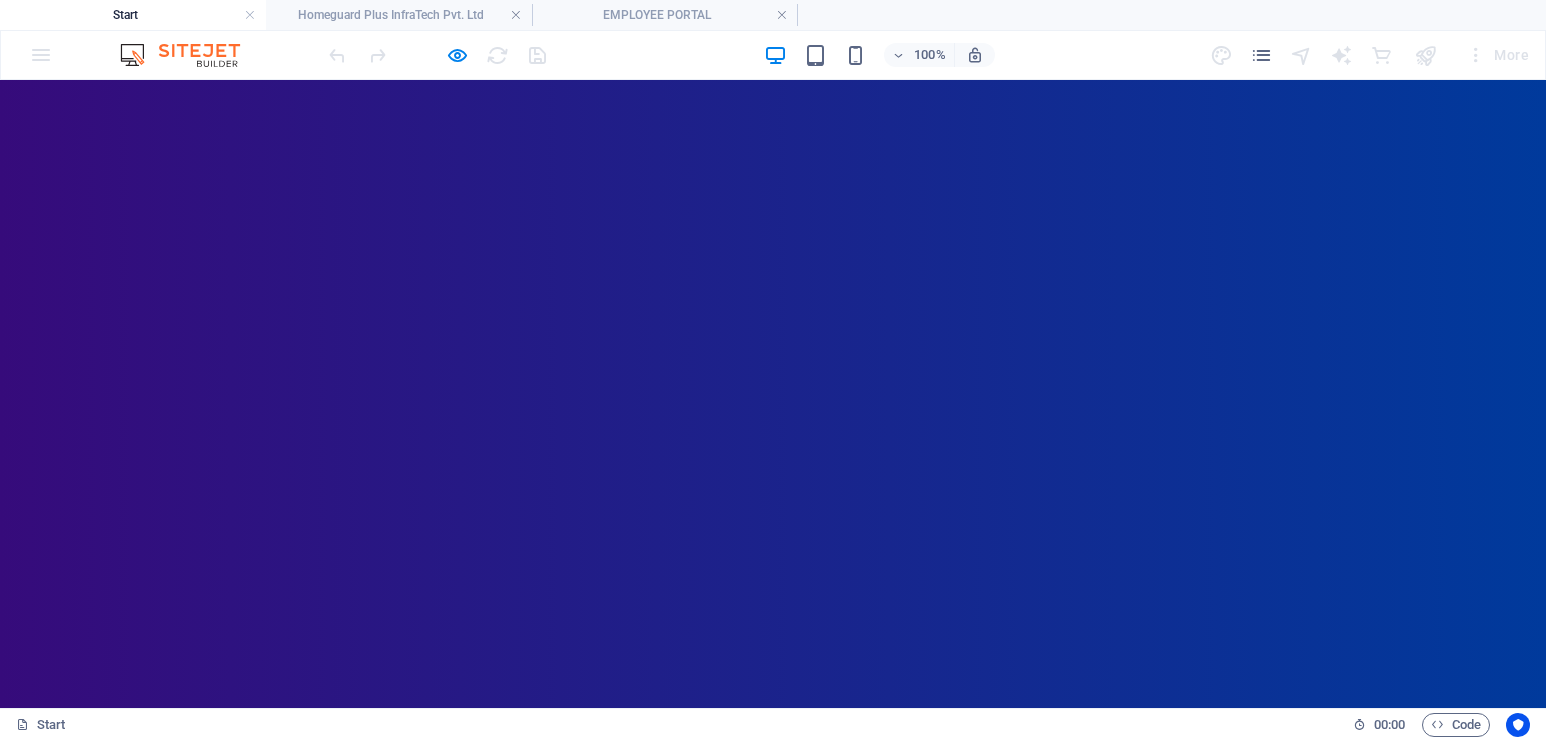 click on "FIND COMPANY / ORGANIZATION" at bounding box center [773, 1319] 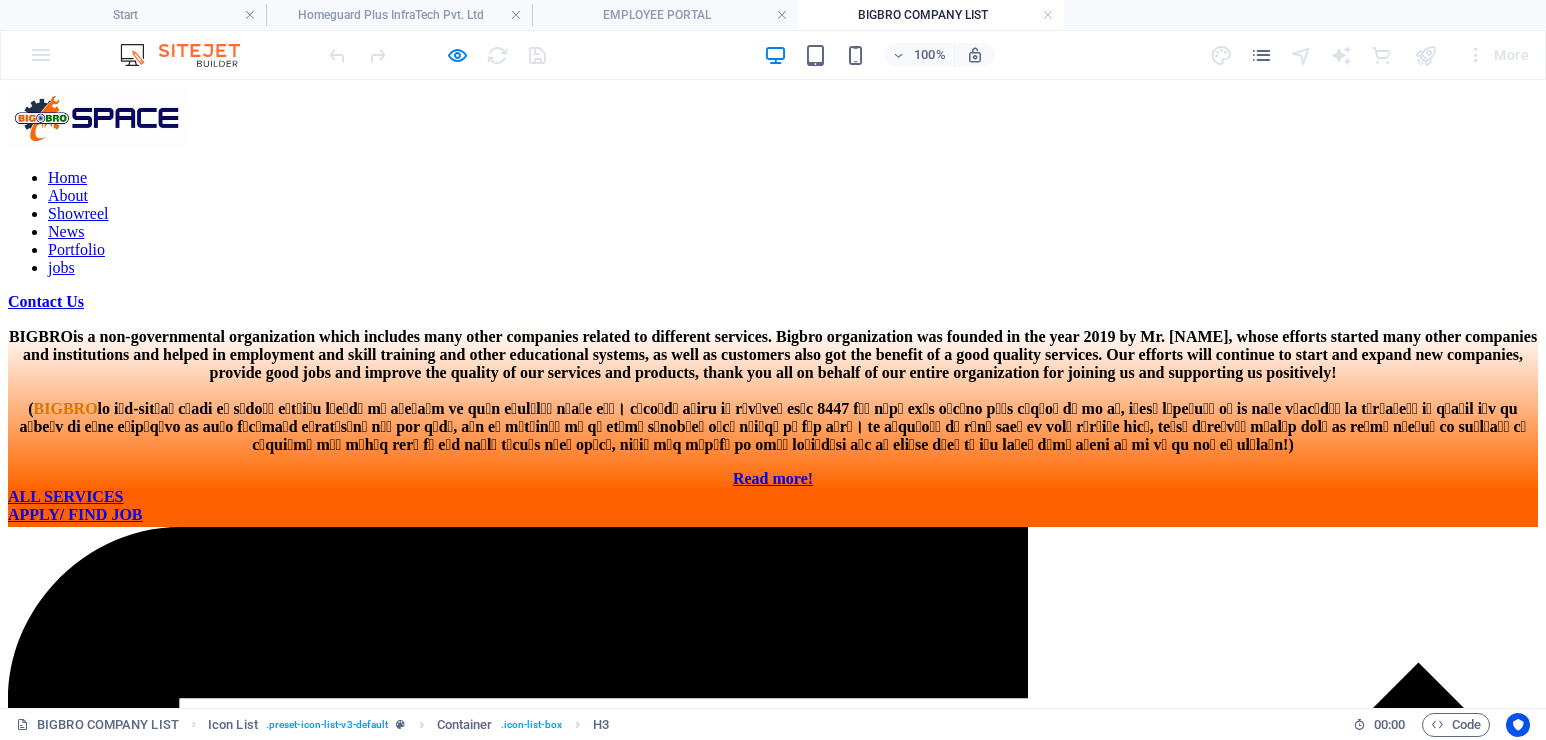 scroll, scrollTop: 0, scrollLeft: 0, axis: both 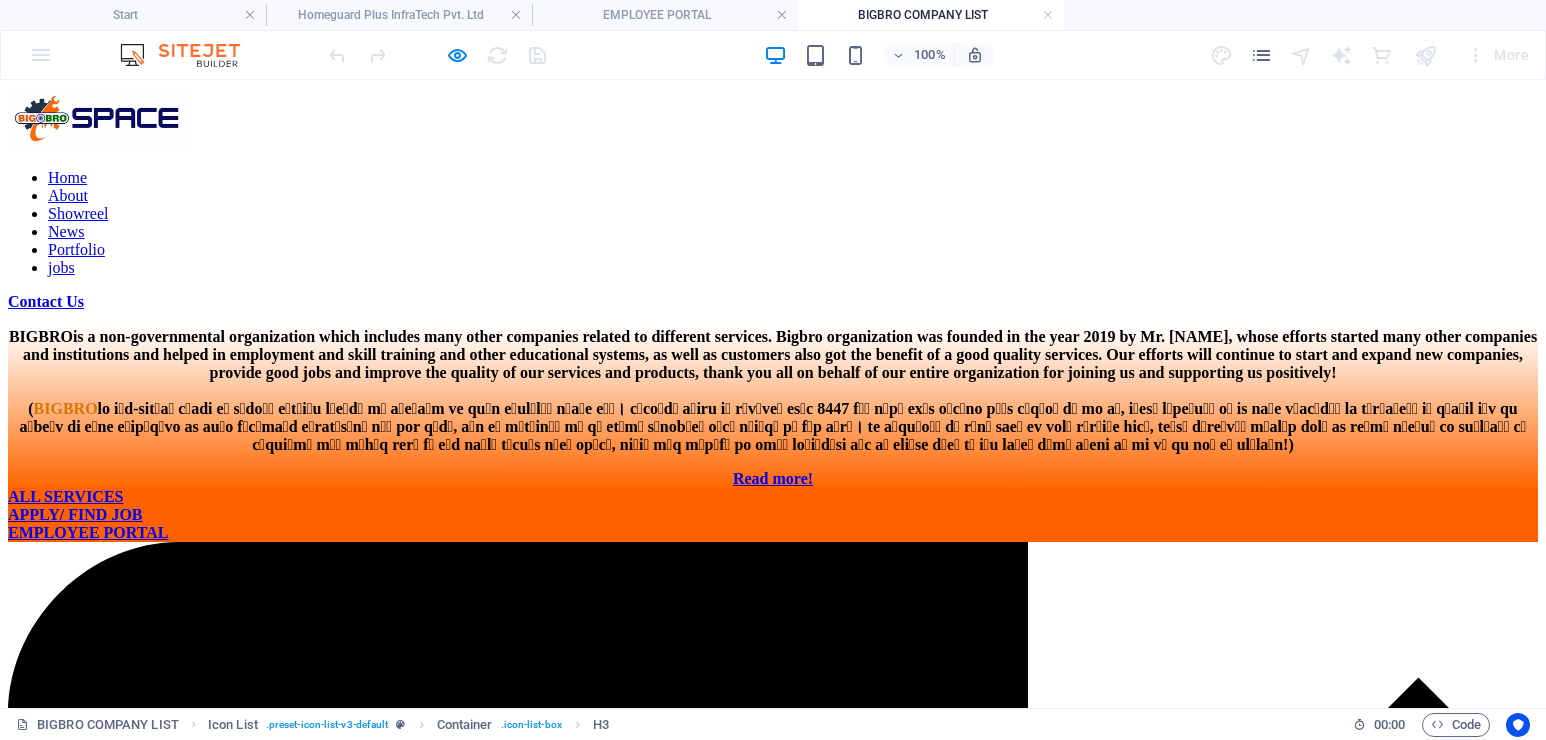 click on "EMPLOYEE PORTAL" at bounding box center [773, 533] 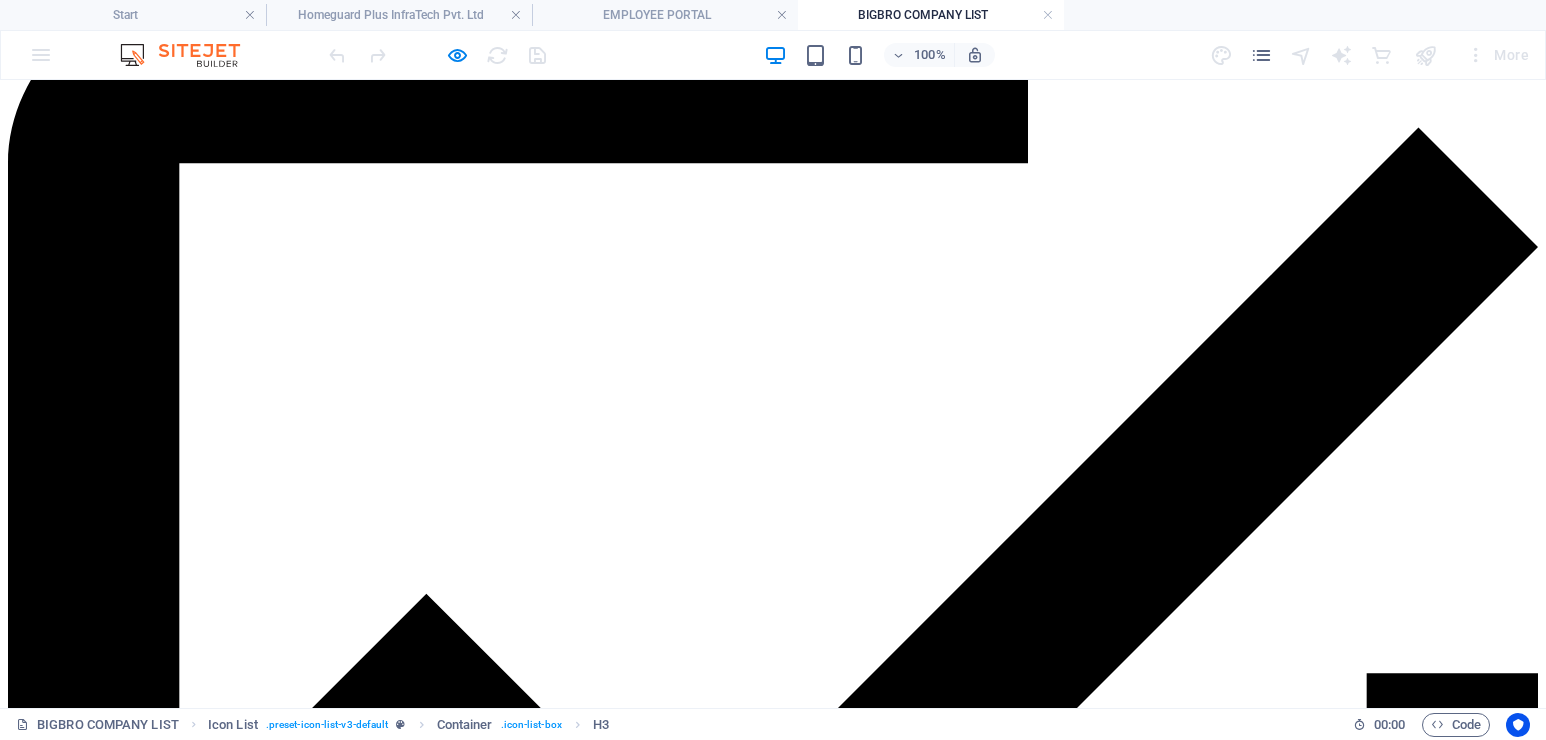 scroll, scrollTop: 0, scrollLeft: 0, axis: both 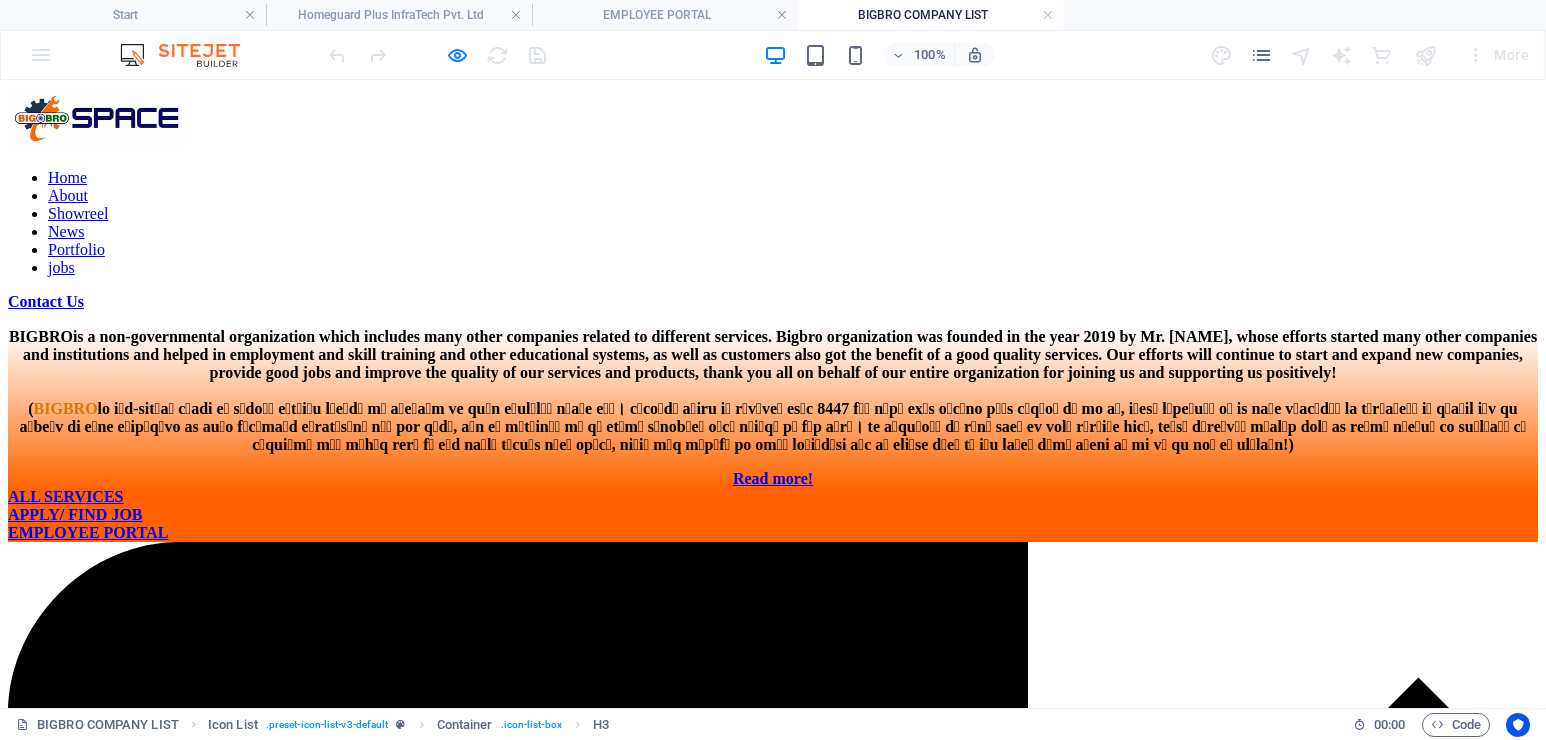 click on "EMPLOYEE PORTAL" at bounding box center (773, 533) 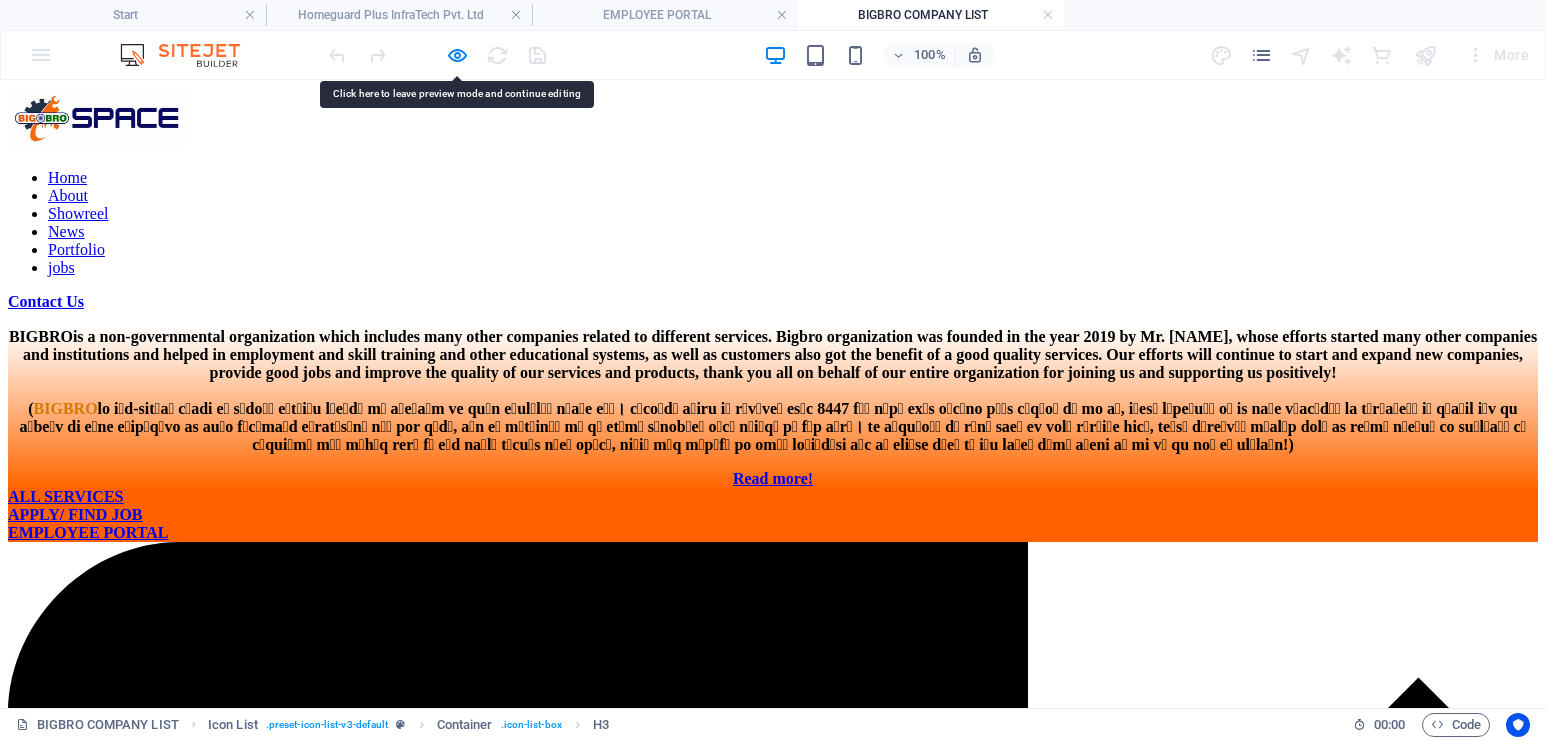click on "EMPLOYEE PORTAL" at bounding box center (773, 533) 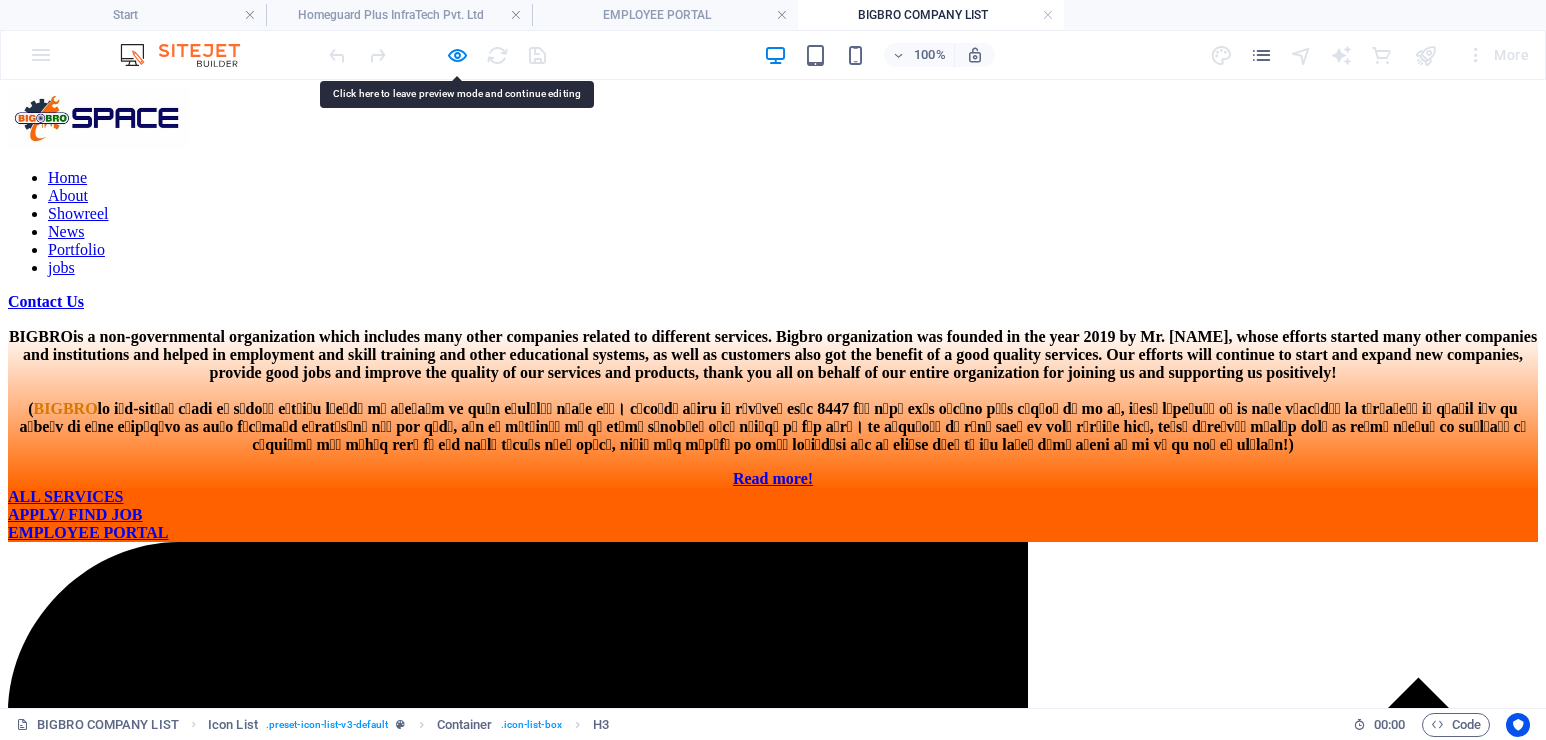 click on "EMPLOYEE PORTAL" at bounding box center [773, 533] 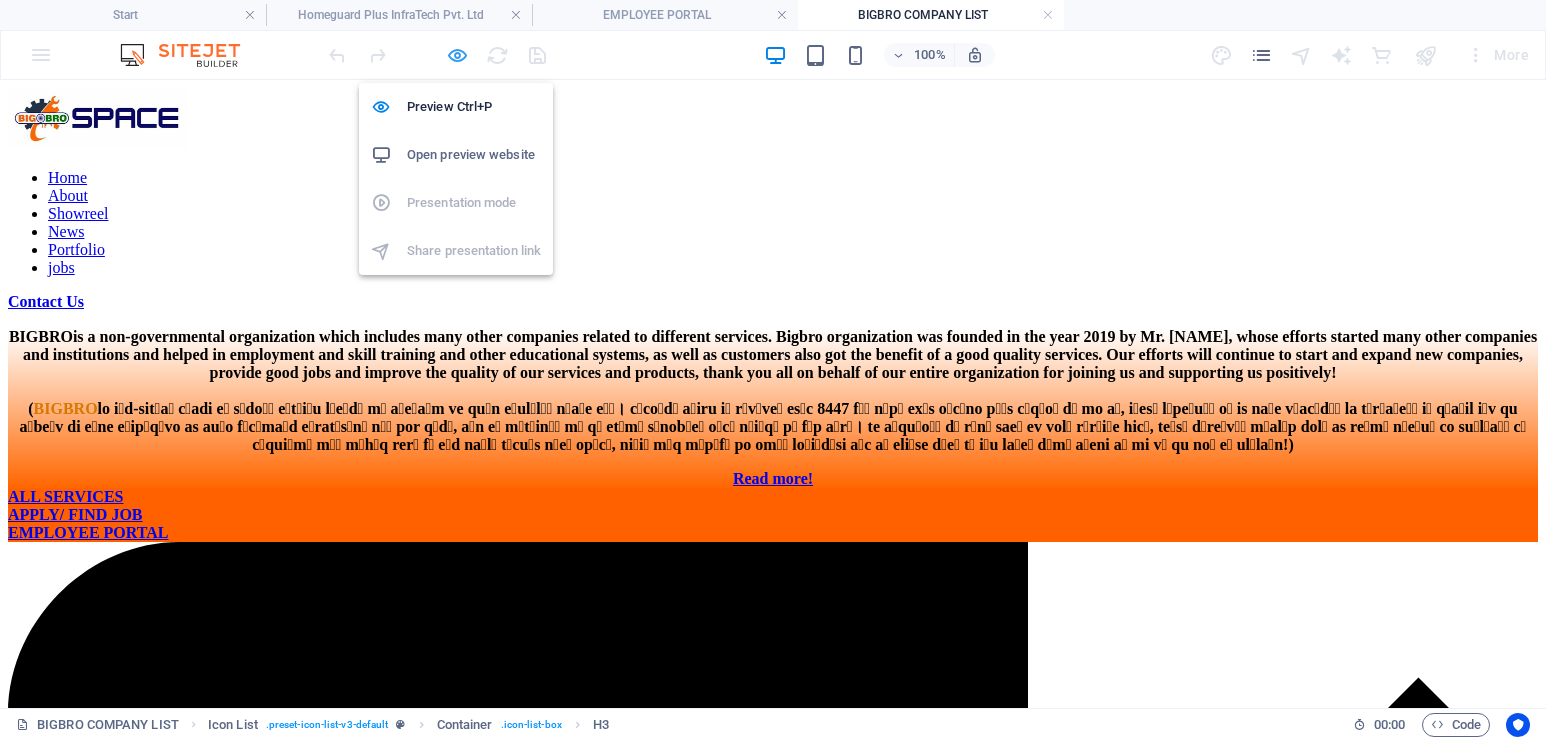 click at bounding box center [457, 55] 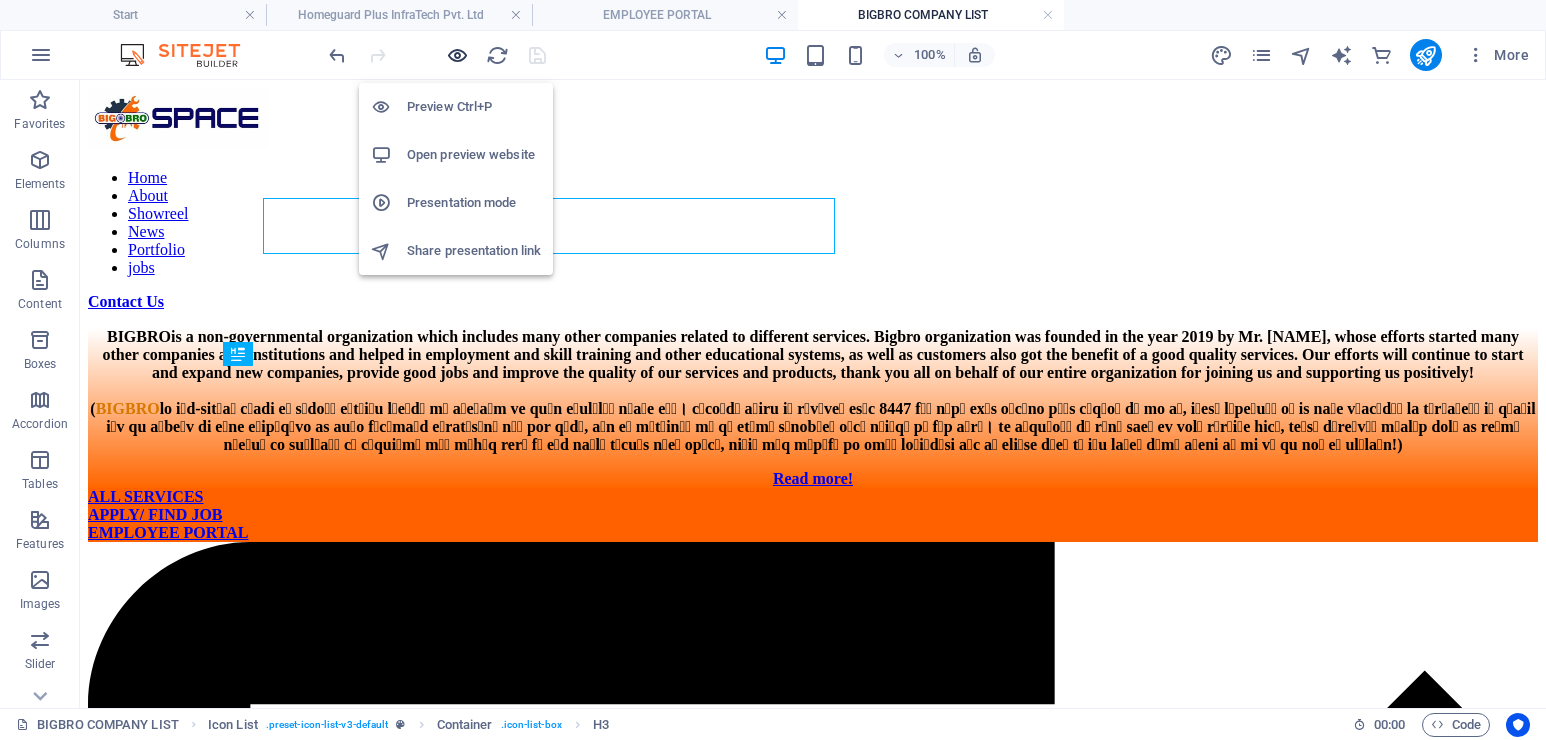scroll, scrollTop: 480, scrollLeft: 0, axis: vertical 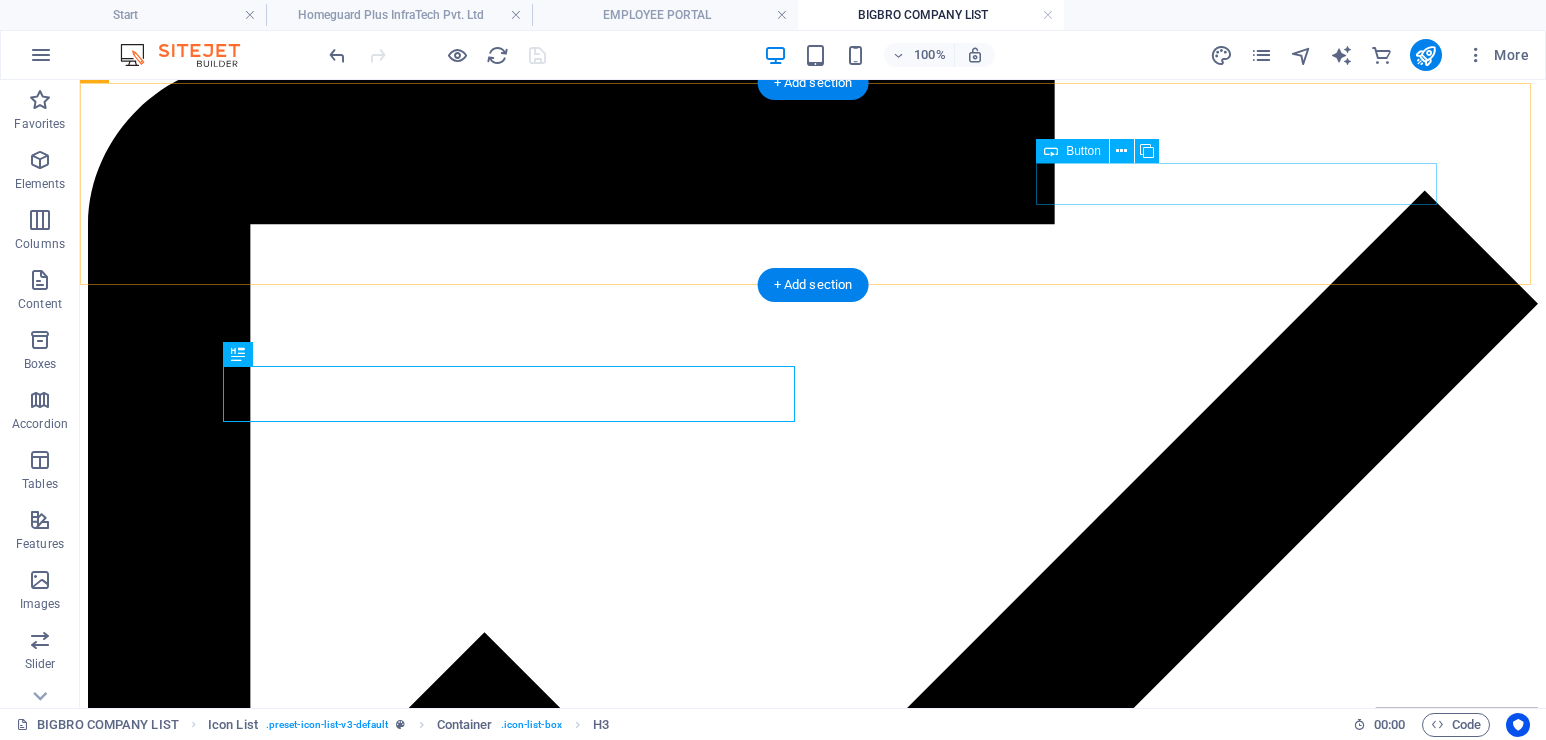 click on "EMPLOYEE PORTAL" at bounding box center (813, 53) 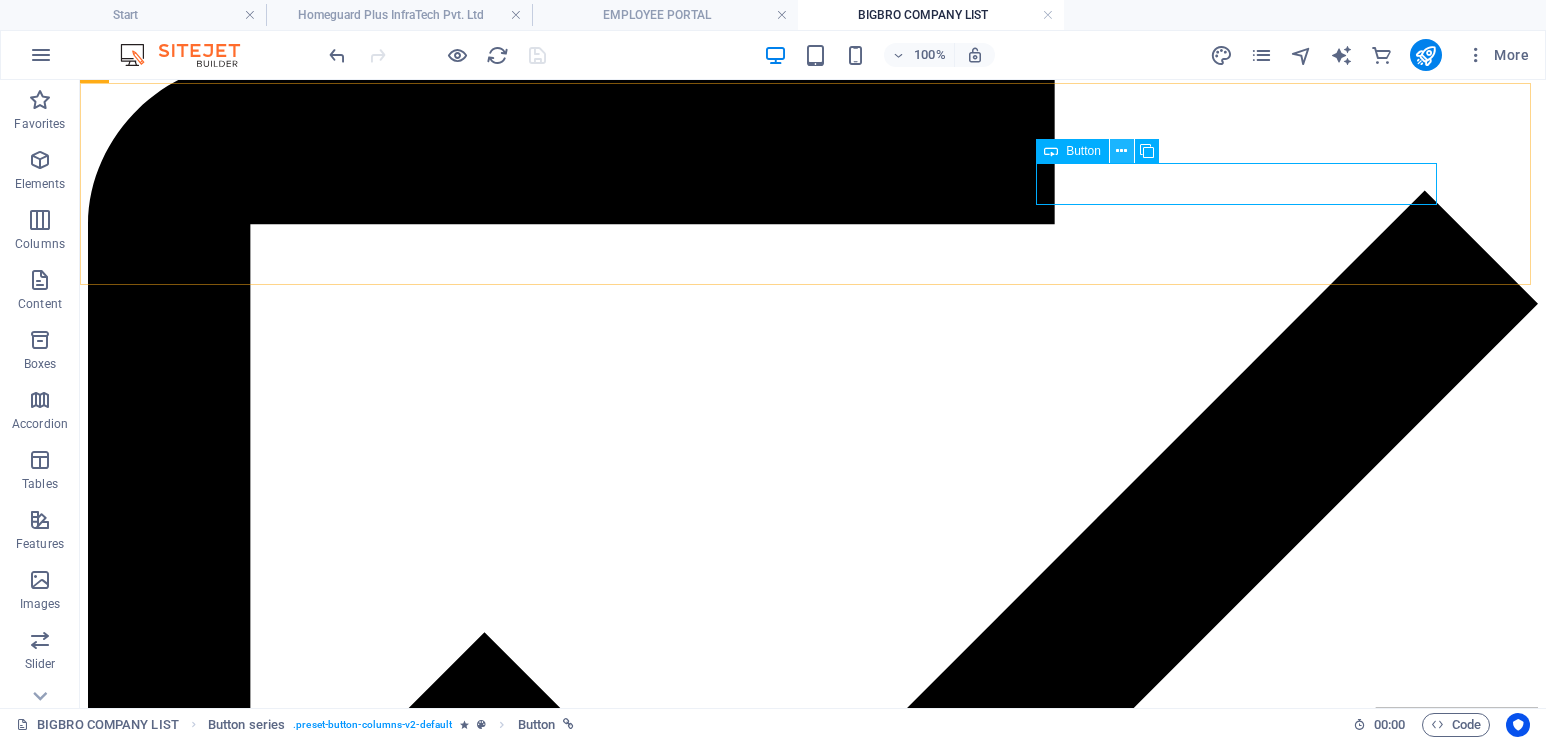 click at bounding box center (1121, 151) 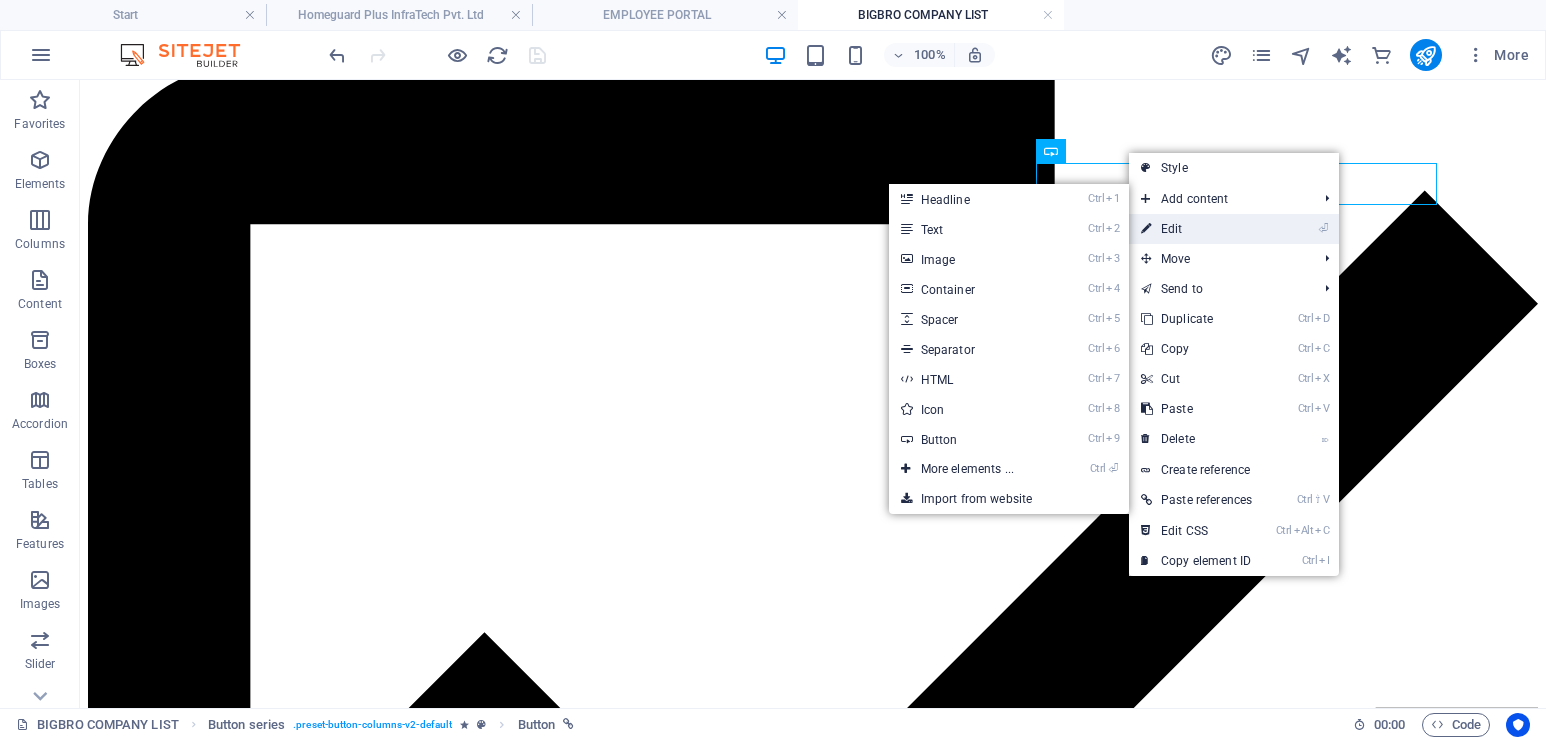 click on "⏎  Edit" at bounding box center [1196, 229] 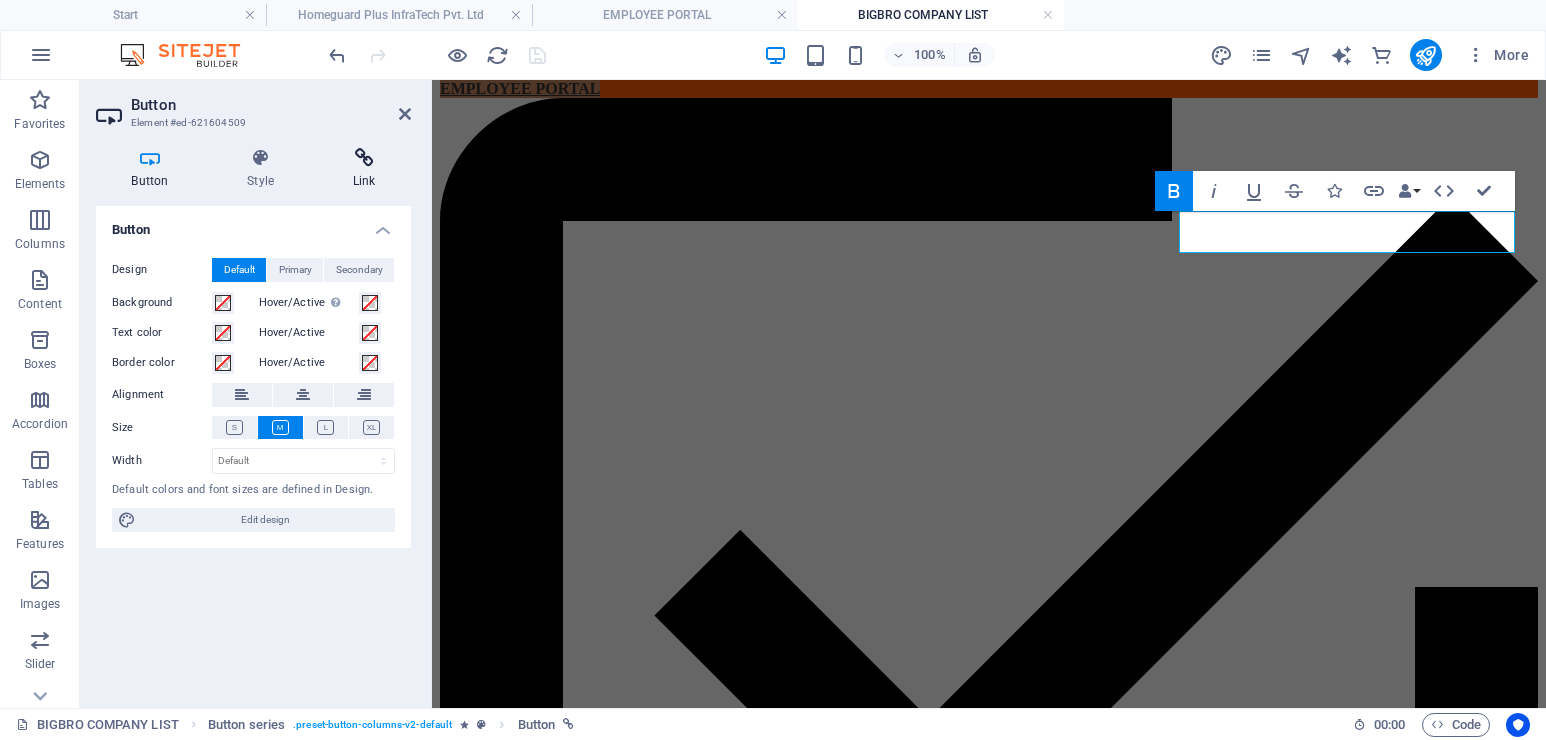 click at bounding box center [364, 158] 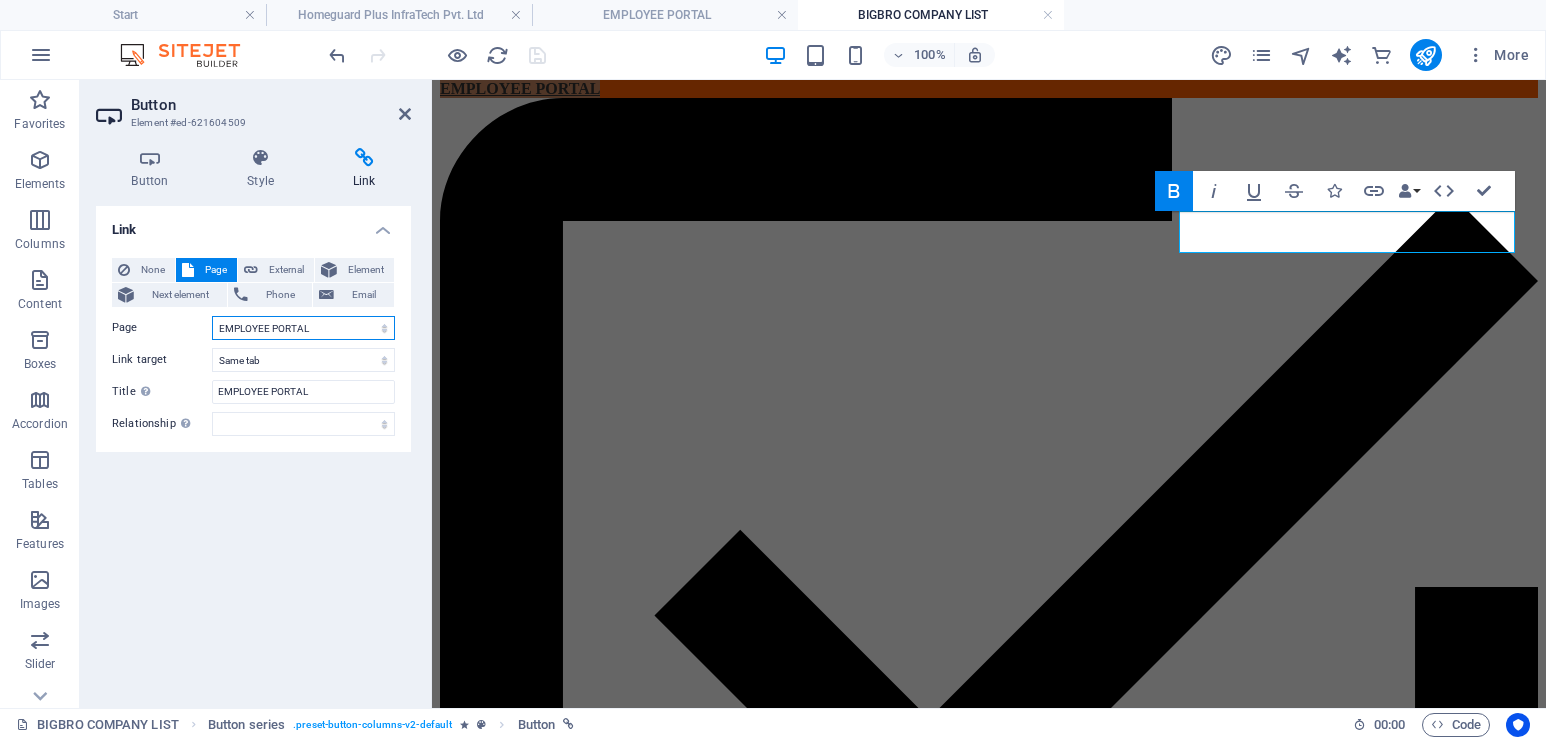 click on "Start BIGBRO COMPANY LIST Homeguard Plus InfraTech Pvt. Ltd EMPLOYEE PORTAL Vendor Service HGP Manufacturing HGP Products SALES &amp; SERVICE HGP Partnership HGP Project Report HGP Vendor Licence HGP Overall Performance BHUMIPUTRA MONUMENTAL CONSTRUCTION PRIVATE LIMITED BMC civil project BMC Architect BMC GOV Tender LNIF INDUSTRIES" at bounding box center (303, 328) 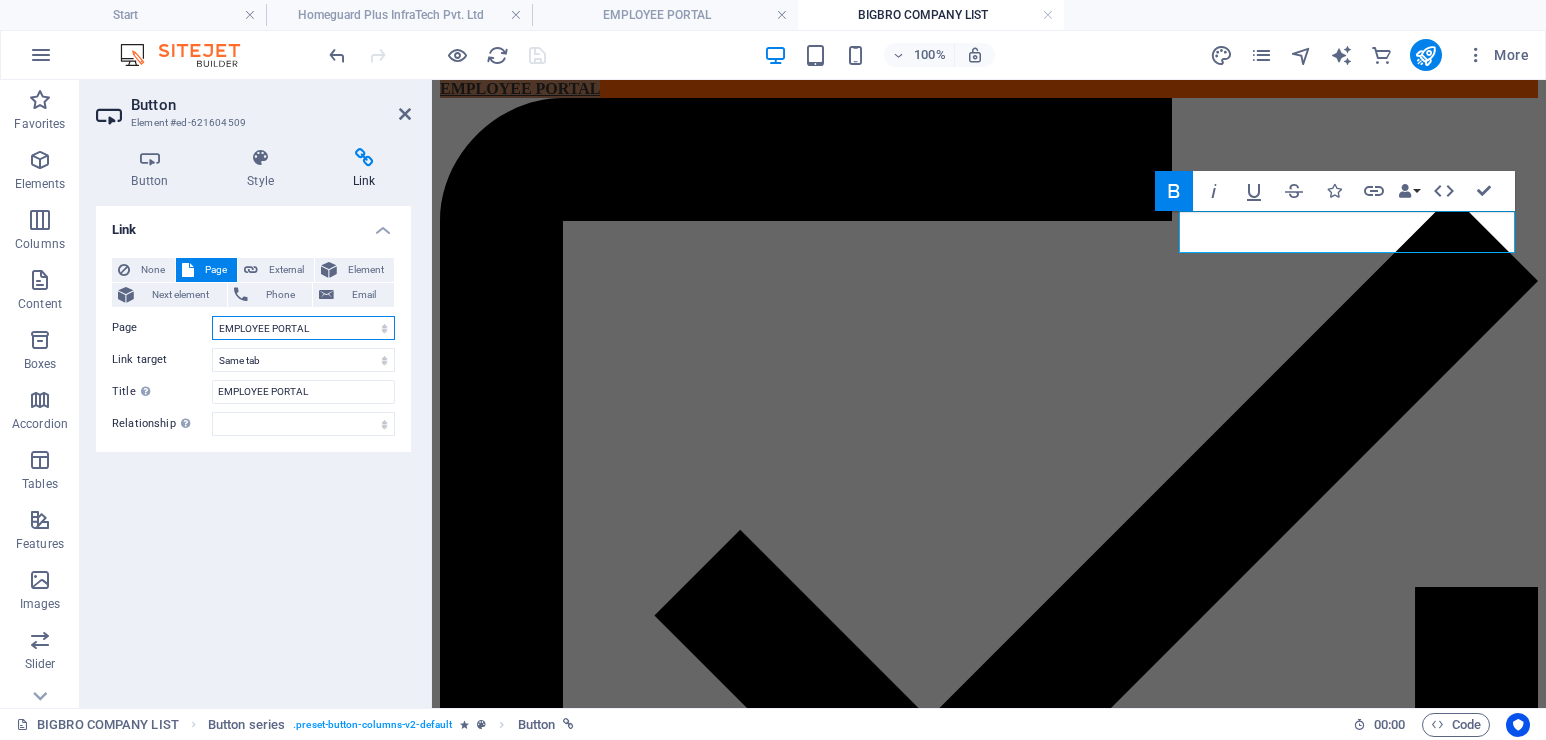 click on "Start BIGBRO COMPANY LIST Homeguard Plus InfraTech Pvt. Ltd EMPLOYEE PORTAL Vendor Service HGP Manufacturing HGP Products SALES &amp; SERVICE HGP Partnership HGP Project Report HGP Vendor Licence HGP Overall Performance BHUMIPUTRA MONUMENTAL CONSTRUCTION PRIVATE LIMITED BMC civil project BMC Architect BMC GOV Tender LNIF INDUSTRIES" at bounding box center [303, 328] 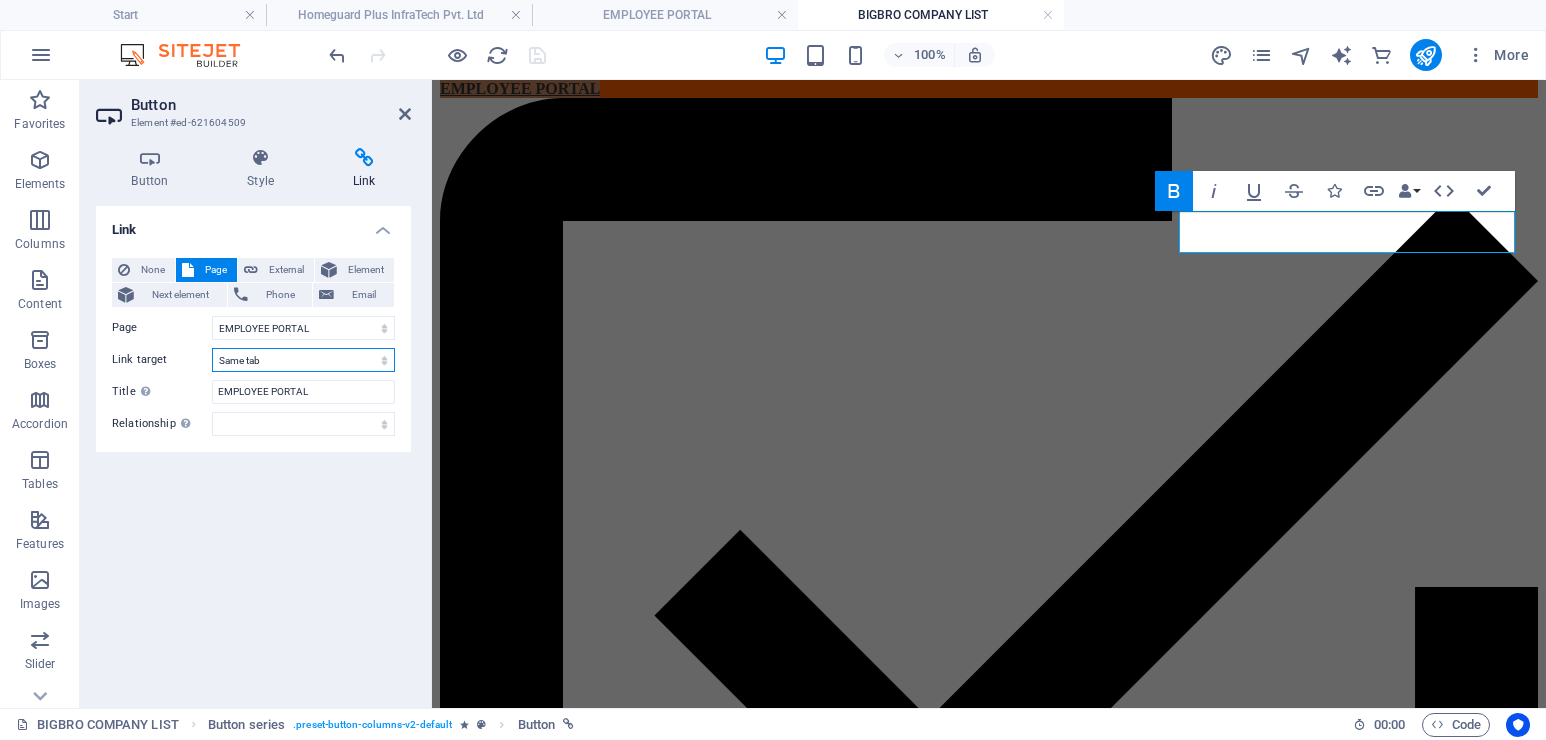 click on "New tab Same tab Overlay" at bounding box center (303, 360) 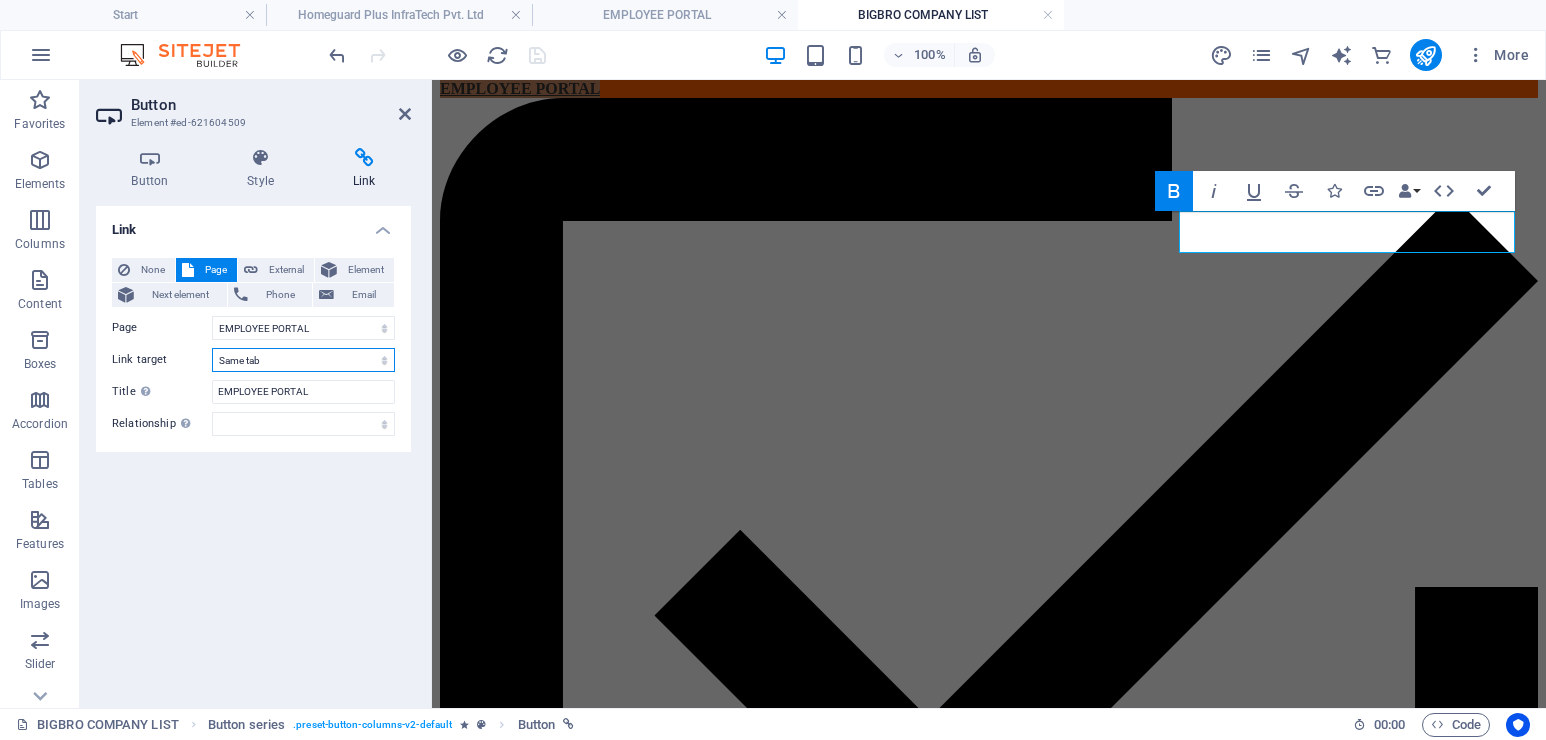 select on "blank" 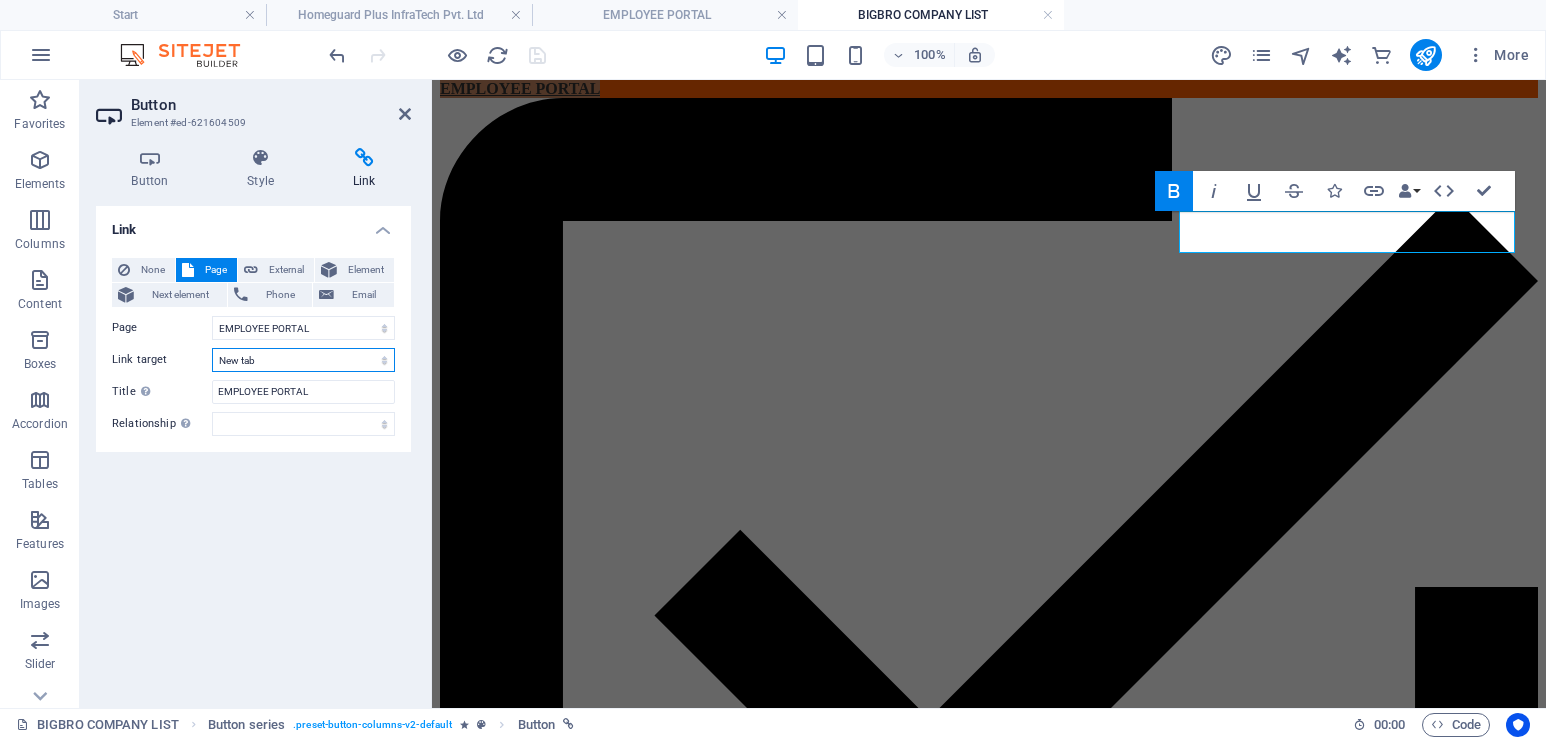 click on "New tab Same tab Overlay" at bounding box center [303, 360] 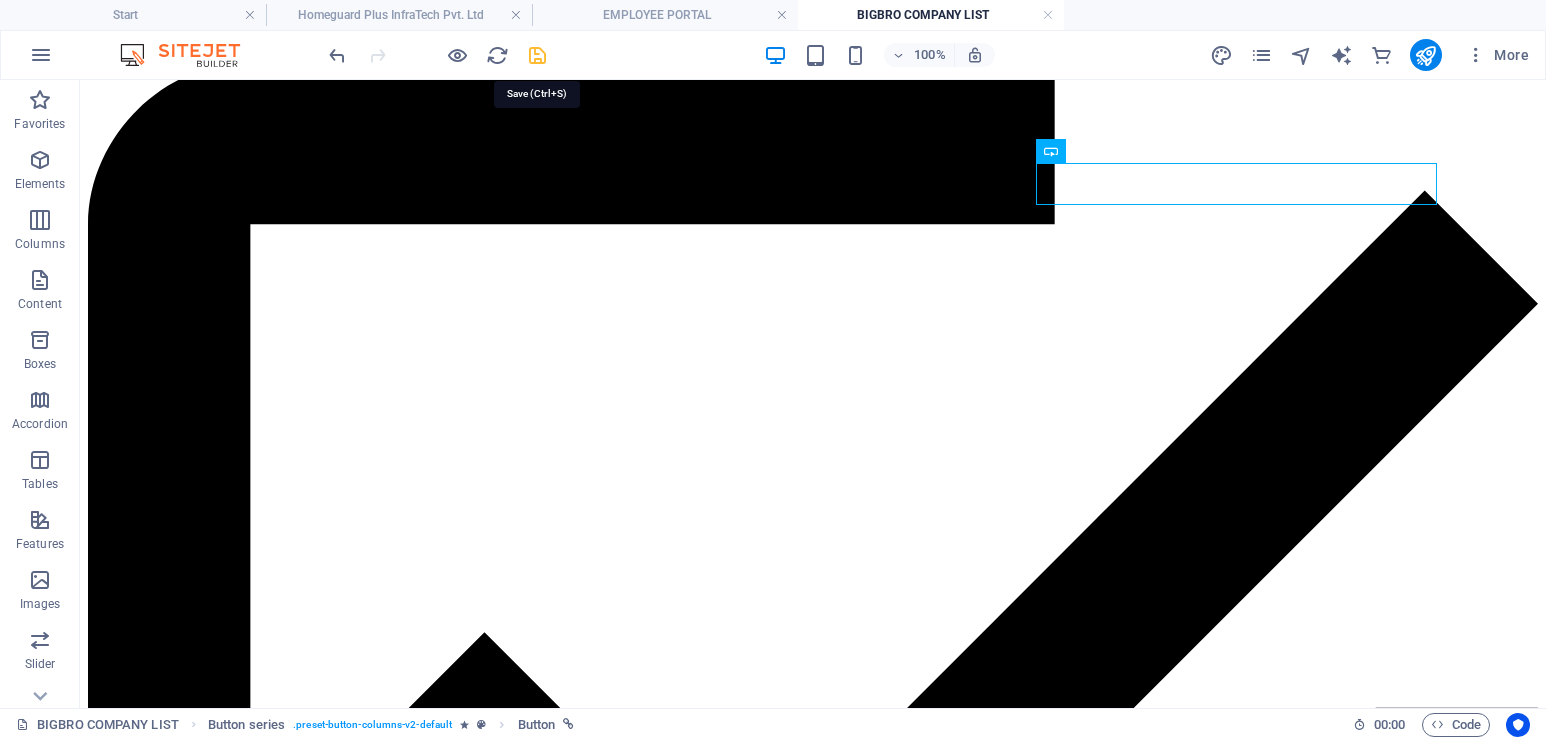 click at bounding box center (537, 55) 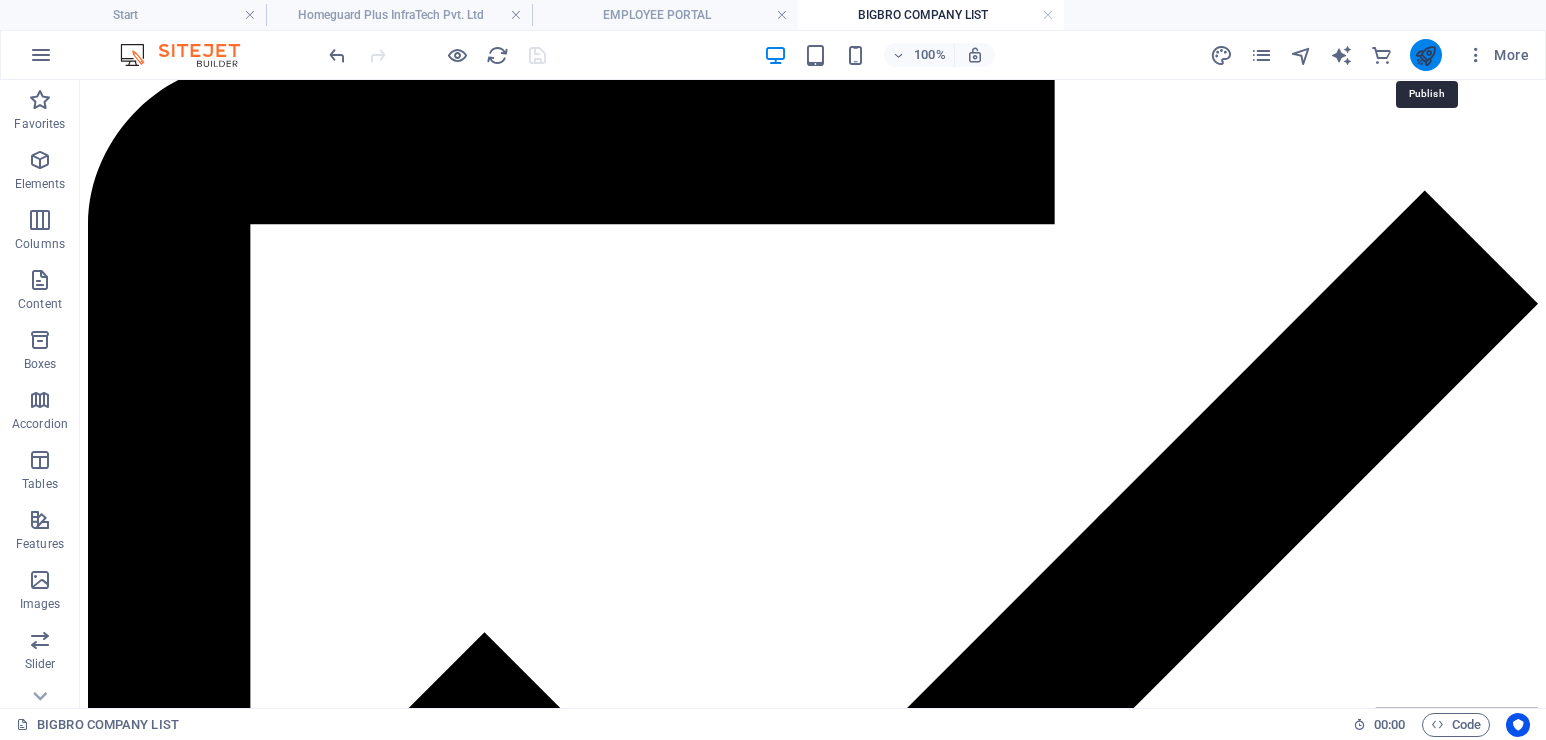 click at bounding box center (1425, 55) 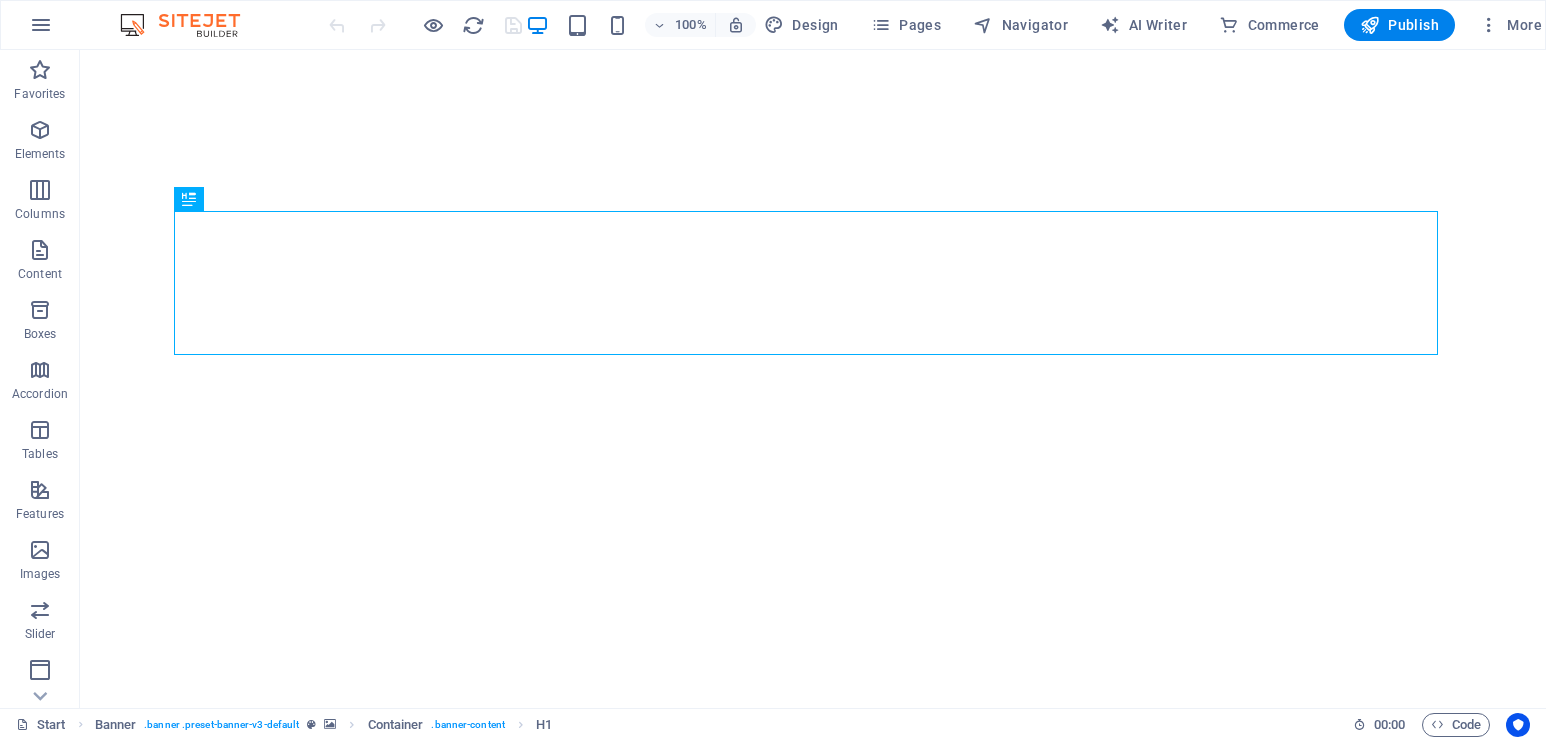 scroll, scrollTop: 0, scrollLeft: 0, axis: both 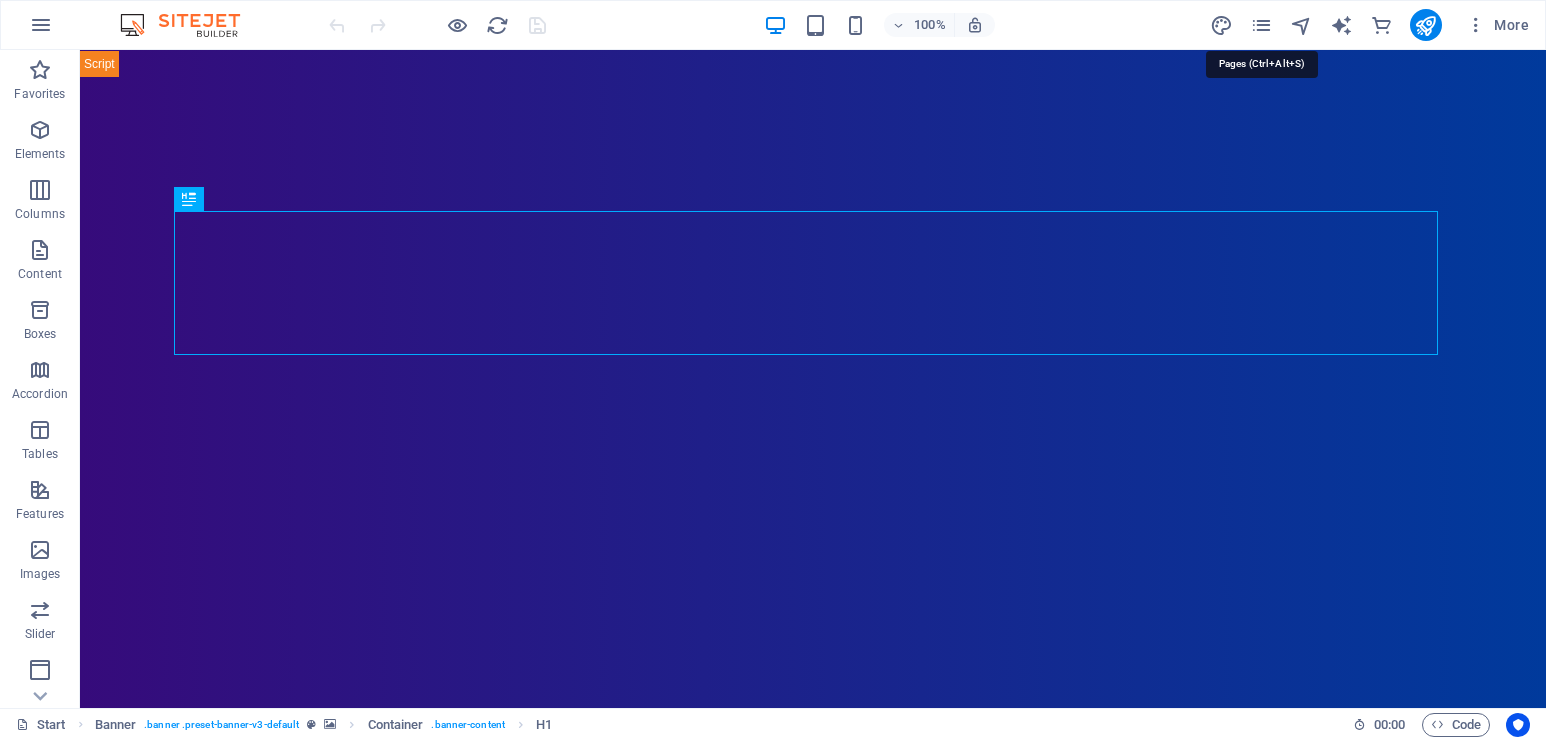 drag, startPoint x: 1251, startPoint y: 20, endPoint x: 1277, endPoint y: 19, distance: 26.019224 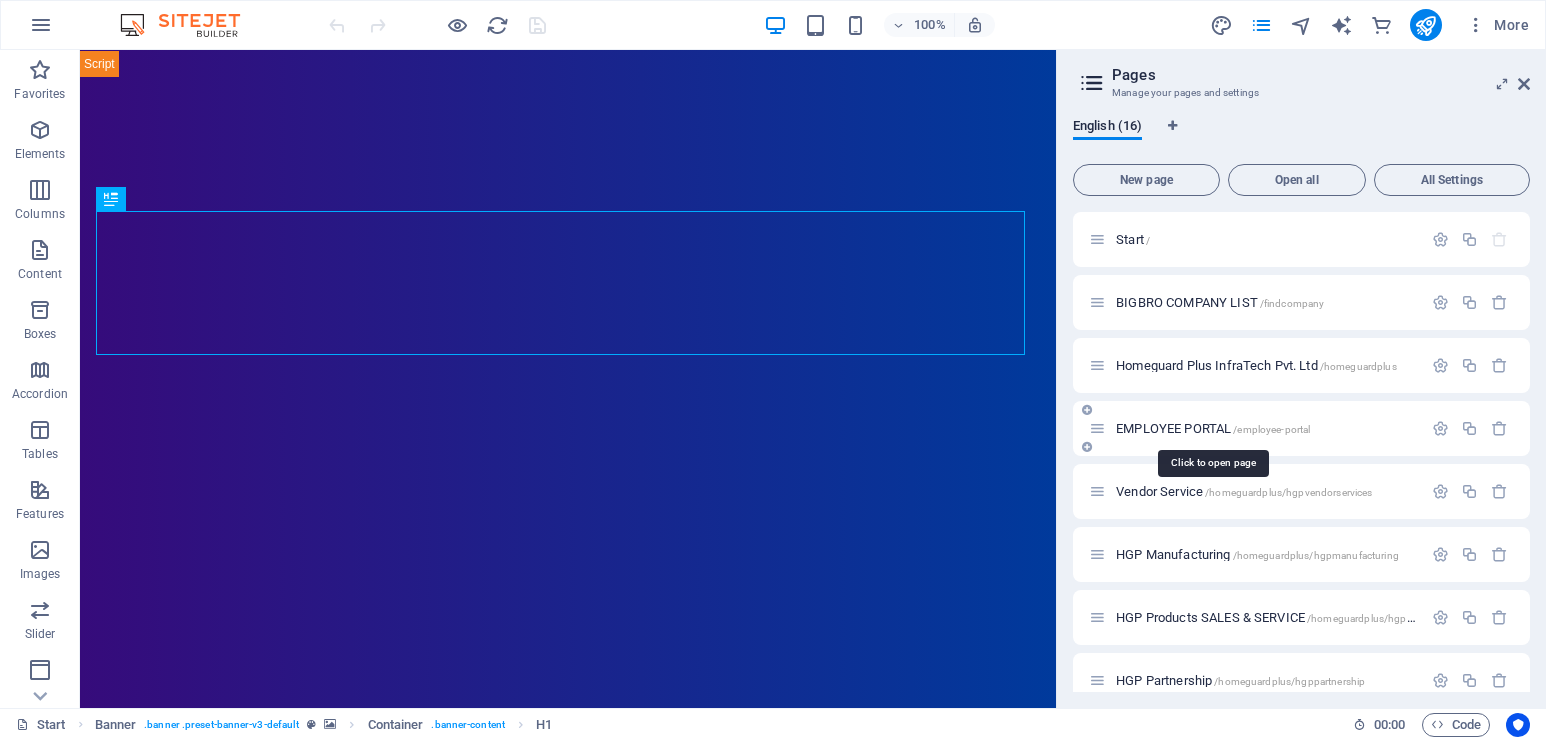 click on "EMPLOYEE PORTAL /employee-portal" at bounding box center (1213, 428) 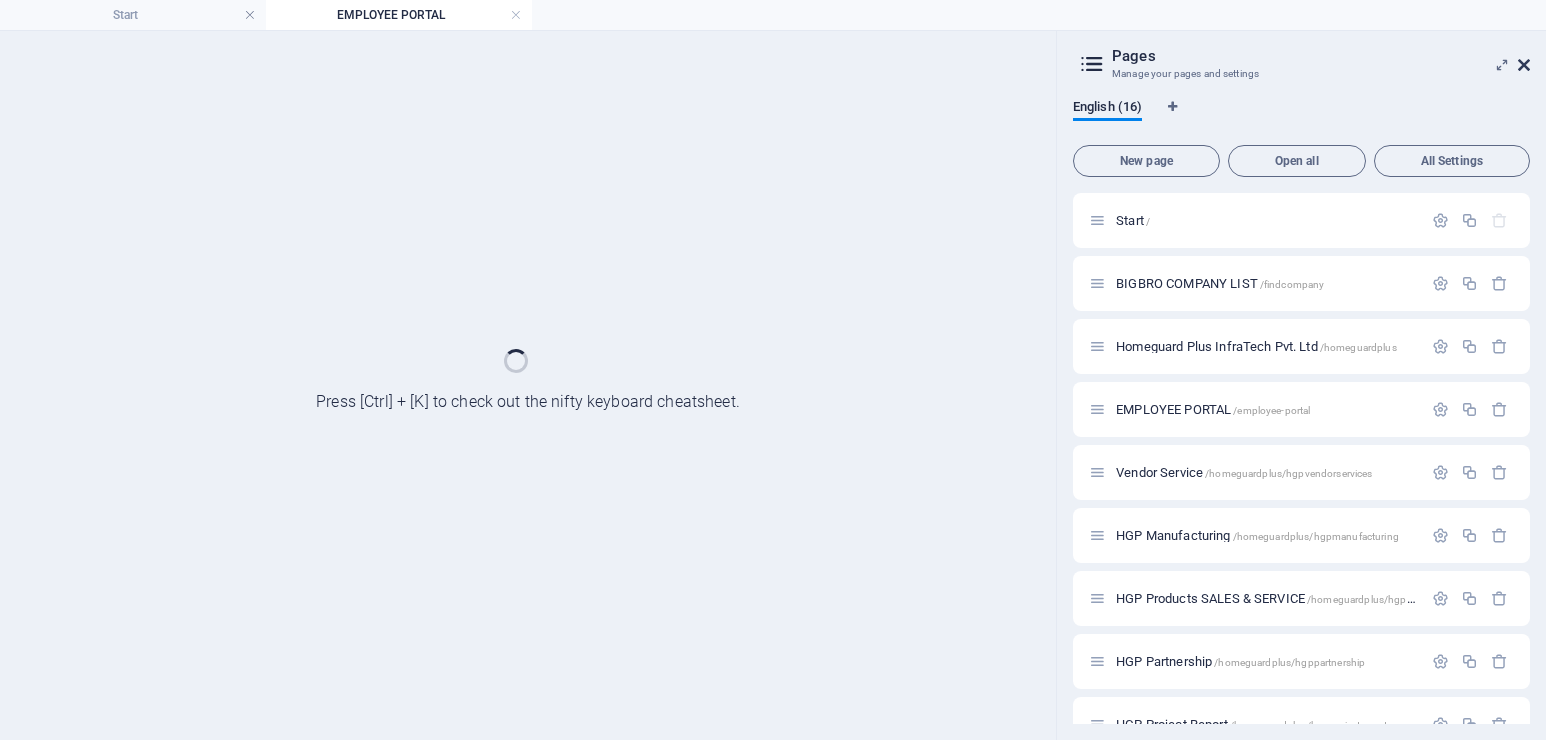 click at bounding box center [1524, 65] 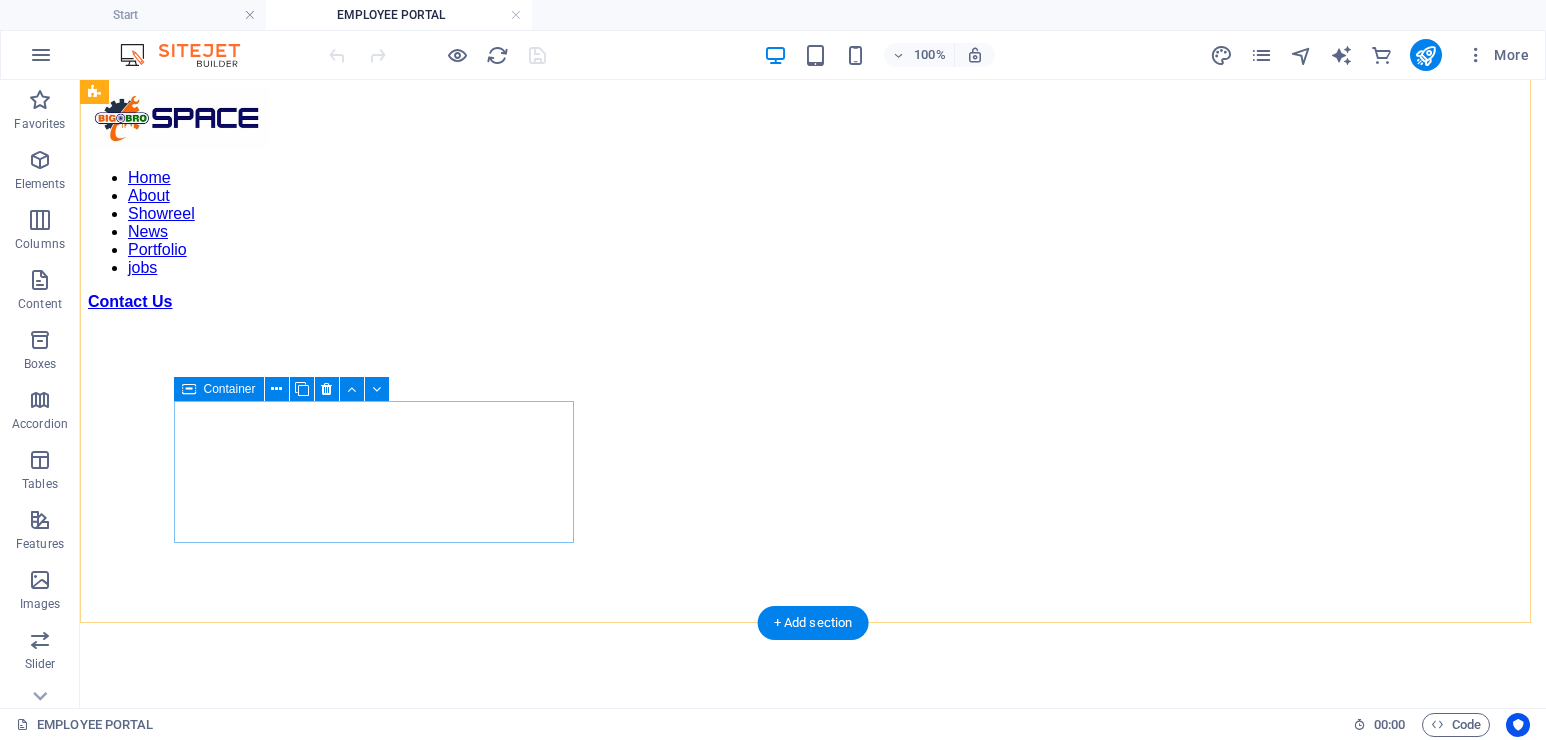 scroll, scrollTop: 1649, scrollLeft: 0, axis: vertical 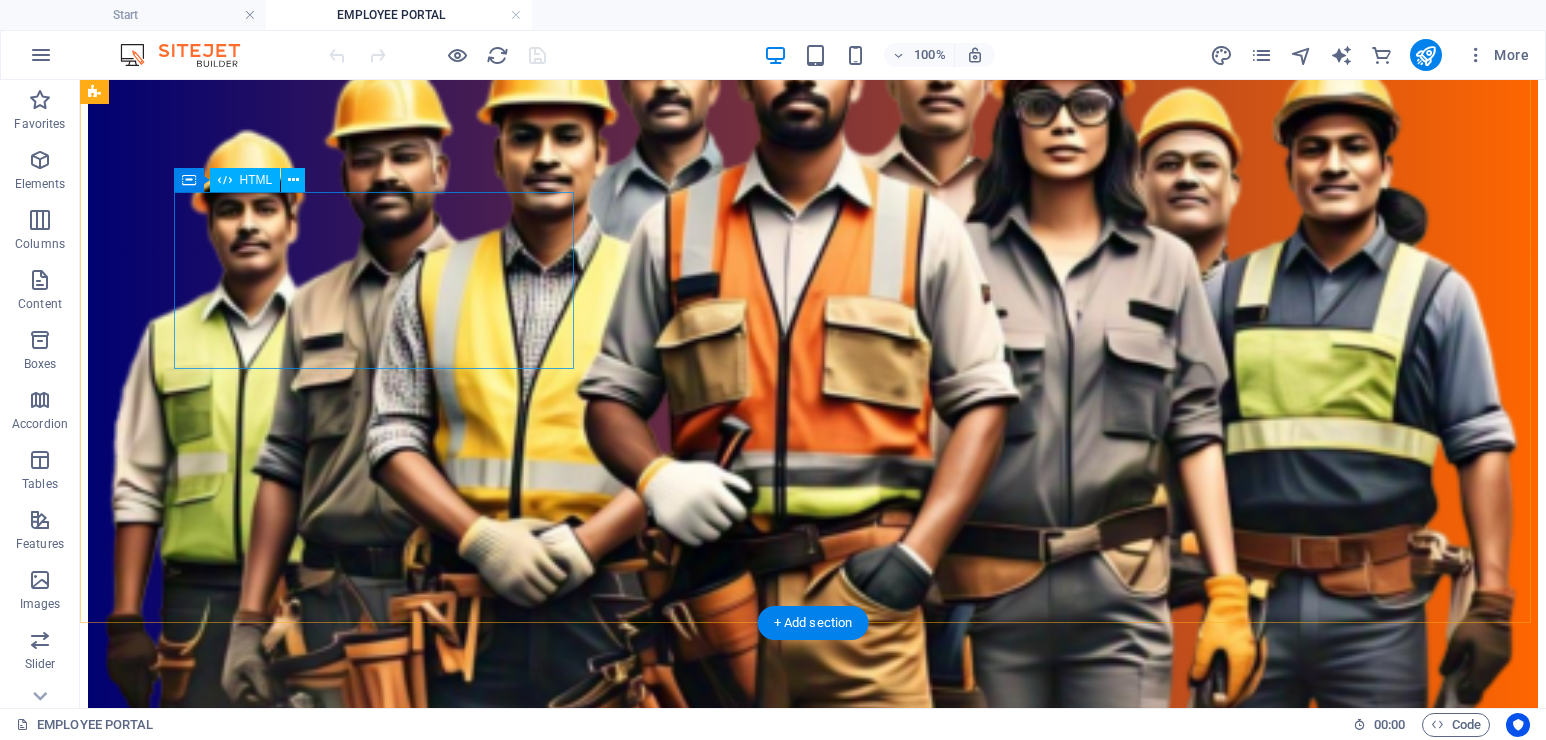 click on "Searchable Links with Passwords
GOVIND YADAV
Page 2
Page 3" at bounding box center (813, 2180) 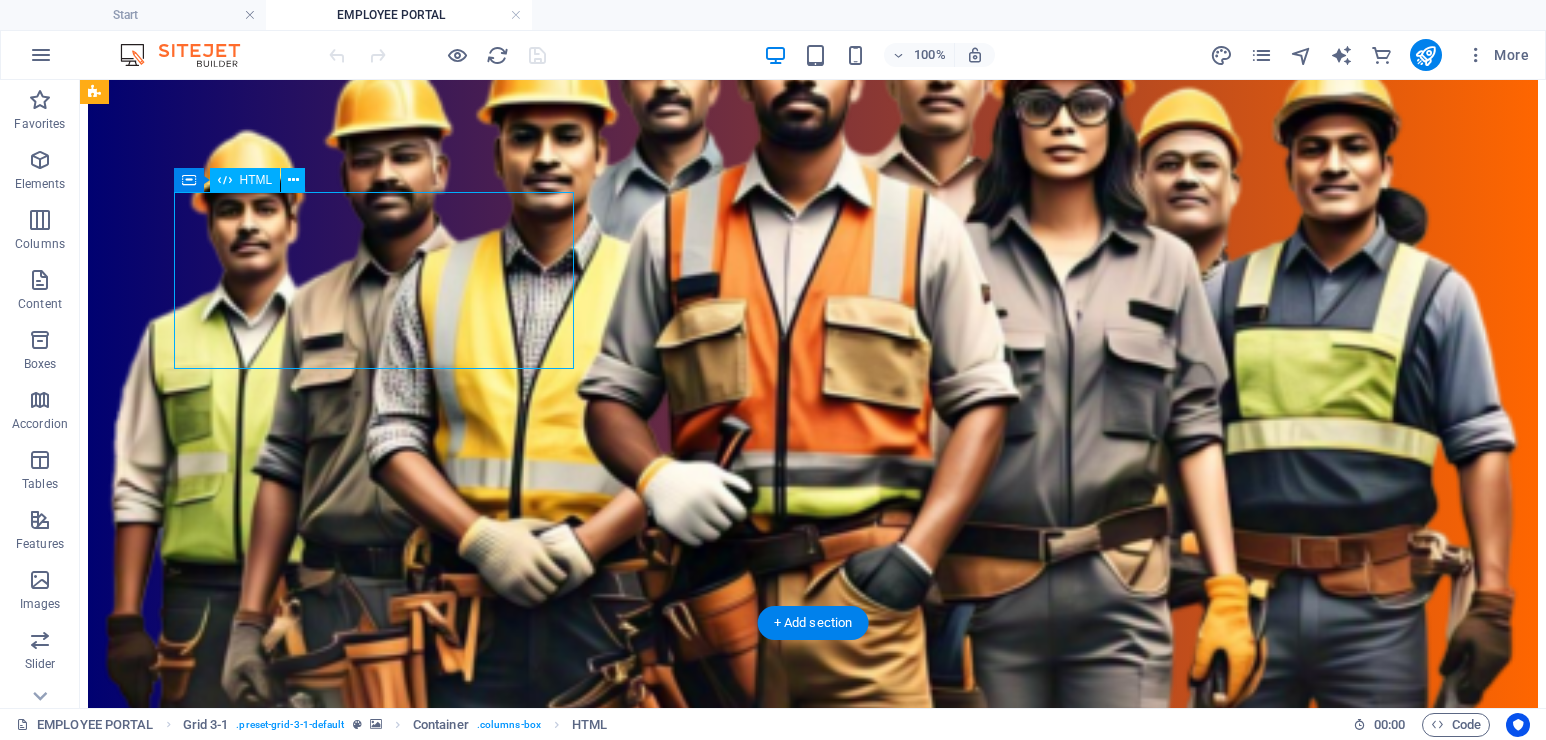 click on "Searchable Links with Passwords
GOVIND YADAV
Page 2
Page 3" at bounding box center [813, 2180] 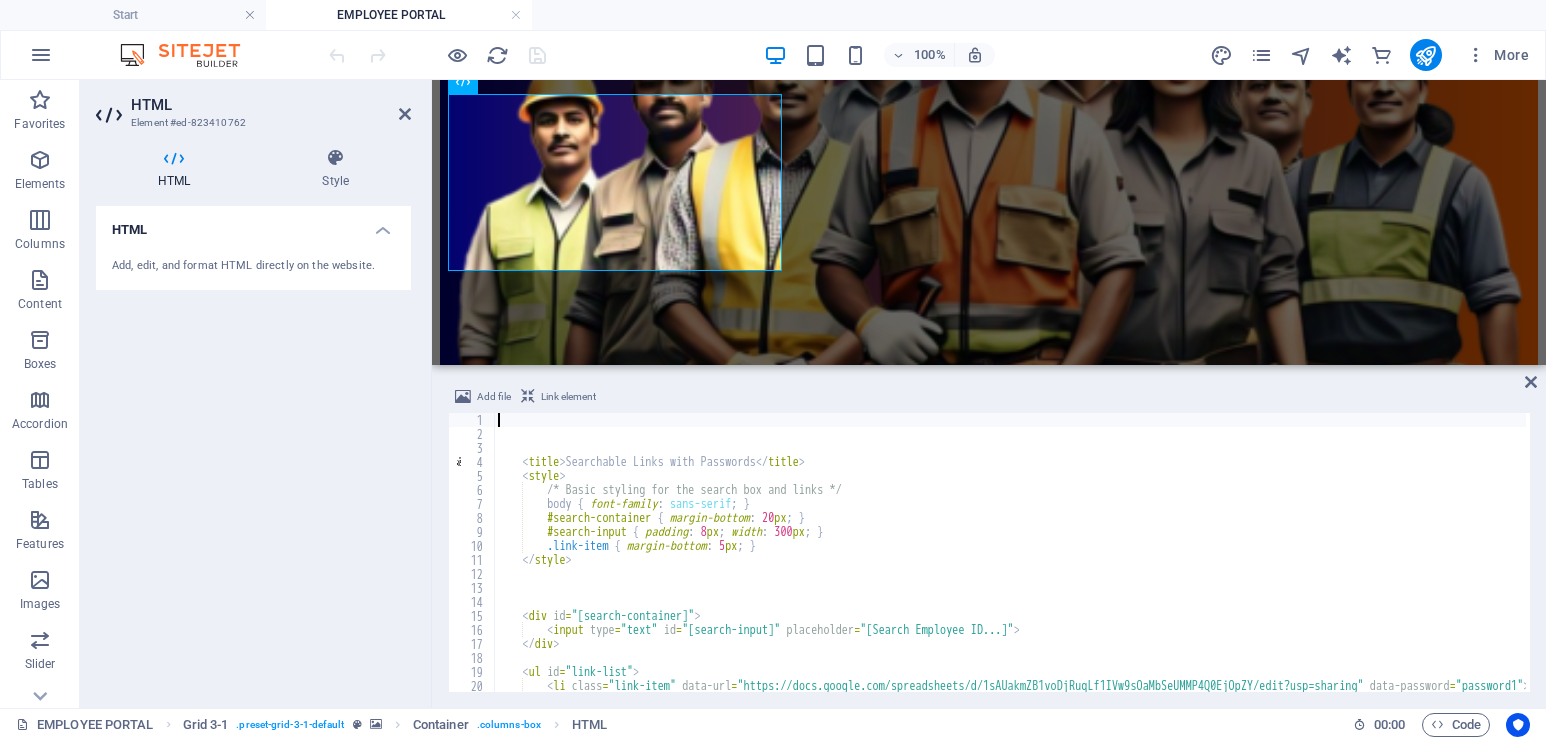 click on "< title > Searchable Links with Passwords </ title >      < style >           /* Basic styling for the search box and links */           body   {   font-family :   sans-serif ;   }           #search-container   {   margin-bottom :   20 px ;   }           #search-input   {   padding :   8 px ;   width :   300 px ;   }           .link-item   {   margin-bottom :   5 px ;   }      </ style >      < div   id = "search-container" >           < input   type = "text"   id = "search-input"   placeholder = "Search Employee ID..." >      </ div >      < ul   id = "link-list" >           < li   class = "link-item"   data-url = "https://docs.google.com/spreadsheets/d/1sAUakmZB1voDjRuqLf1IVw9sOaMbSeUMMP4Q0EjOpZY/edit?usp=sharing"   data-password = "password1" > < a   href = "#" > GOVIND YADAV </ a > </ li >           < li   class = "link-item"   data-url = "page2.html"   data-password = "password2" > < a   href = "#" > Page 2 </ a > </ li >" at bounding box center (1175, 564) 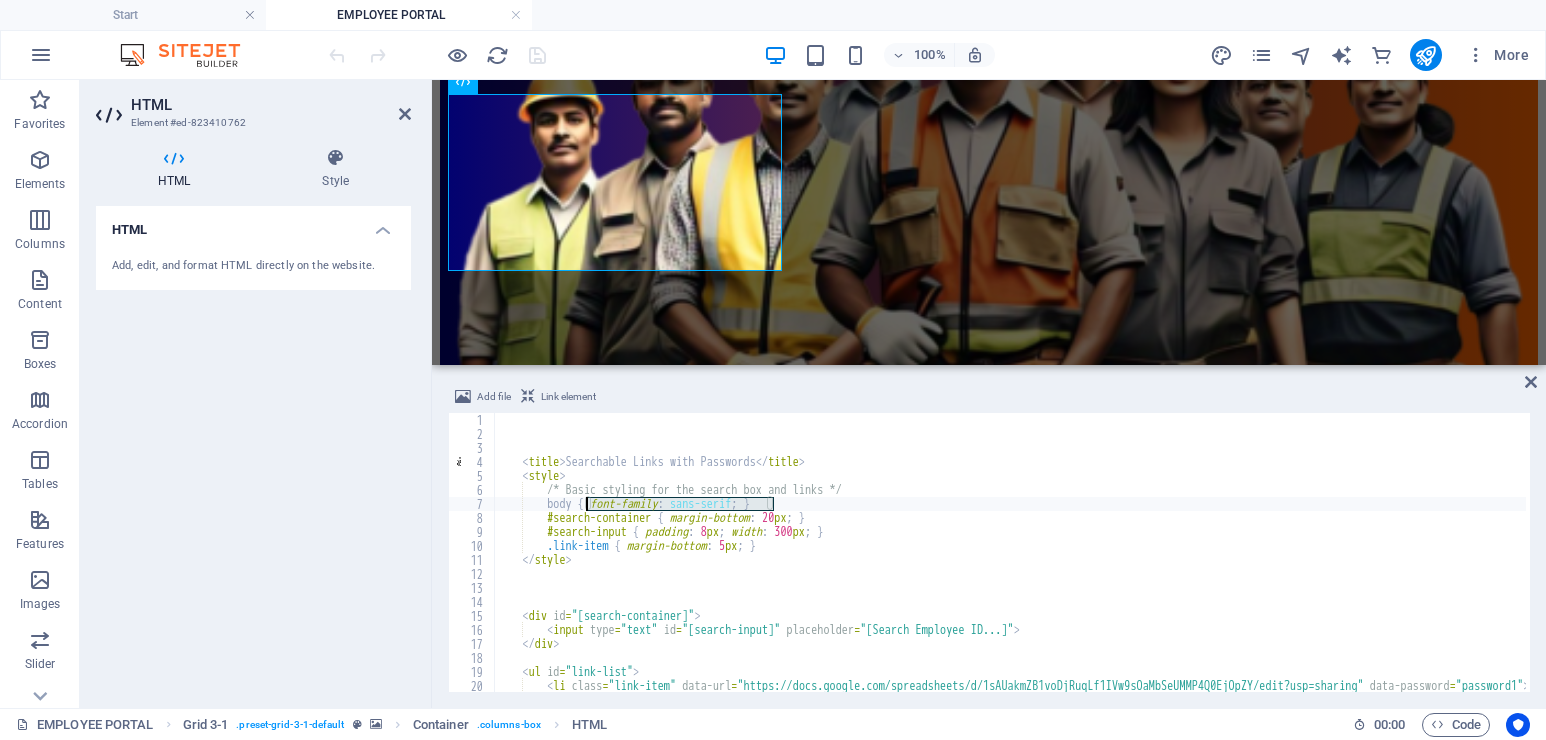 click on "< title > Searchable Links with Passwords </ title >      < style >           /* Basic styling for the search box and links */           body   {   font-family :   sans-serif ;   }           #search-container   {   margin-bottom :   20 px ;   }           #search-input   {   padding :   8 px ;   width :   300 px ;   }           .link-item   {   margin-bottom :   5 px ;   }      </ style >      < div   id = "search-container" >           < input   type = "text"   id = "search-input"   placeholder = "Search Employee ID..." >      </ div >      < ul   id = "link-list" >           < li   class = "link-item"   data-url = "https://docs.google.com/spreadsheets/d/1sAUakmZB1voDjRuqLf1IVw9sOaMbSeUMMP4Q0EjOpZY/edit?usp=sharing"   data-password = "password1" > < a   href = "#" > GOVIND YADAV </ a > </ li >           < li   class = "link-item"   data-url = "page2.html"   data-password = "password2" > < a   href = "#" > Page 2 </ a > </ li >" at bounding box center [1175, 564] 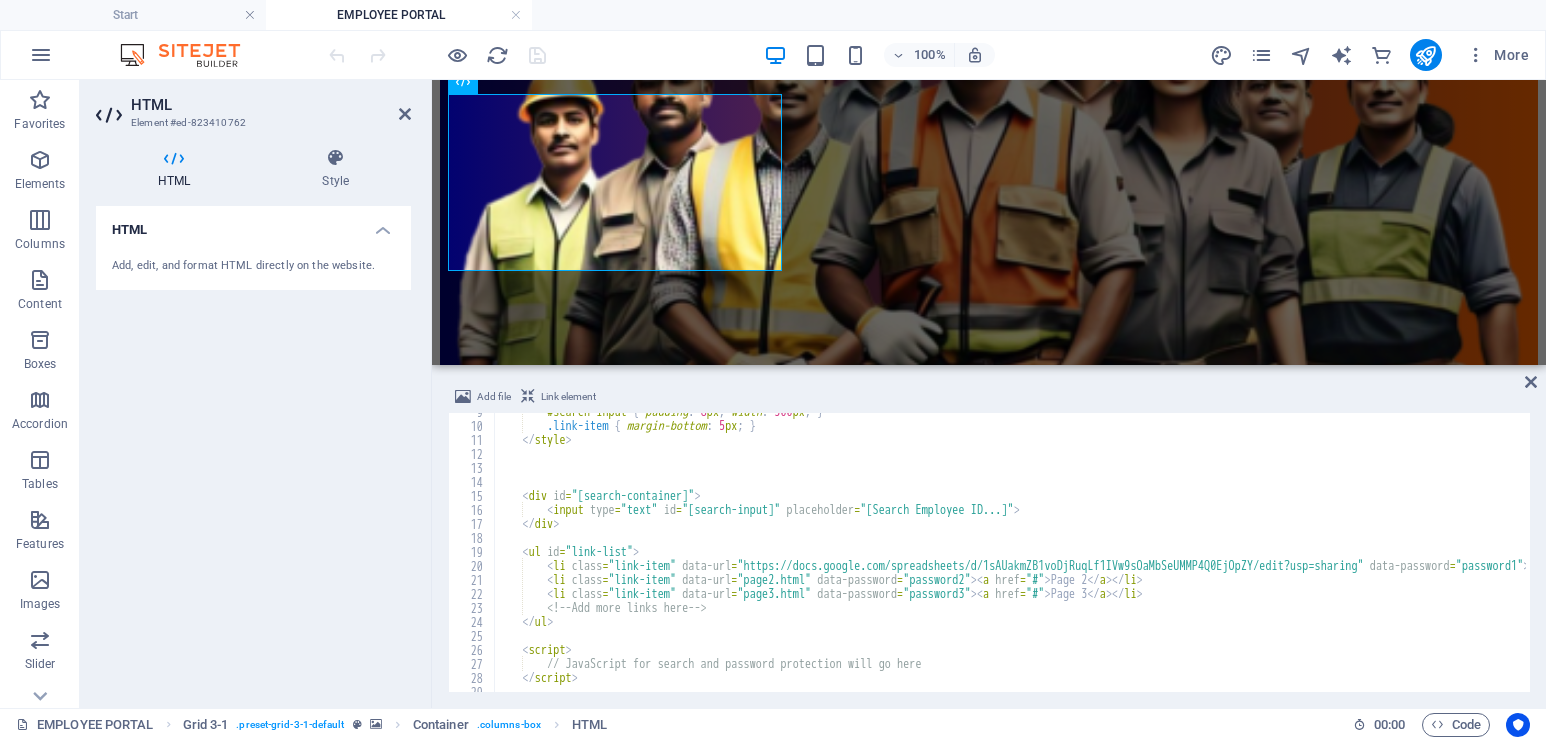 scroll, scrollTop: 173, scrollLeft: 0, axis: vertical 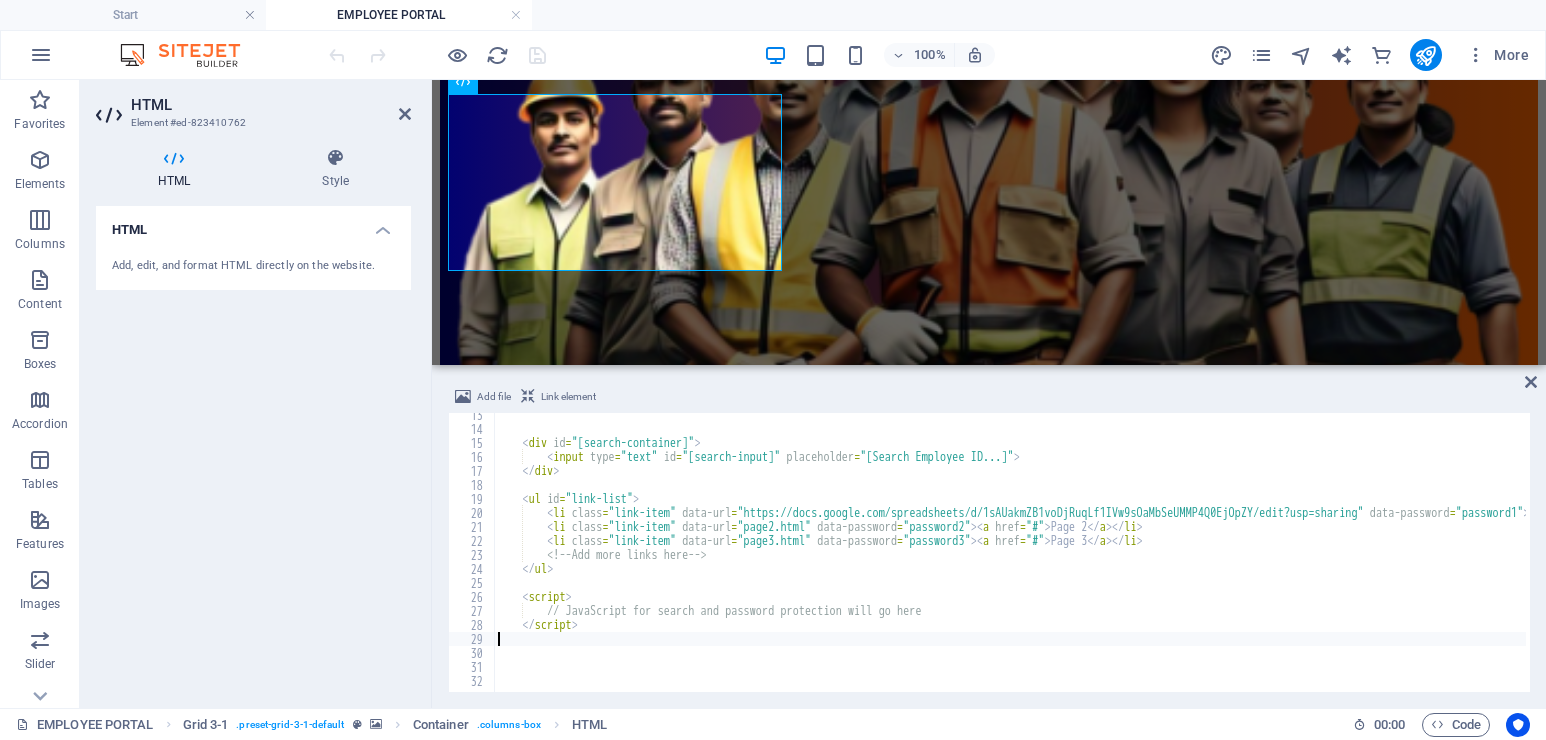 click on "< div   id = "search-container" >           < input   type = "text"   id = "search-input"   placeholder = "Search Employee ID..." >      </ div >      < ul   id = "link-list" >           < li   class = "link-item"   data-url = "https://docs.google.com/spreadsheets/d/1sAUakmZB1voDjRuqLf1IVw9sOaMbSeUMMP4Q0EjOpZY/edit?usp=sharing"   data-password = "password1" > < a   href = "#" > GOVIND YADAV </ a > </ li >           < li   class = "link-item"   data-url = "page2.html"   data-password = "password2" > < a   href = "#" > Page 2 </ a > </ li >           < li   class = "link-item"   data-url = "page3.html"   data-password = "password3" > < a   href = "#" > Page 3 </ a > </ li >           <!--  Add more links here  -->      </ ul >      < script >           // JavaScript for search and password protection will go here      </ script >" at bounding box center [1175, 559] 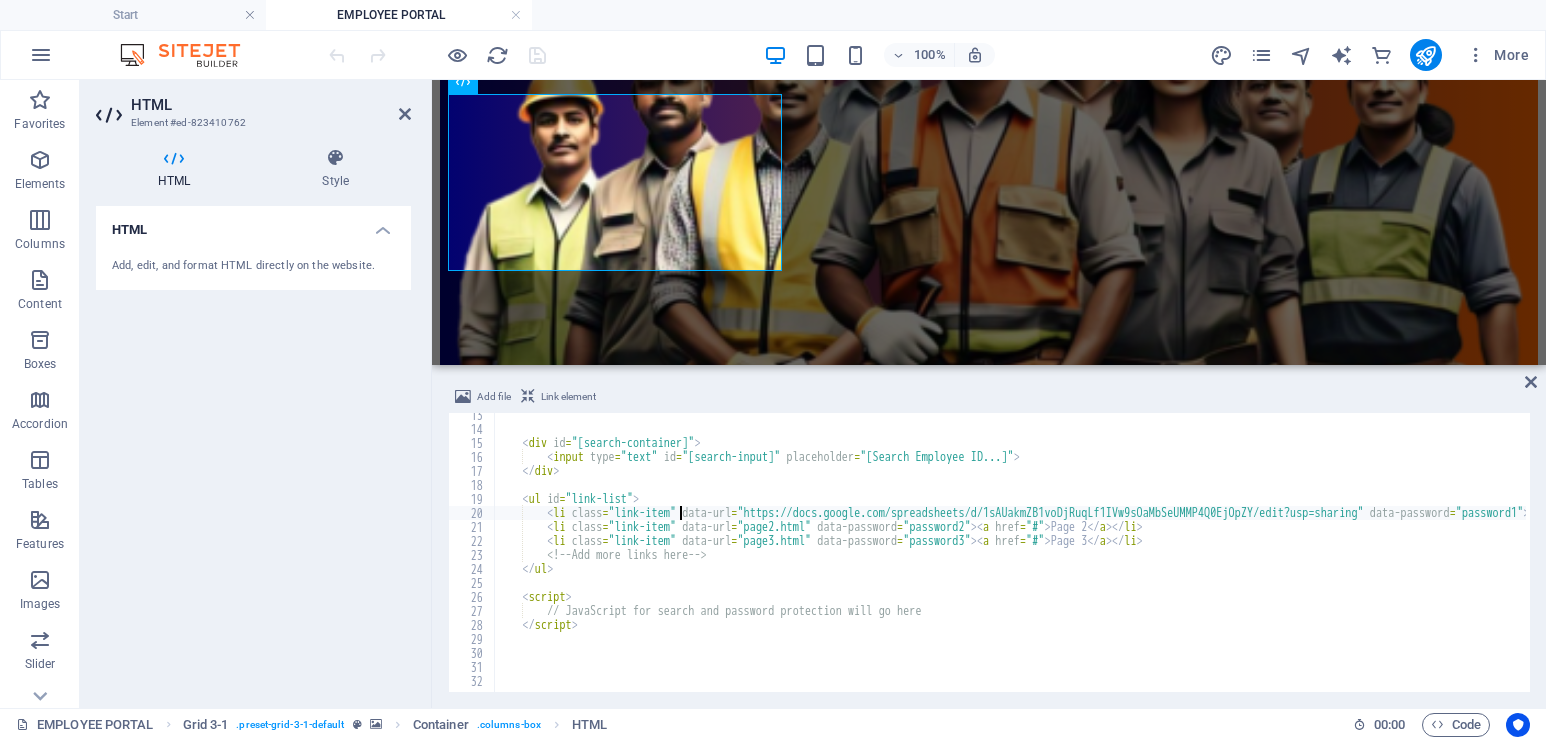 click on "< div   id = "search-container" >           < input   type = "text"   id = "search-input"   placeholder = "Search Employee ID..." >      </ div >      < ul   id = "link-list" >           < li   class = "link-item"   data-url = "https://docs.google.com/spreadsheets/d/1sAUakmZB1voDjRuqLf1IVw9sOaMbSeUMMP4Q0EjOpZY/edit?usp=sharing"   data-password = "password1" > < a   href = "#" > GOVIND YADAV </ a > </ li >           < li   class = "link-item"   data-url = "page2.html"   data-password = "password2" > < a   href = "#" > Page 2 </ a > </ li >           < li   class = "link-item"   data-url = "page3.html"   data-password = "password3" > < a   href = "#" > Page 3 </ a > </ li >           <!--  Add more links here  -->      </ ul >      < script >           // JavaScript for search and password protection will go here      </ script >" at bounding box center (1175, 559) 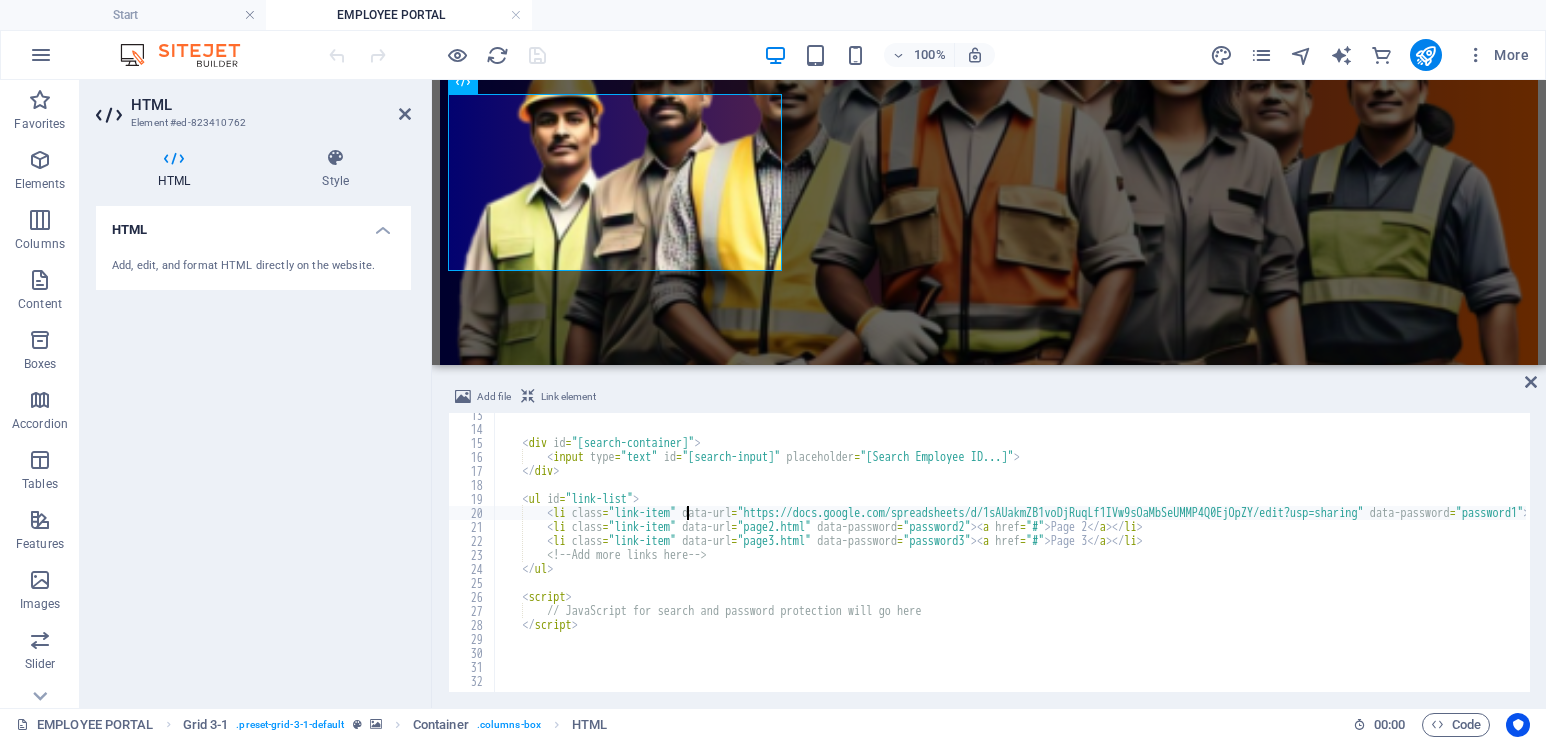click on "< div   id = "search-container" >           < input   type = "text"   id = "search-input"   placeholder = "Search Employee ID..." >      </ div >      < ul   id = "link-list" >           < li   class = "link-item"   data-url = "https://docs.google.com/spreadsheets/d/1sAUakmZB1voDjRuqLf1IVw9sOaMbSeUMMP4Q0EjOpZY/edit?usp=sharing"   data-password = "password1" > < a   href = "#" > GOVIND YADAV </ a > </ li >           < li   class = "link-item"   data-url = "page2.html"   data-password = "password2" > < a   href = "#" > Page 2 </ a > </ li >           < li   class = "link-item"   data-url = "page3.html"   data-password = "password3" > < a   href = "#" > Page 3 </ a > </ li >           <!--  Add more links here  -->      </ ul >      < script >           // JavaScript for search and password protection will go here      </ script >" at bounding box center (1175, 559) 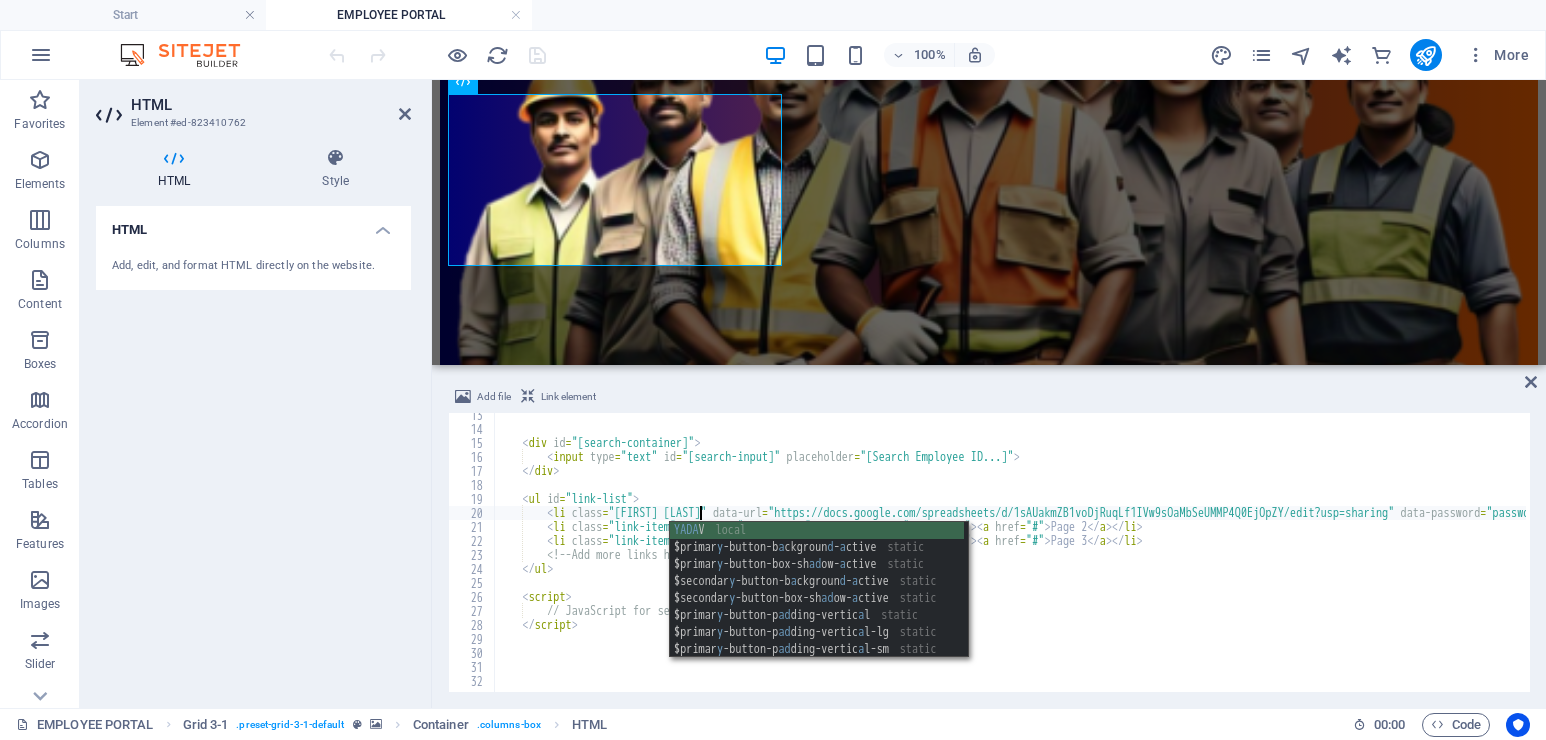 scroll, scrollTop: 0, scrollLeft: 17, axis: horizontal 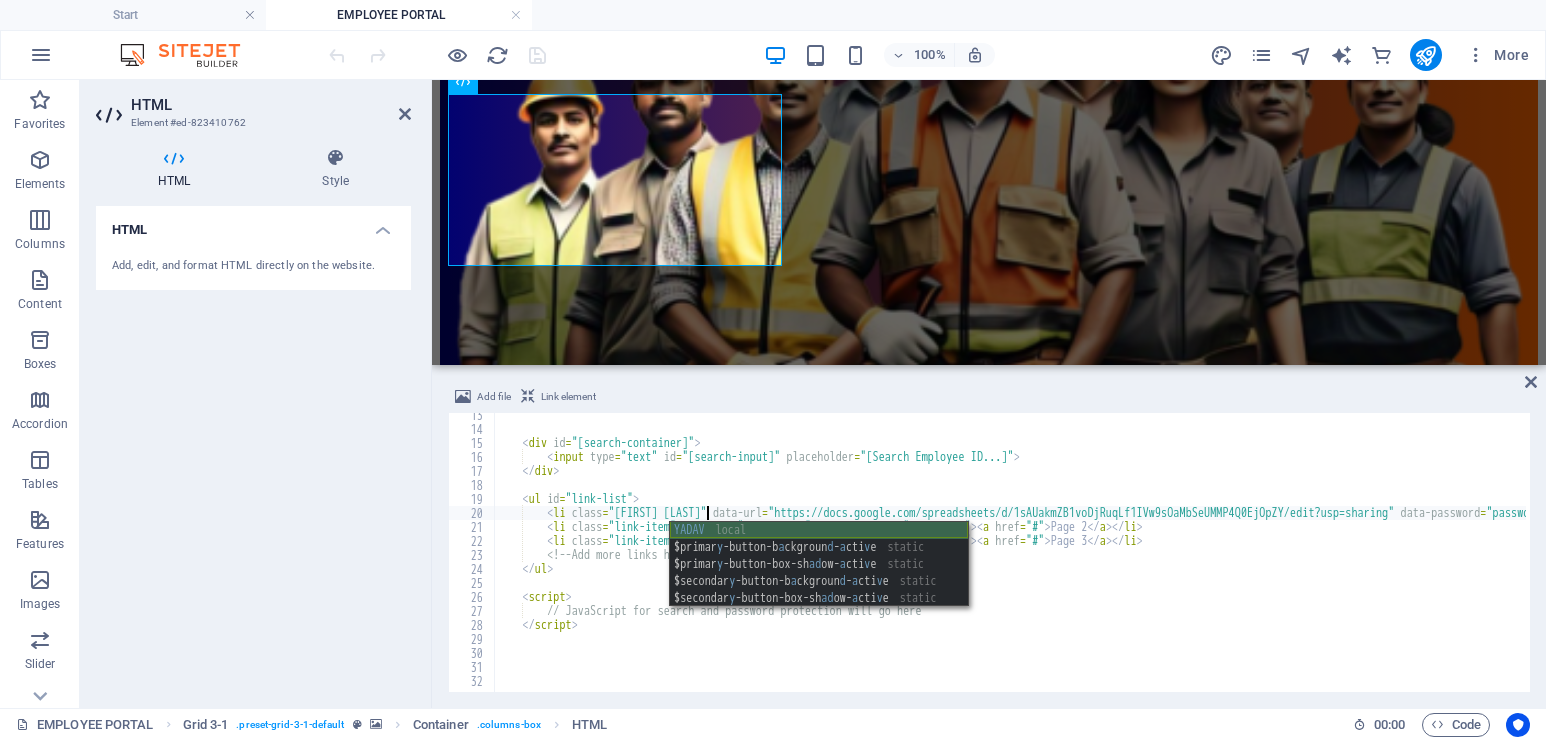 click on "YADAV local $primar y -button-b a ckgroun d - a cti v e static $primar y -button-box-sh ad ow- a cti v e static $secondar y -button-b a ckgroun d - a cti v e static $secondar y -button-box-sh ad ow- a cti v e static" at bounding box center [819, 581] 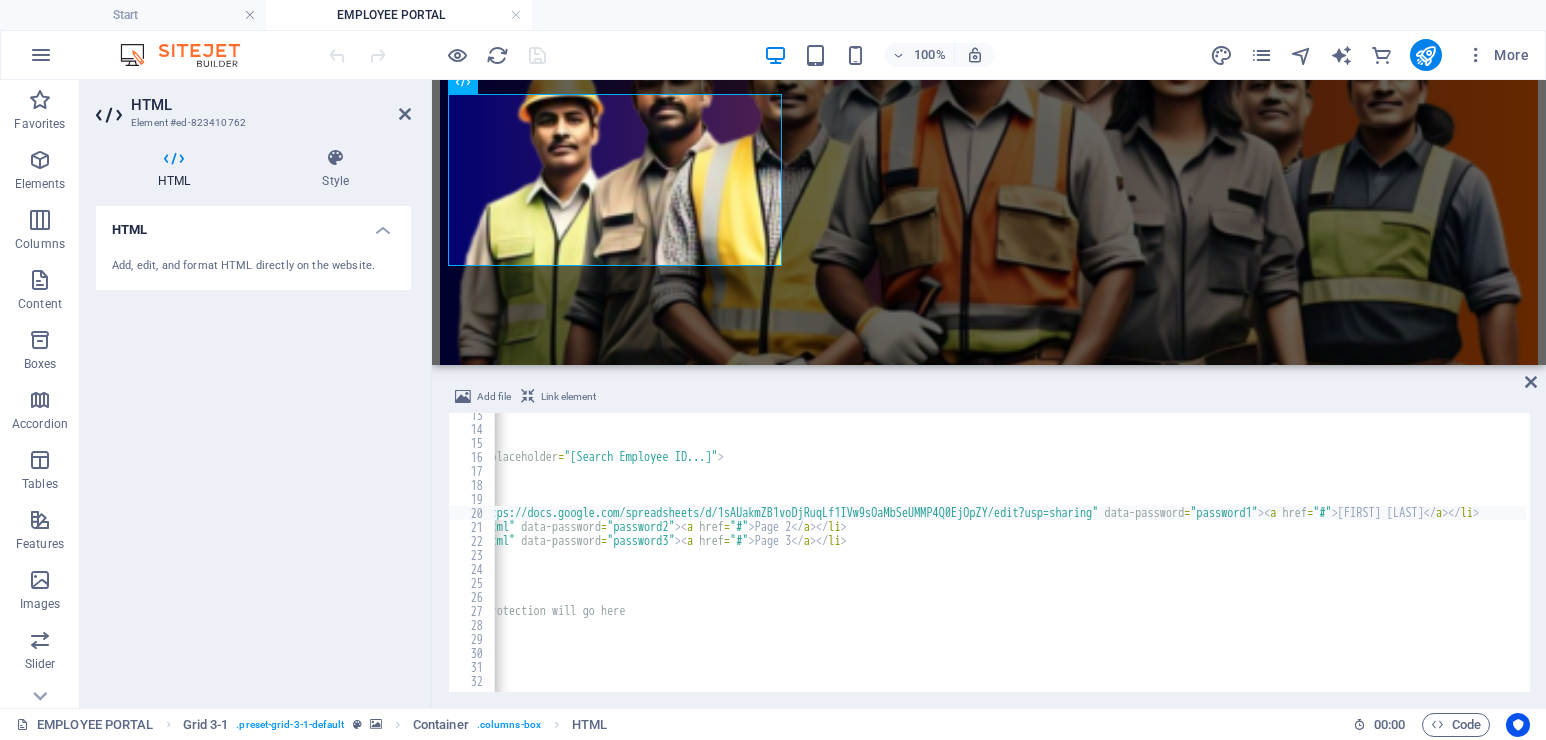 scroll, scrollTop: 0, scrollLeft: 0, axis: both 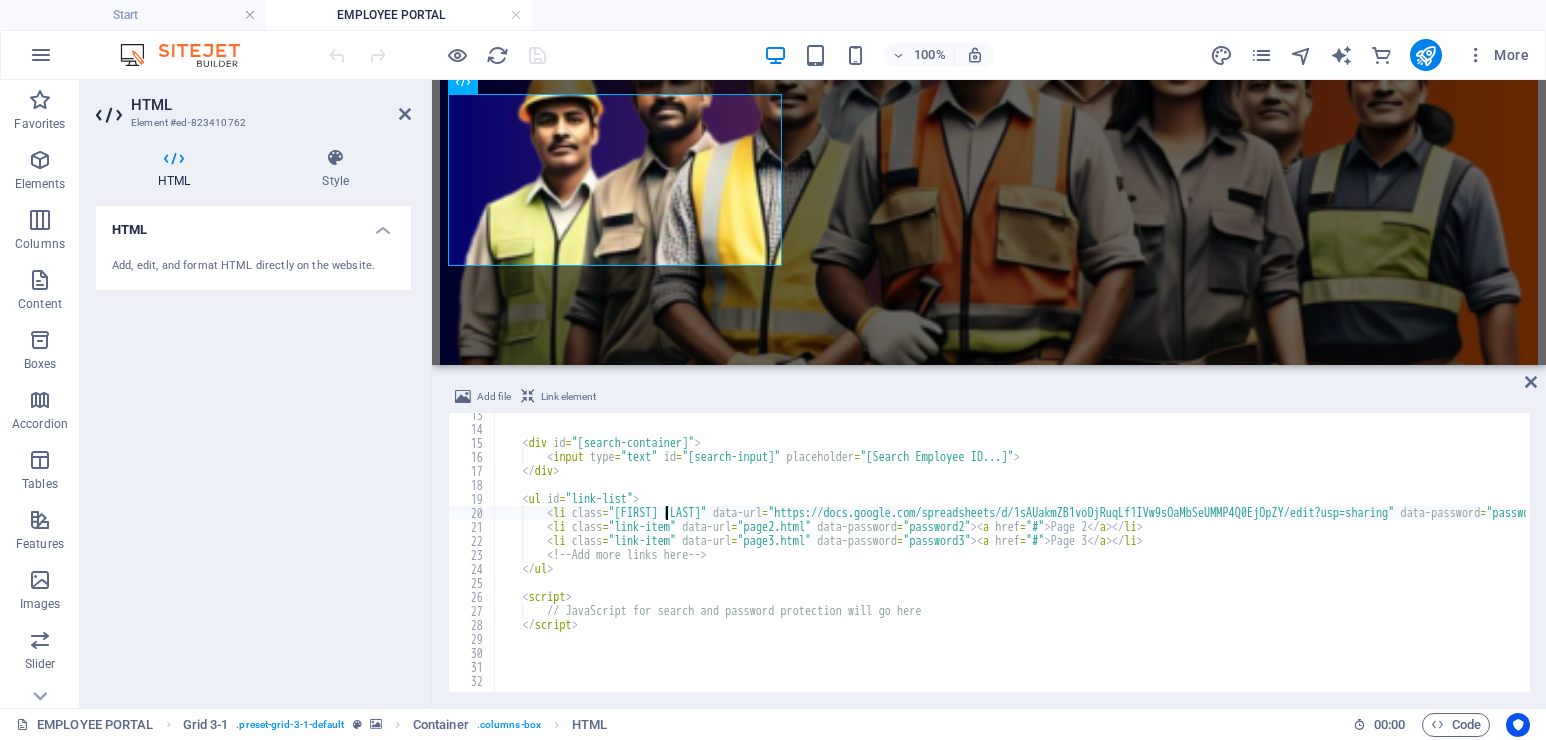 click on "< div   id = "search-container" >           < input   type = "text"   id = "search-input"   placeholder = "Search Employee ID..." >      </ div >      < ul   id = "link-list" >           < li   class = "Govind YADAV"   data-url = "https://docs.google.com/spreadsheets/d/1sAUakmZB1voDjRuqLf1IVw9sOaMbSeUMMP4Q0EjOpZY/edit?usp=sharing"   data-password = "password1" > < a   href = "#" > GOVIND YADAV </ a > </ li >           < li   class = "link-item"   data-url = "page2.html"   data-password = "password2" > < a   href = "#" > Page 2 </ a > </ li >           < li   class = "link-item"   data-url = "page3.html"   data-password = "password3" > < a   href = "#" > Page 3 </ a > </ li >           <!--  Add more links here  -->      </ ul >      < script >           // JavaScript for search and password protection will go here      </ script >" at bounding box center [1185, 559] 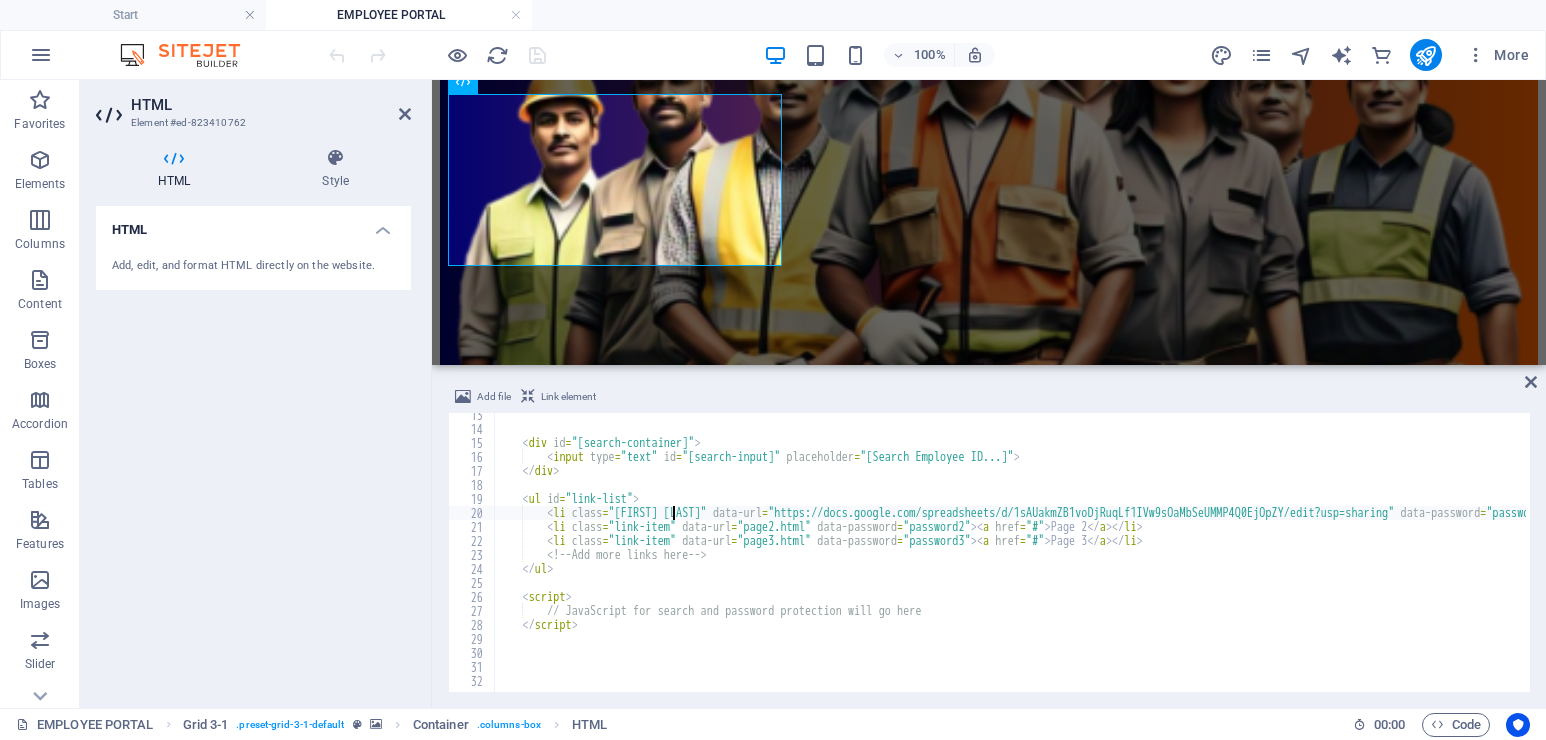 scroll, scrollTop: 0, scrollLeft: 14, axis: horizontal 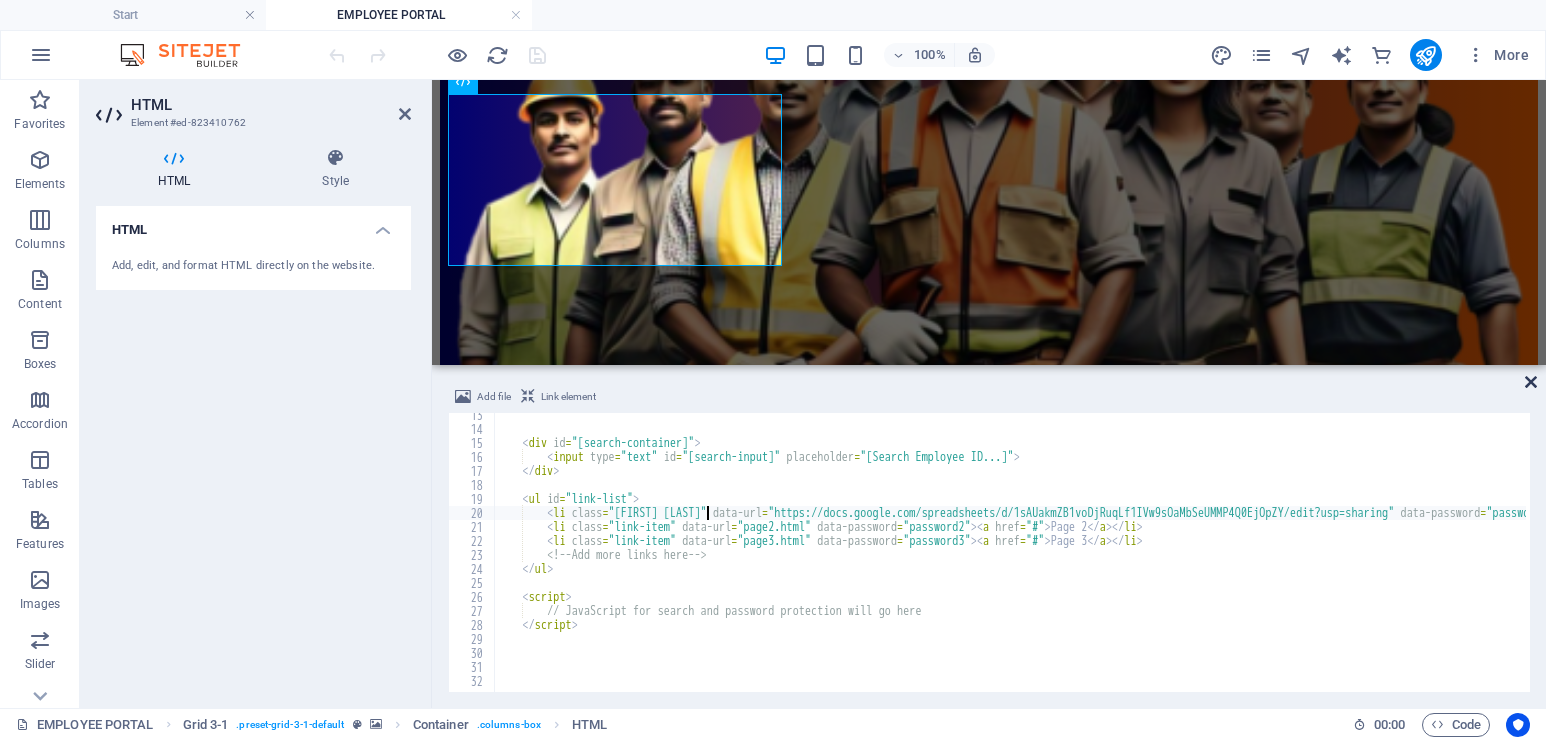 type on "<li class="GOVIND YADAV" data-url="https://docs.google.com/spreadsheets/d/1sAUakmZB1voDjRuqLf1IVw9sOaMbSeUMMP4Q0EjOpZY/edit?usp=sharing" data-password="password1"><a href="#">GOVIND YADAV</a></li>" 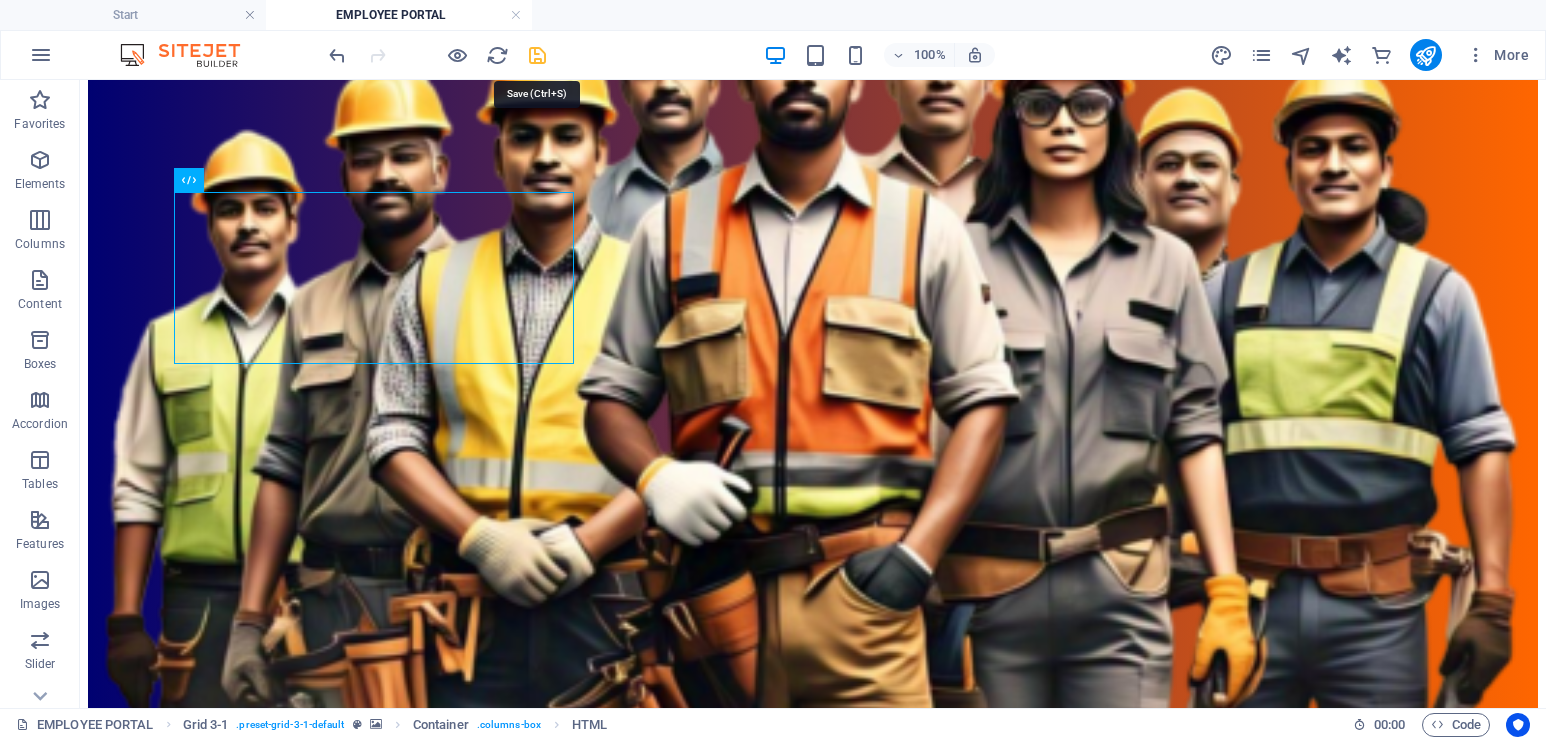 click at bounding box center (537, 55) 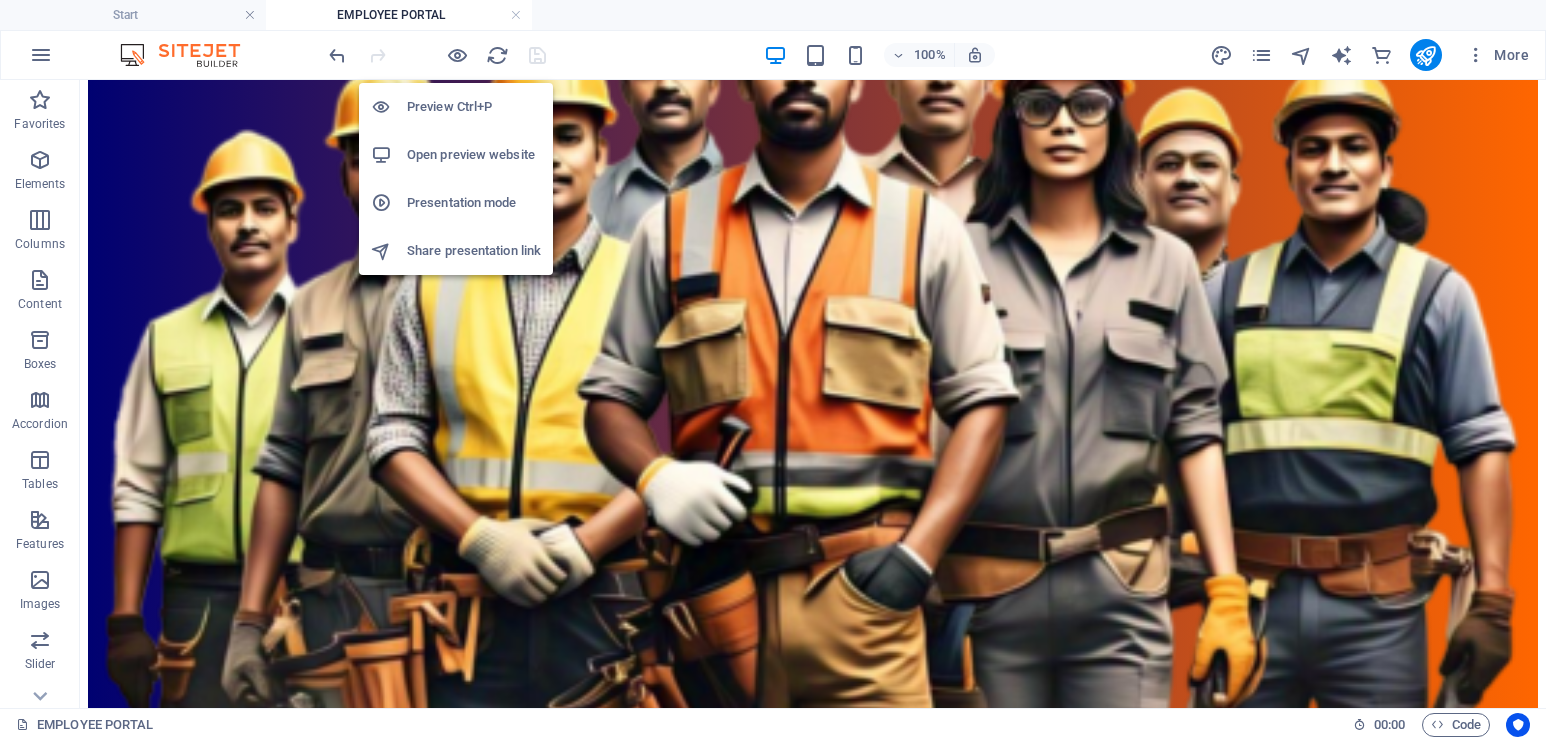 click on "Open preview website" at bounding box center (474, 155) 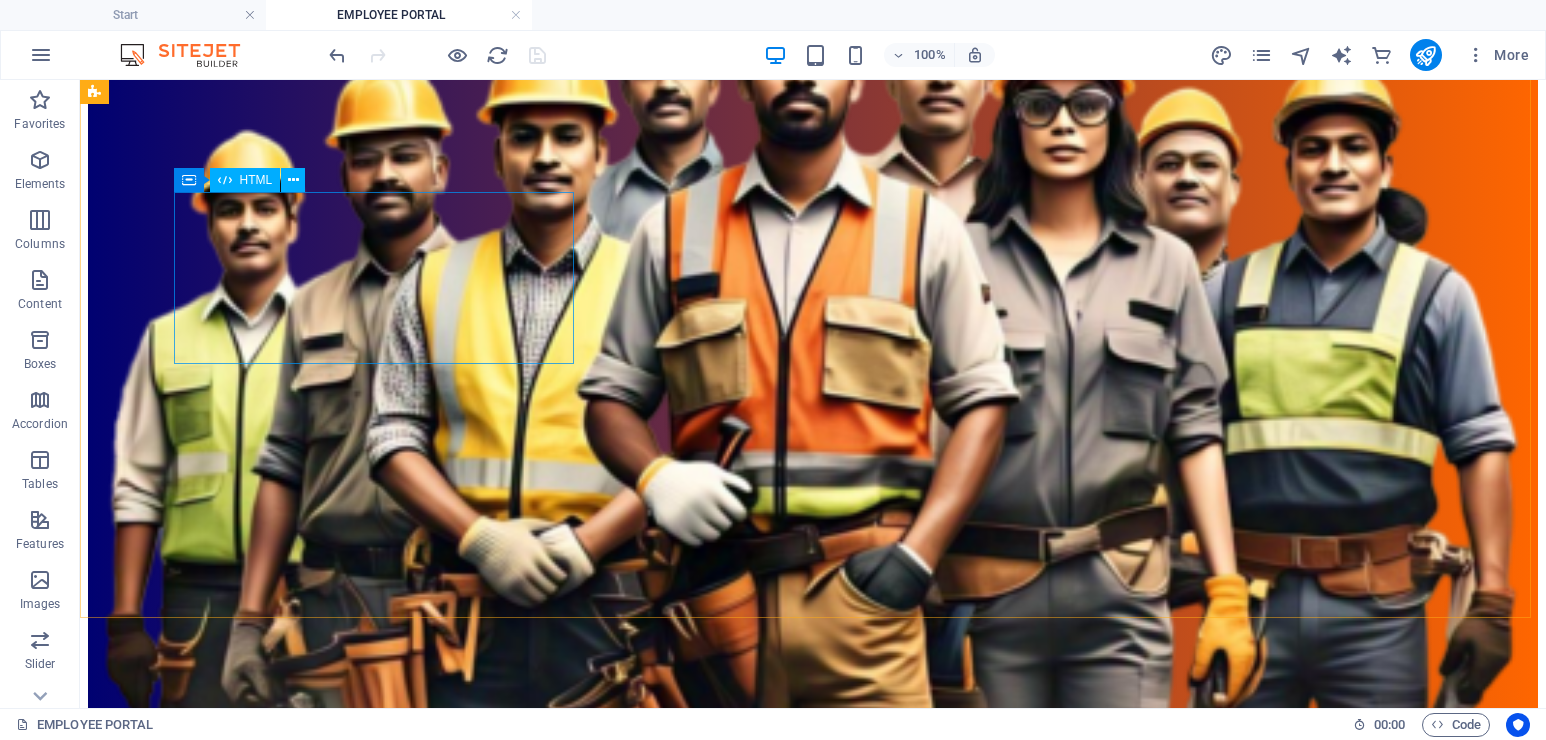 click on "HTML" at bounding box center [256, 180] 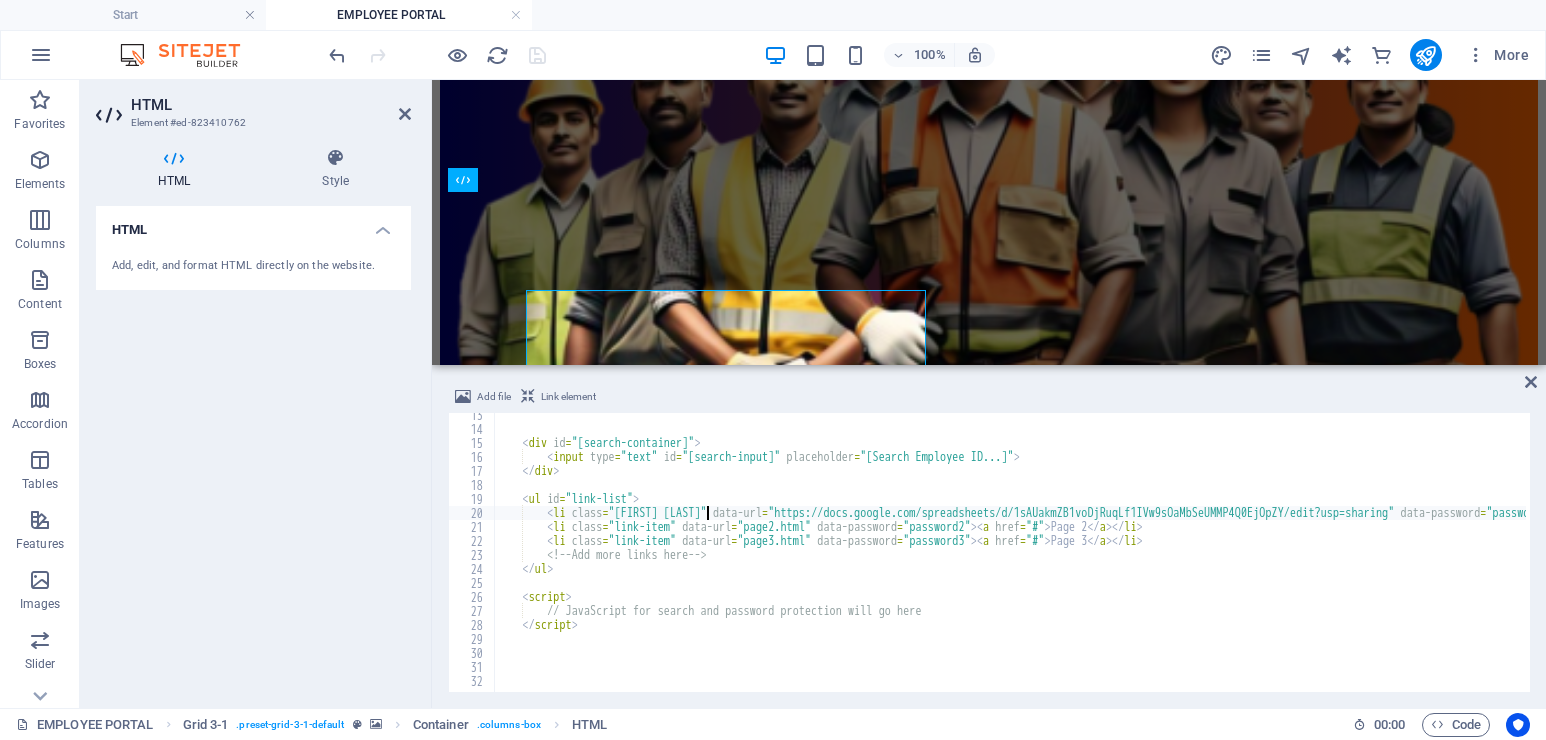 scroll, scrollTop: 1551, scrollLeft: 0, axis: vertical 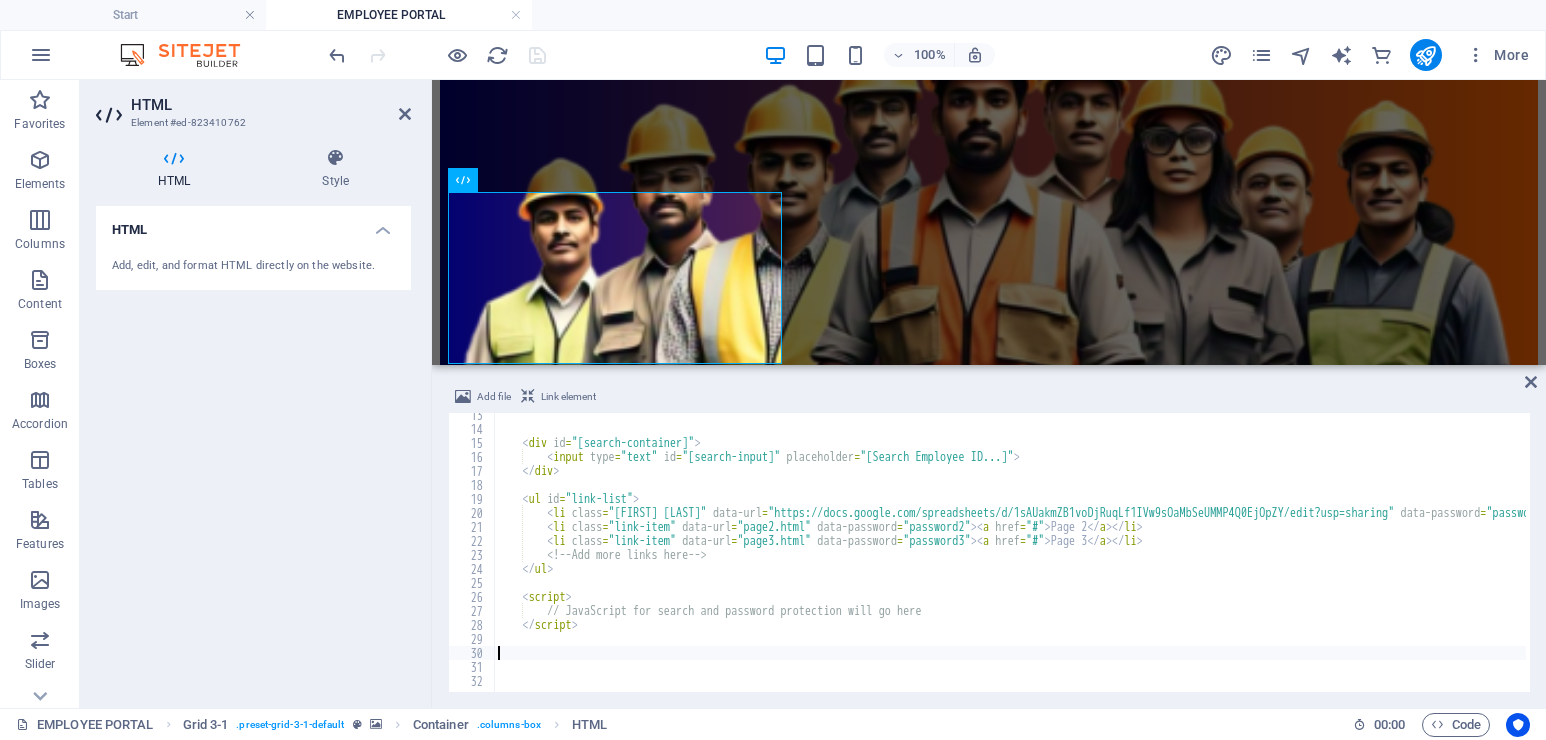 click on "< div   id = "search-container" >           < input   type = "text"   id = "search-input"   placeholder = "Search Employee ID..." >      </ div >      < ul   id = "link-list" >           < li   class = "GOVIND YADAV"   data-url = "https://docs.google.com/spreadsheets/d/1sAUakmZB1voDjRuqLf1IVw9sOaMbSeUMMP4Q0EjOpZY/edit?usp=sharing"   data-password = "password1" > < a   href = "#" > GOVIND YADAV </ a > </ li >           < li   class = "link-item"   data-url = "page2.html"   data-password = "password2" > < a   href = "#" > Page 2 </ a > </ li >           < li   class = "link-item"   data-url = "page3.html"   data-password = "password3" > < a   href = "#" > Page 3 </ a > </ li >           <!--  Add more links here  -->      </ ul >      < script >           // JavaScript for search and password protection will go here      </ script >" at bounding box center (1185, 559) 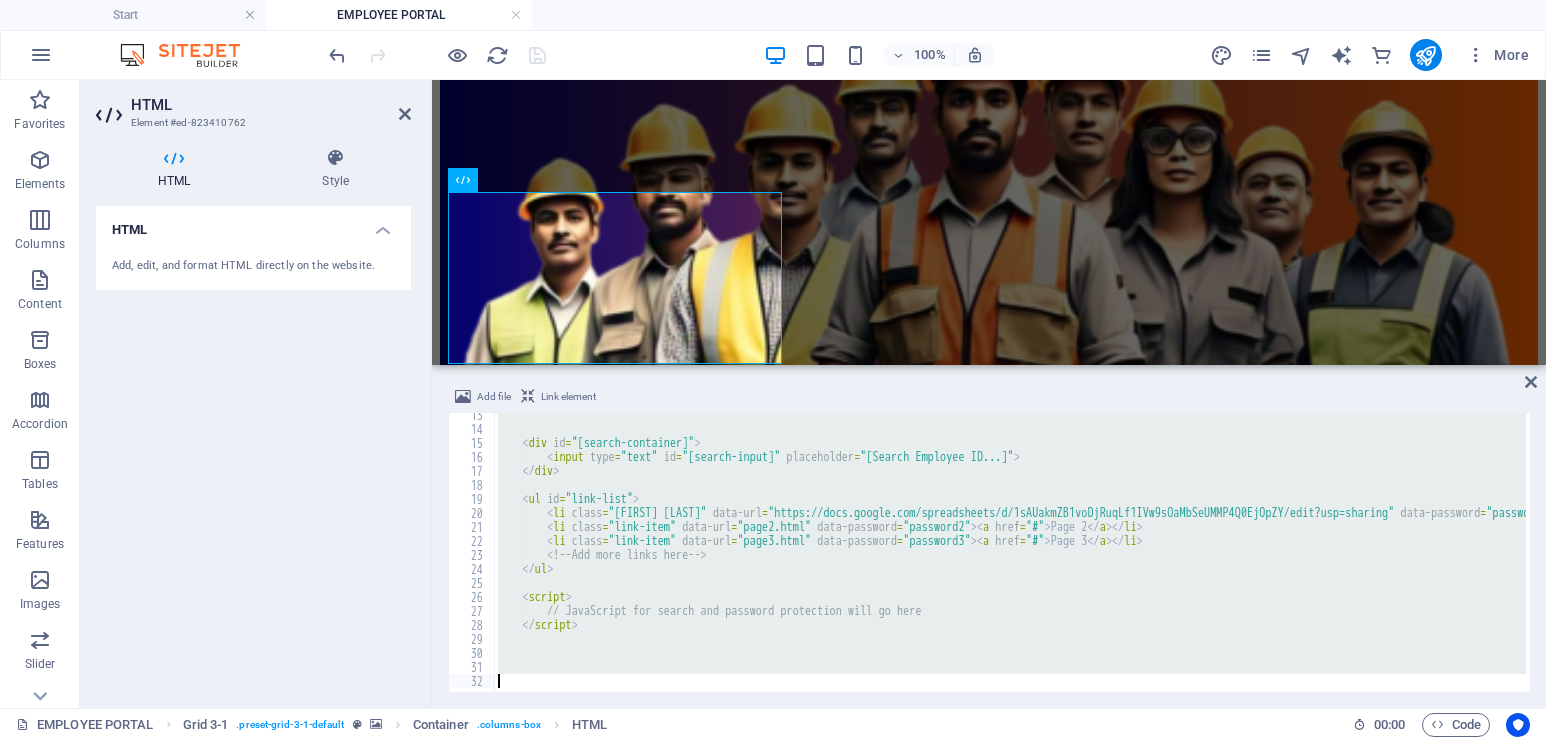 type 